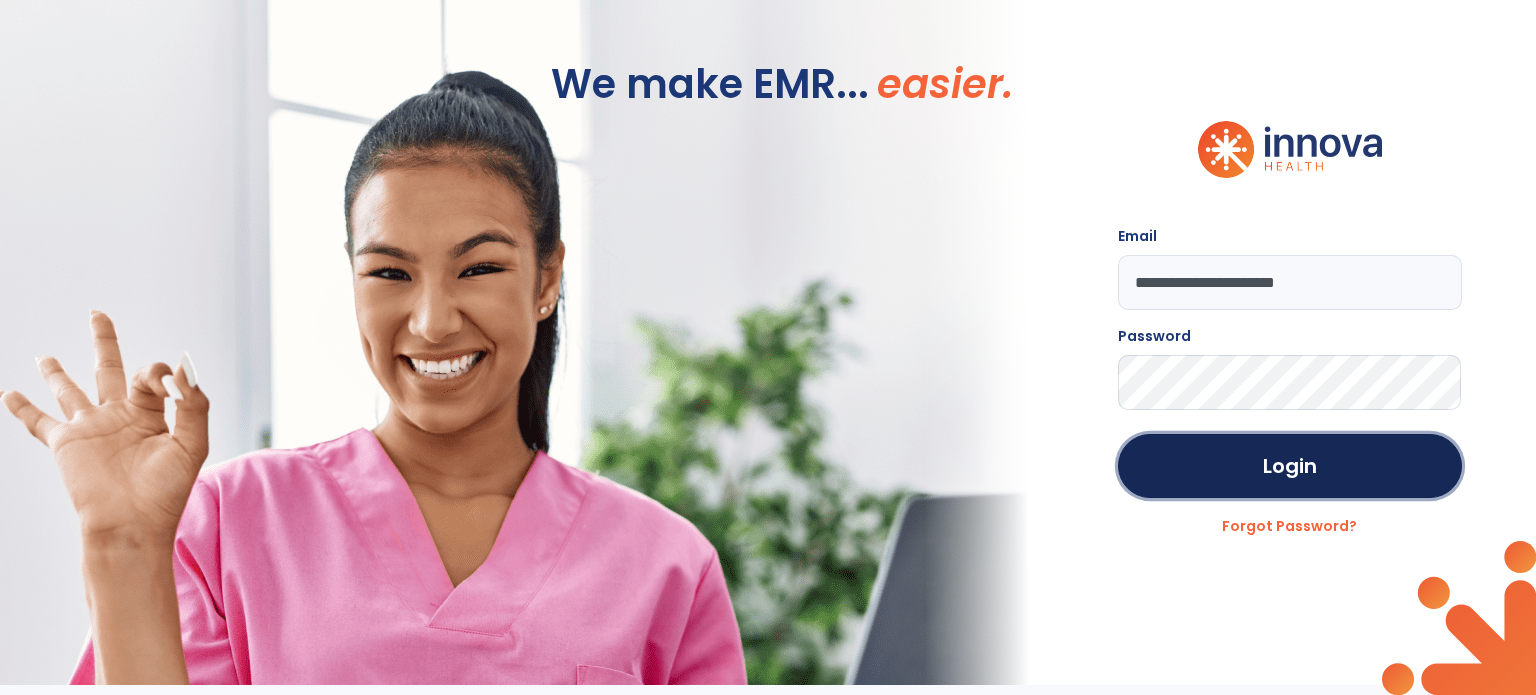 scroll, scrollTop: 0, scrollLeft: 0, axis: both 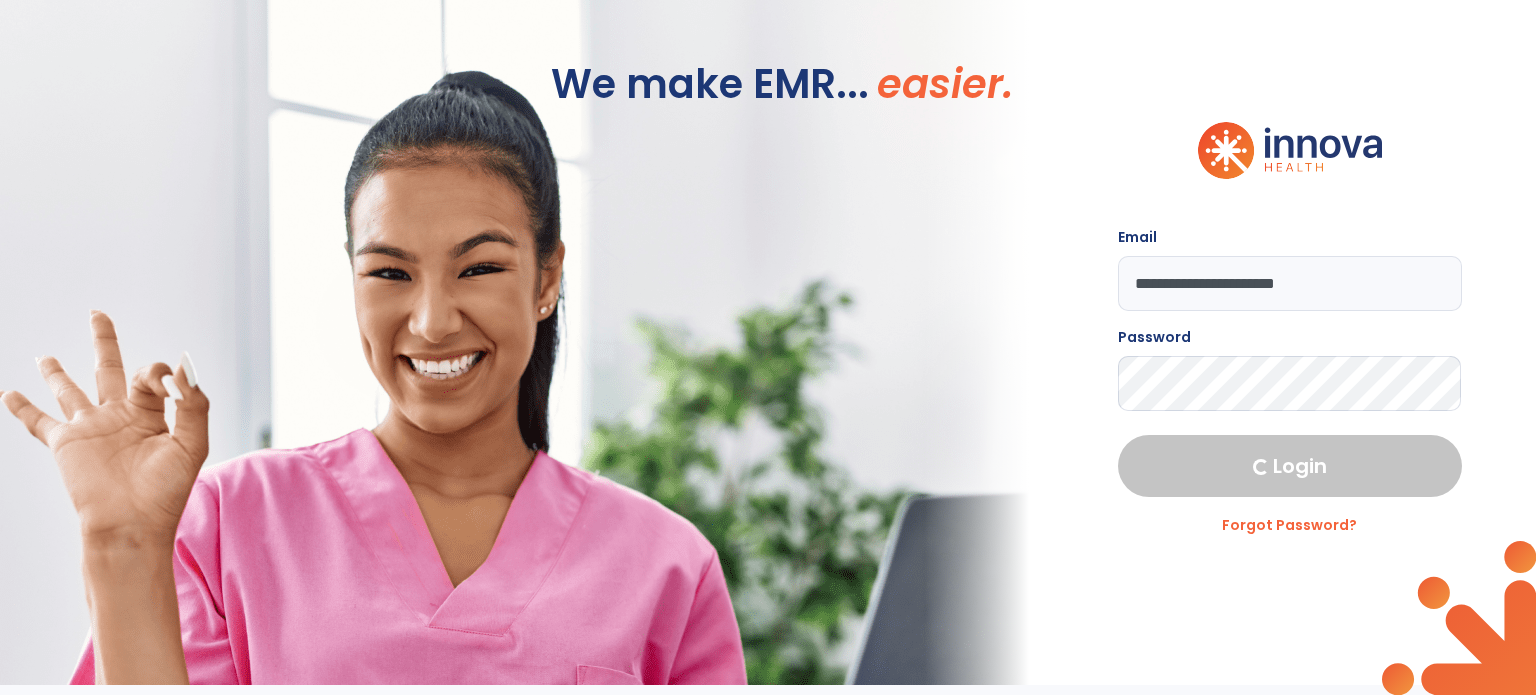 select on "***" 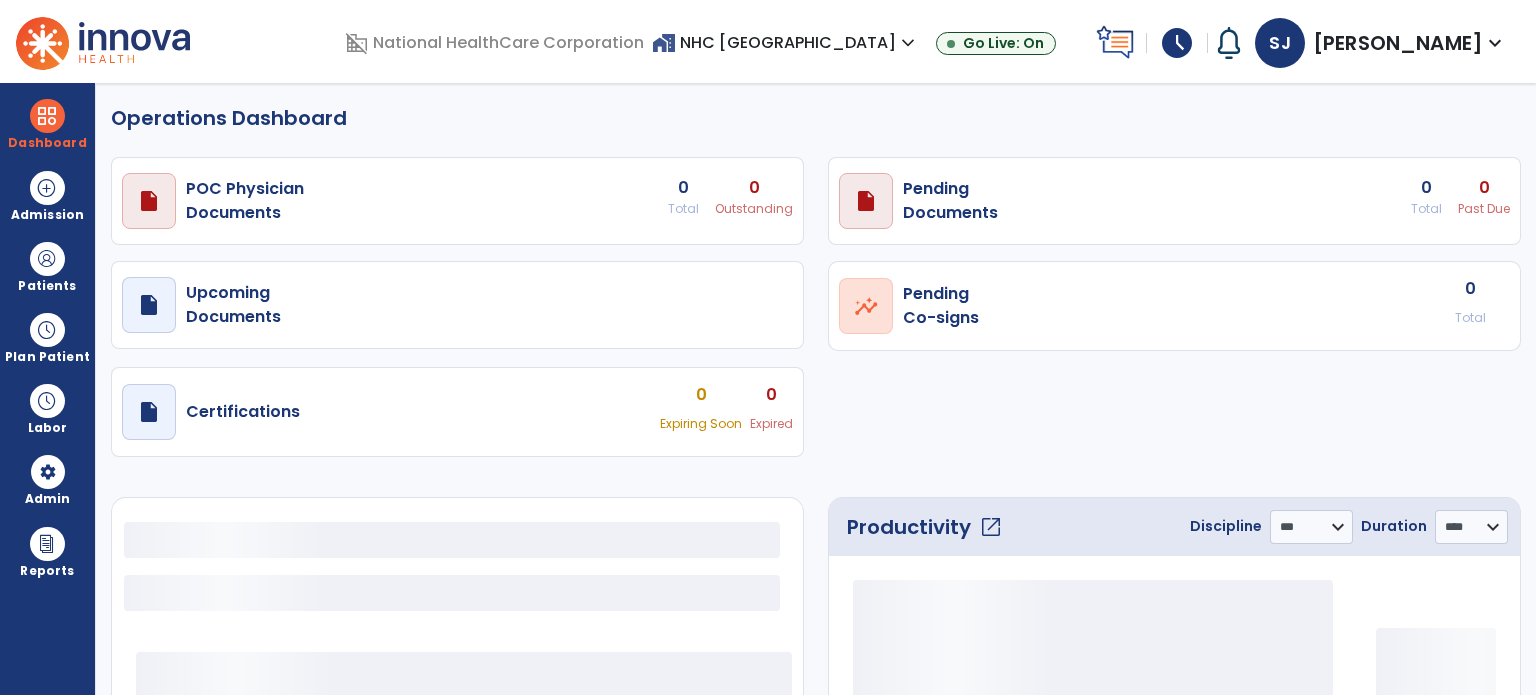 select on "***" 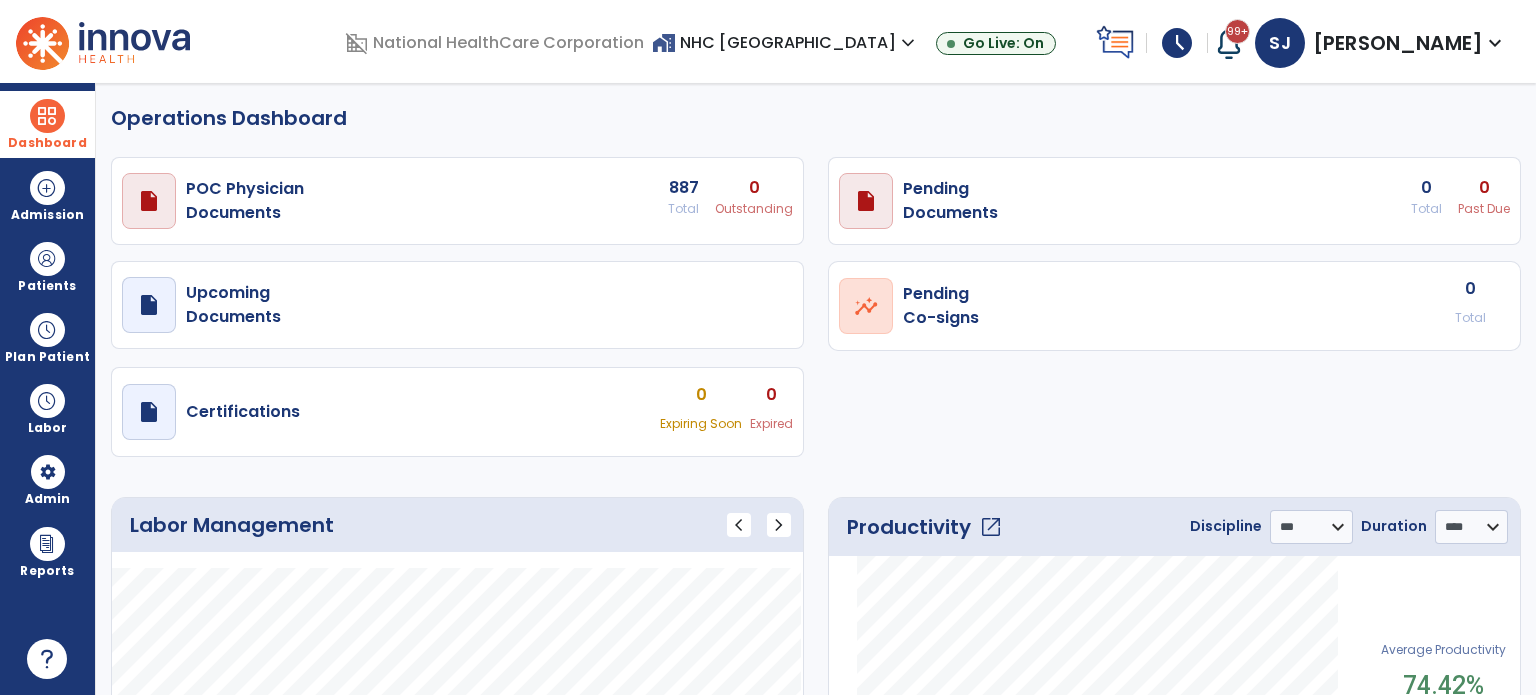 click on "Dashboard" at bounding box center [47, 124] 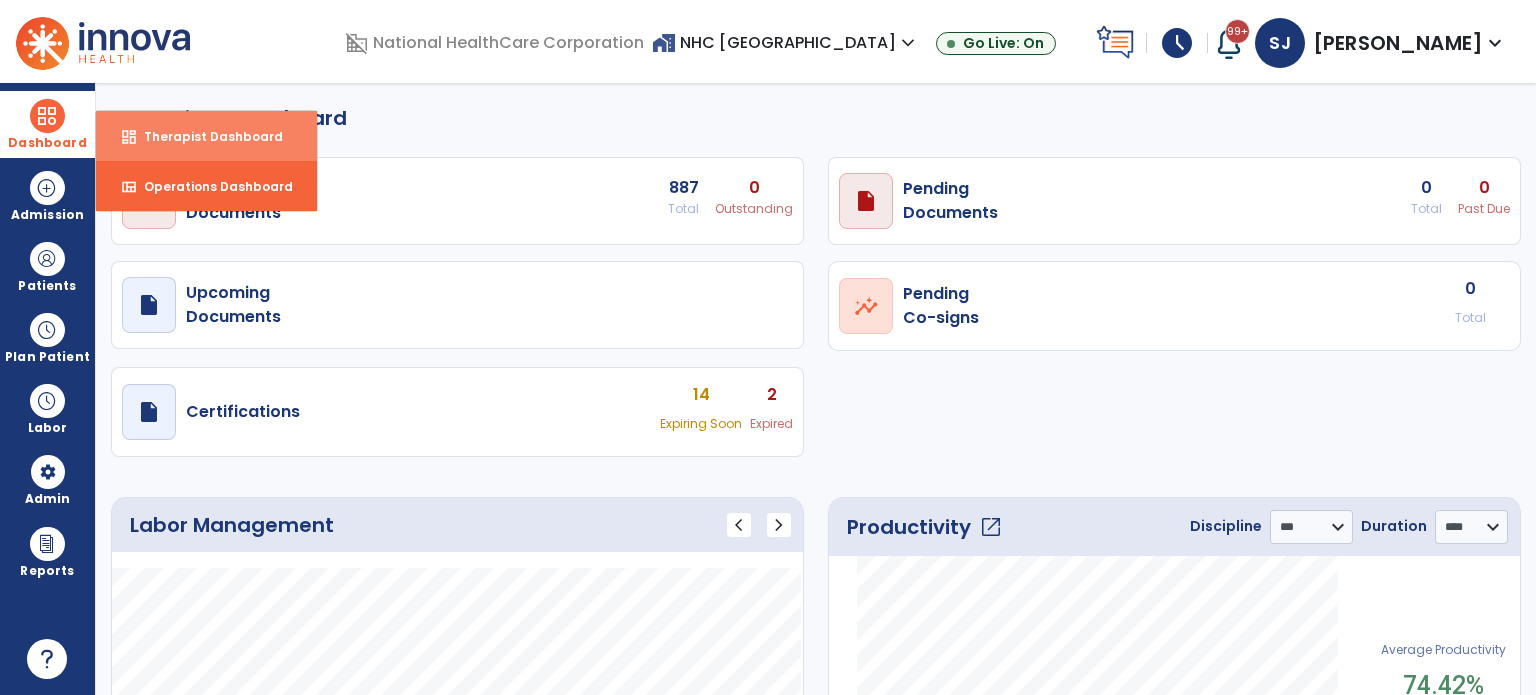 click on "Therapist Dashboard" at bounding box center [205, 136] 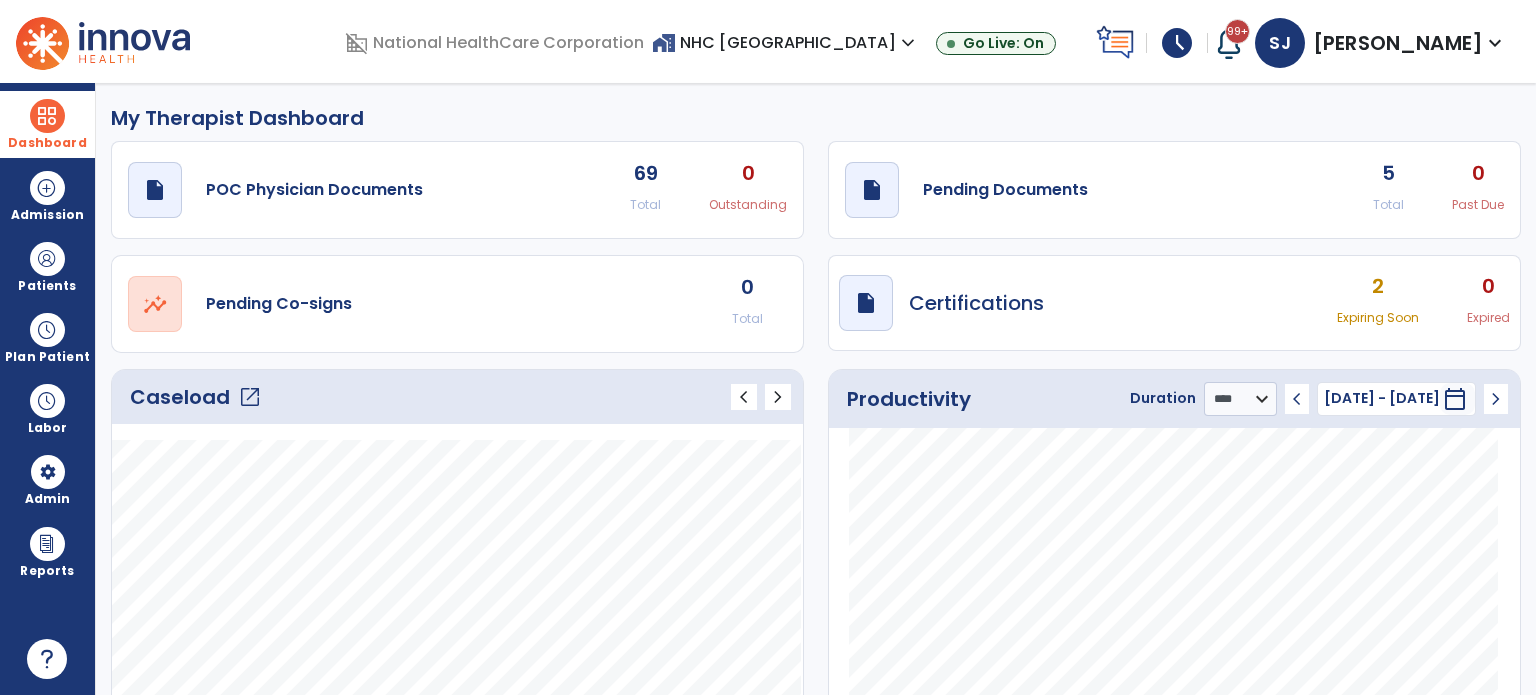 click on "draft   open_in_new  Pending Documents 5 Total 0 Past Due" 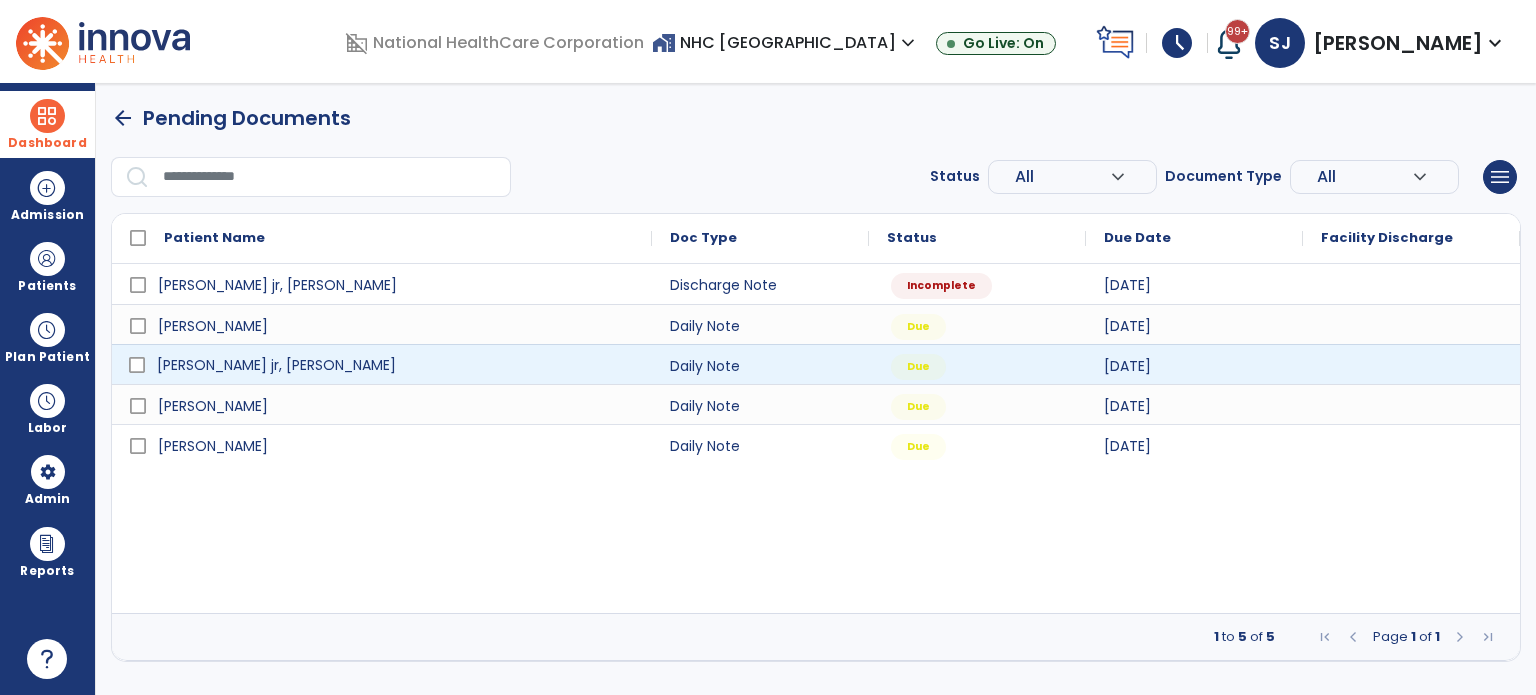 click on "Butler jr, James" at bounding box center (396, 365) 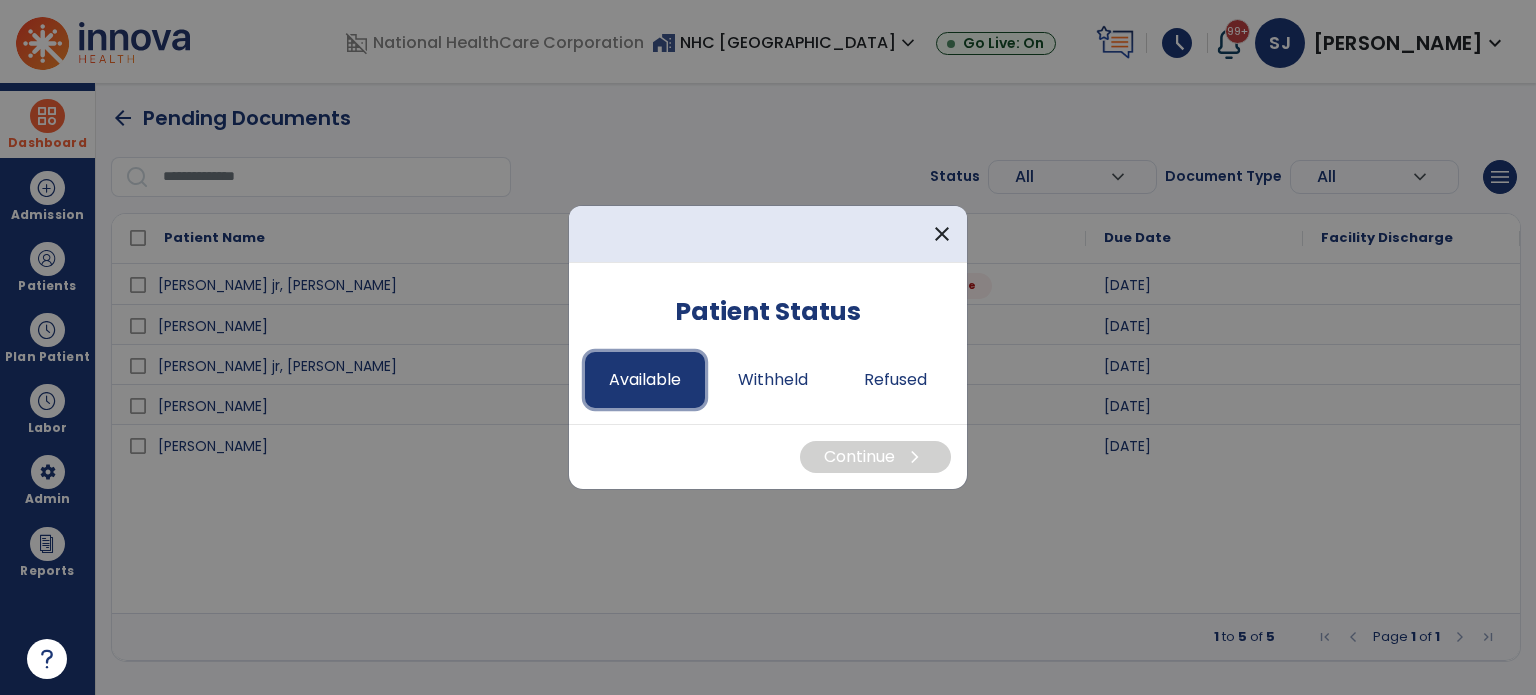 click on "Available" at bounding box center [645, 380] 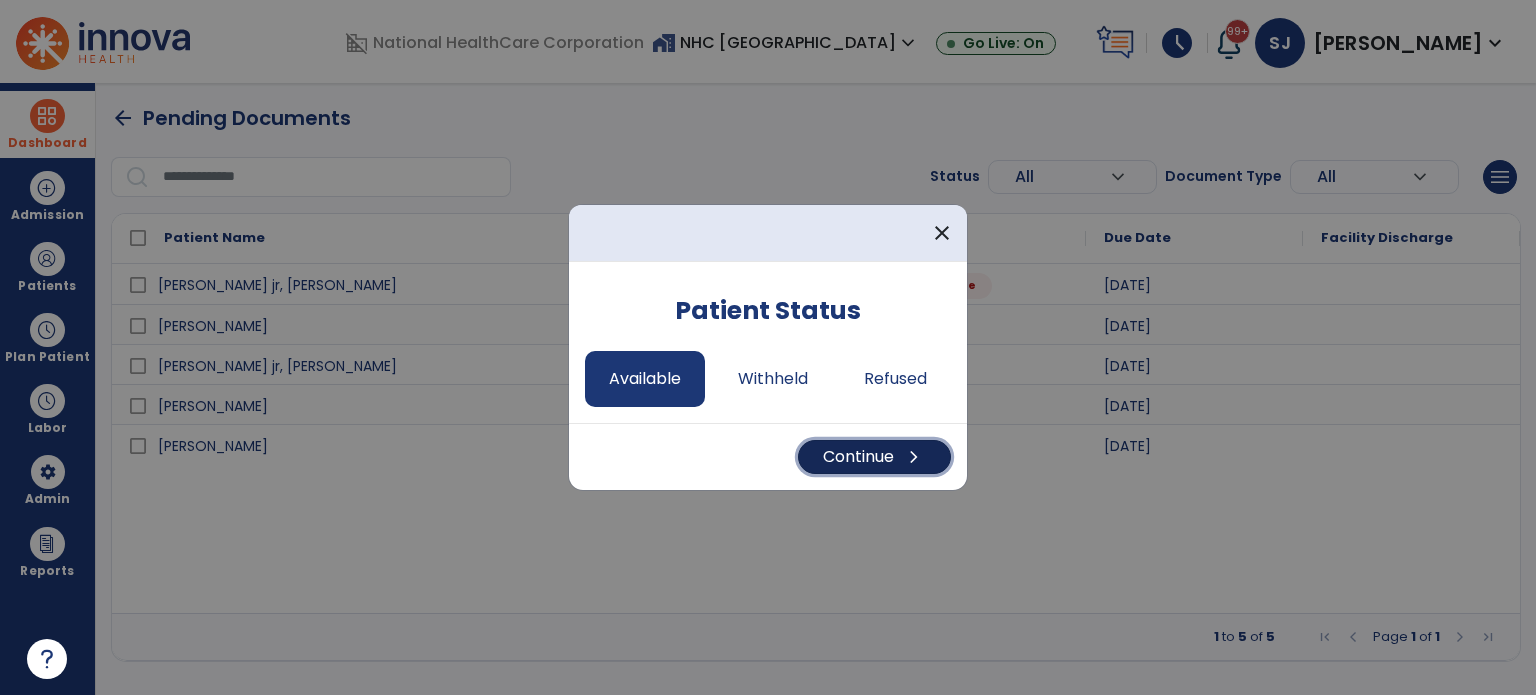 click on "chevron_right" at bounding box center (914, 457) 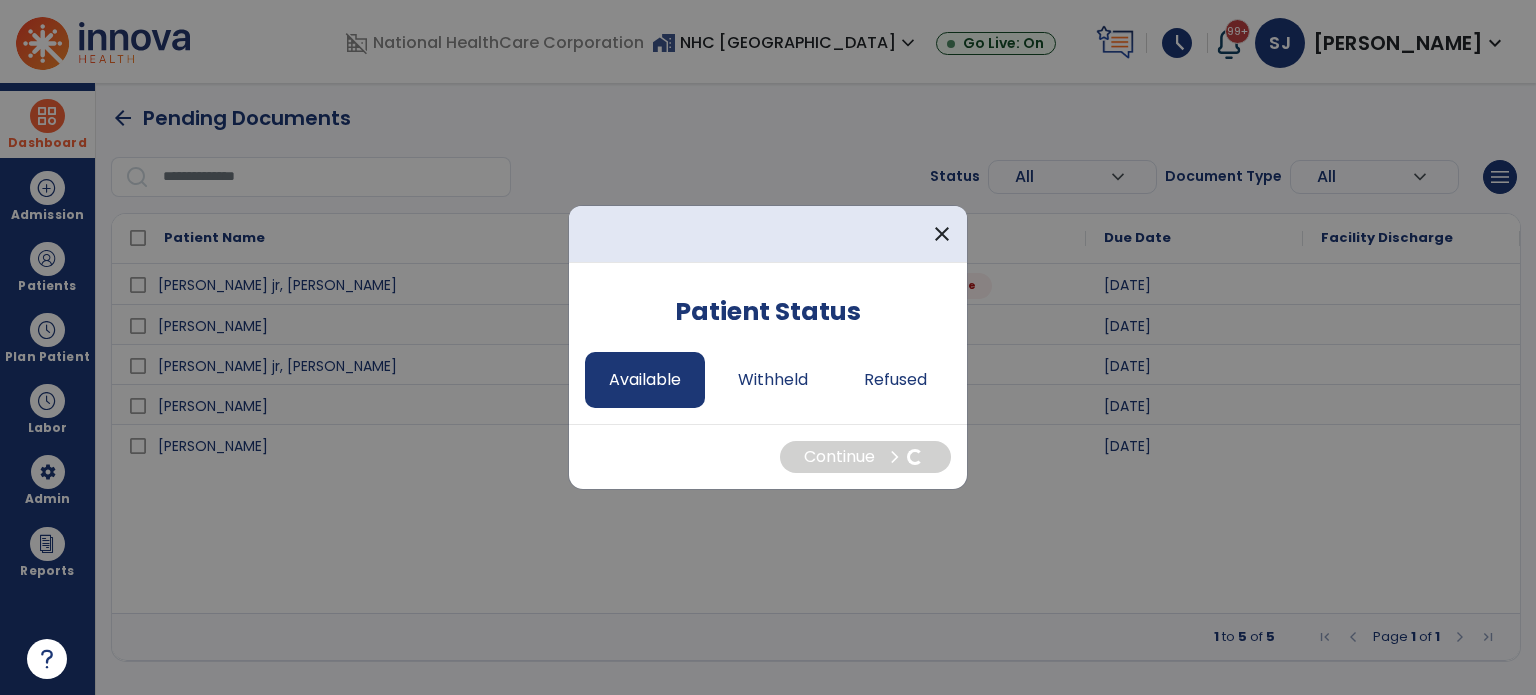 select on "*" 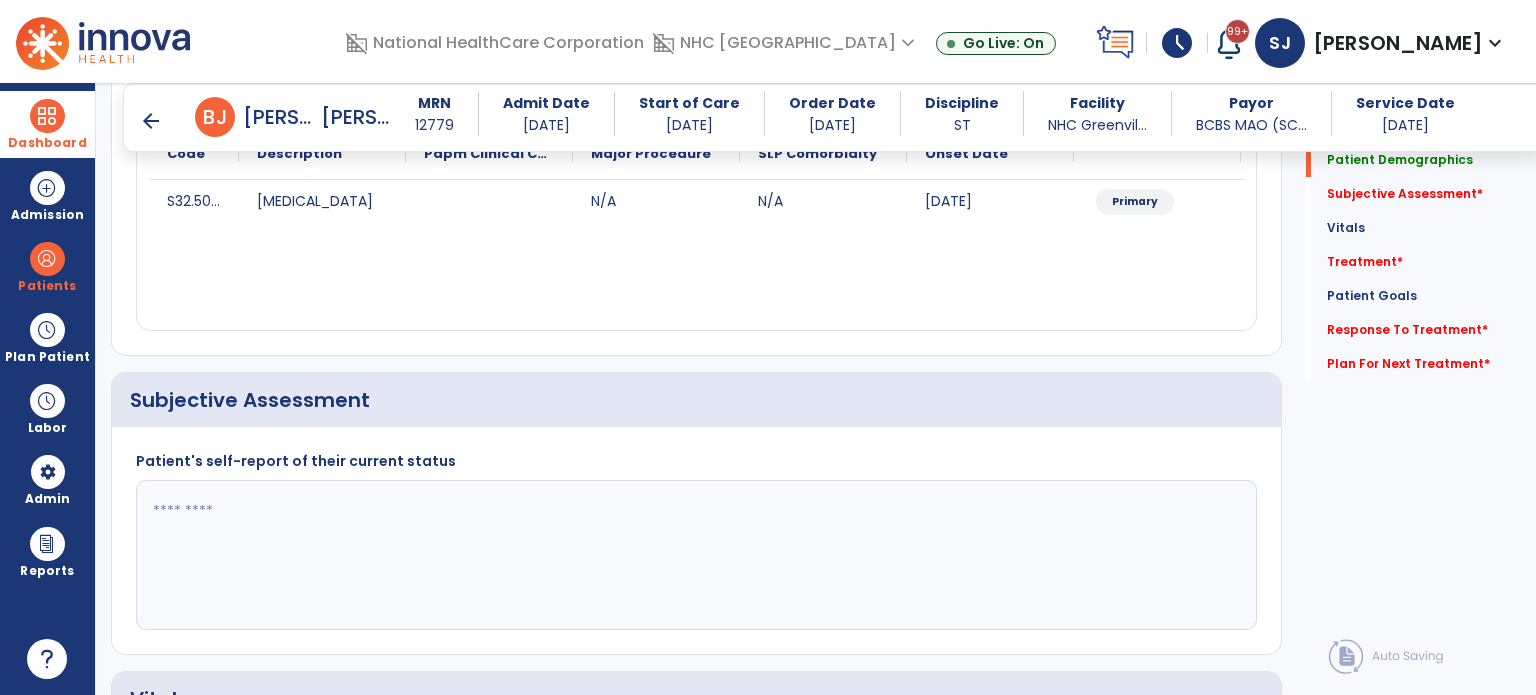 scroll, scrollTop: 300, scrollLeft: 0, axis: vertical 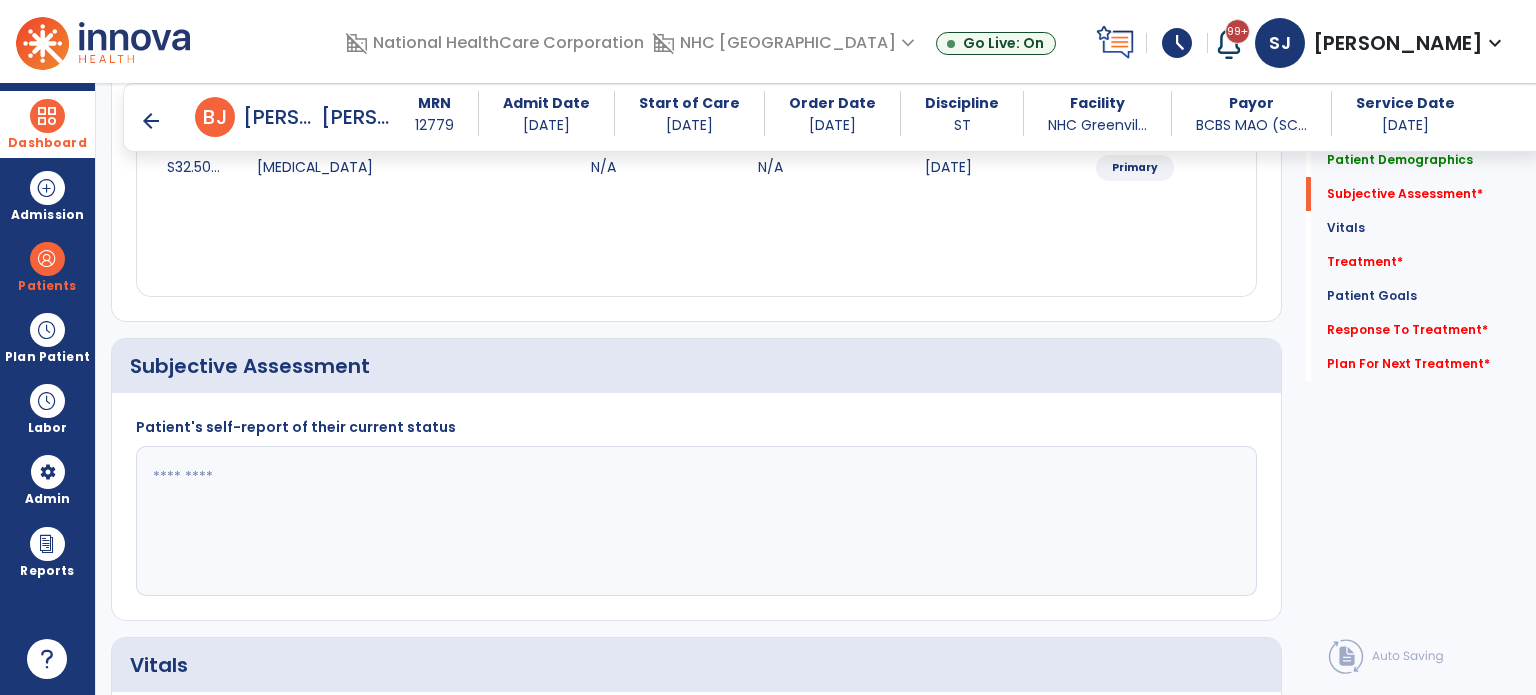 click 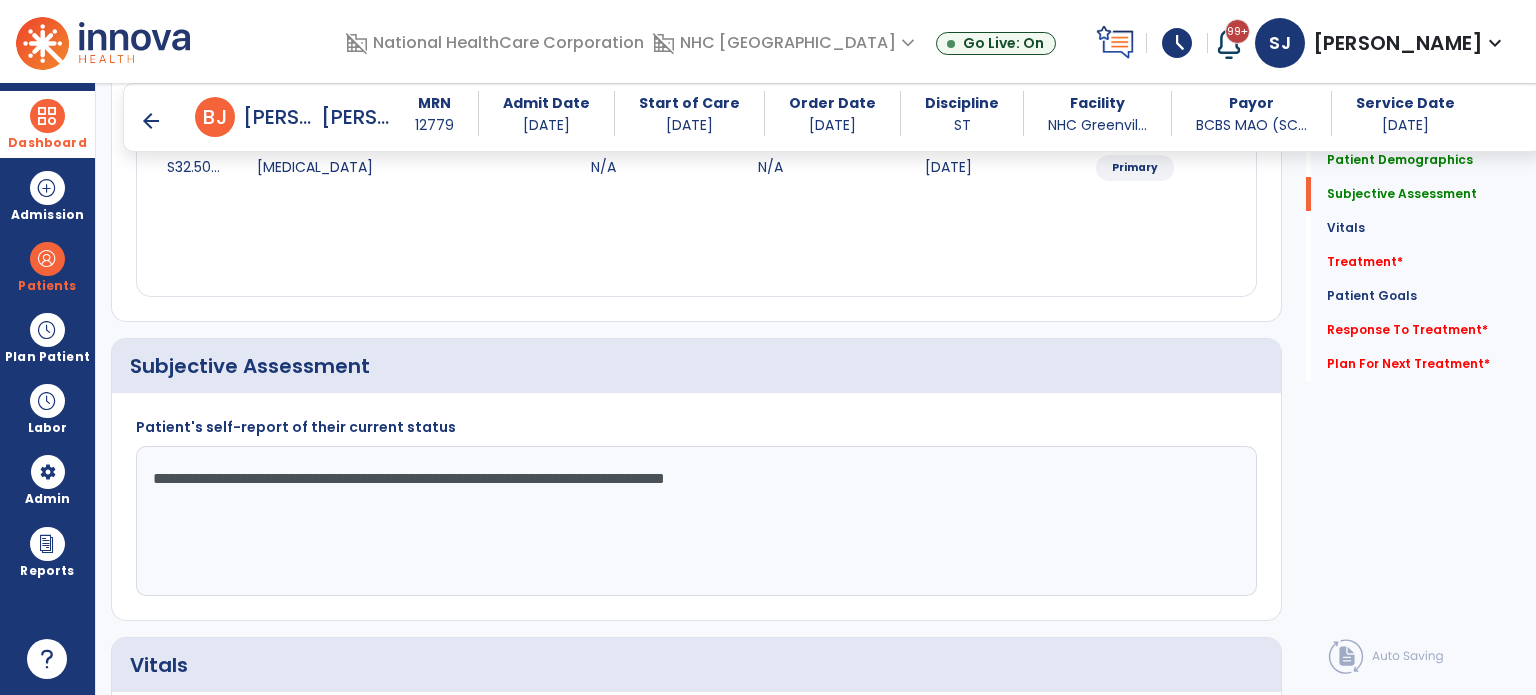 type on "**********" 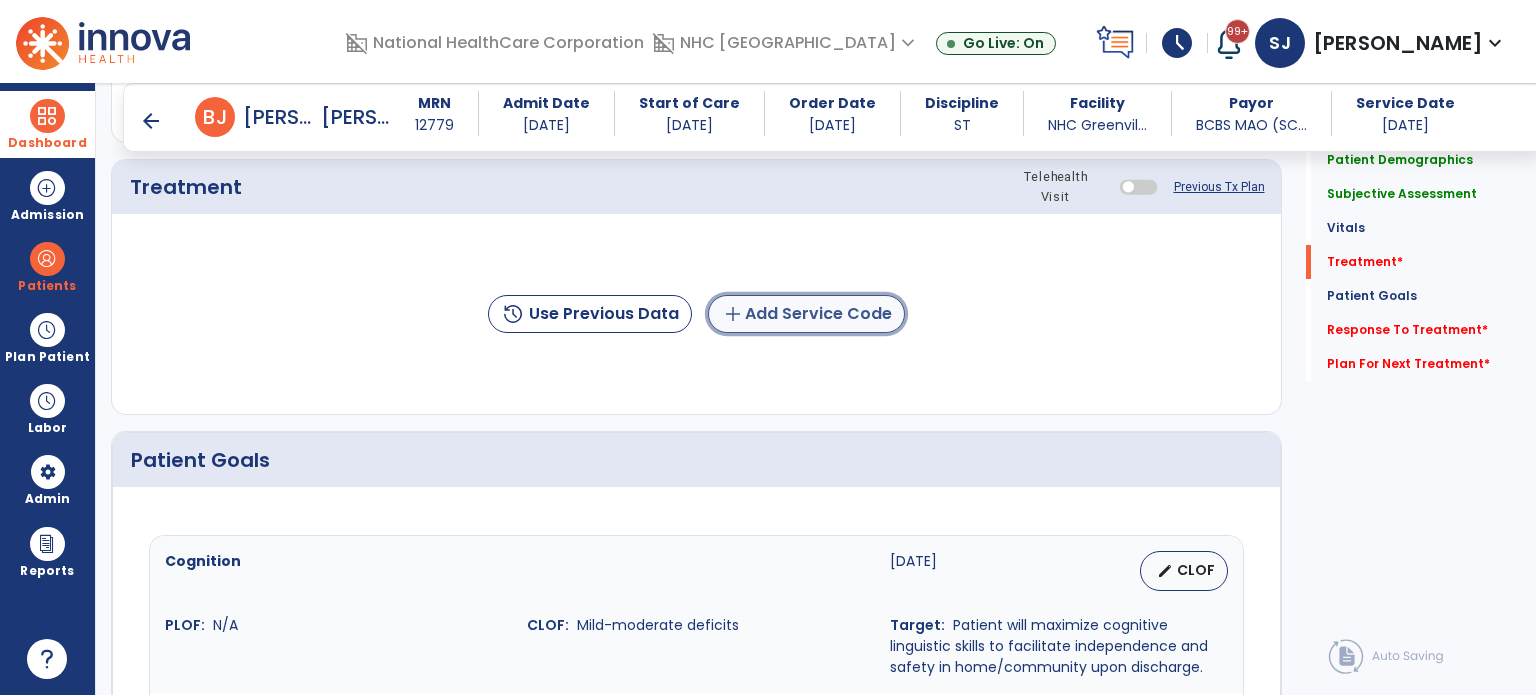 click on "add  Add Service Code" 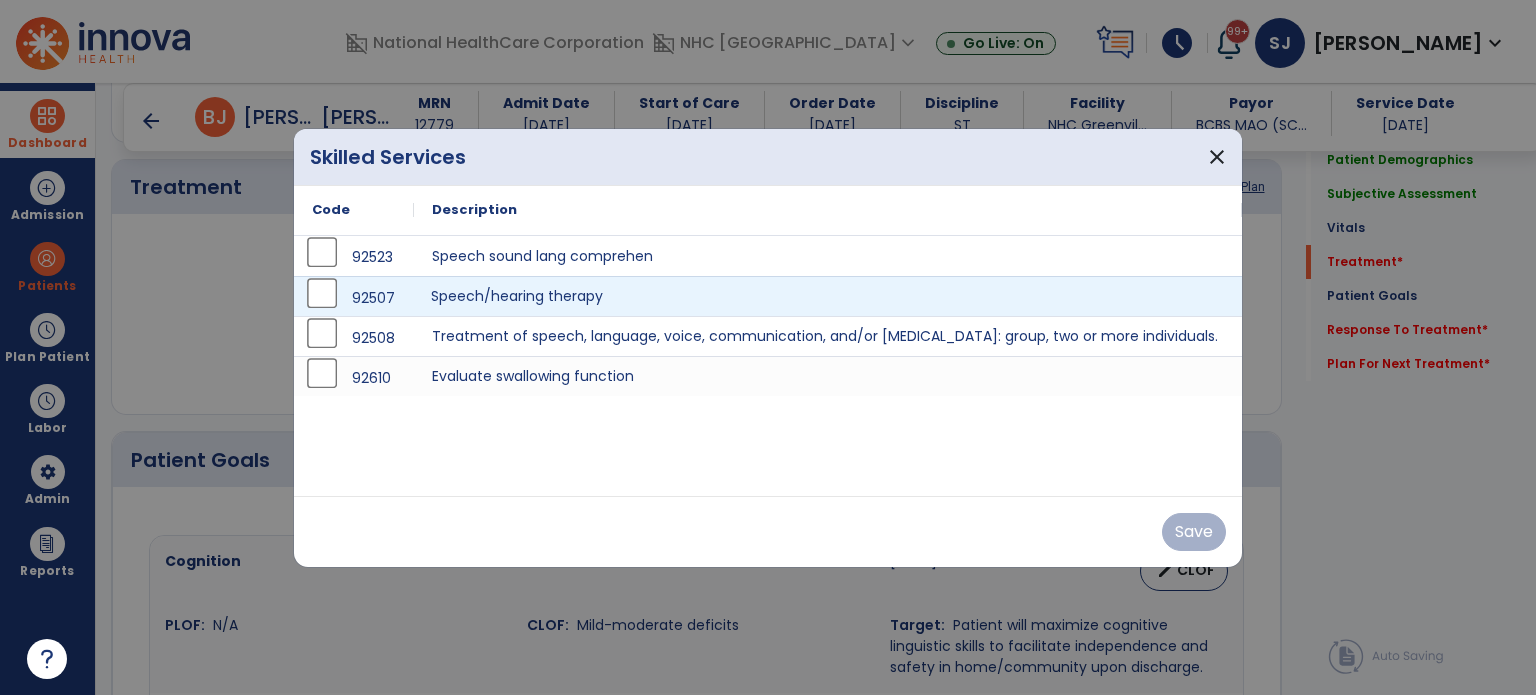 click on "Speech/hearing therapy" at bounding box center (828, 296) 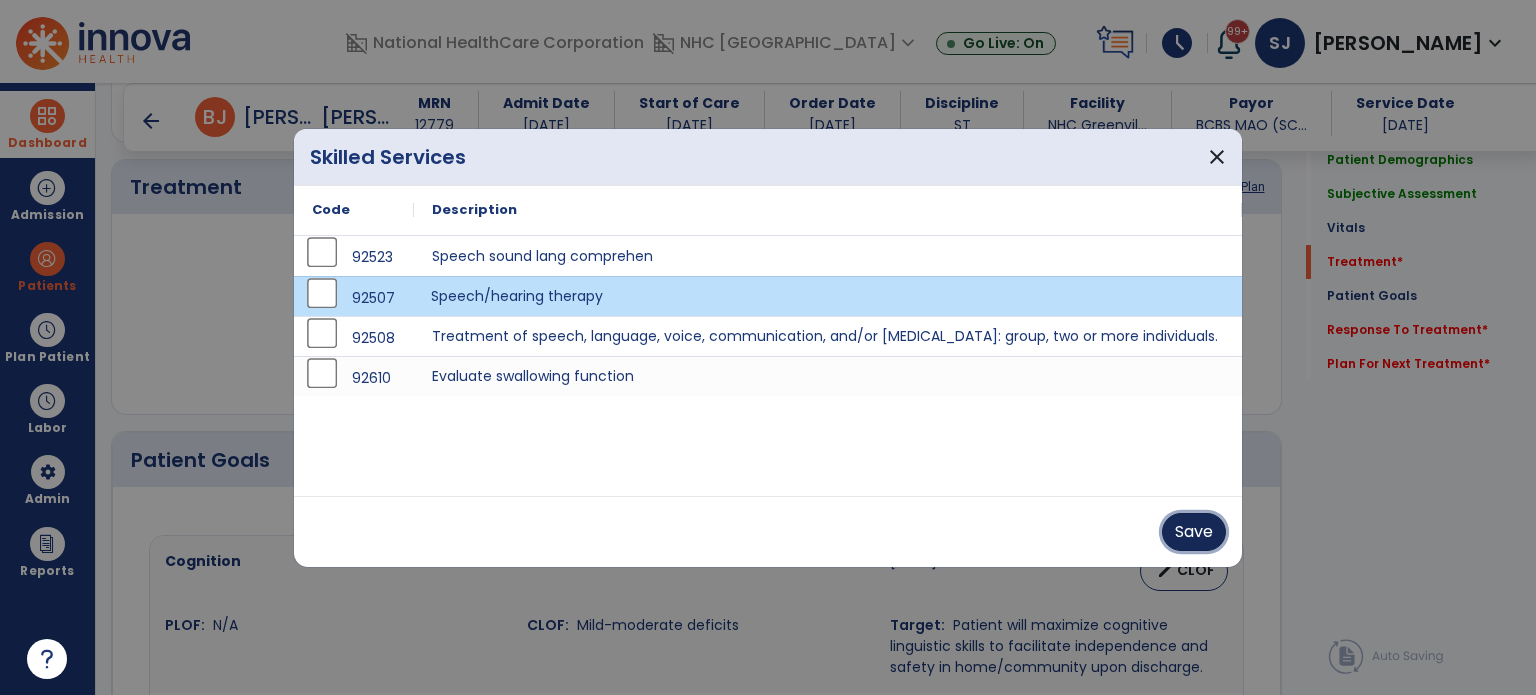 click on "Save" at bounding box center [1194, 532] 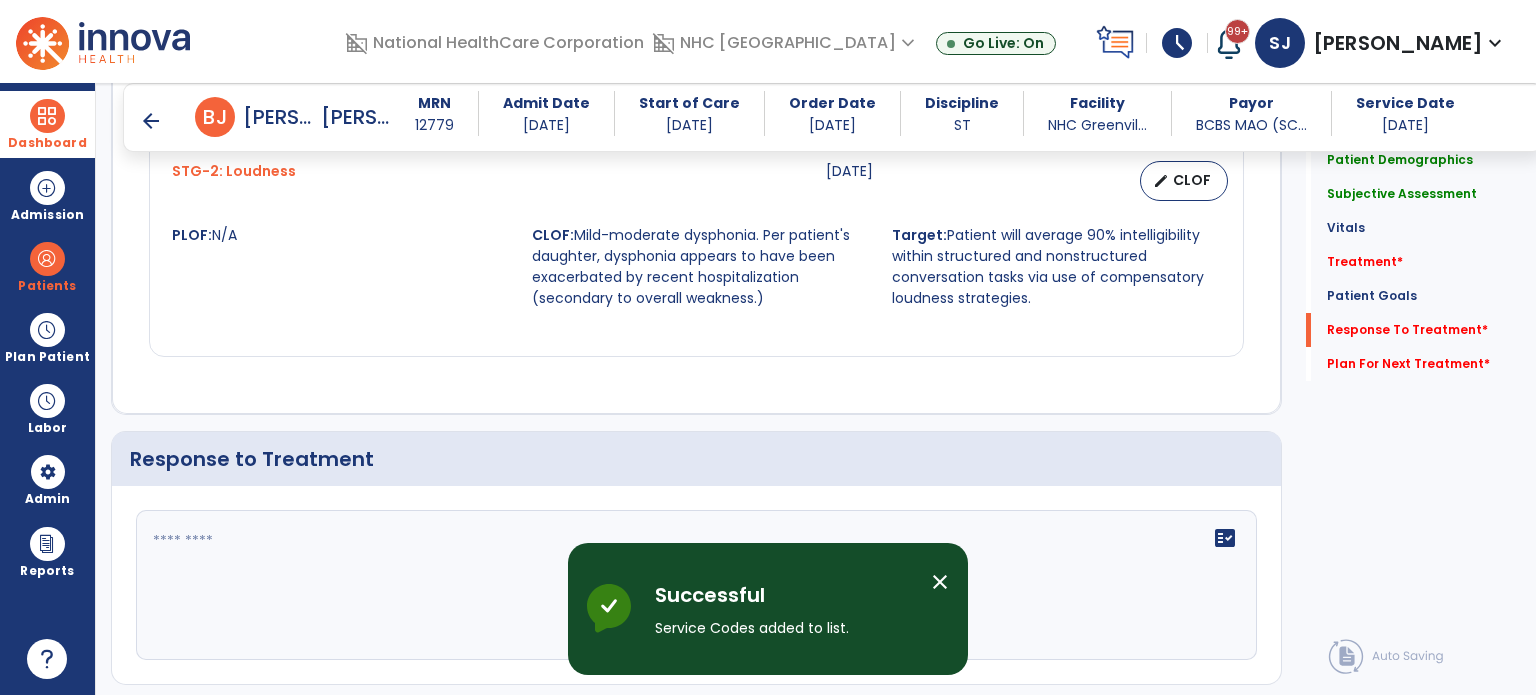 scroll, scrollTop: 3025, scrollLeft: 0, axis: vertical 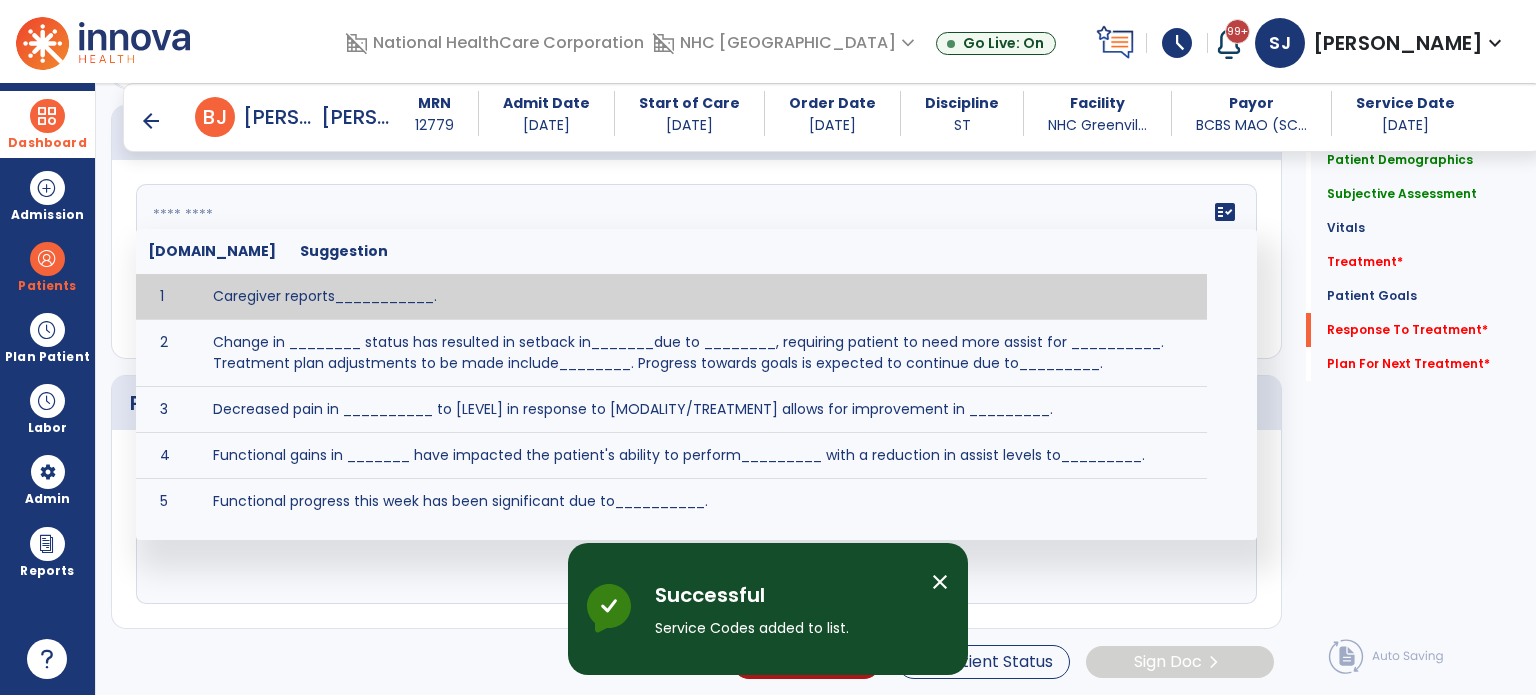click on "fact_check  Sr.No Suggestion 1 Caregiver reports___________. 2 Change in ________ status has resulted in setback in_______due to ________, requiring patient to need more assist for __________.   Treatment plan adjustments to be made include________.  Progress towards goals is expected to continue due to_________. 3 Decreased pain in __________ to [LEVEL] in response to [MODALITY/TREATMENT] allows for improvement in _________. 4 Functional gains in _______ have impacted the patient's ability to perform_________ with a reduction in assist levels to_________. 5 Functional progress this week has been significant due to__________. 6 Gains in ________ have improved the patient's ability to perform ______with decreased levels of assist to___________. 7 Improvement in ________allows patient to tolerate higher levels of challenges in_________. 8 Pain in [AREA] has decreased to [LEVEL] in response to [TREATMENT/MODALITY], allowing fore ease in completing__________. 9 10 11 12 13 14 15 16 17 18 19 20 21" 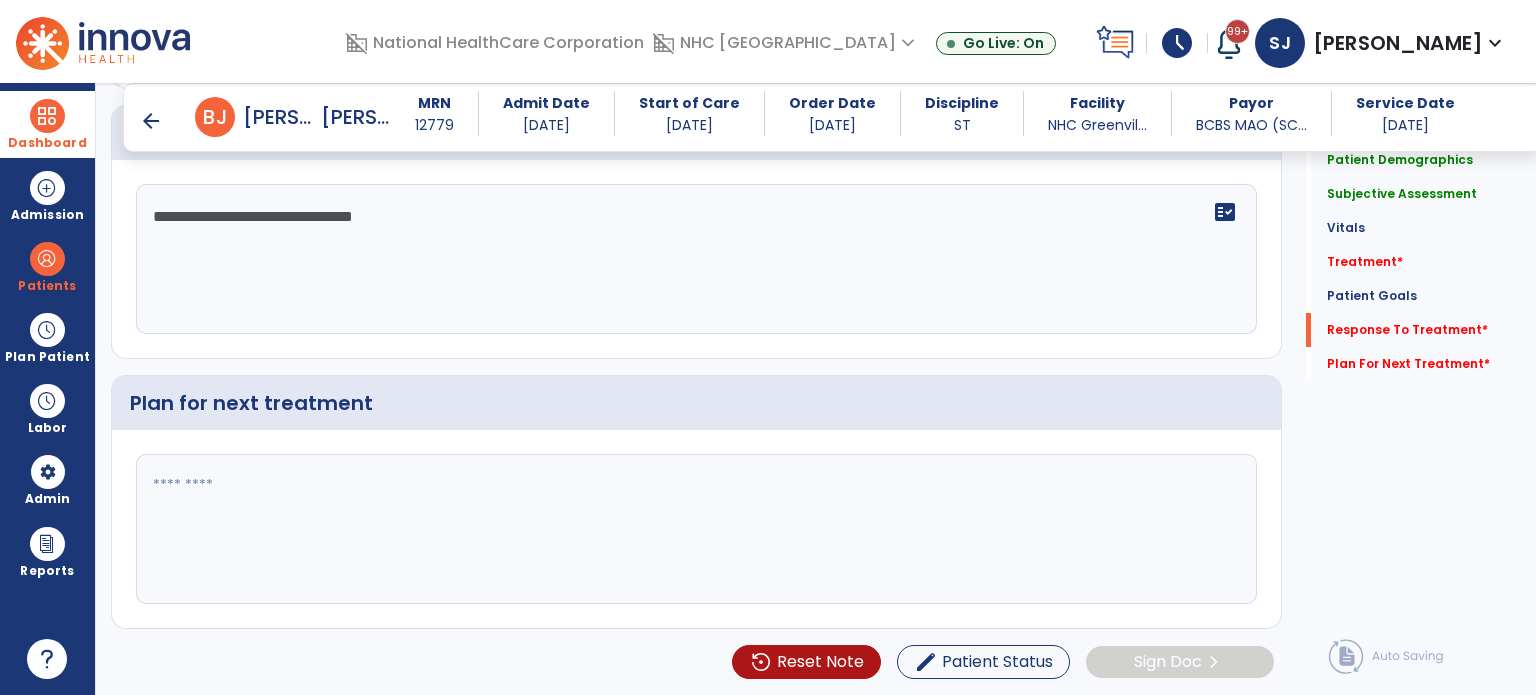 type on "**********" 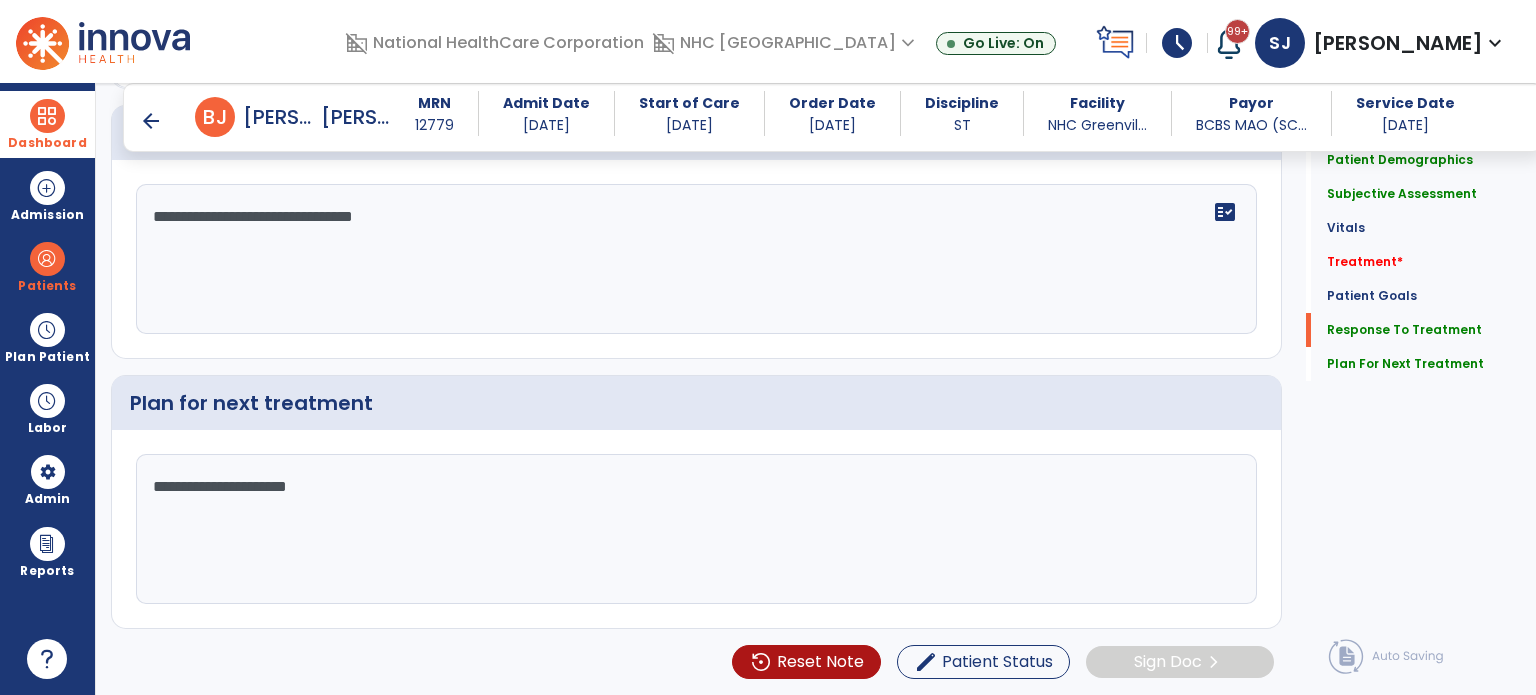 type on "**********" 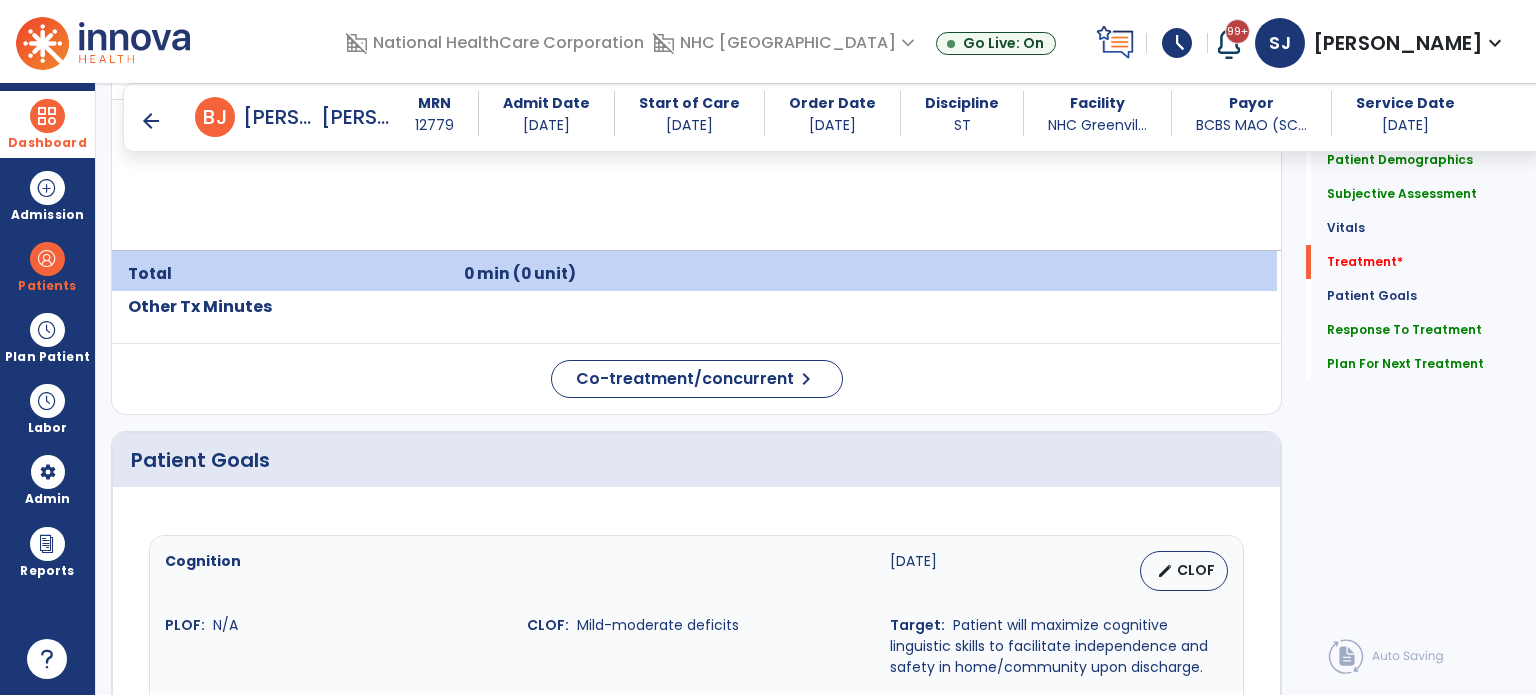scroll, scrollTop: 1225, scrollLeft: 0, axis: vertical 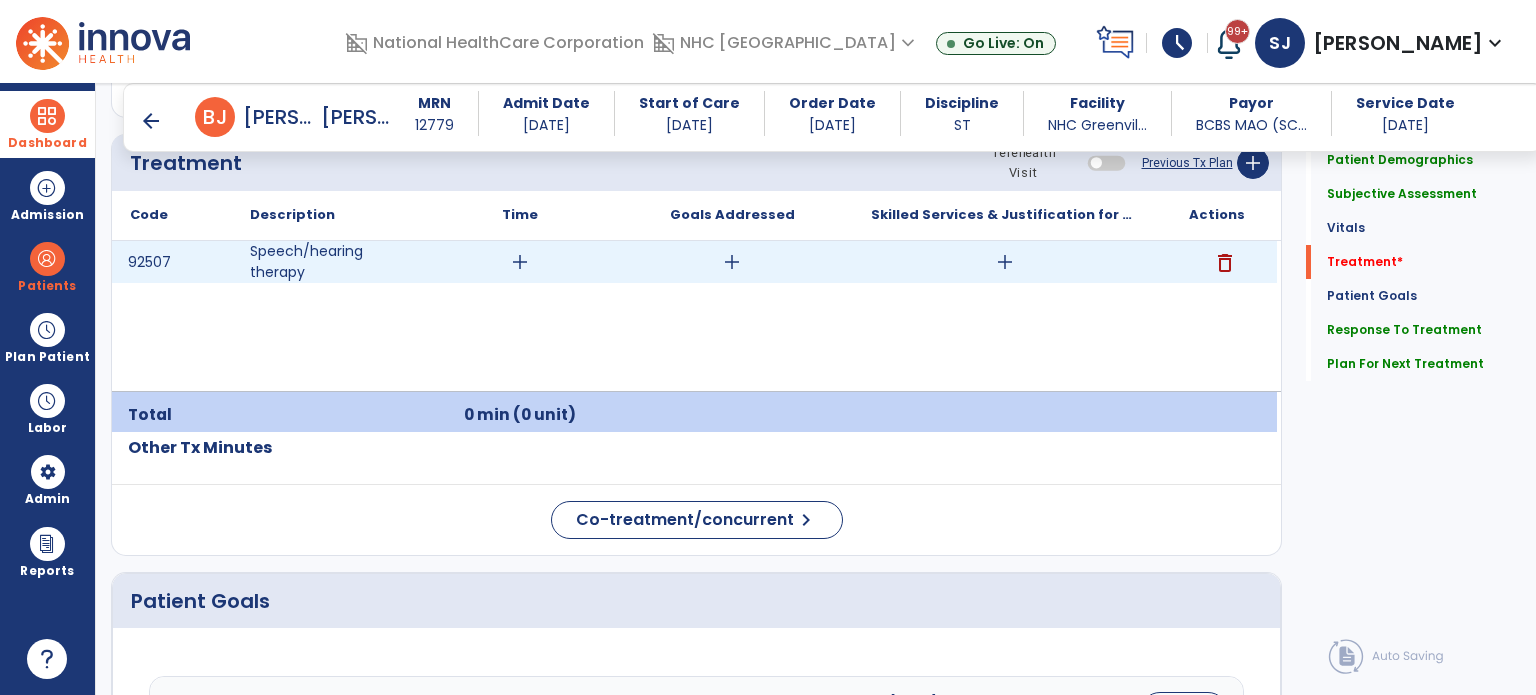 click on "add" at bounding box center [1005, 262] 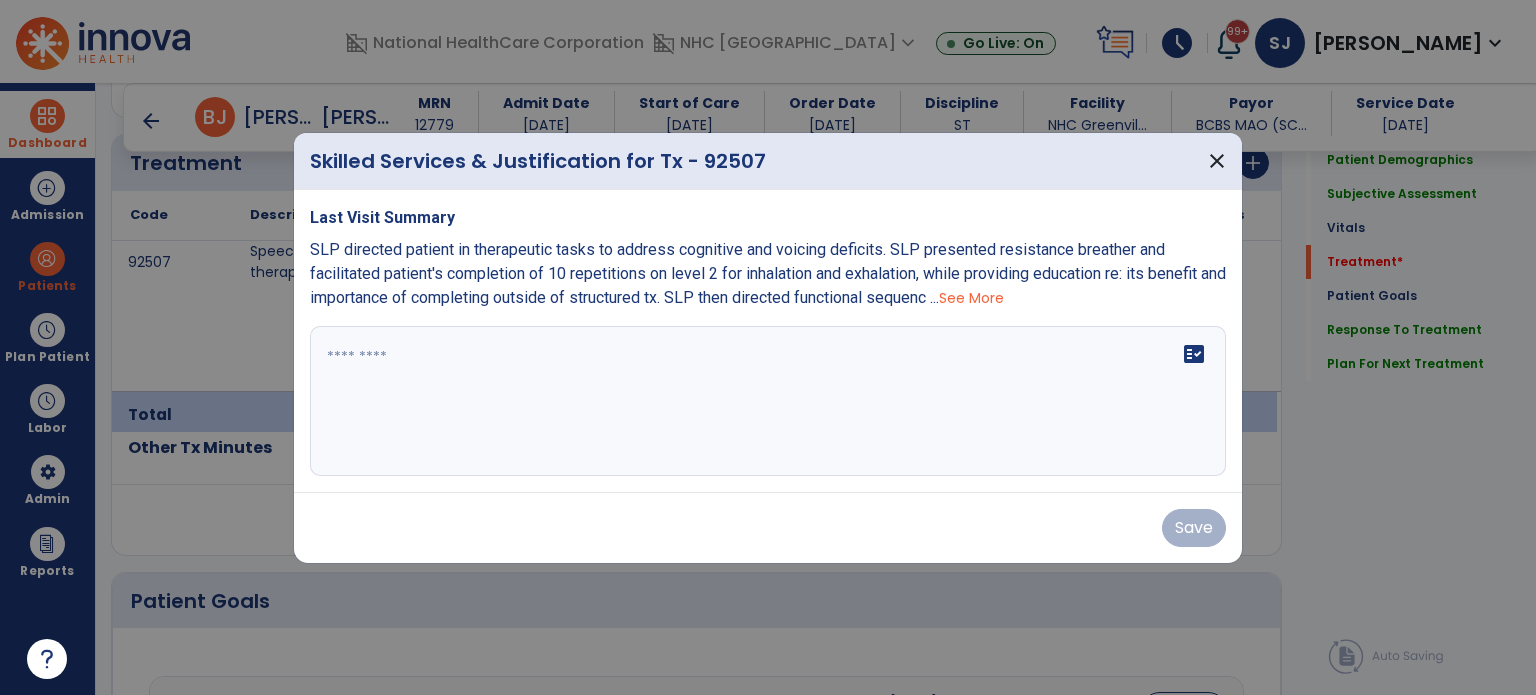 click on "fact_check" at bounding box center (768, 401) 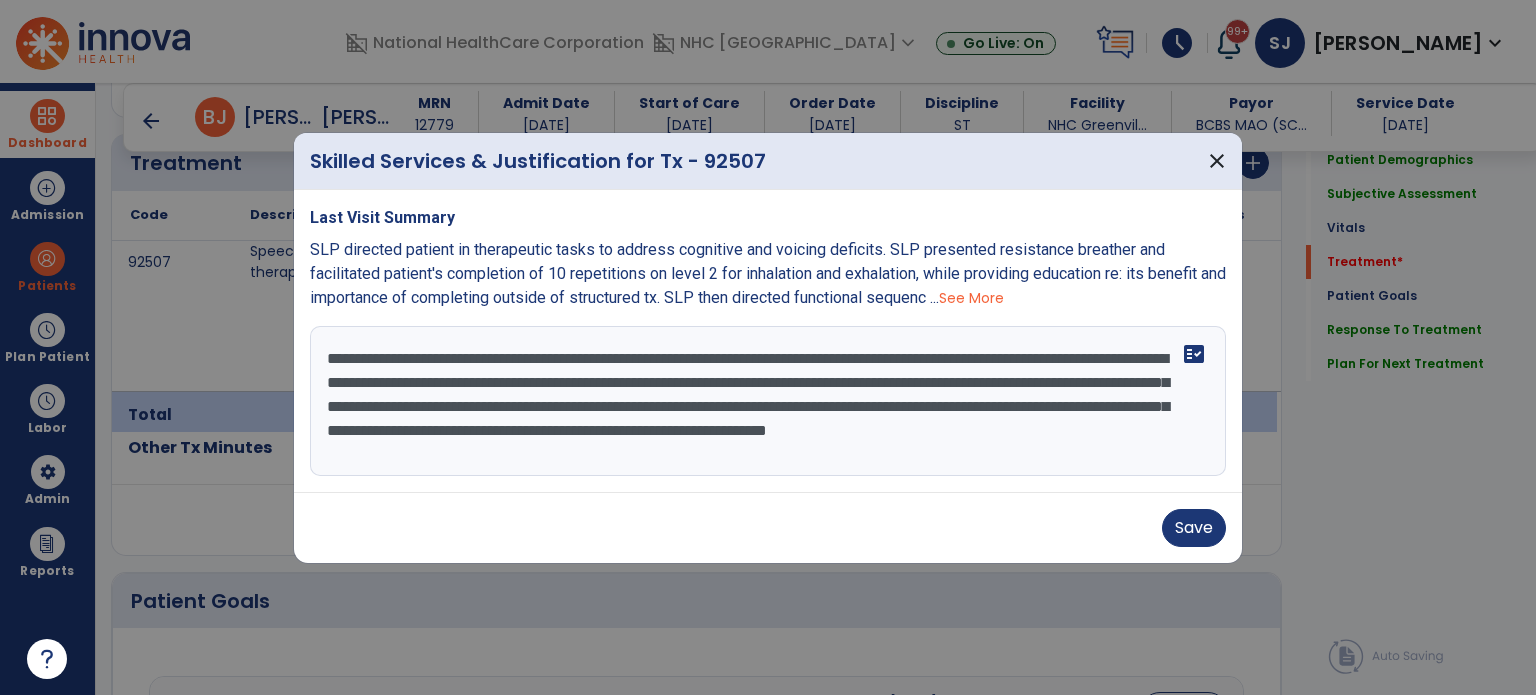 click on "**********" at bounding box center [768, 401] 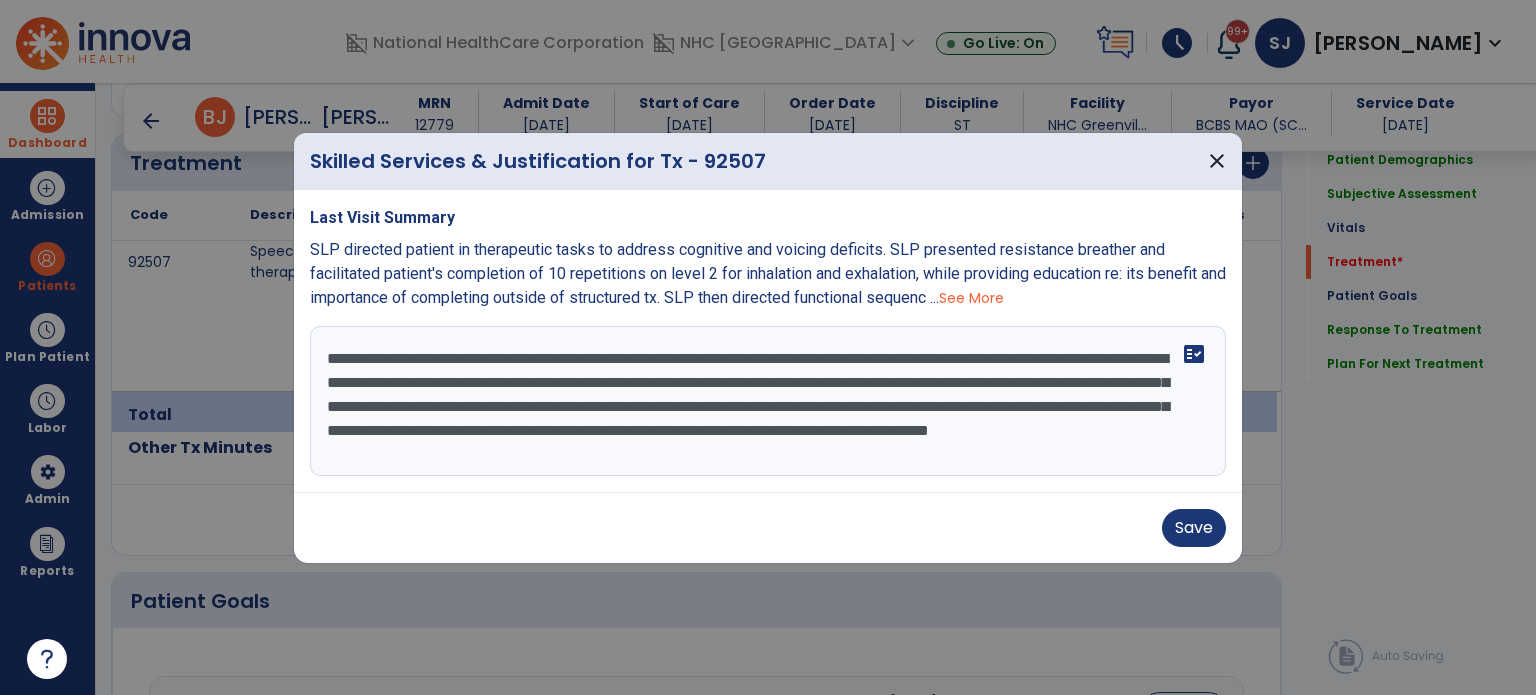 scroll, scrollTop: 15, scrollLeft: 0, axis: vertical 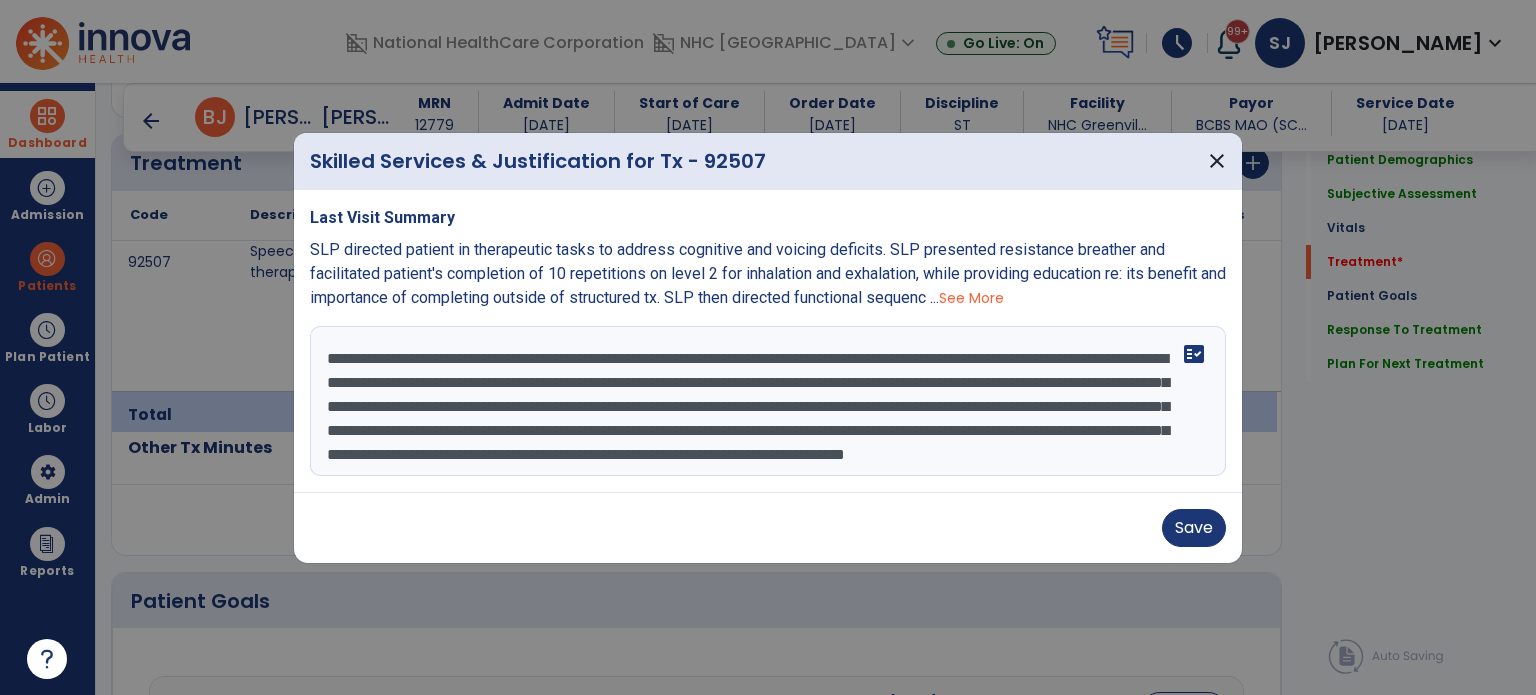 click on "**********" at bounding box center [768, 401] 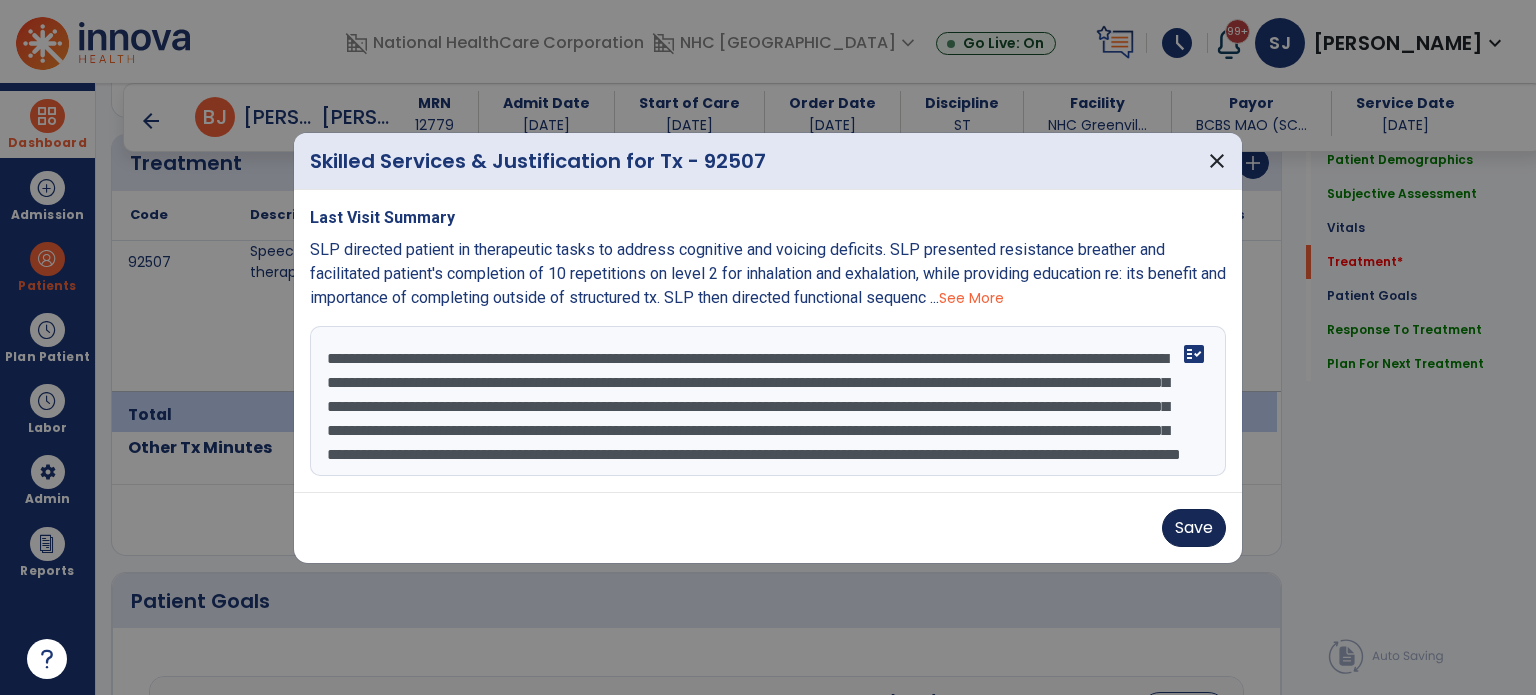 type on "**********" 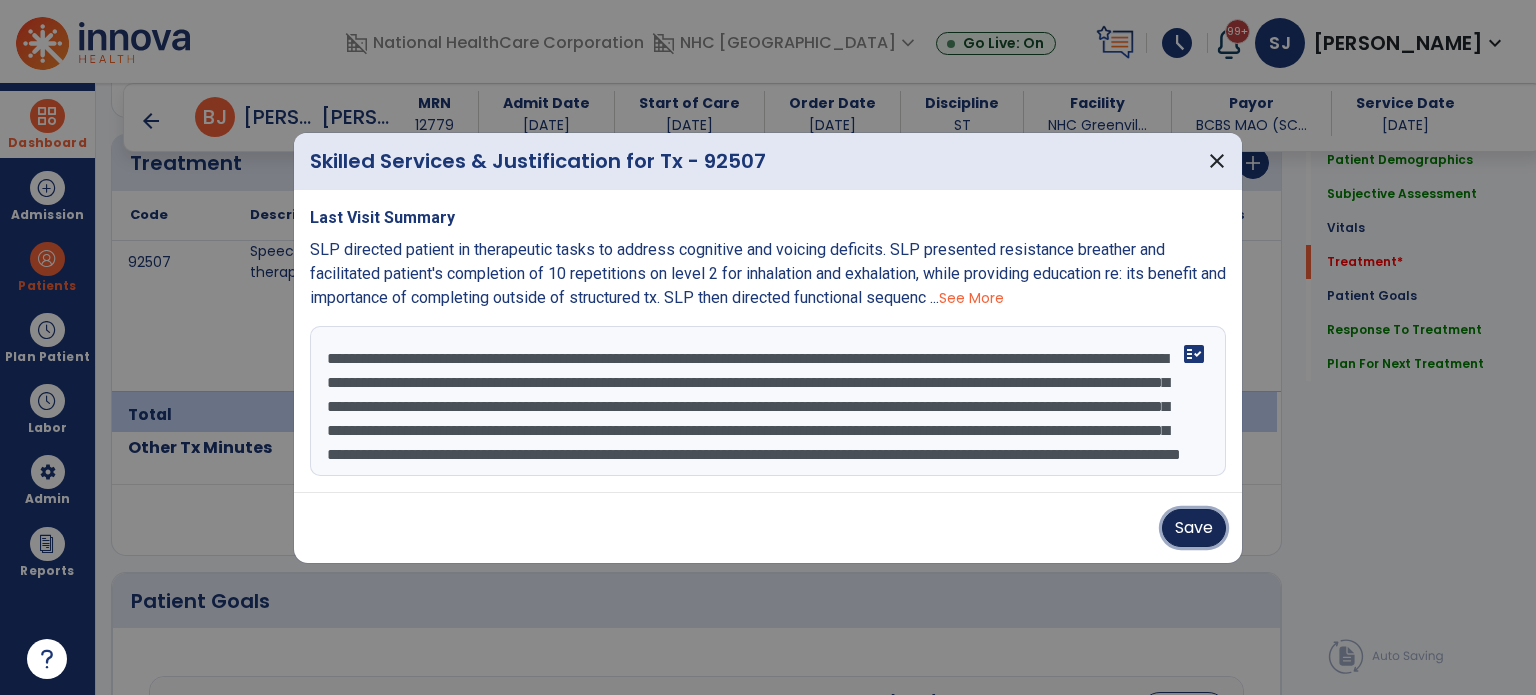 click on "Save" at bounding box center (1194, 528) 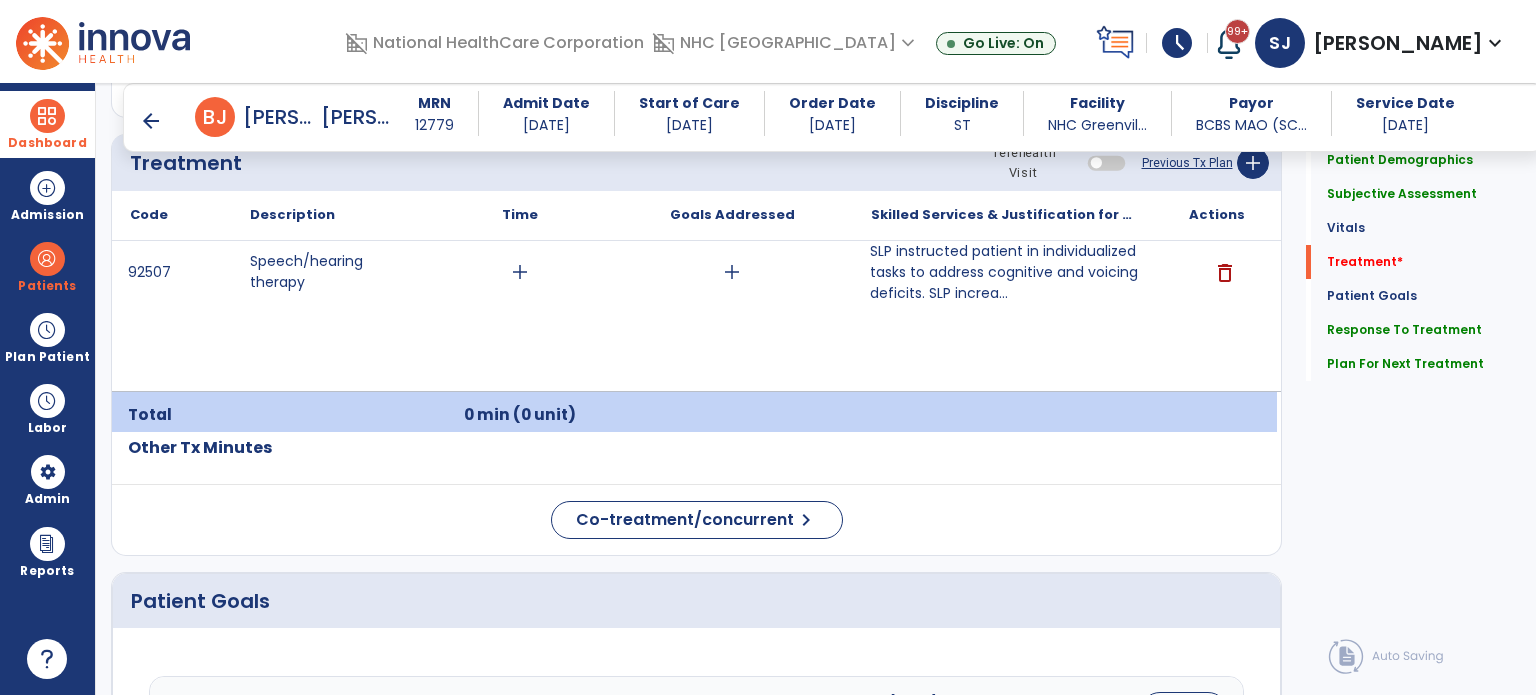 click on "arrow_back" at bounding box center (151, 121) 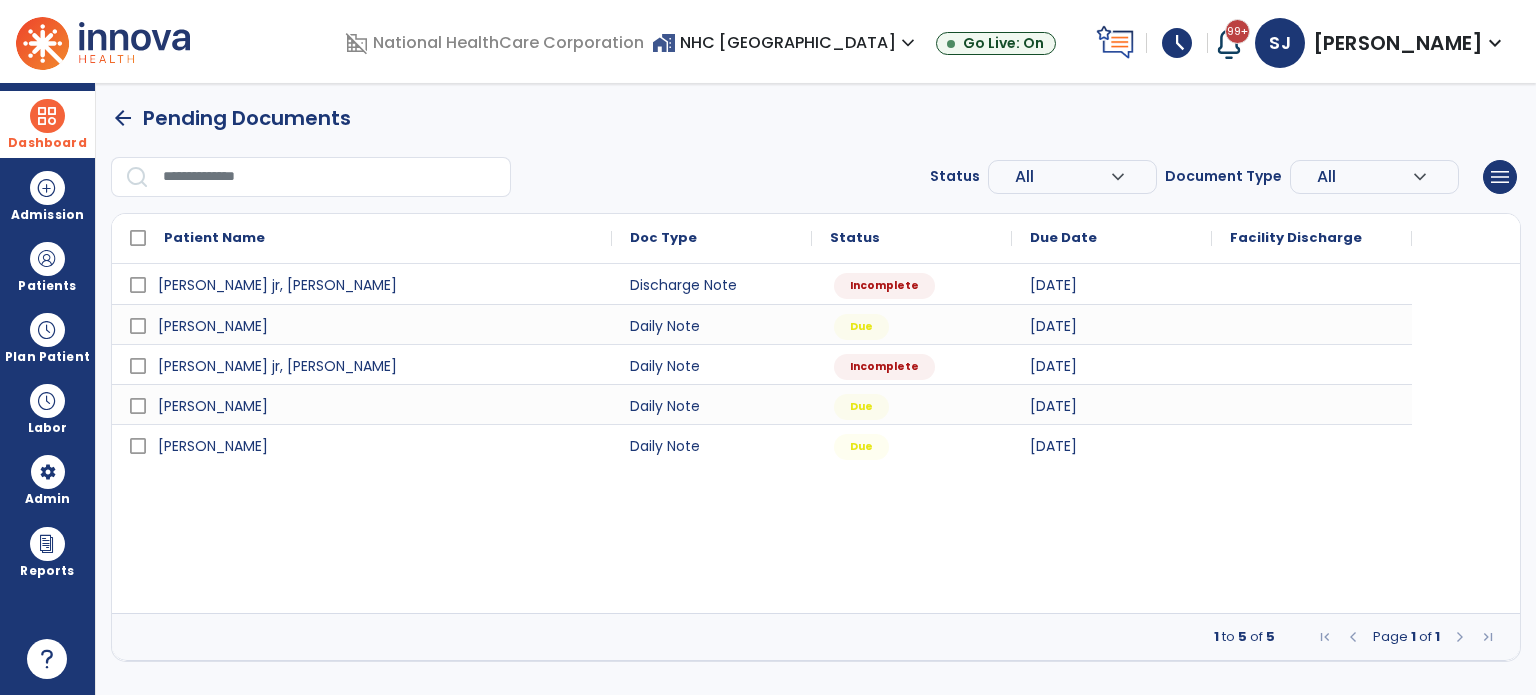 scroll, scrollTop: 0, scrollLeft: 0, axis: both 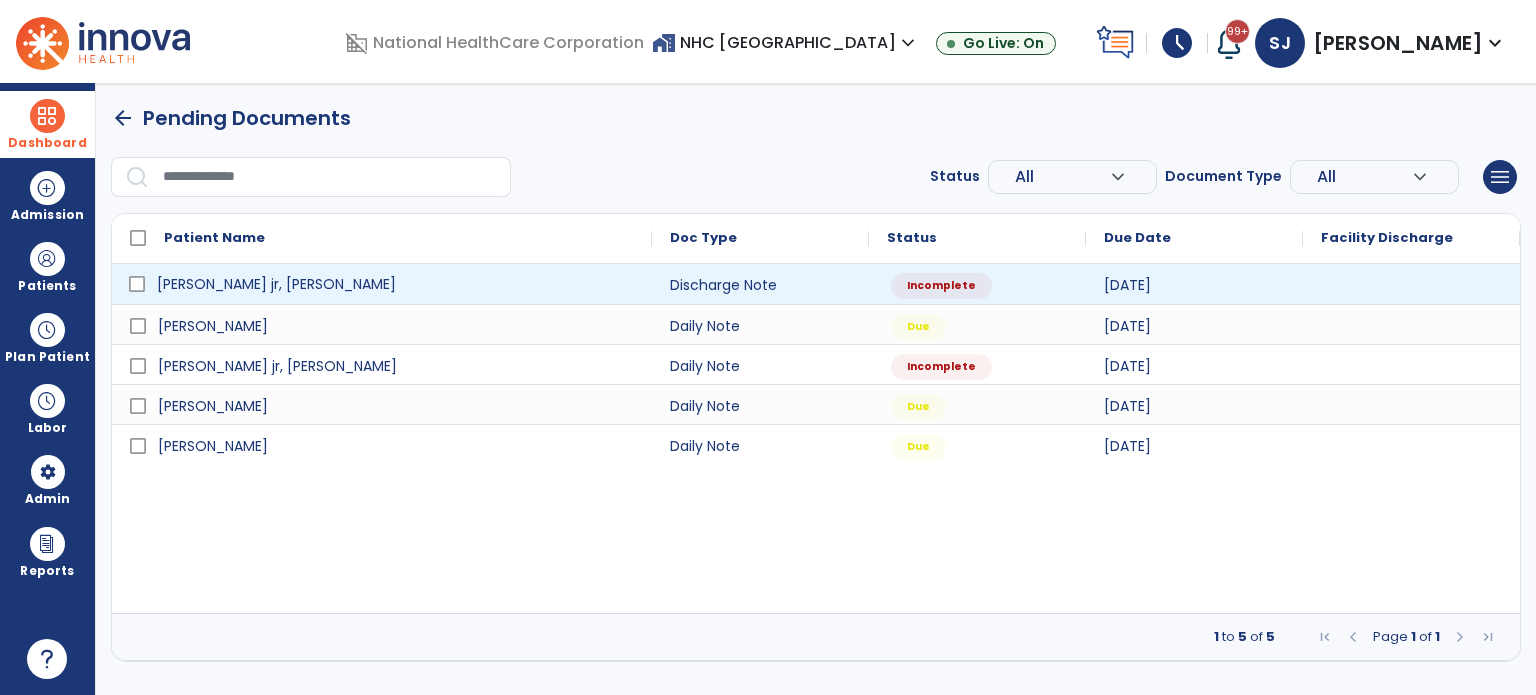 click on "Butler jr, James" at bounding box center [396, 284] 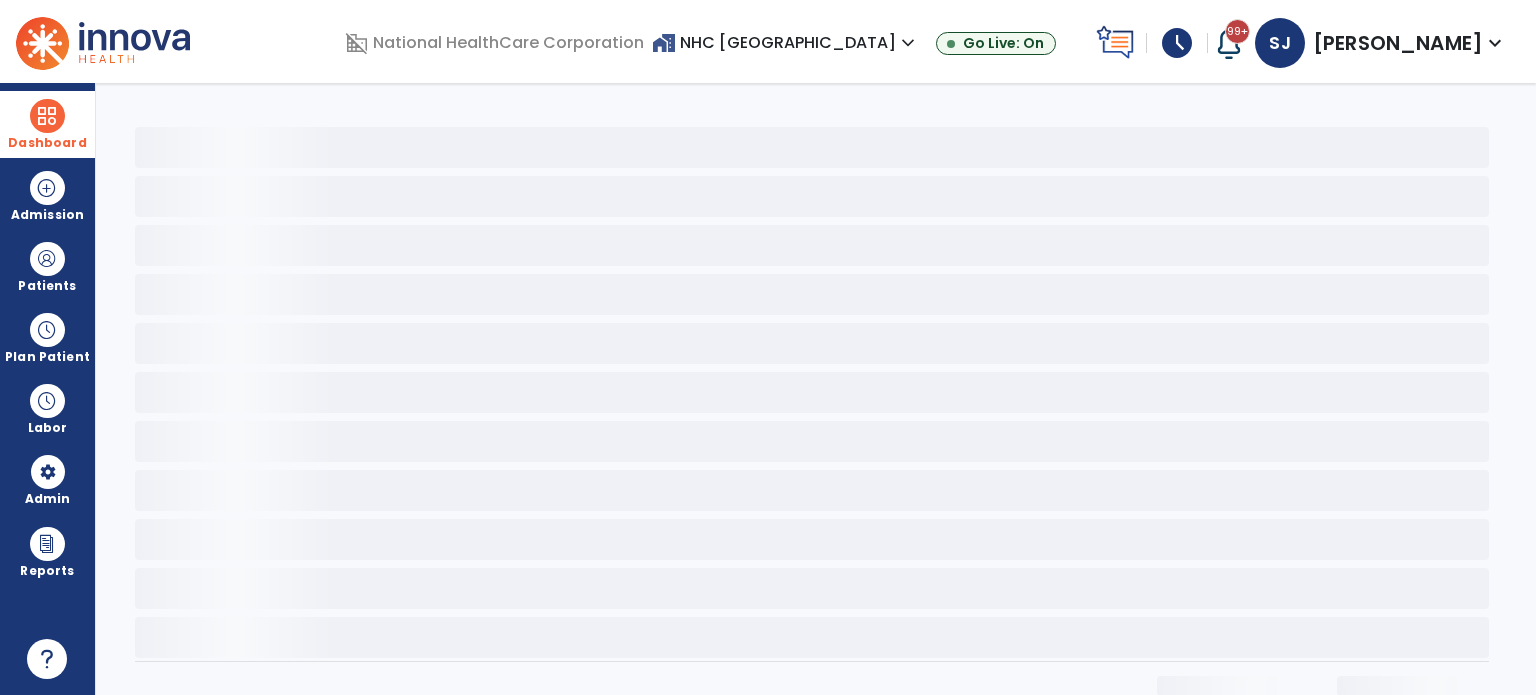 select on "****" 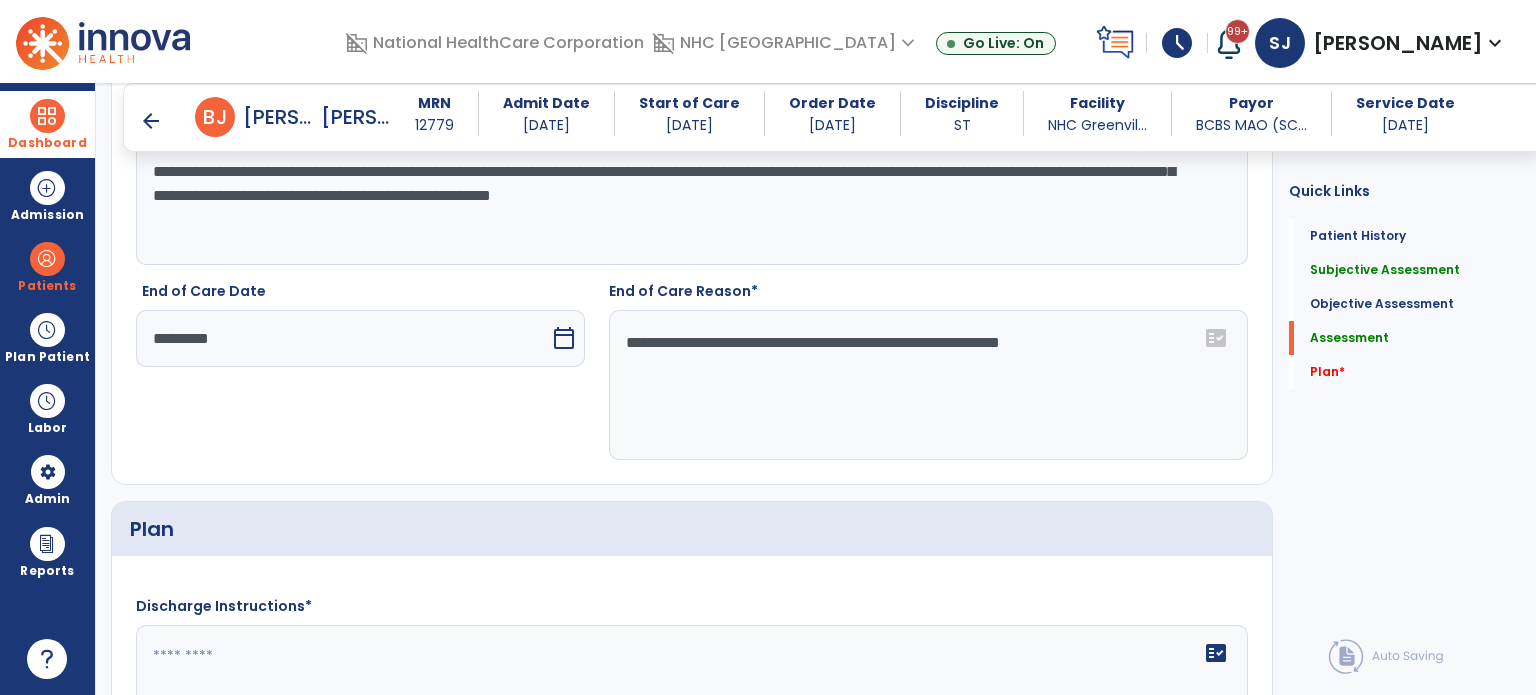 scroll, scrollTop: 2980, scrollLeft: 0, axis: vertical 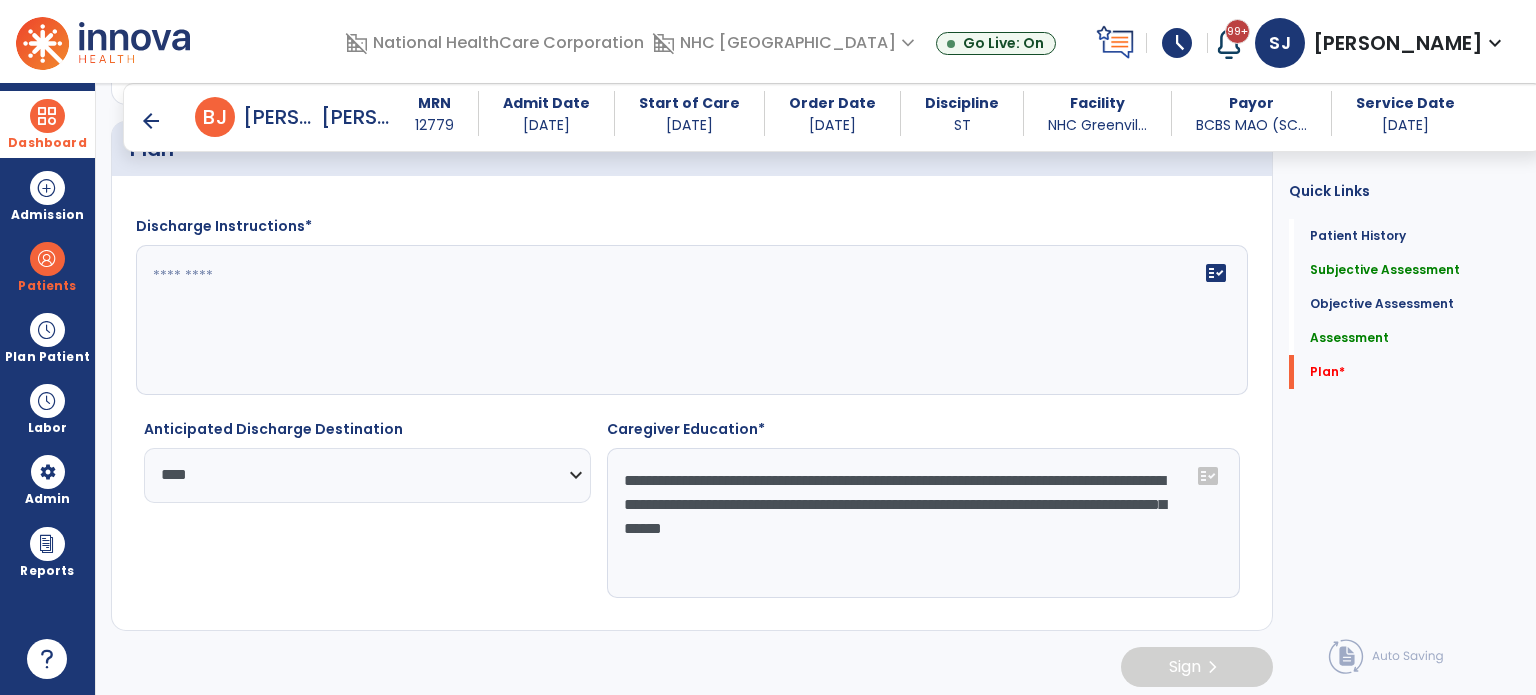 click on "fact_check" 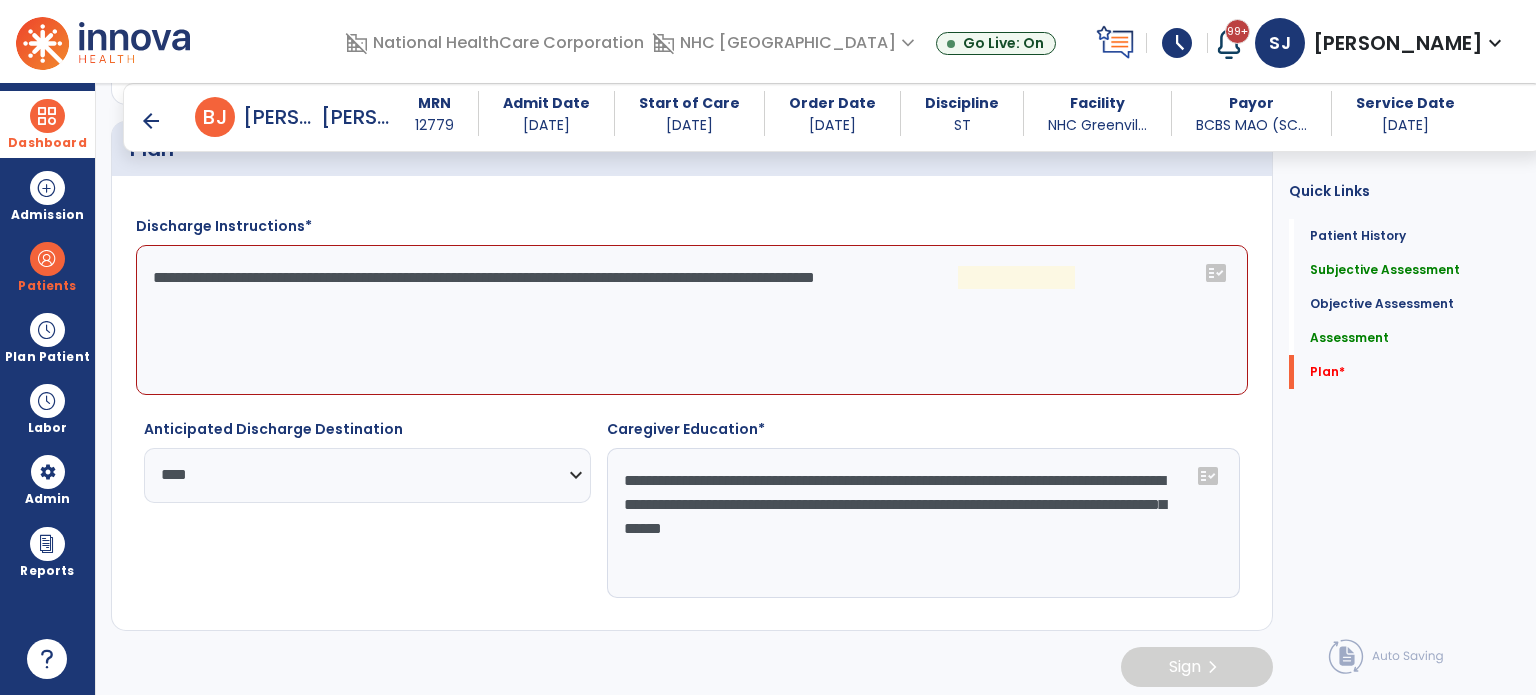 click on "**********" 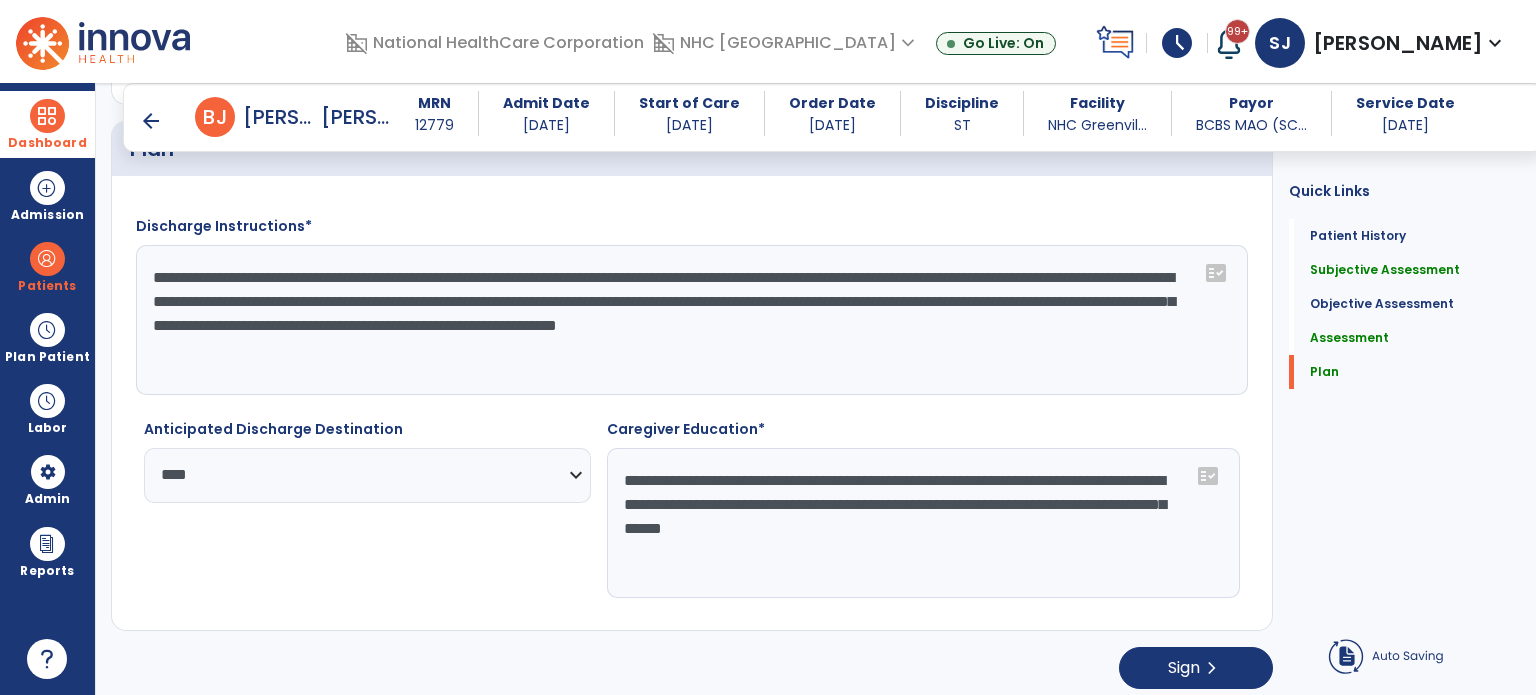 type on "**********" 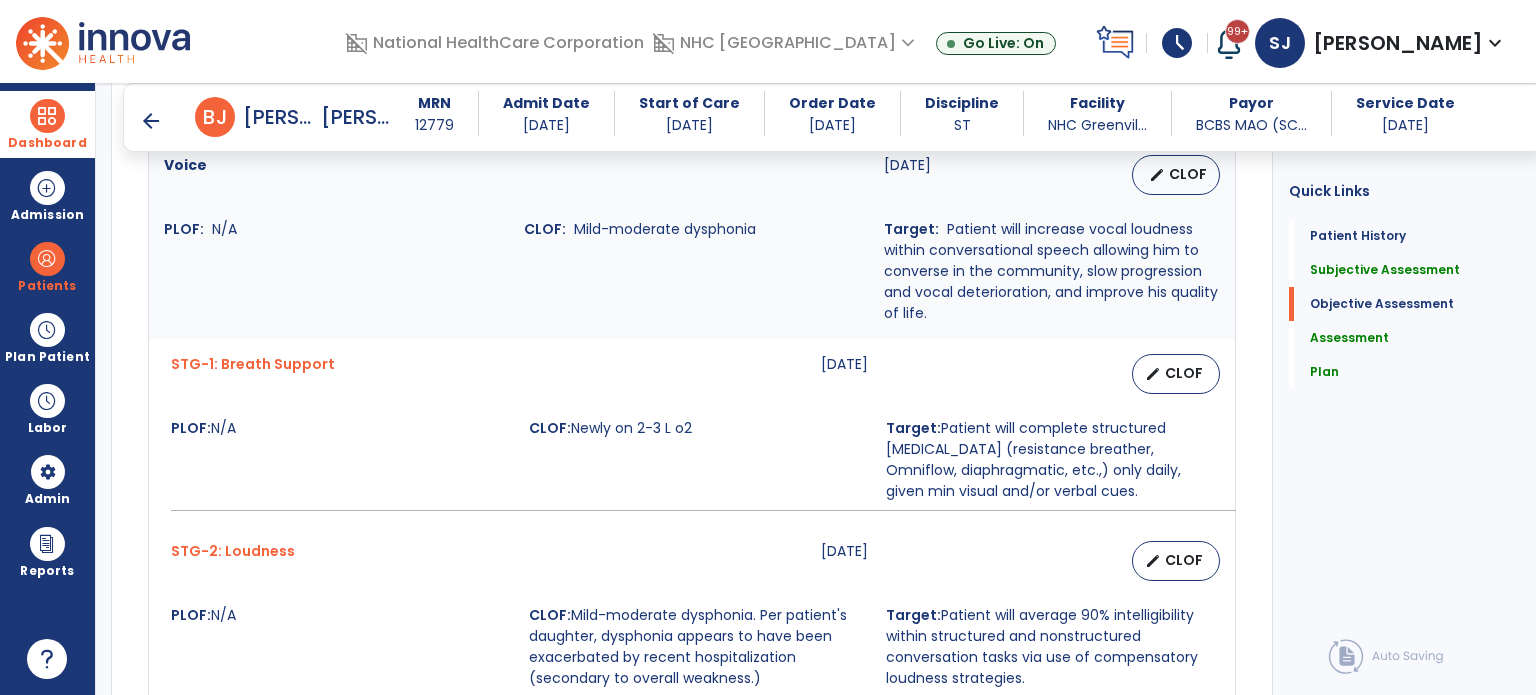 scroll, scrollTop: 1480, scrollLeft: 0, axis: vertical 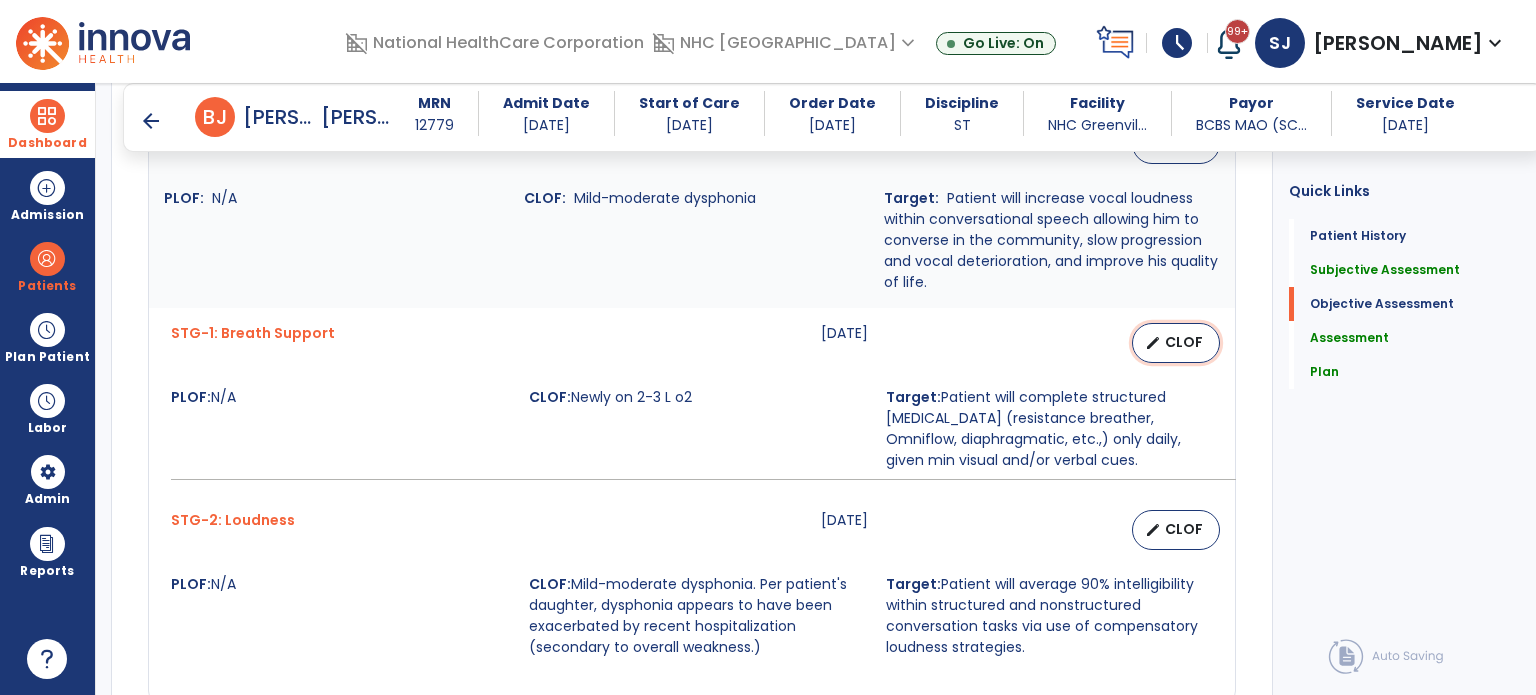 click on "CLOF" at bounding box center [1184, 342] 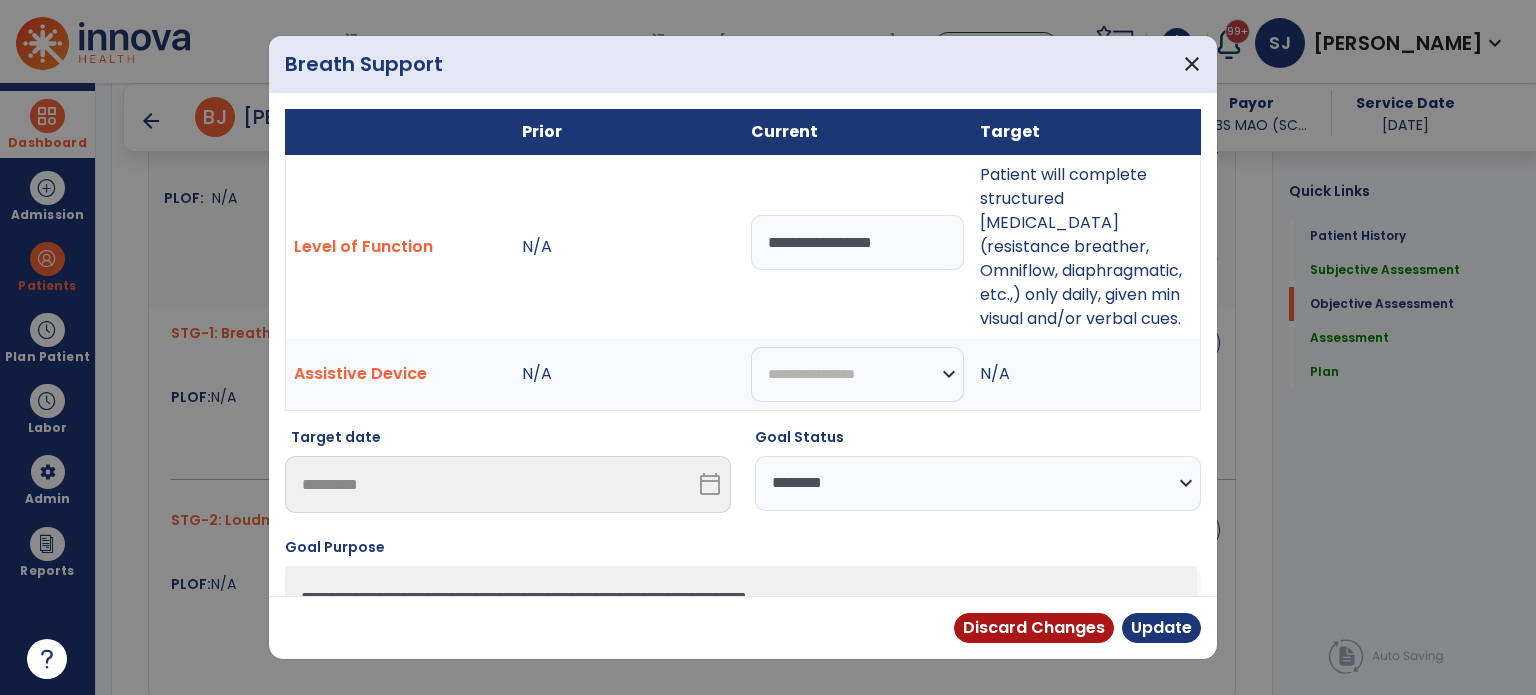 click on "**********" at bounding box center (857, 242) 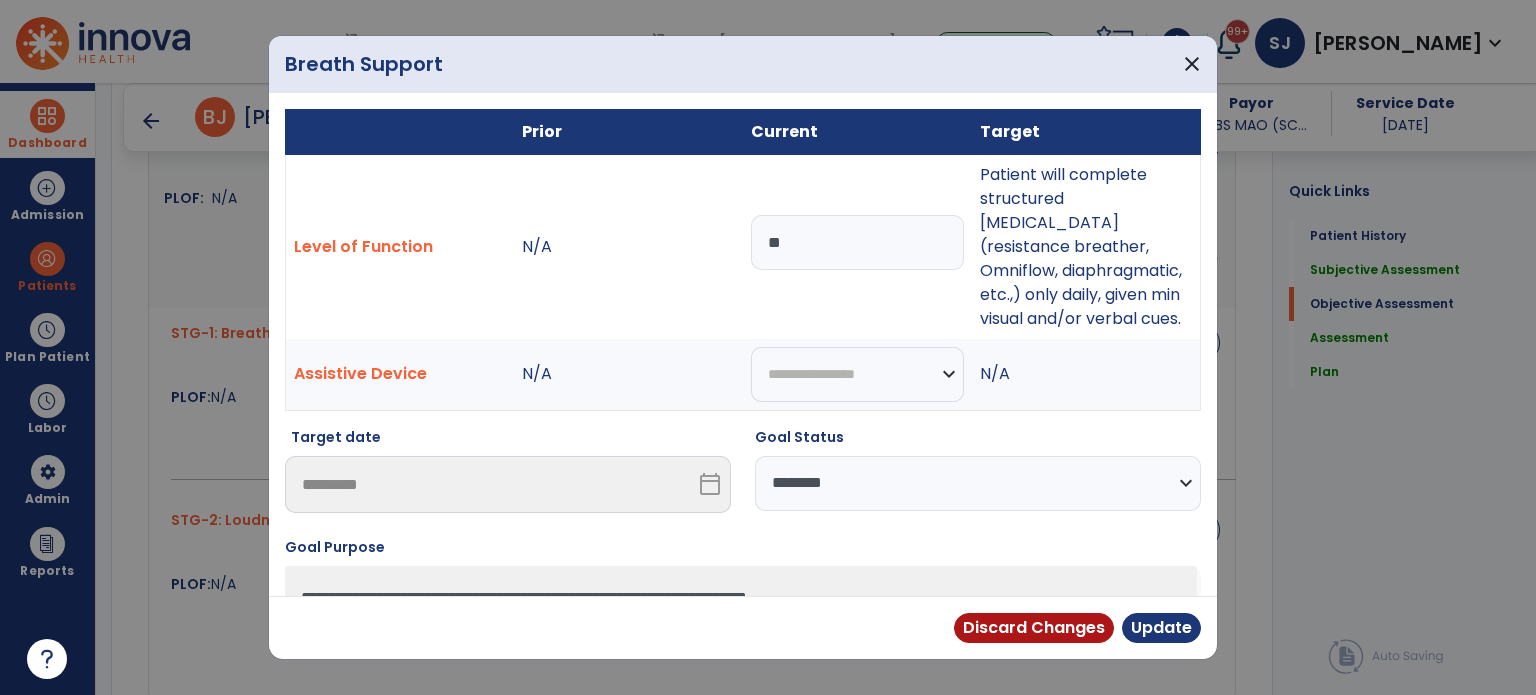 type on "*" 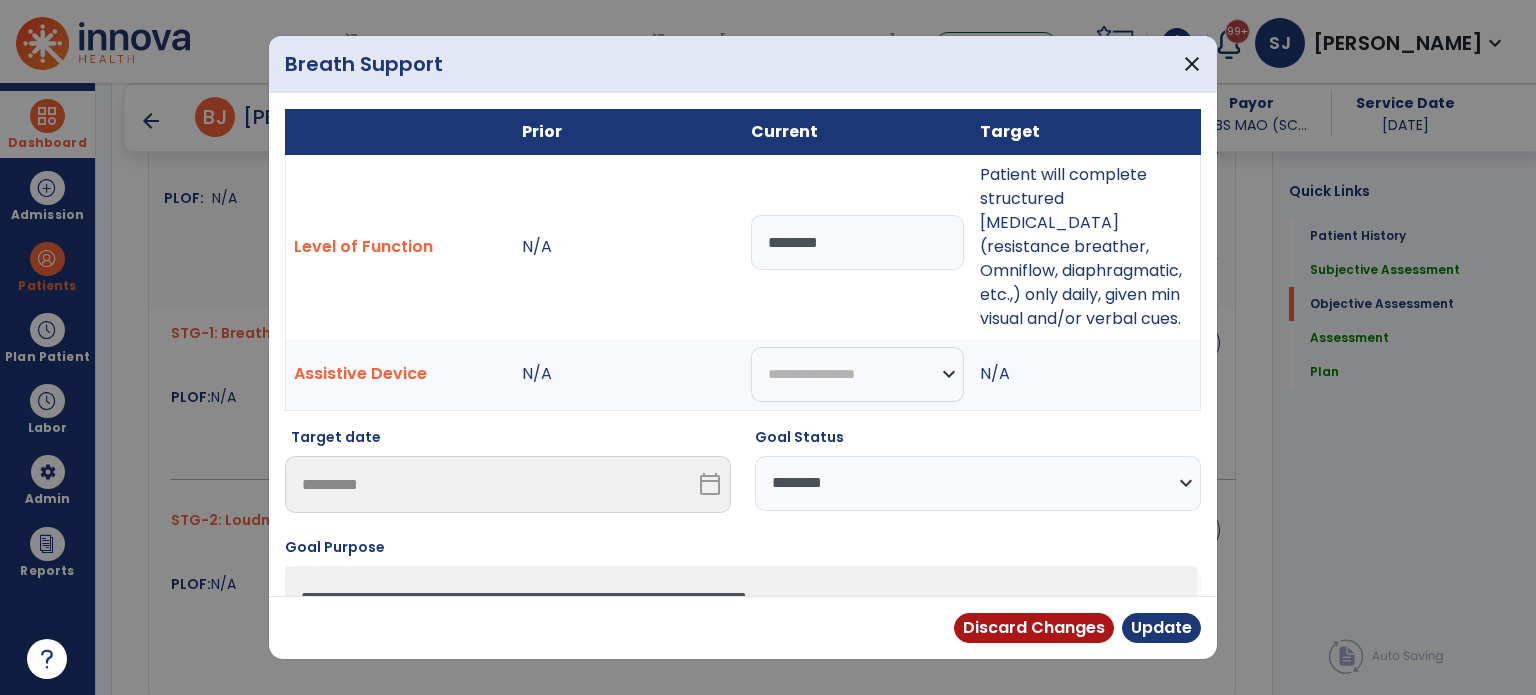 type on "********" 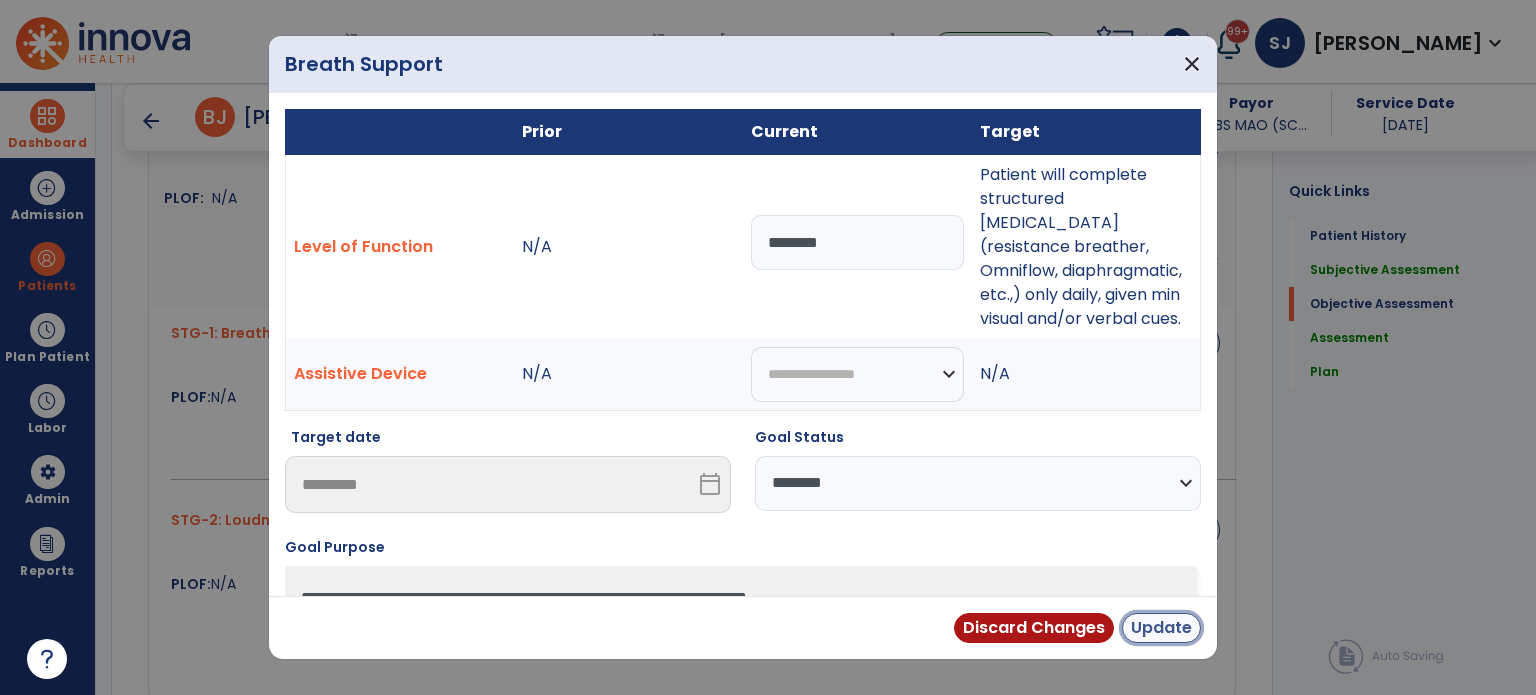 click on "Update" at bounding box center [1161, 628] 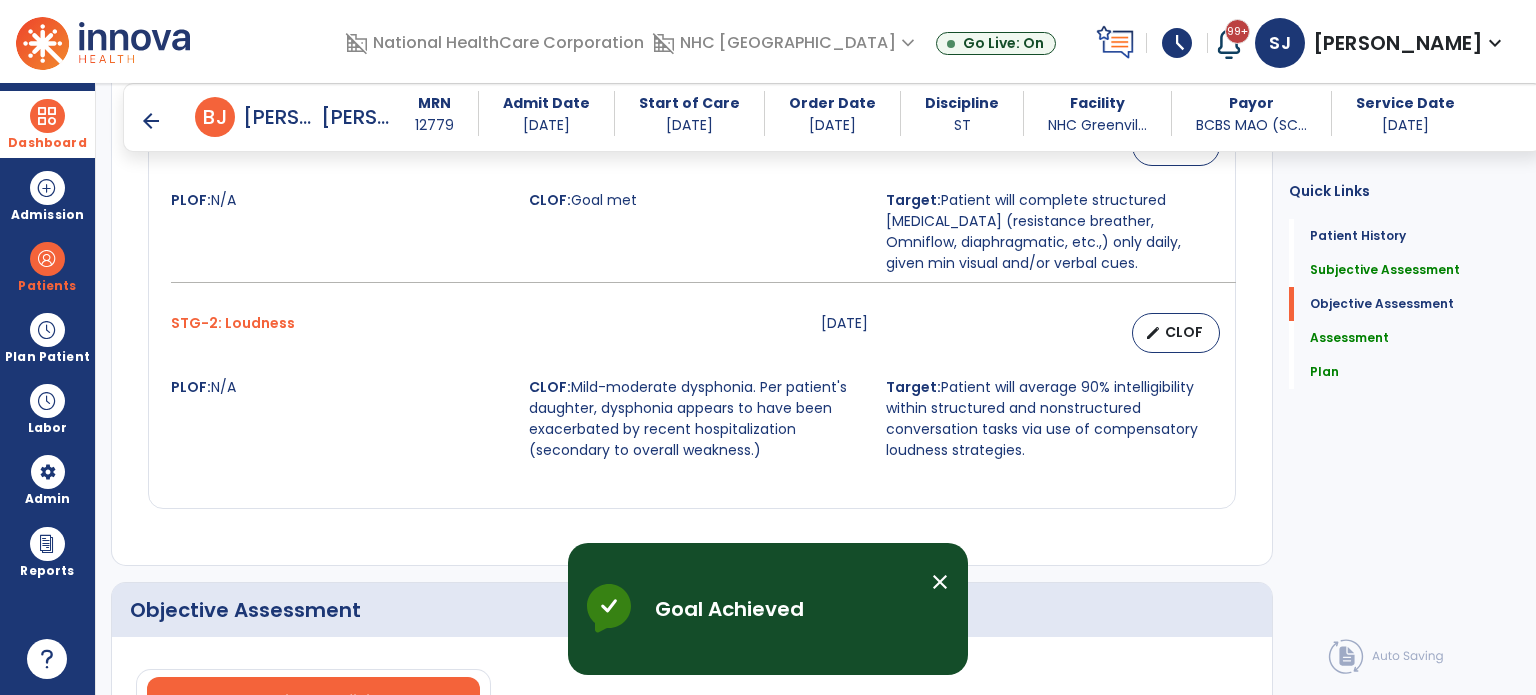scroll, scrollTop: 1680, scrollLeft: 0, axis: vertical 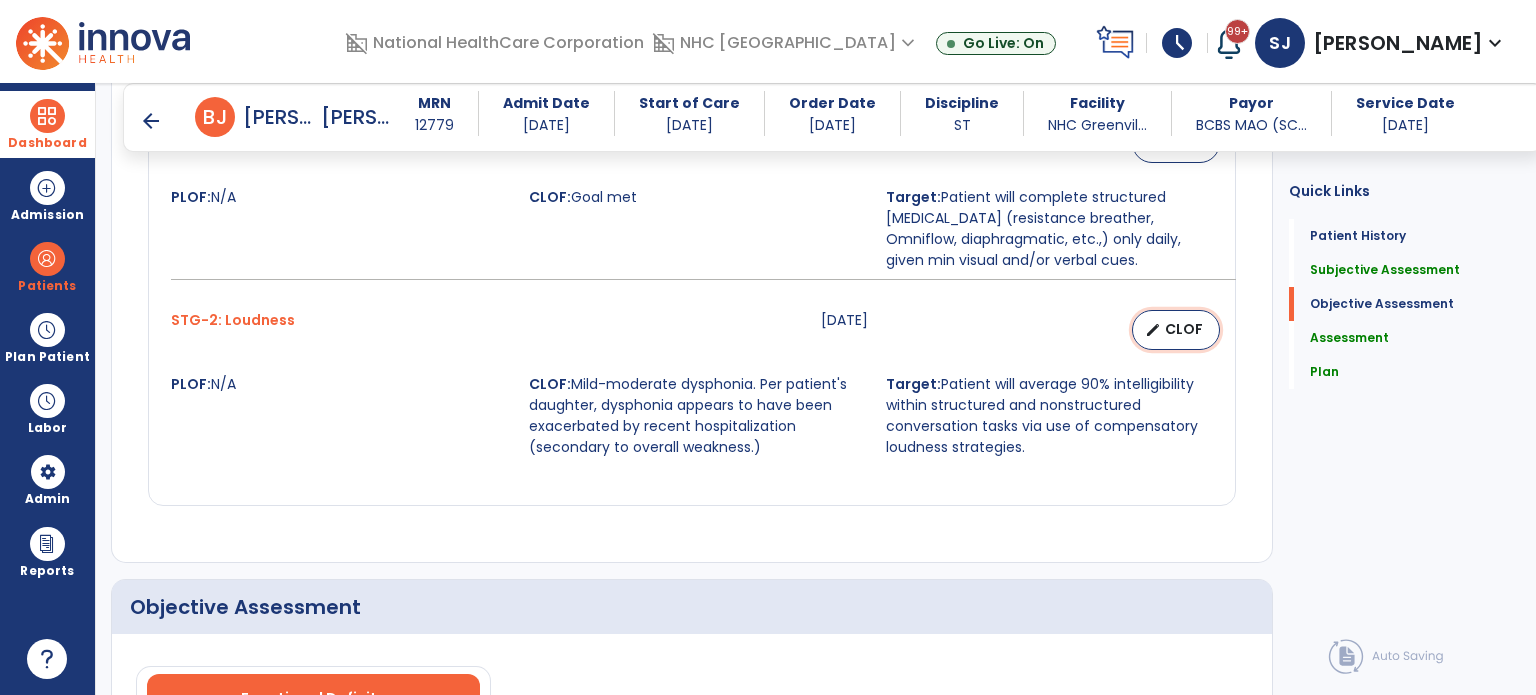 click on "CLOF" at bounding box center (1184, 329) 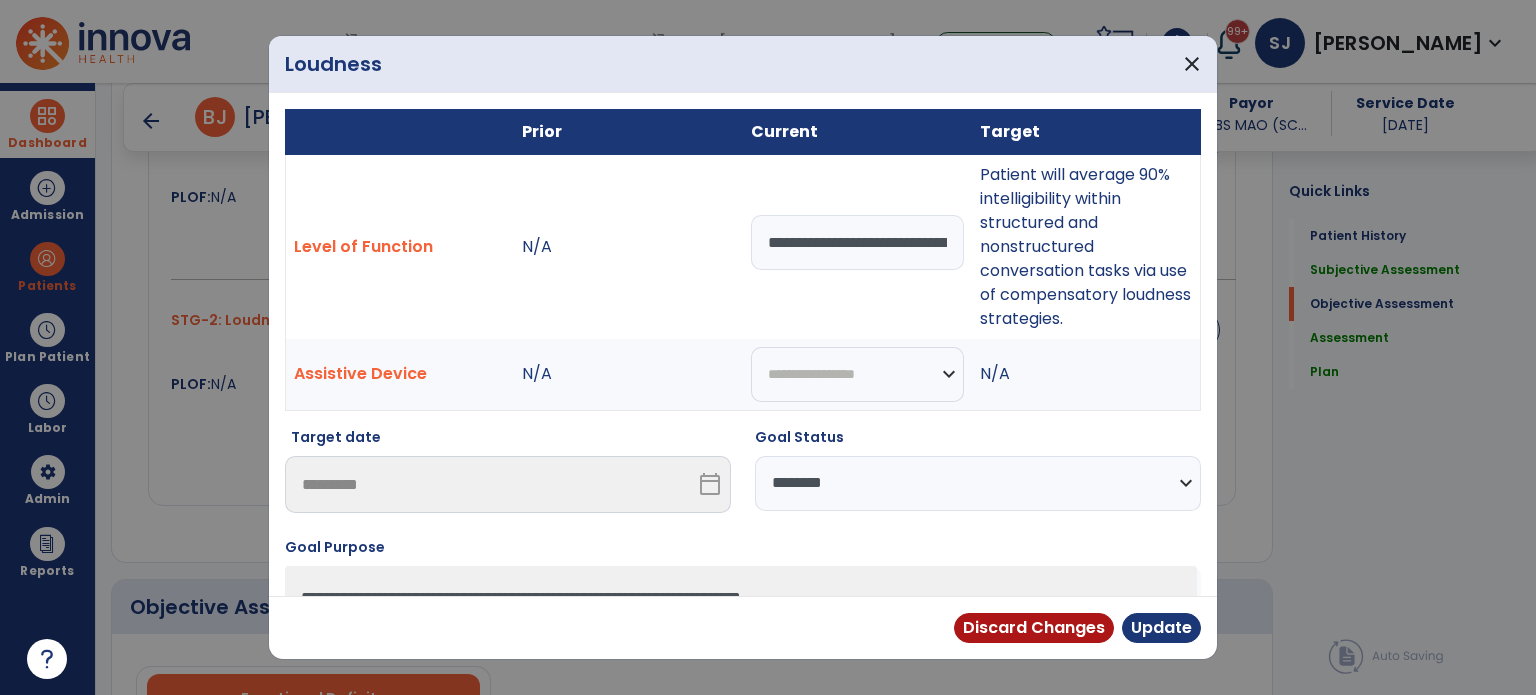 click on "**********" at bounding box center (978, 483) 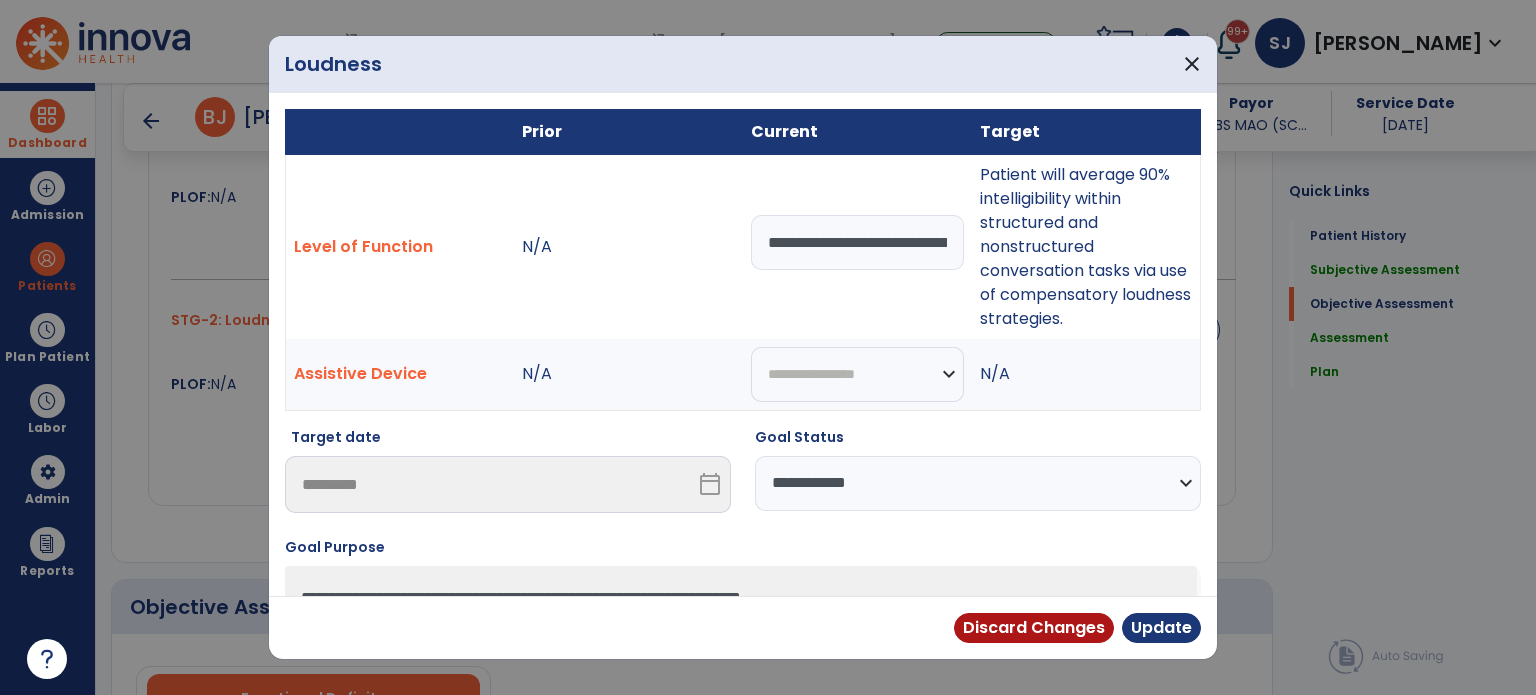 click on "**********" at bounding box center (978, 483) 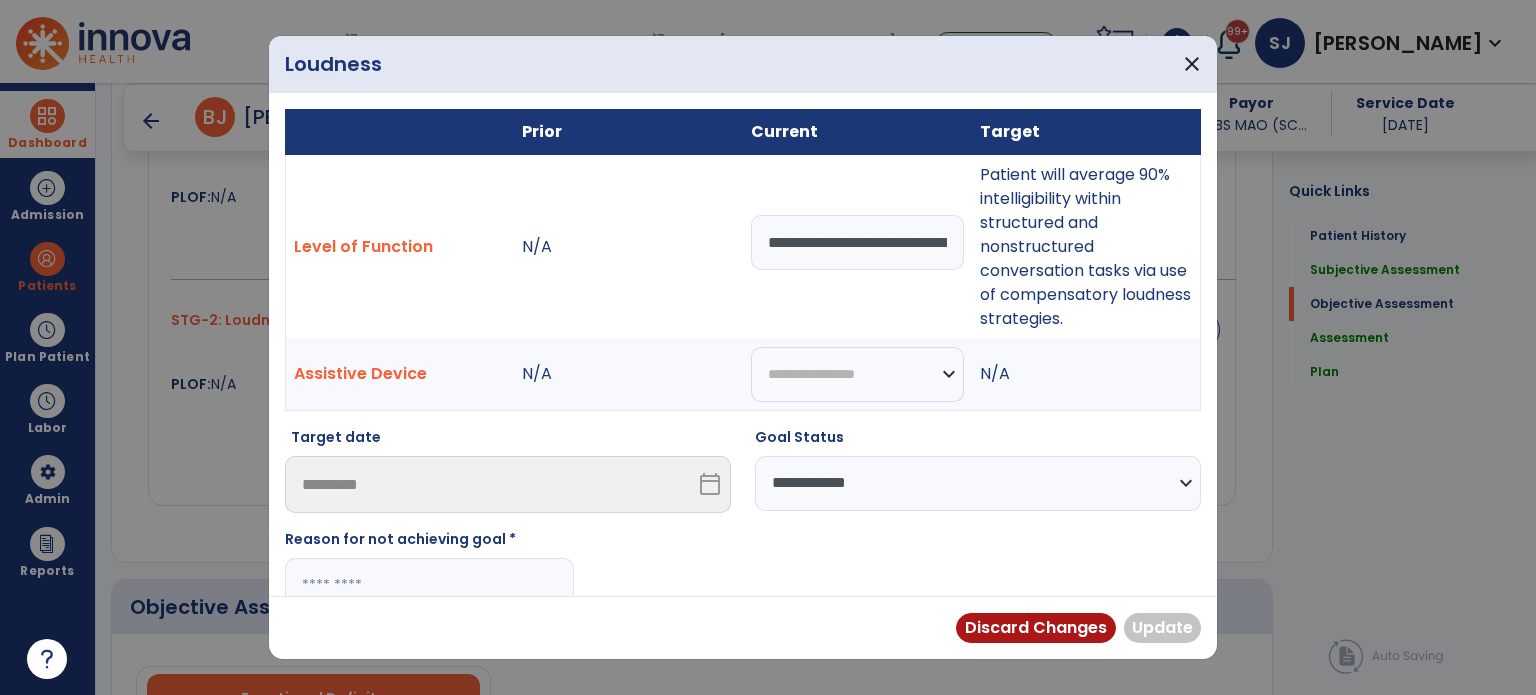 click at bounding box center [429, 585] 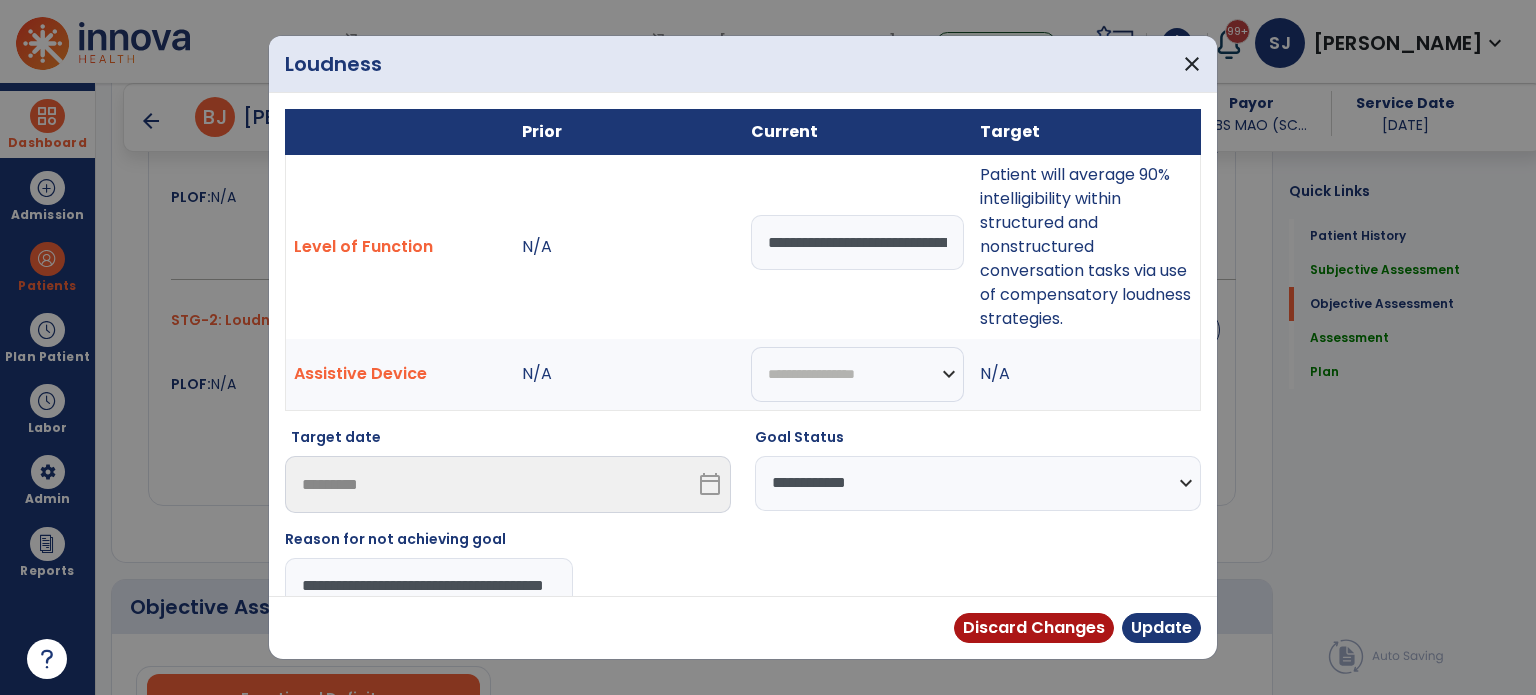 scroll, scrollTop: 0, scrollLeft: 73, axis: horizontal 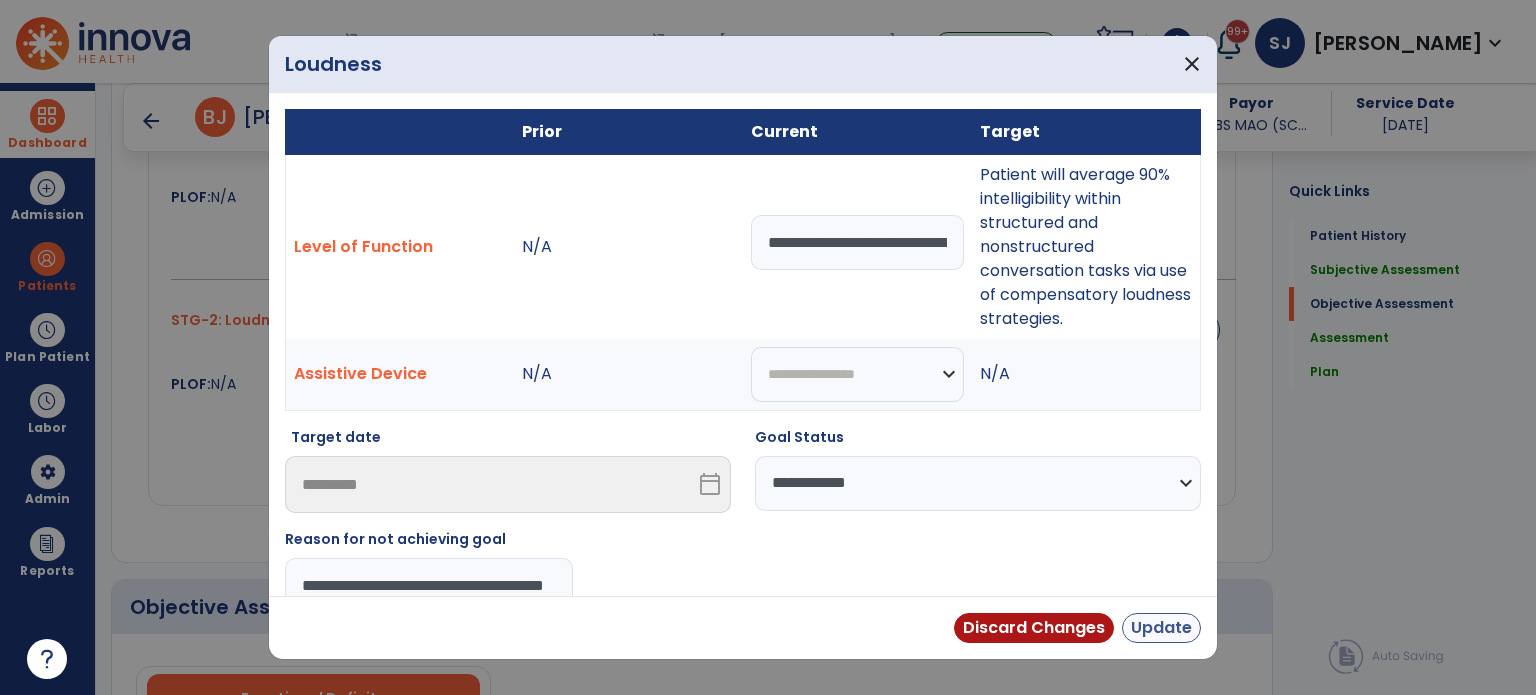 type on "**********" 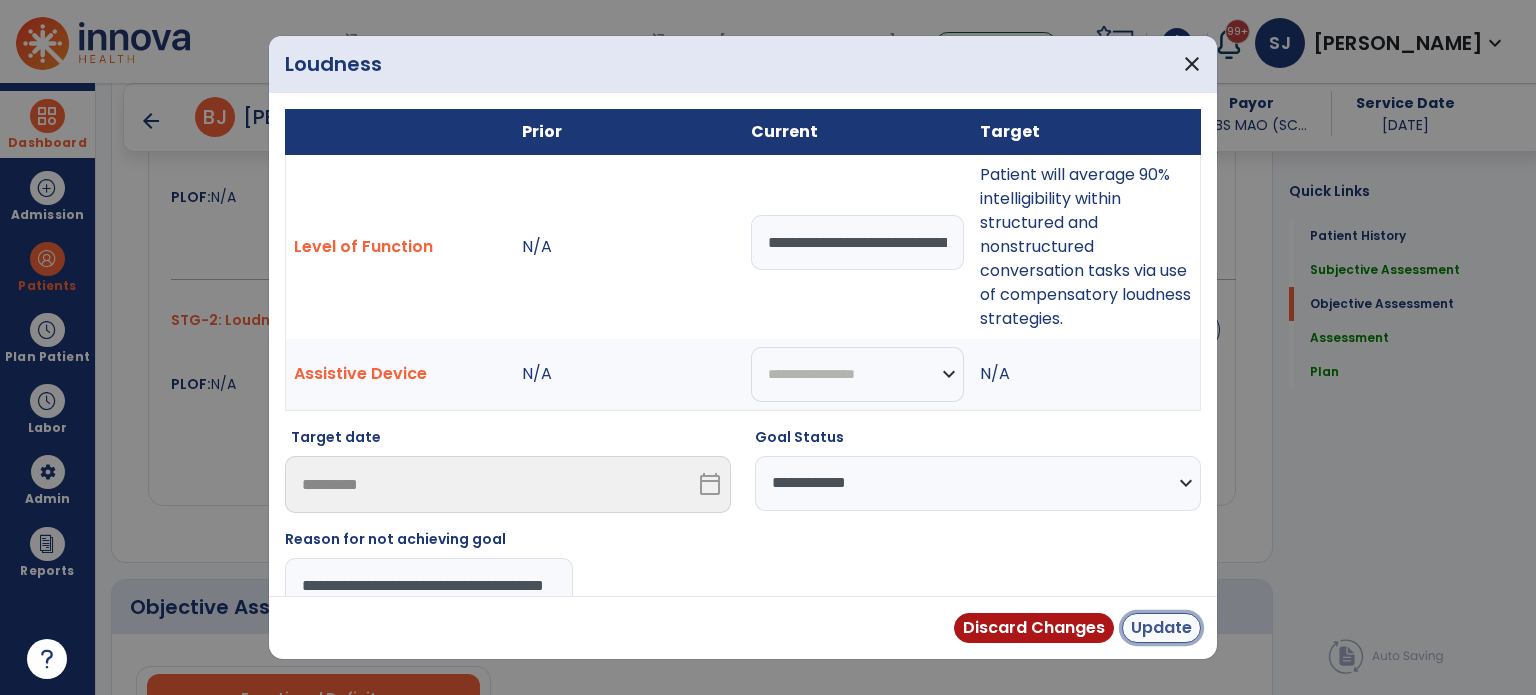 click on "Update" at bounding box center [1161, 628] 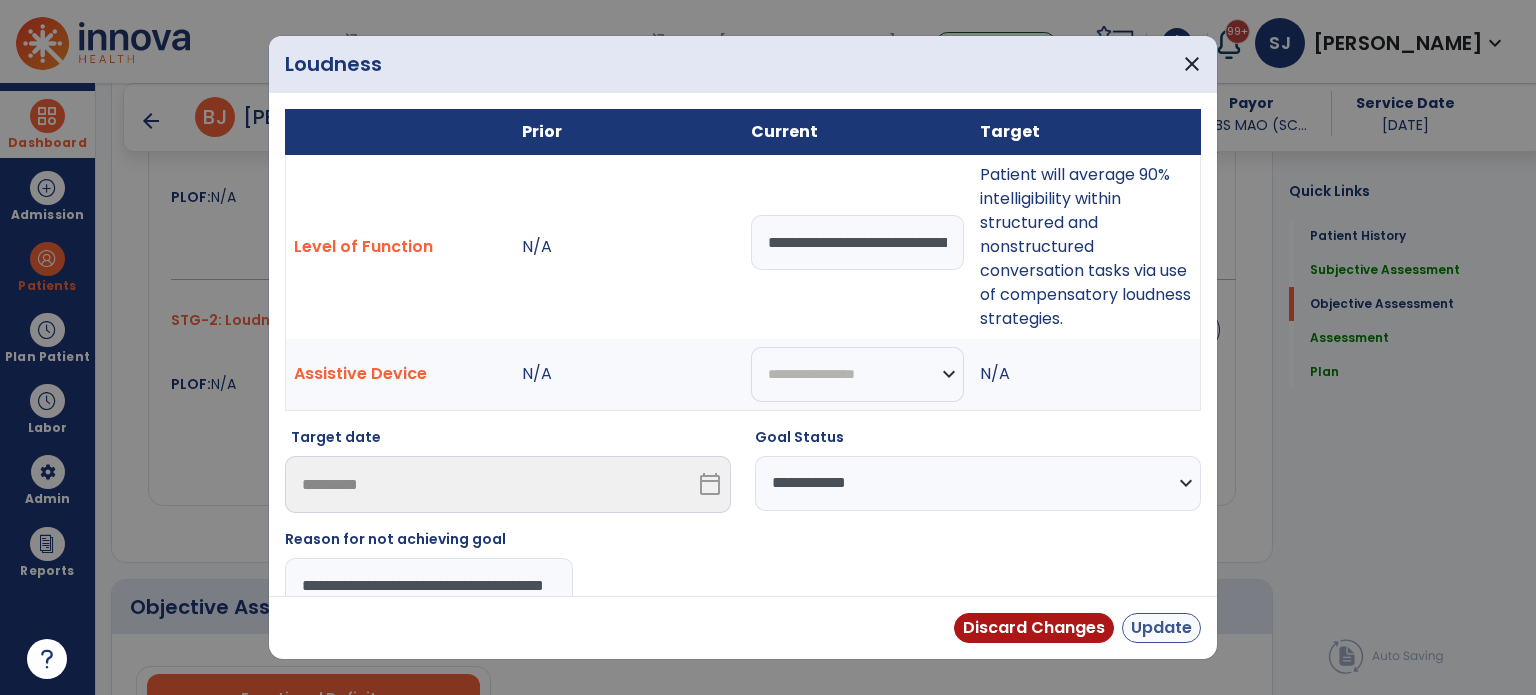 scroll, scrollTop: 0, scrollLeft: 0, axis: both 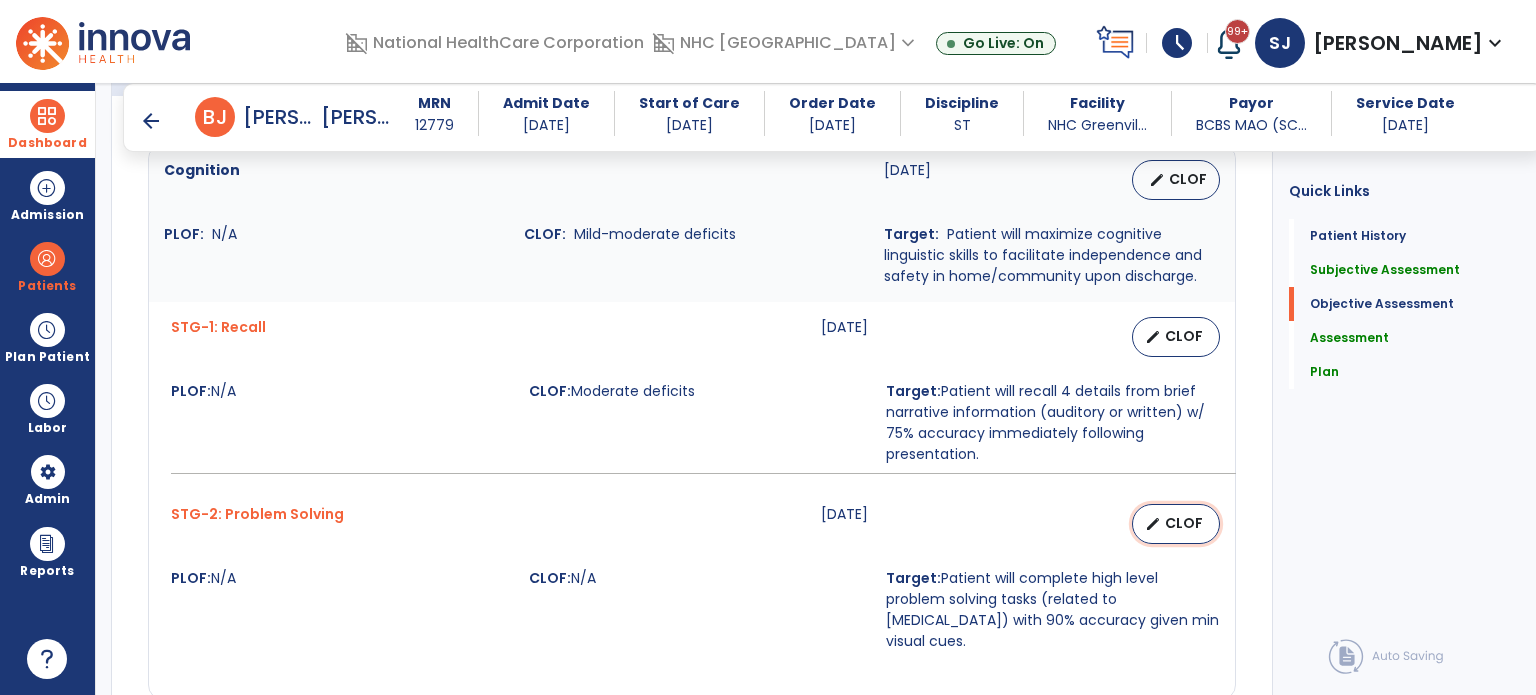 click on "CLOF" at bounding box center [1184, 523] 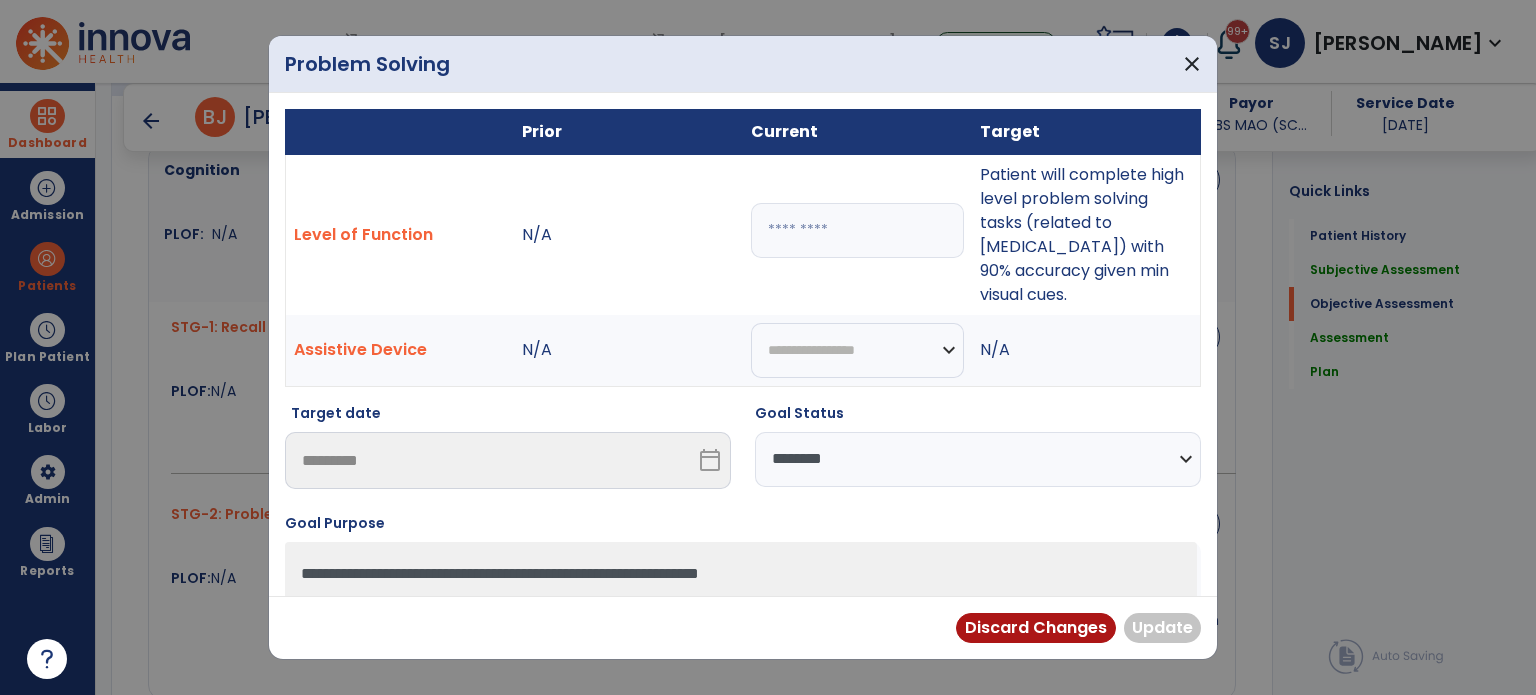 click on "**********" at bounding box center (978, 459) 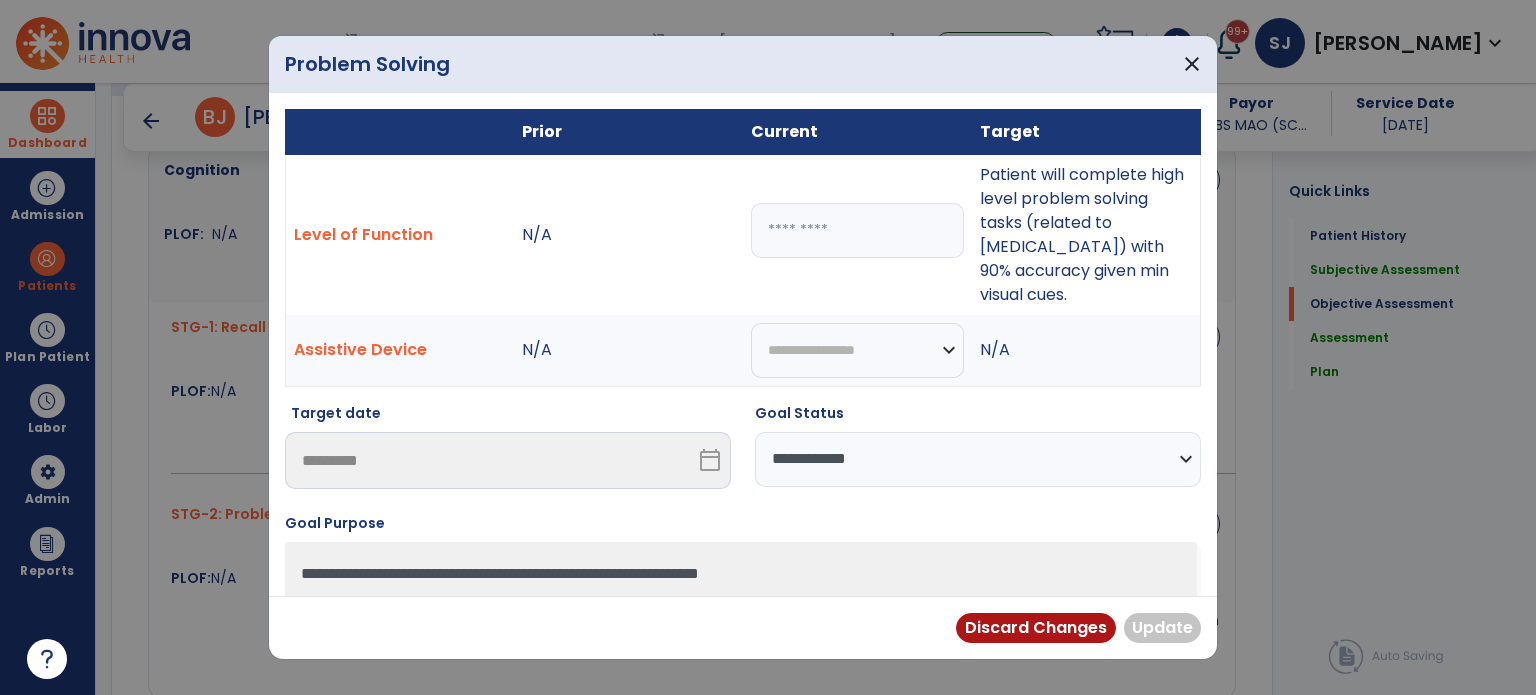 click on "**********" at bounding box center (978, 459) 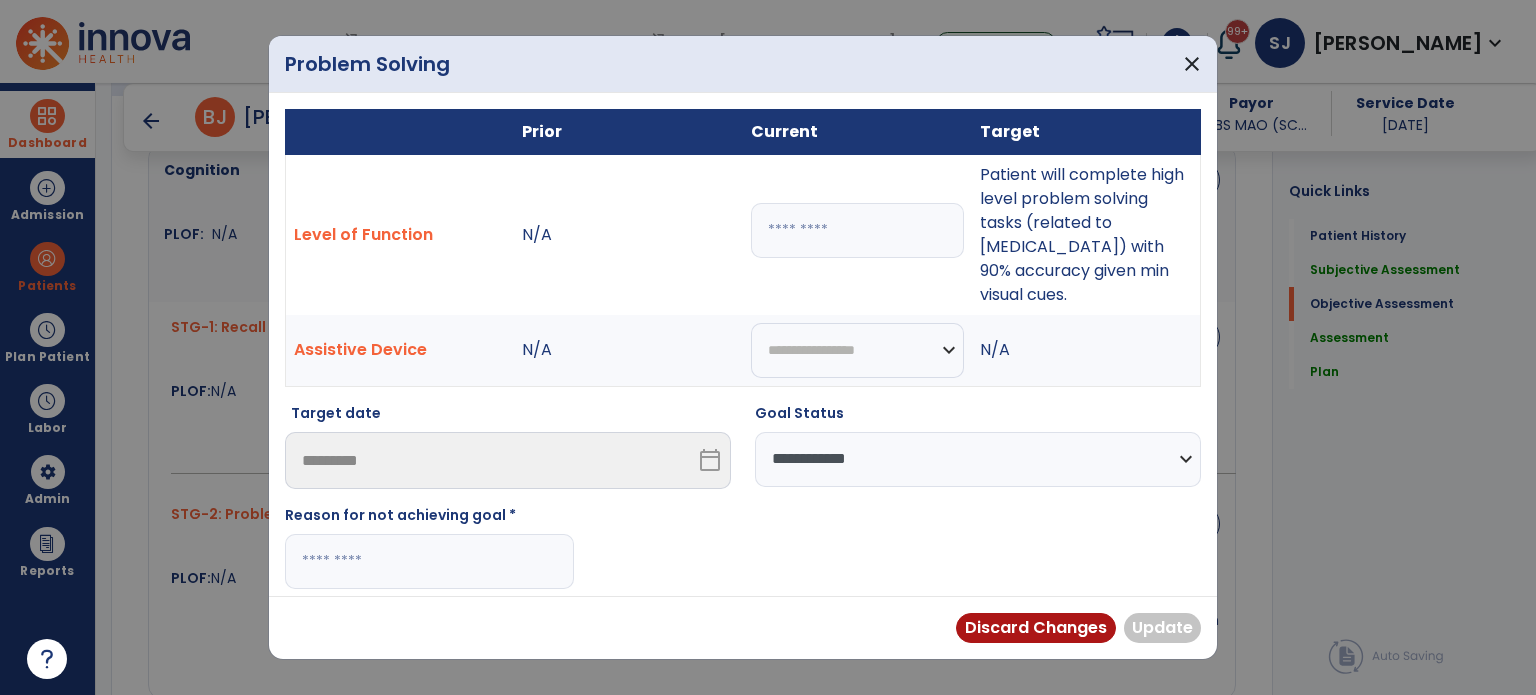 click at bounding box center (429, 561) 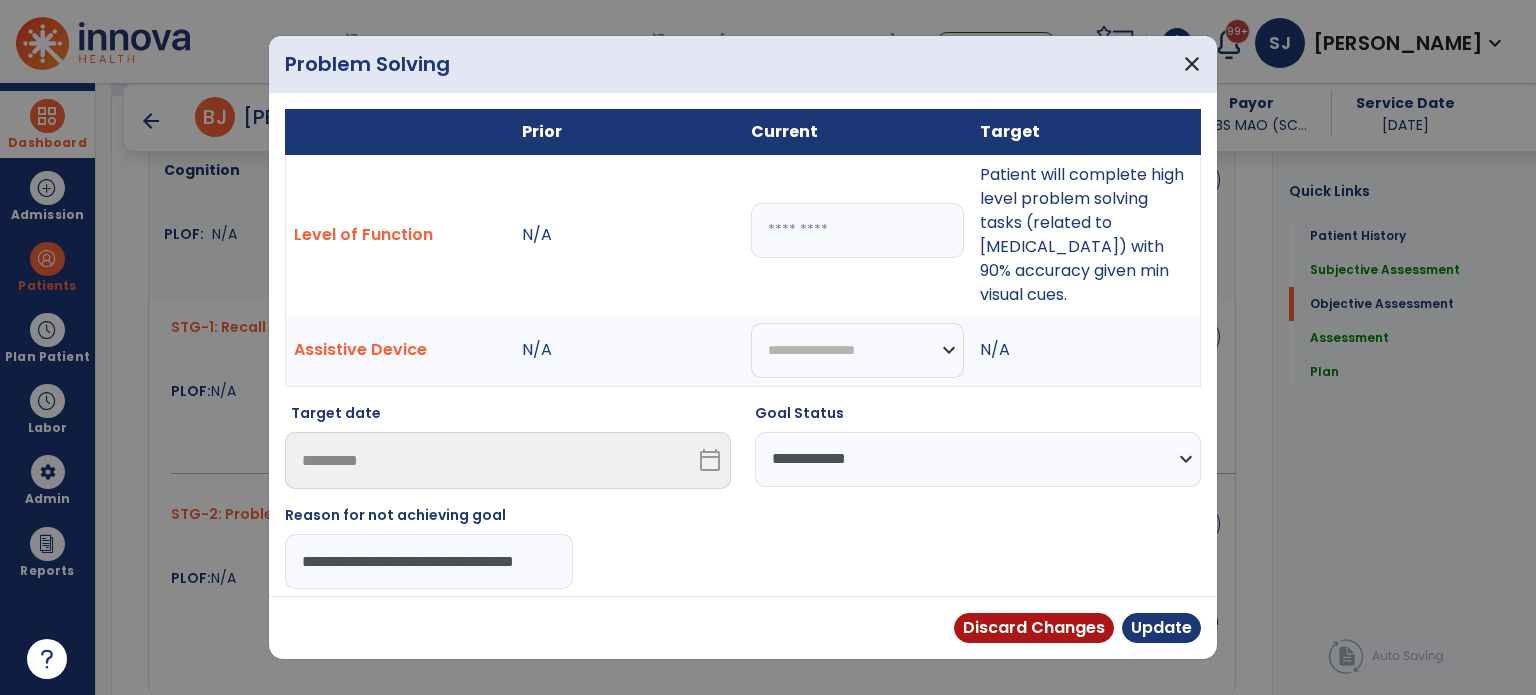 scroll, scrollTop: 0, scrollLeft: 19, axis: horizontal 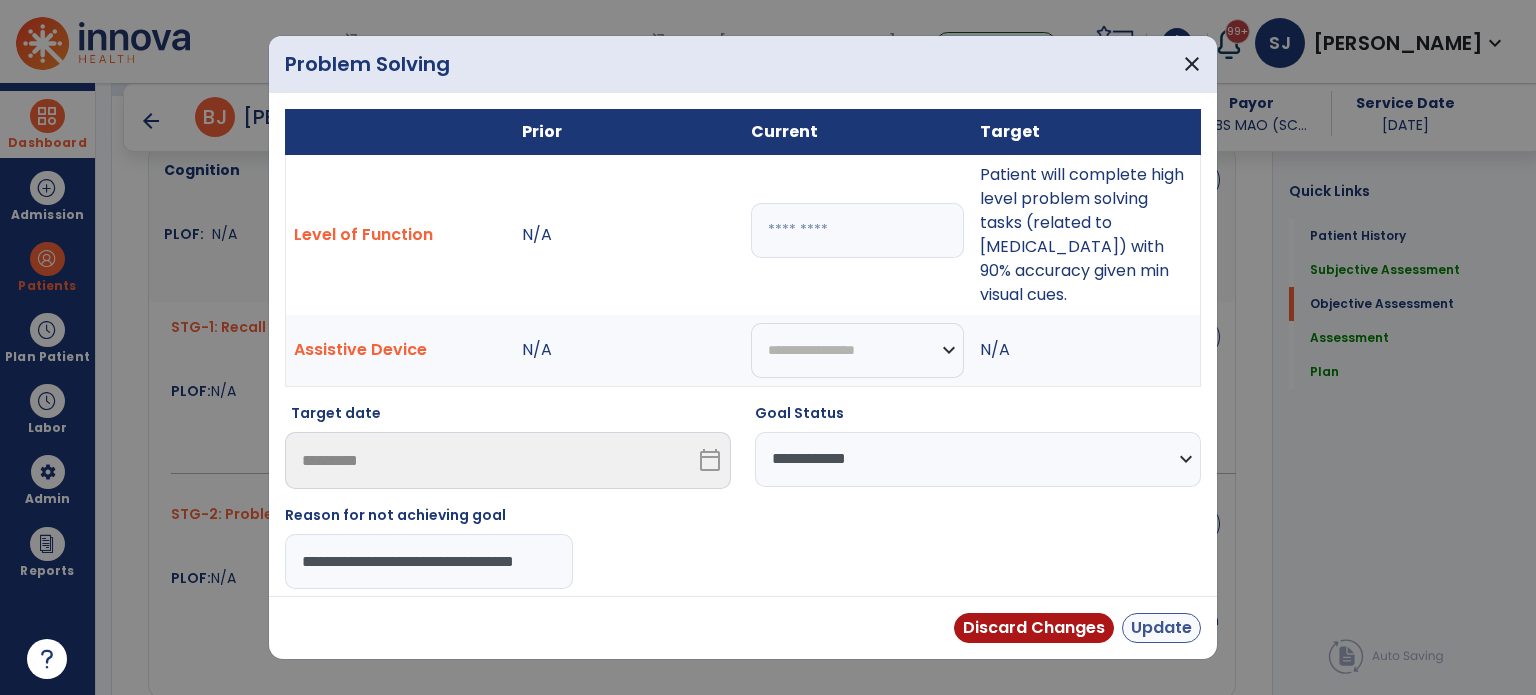 type on "**********" 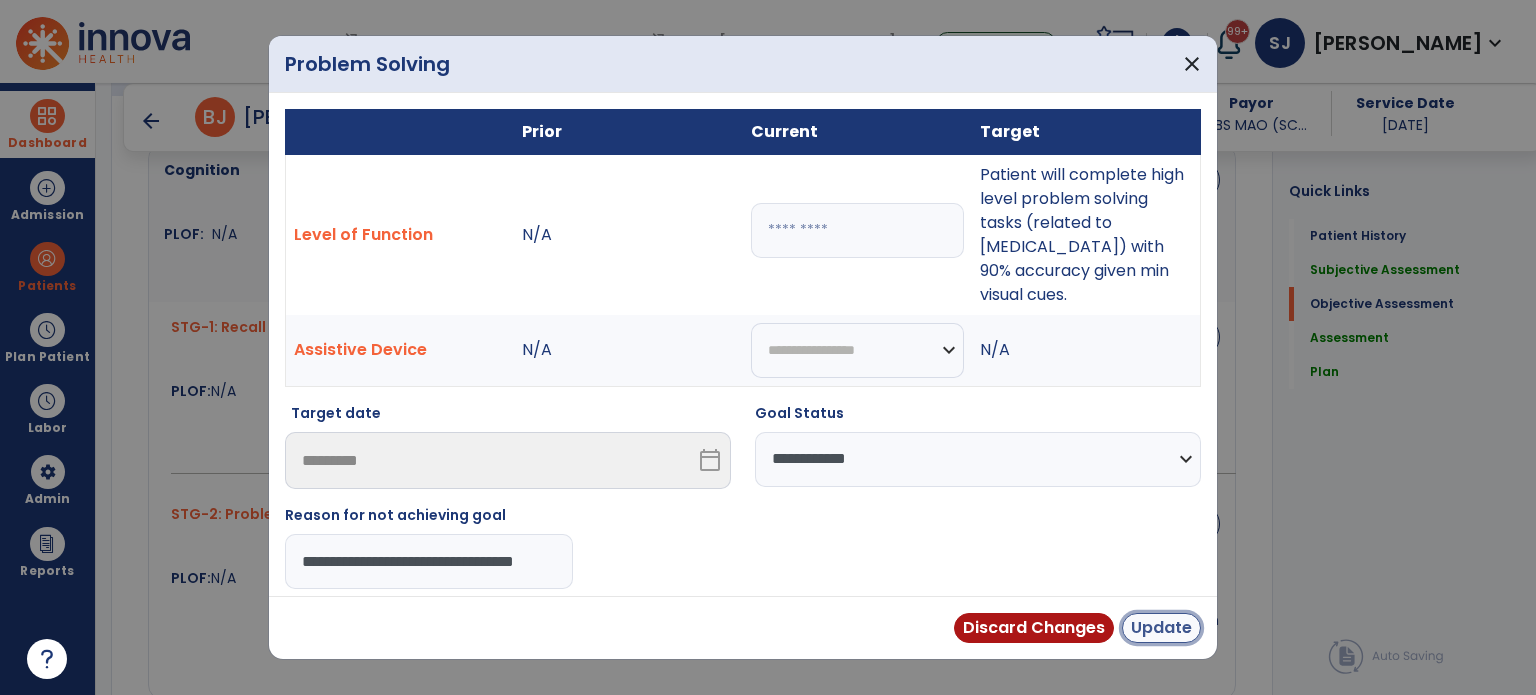 click on "Update" at bounding box center (1161, 628) 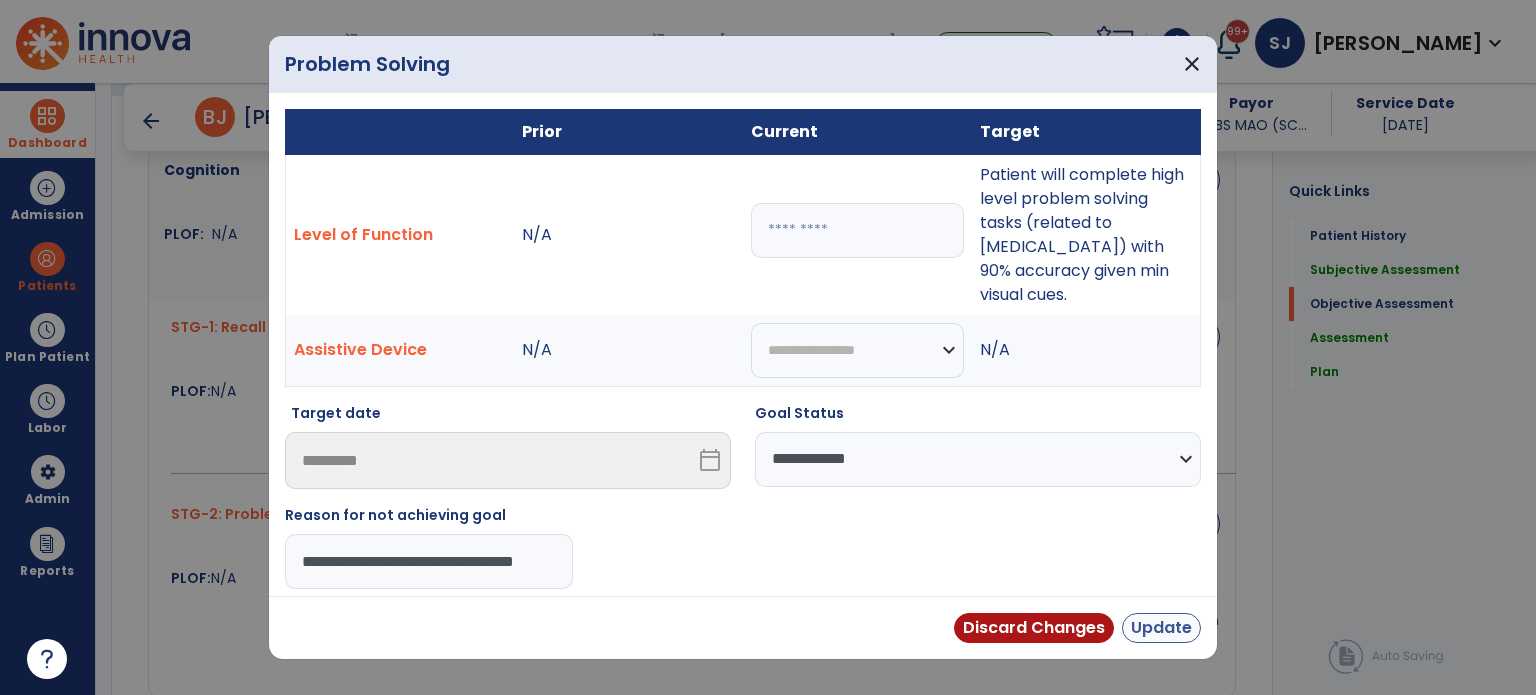 scroll, scrollTop: 0, scrollLeft: 0, axis: both 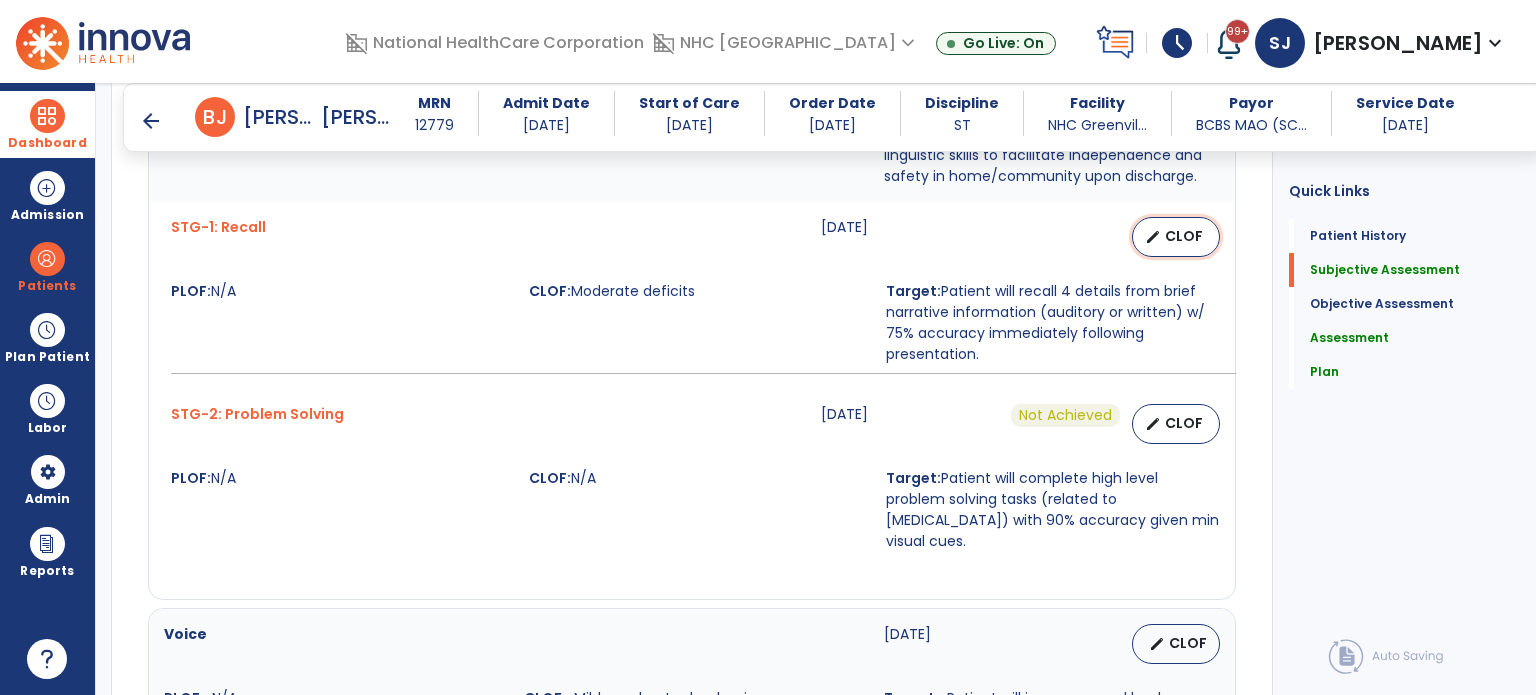 click on "CLOF" at bounding box center (1184, 236) 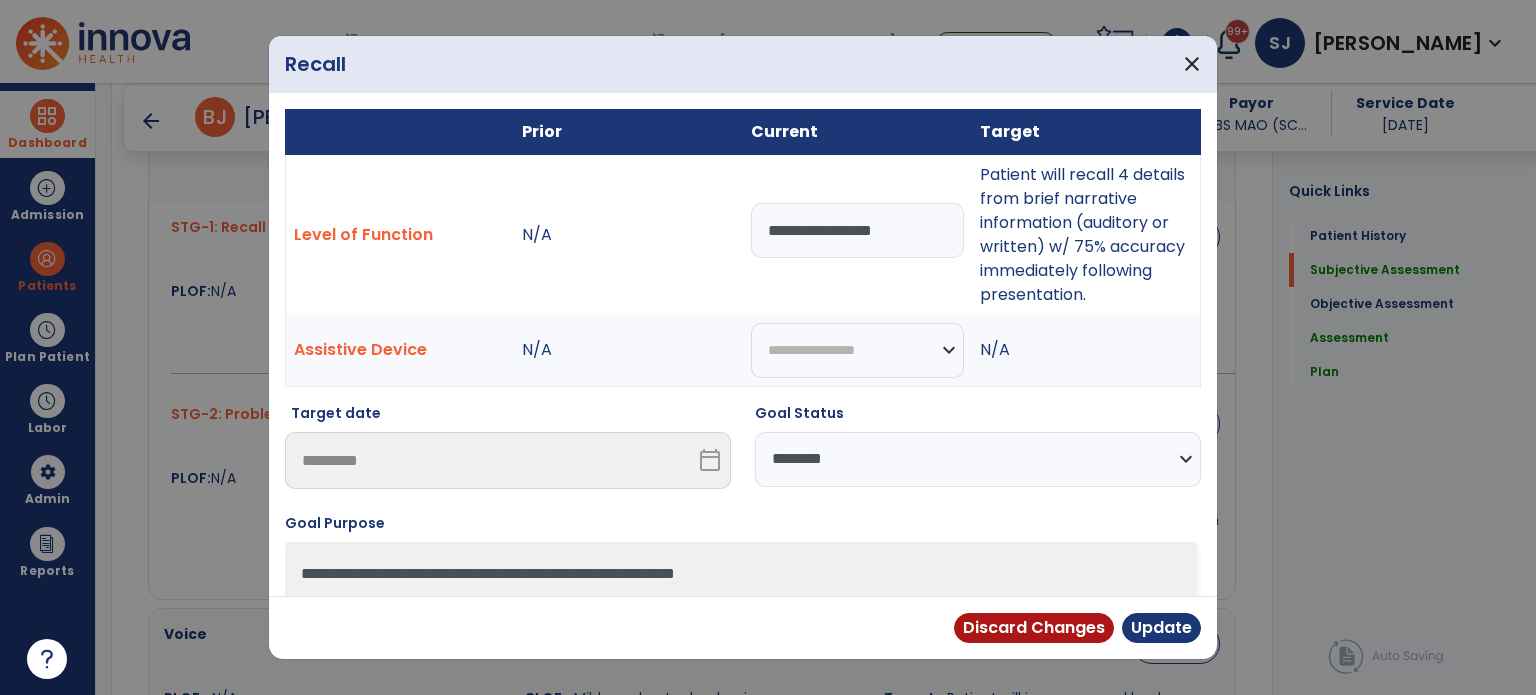 click on "**********" at bounding box center [978, 459] 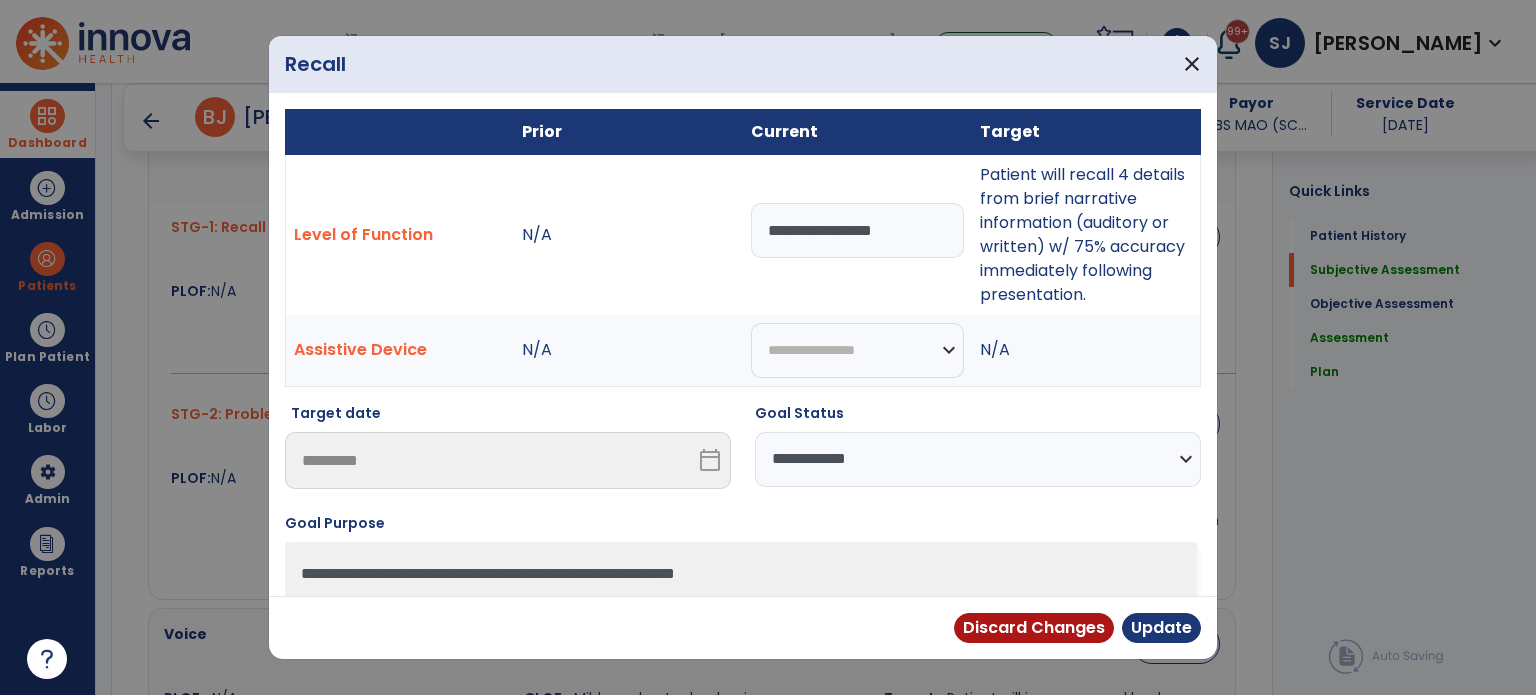 click on "**********" at bounding box center [978, 459] 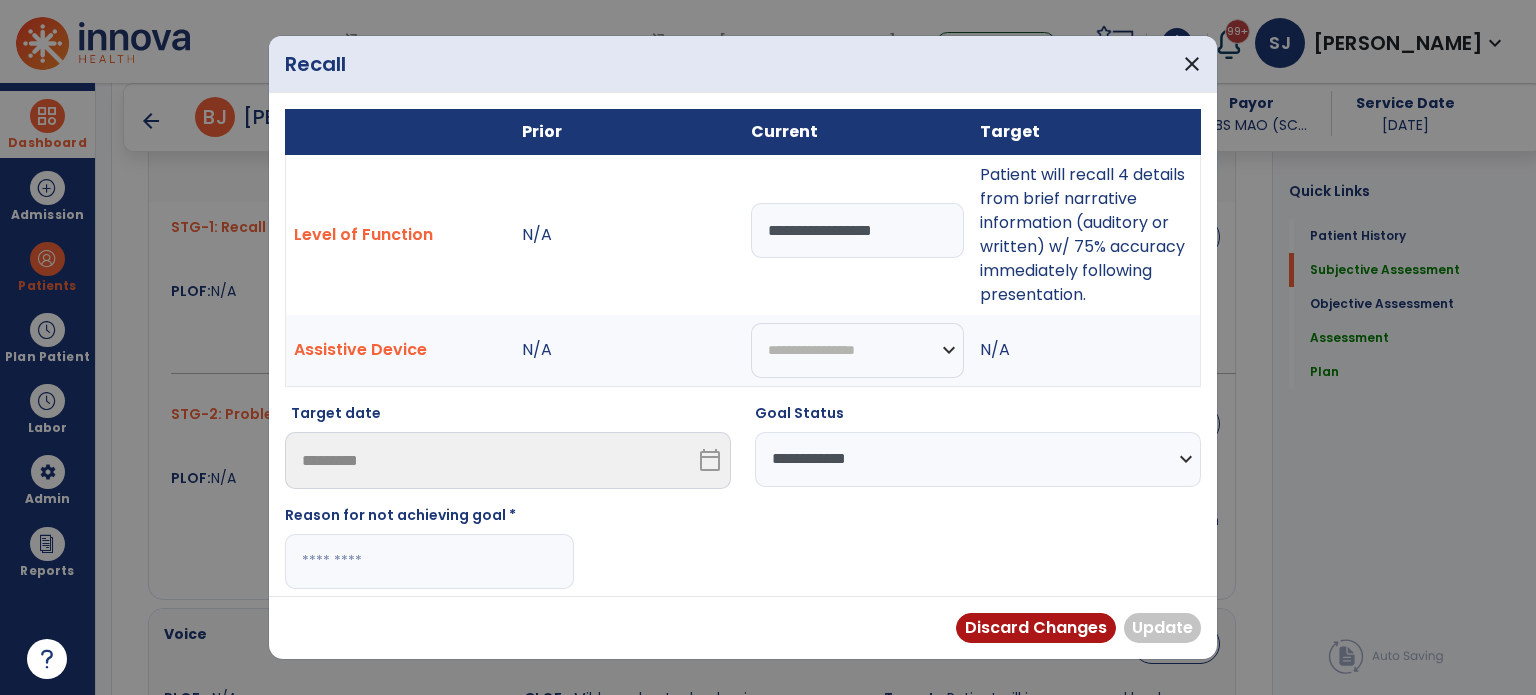click at bounding box center [429, 561] 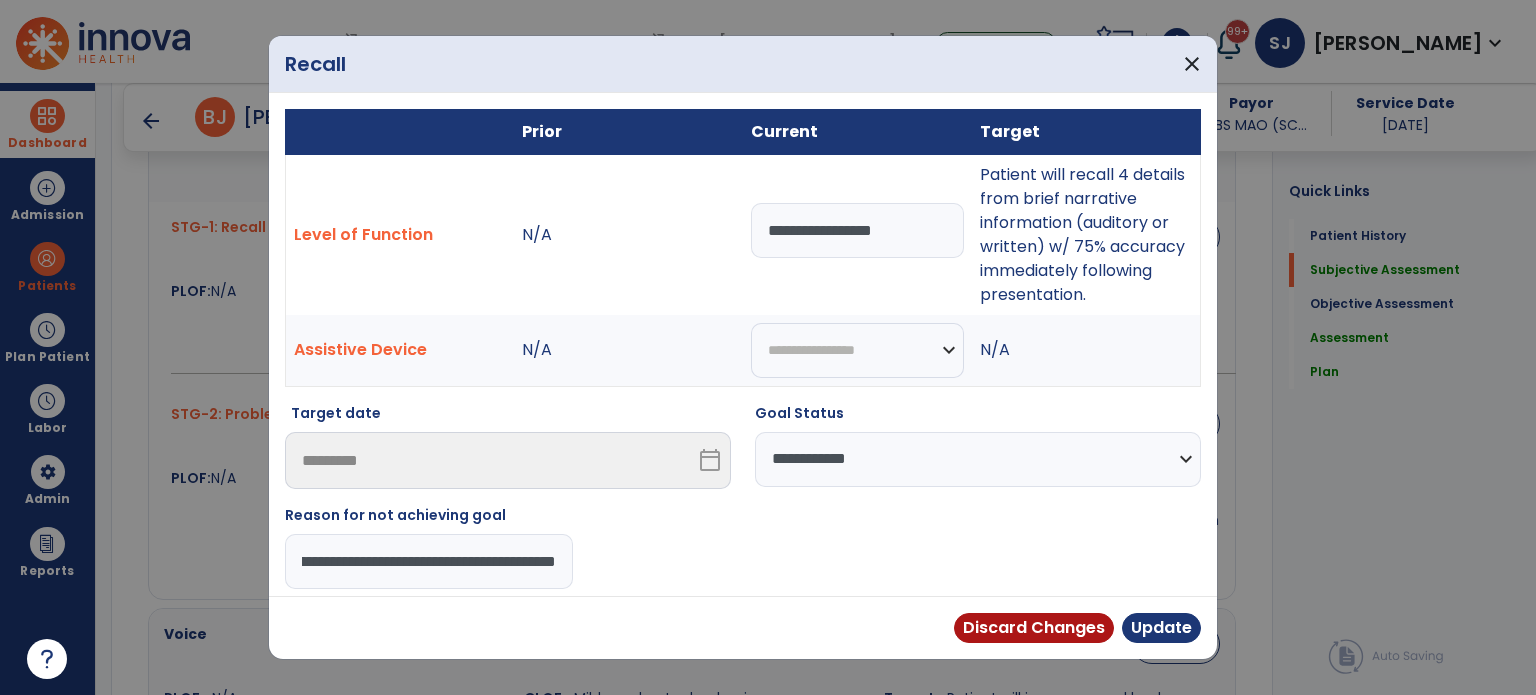 scroll, scrollTop: 0, scrollLeft: 121, axis: horizontal 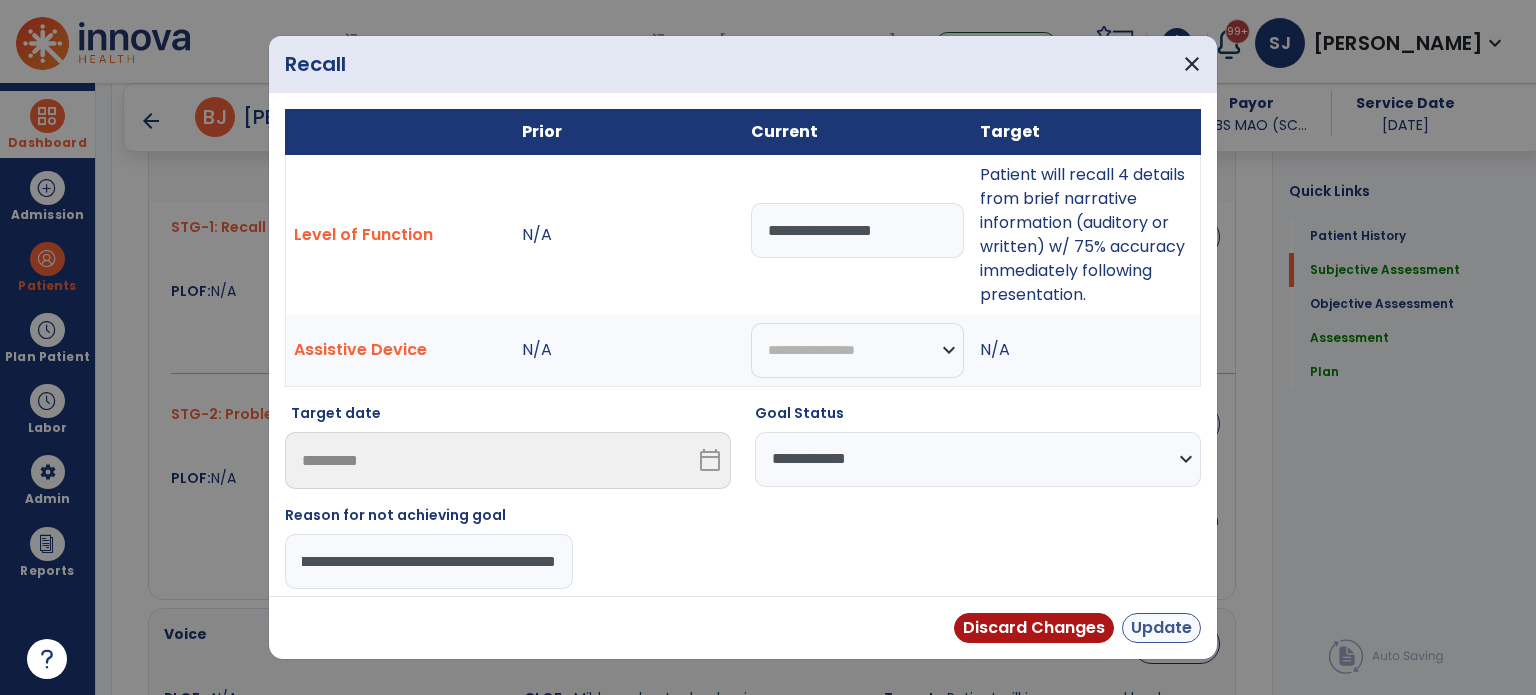 type on "**********" 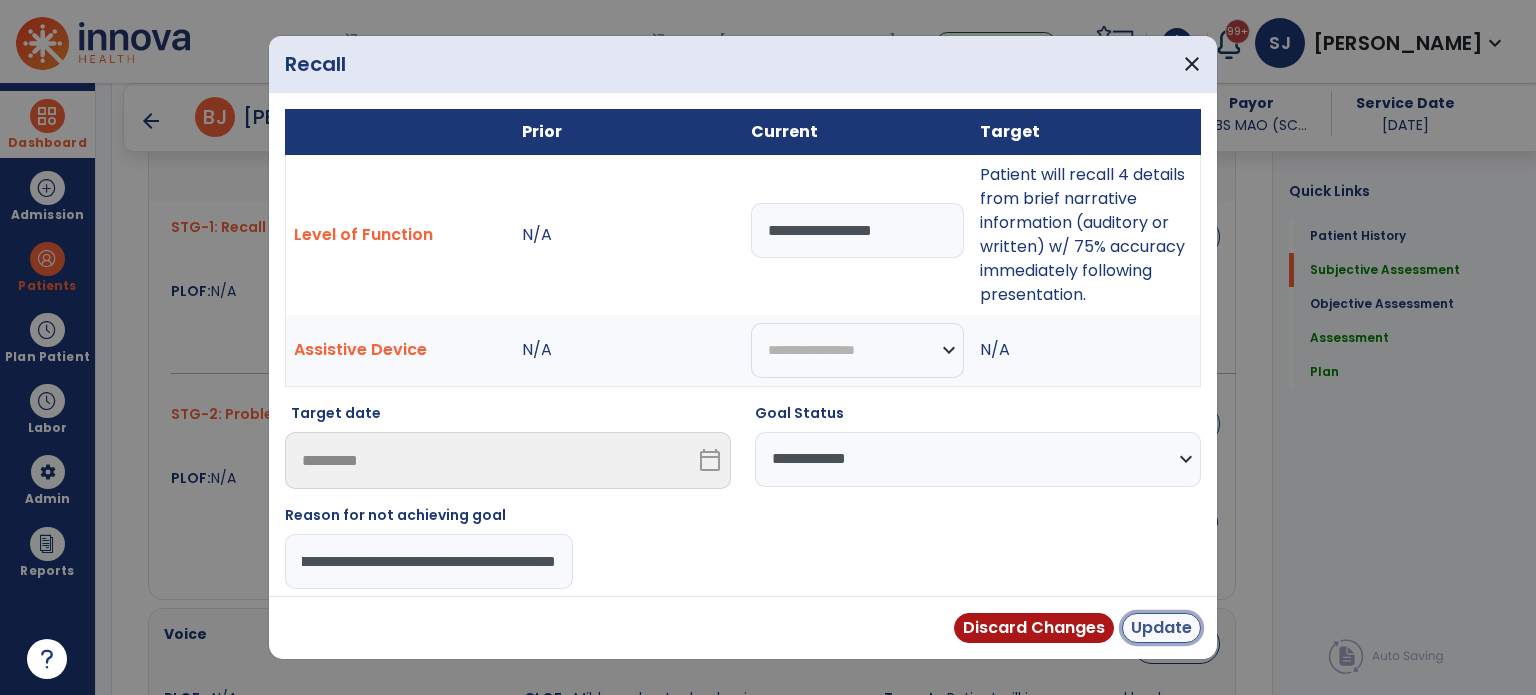 click on "Update" at bounding box center [1161, 628] 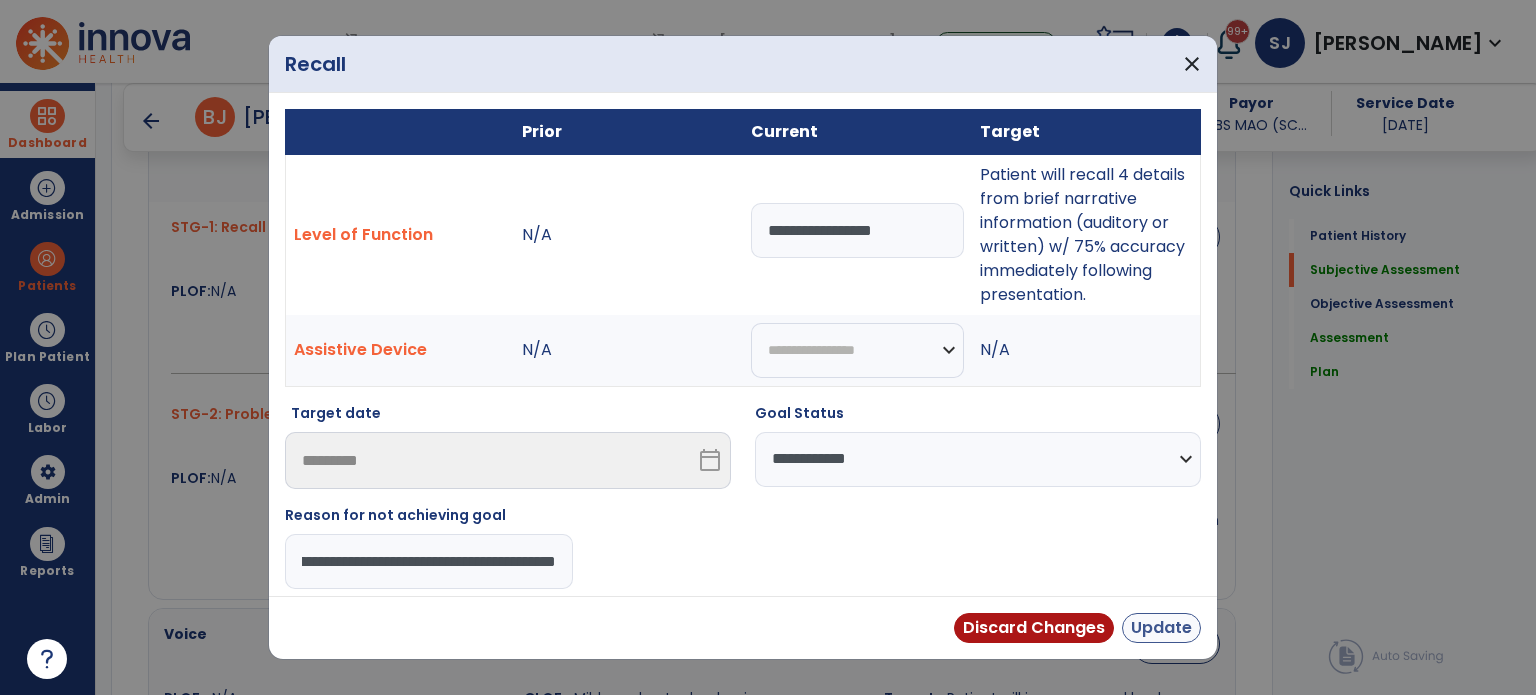scroll, scrollTop: 0, scrollLeft: 0, axis: both 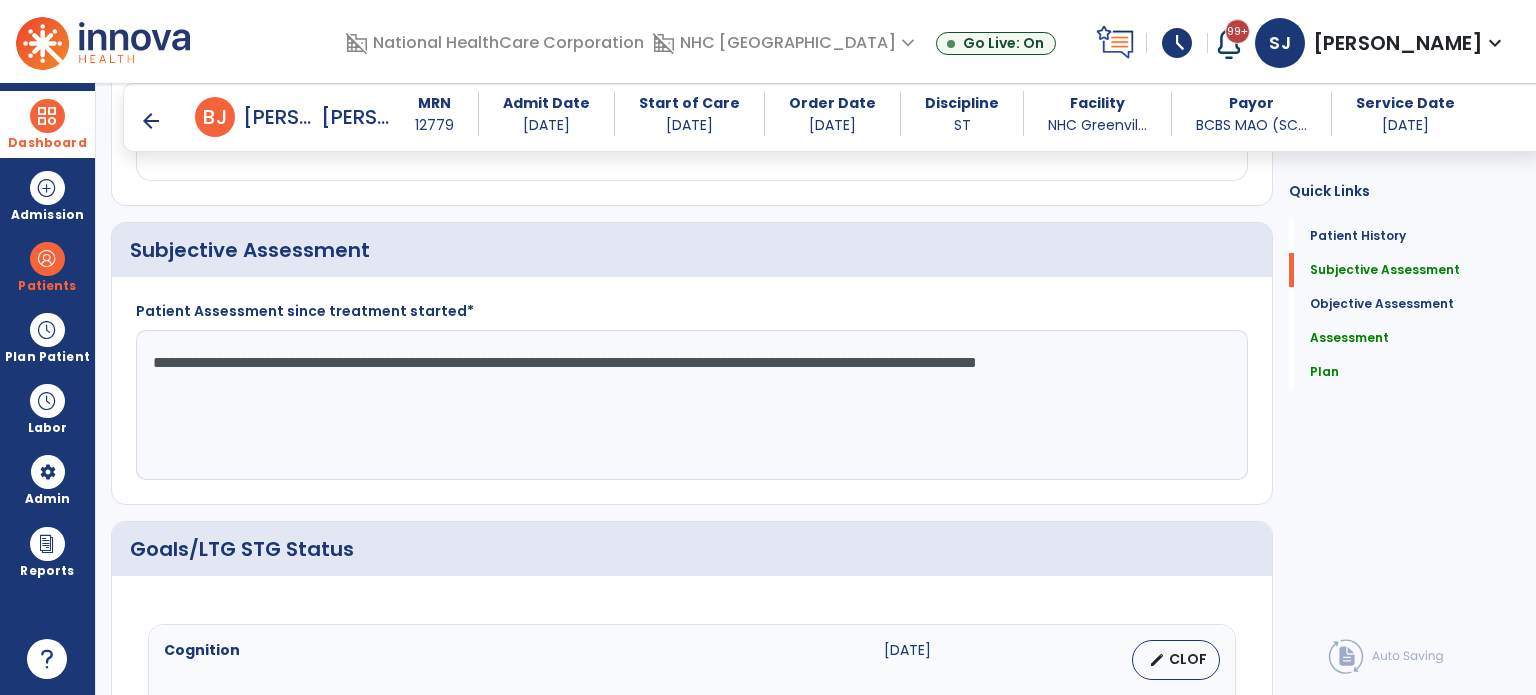click on "**********" 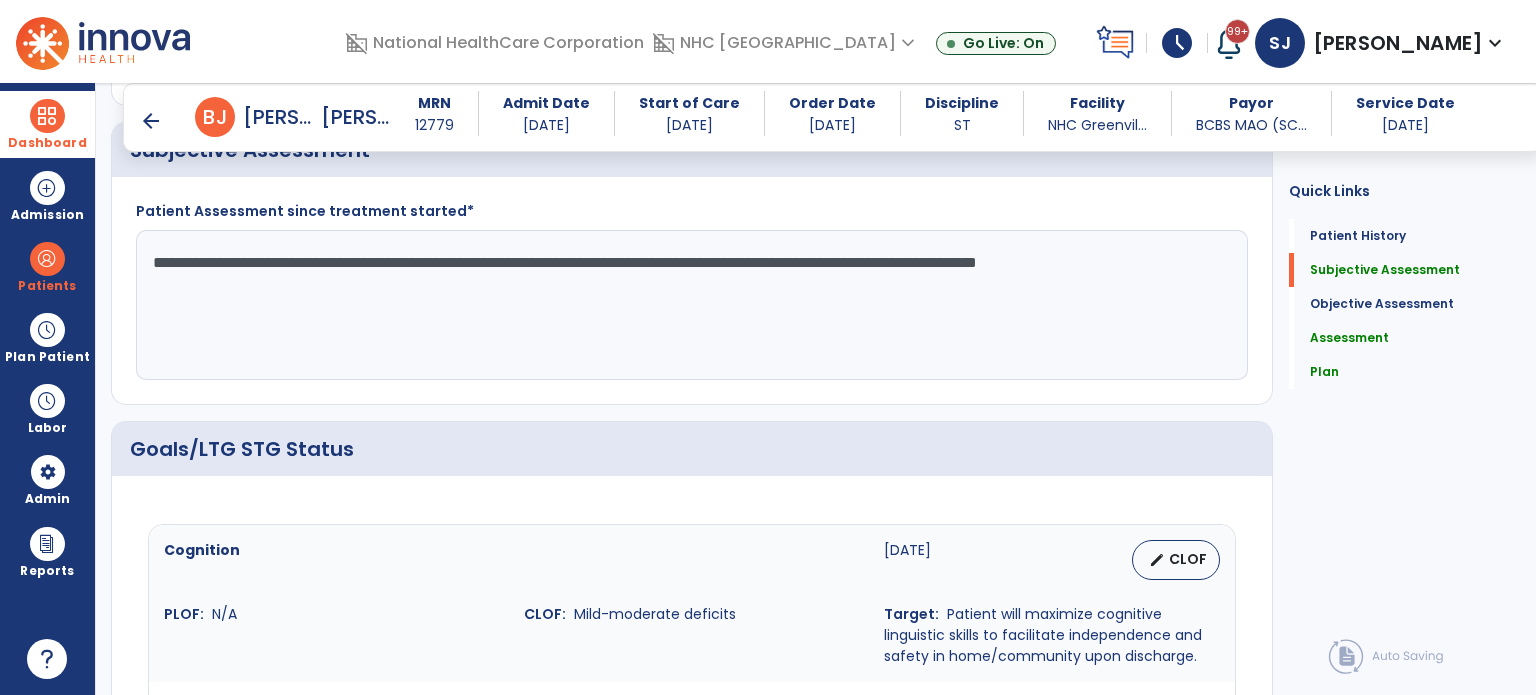 click on "Goals/LTG STG Status" 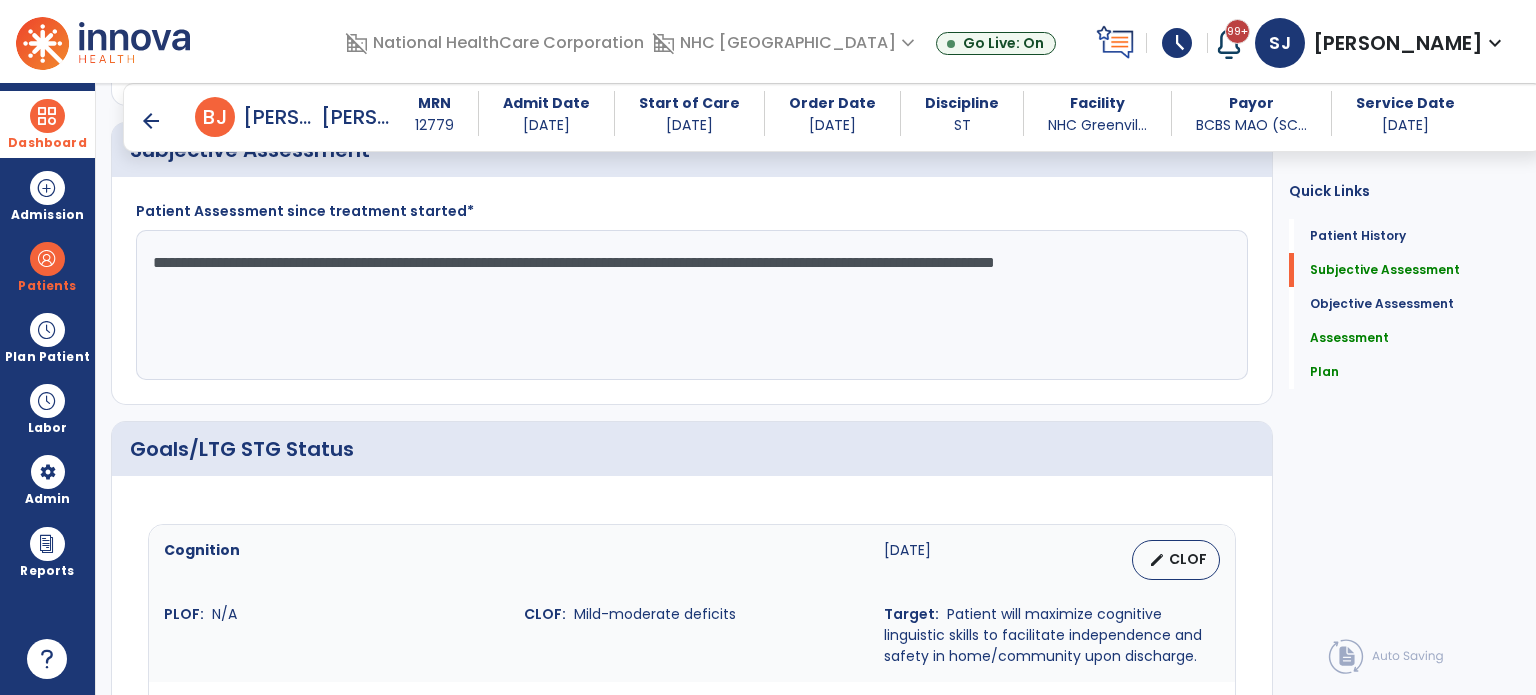 type on "**********" 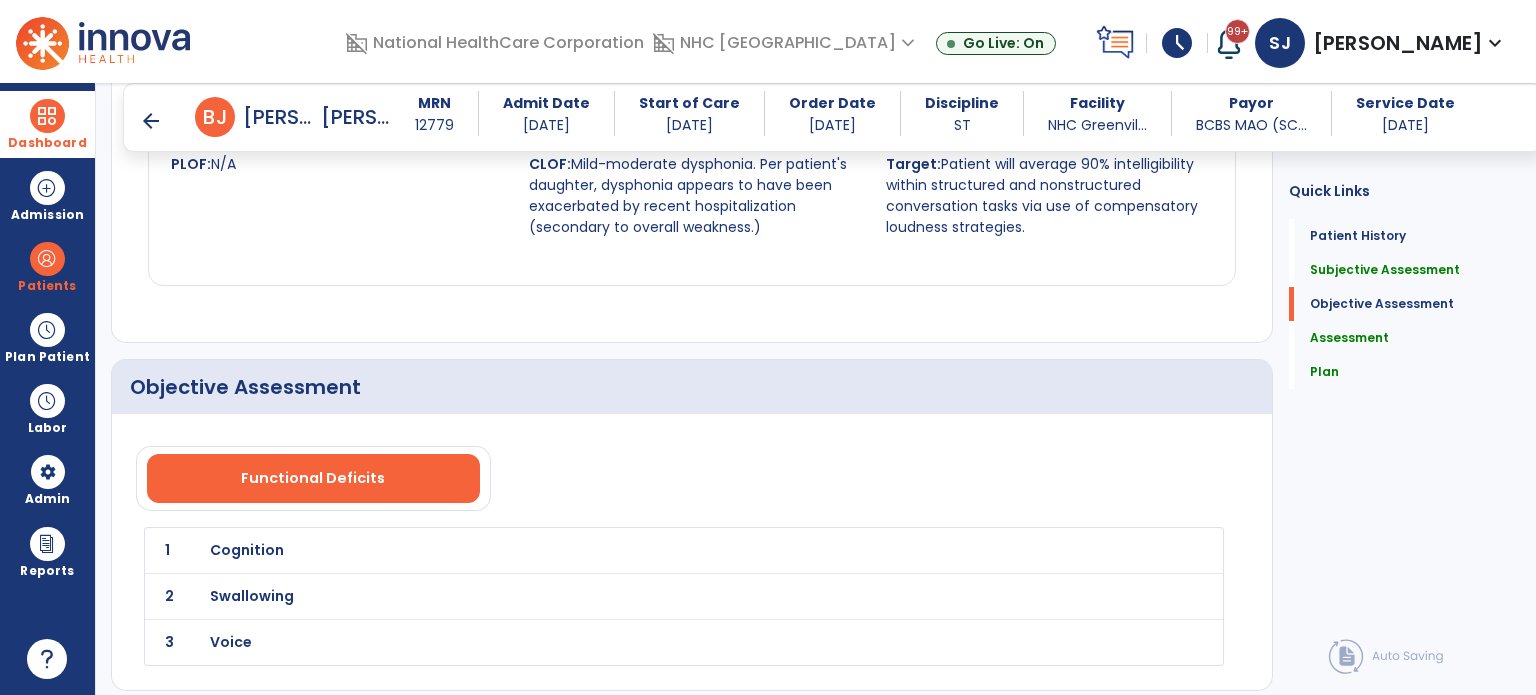 scroll, scrollTop: 2300, scrollLeft: 0, axis: vertical 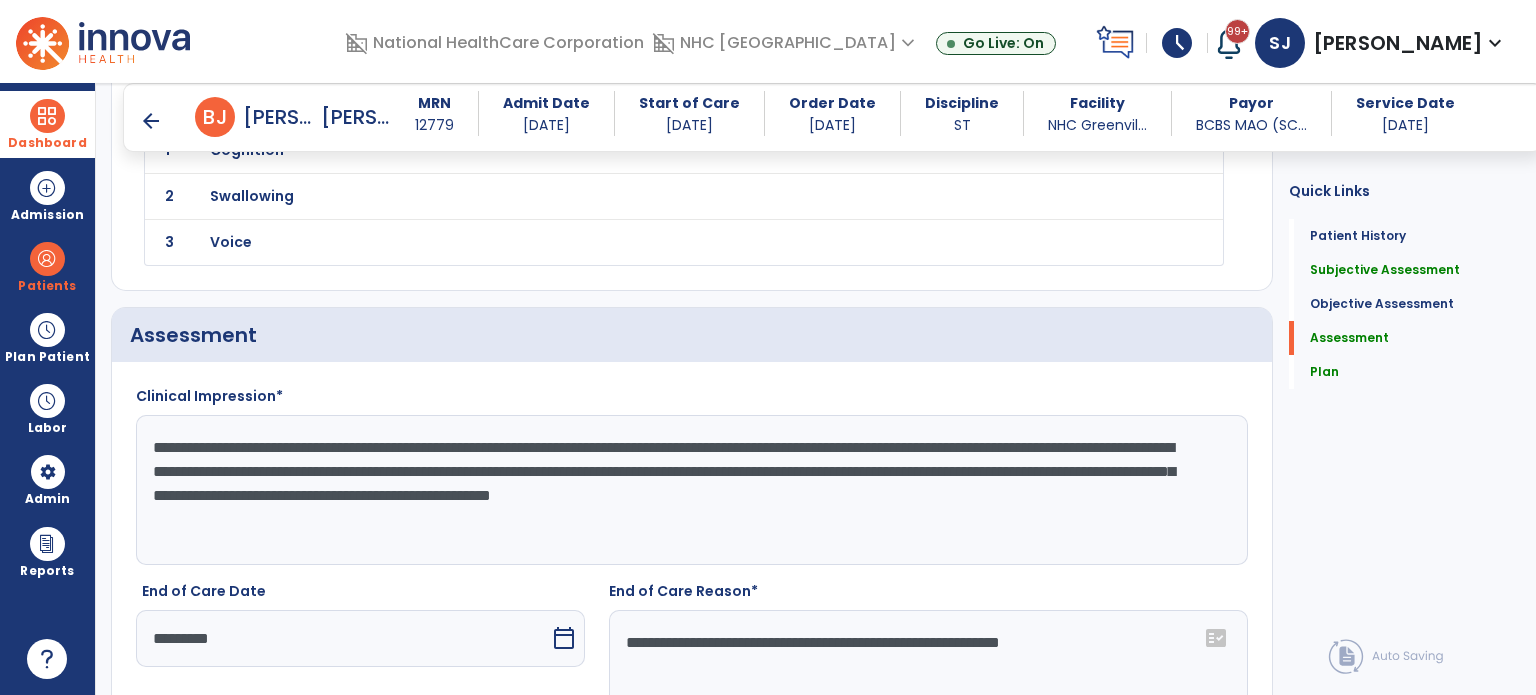 click on "**********" 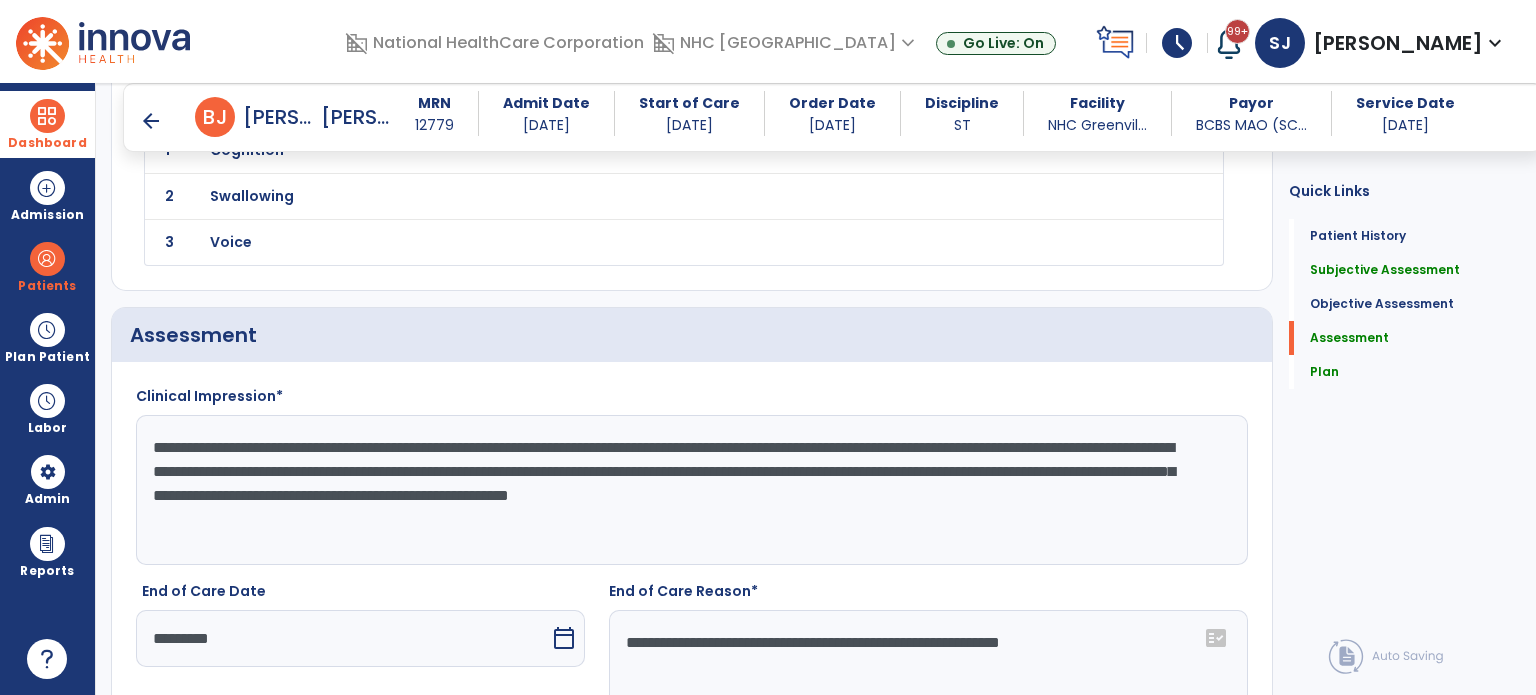 type on "**********" 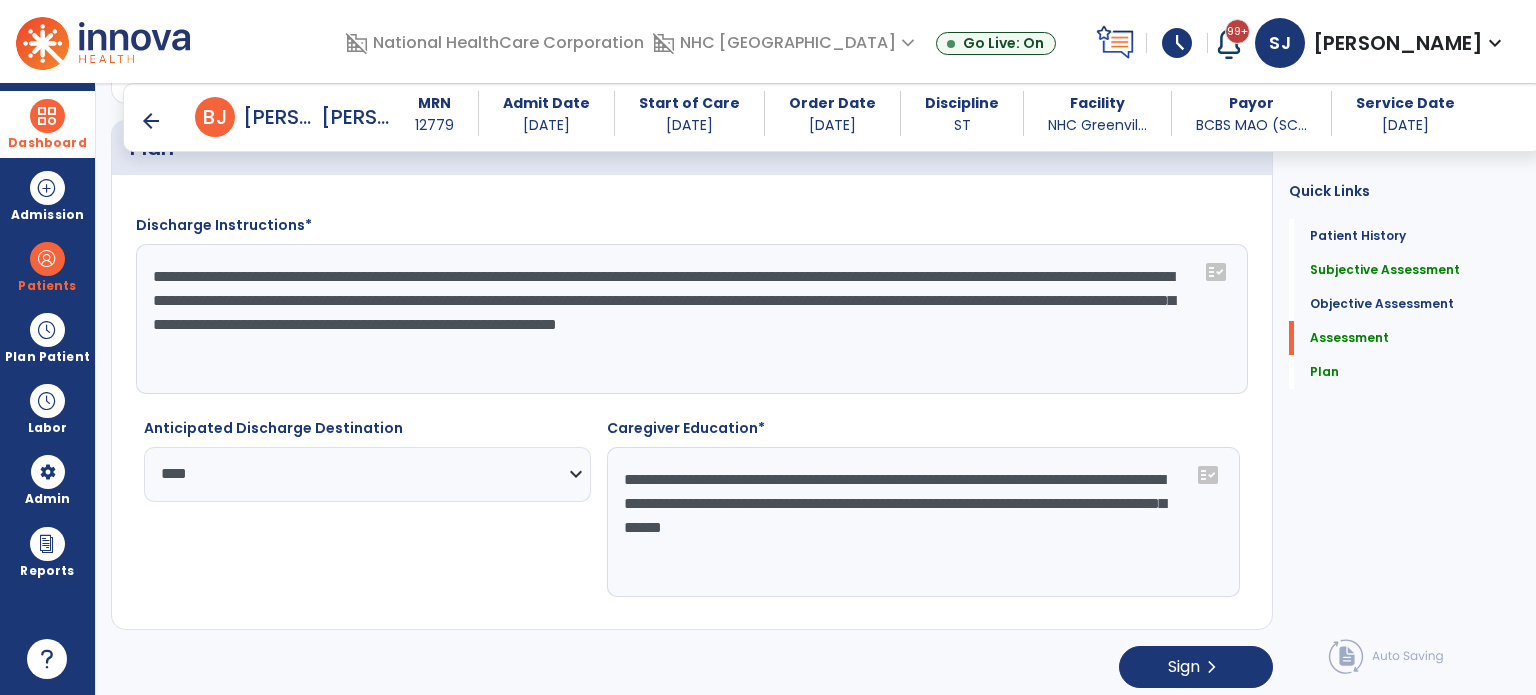 scroll, scrollTop: 2982, scrollLeft: 0, axis: vertical 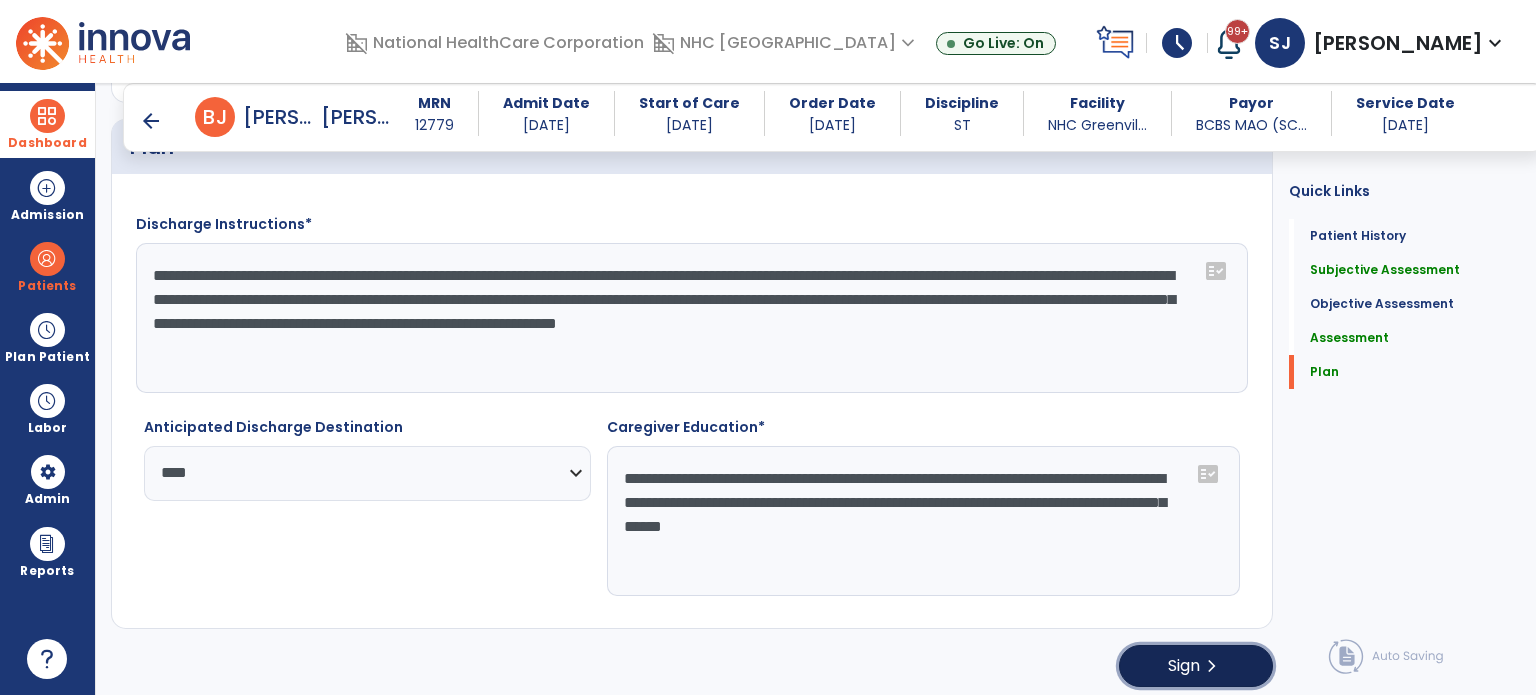 click on "chevron_right" 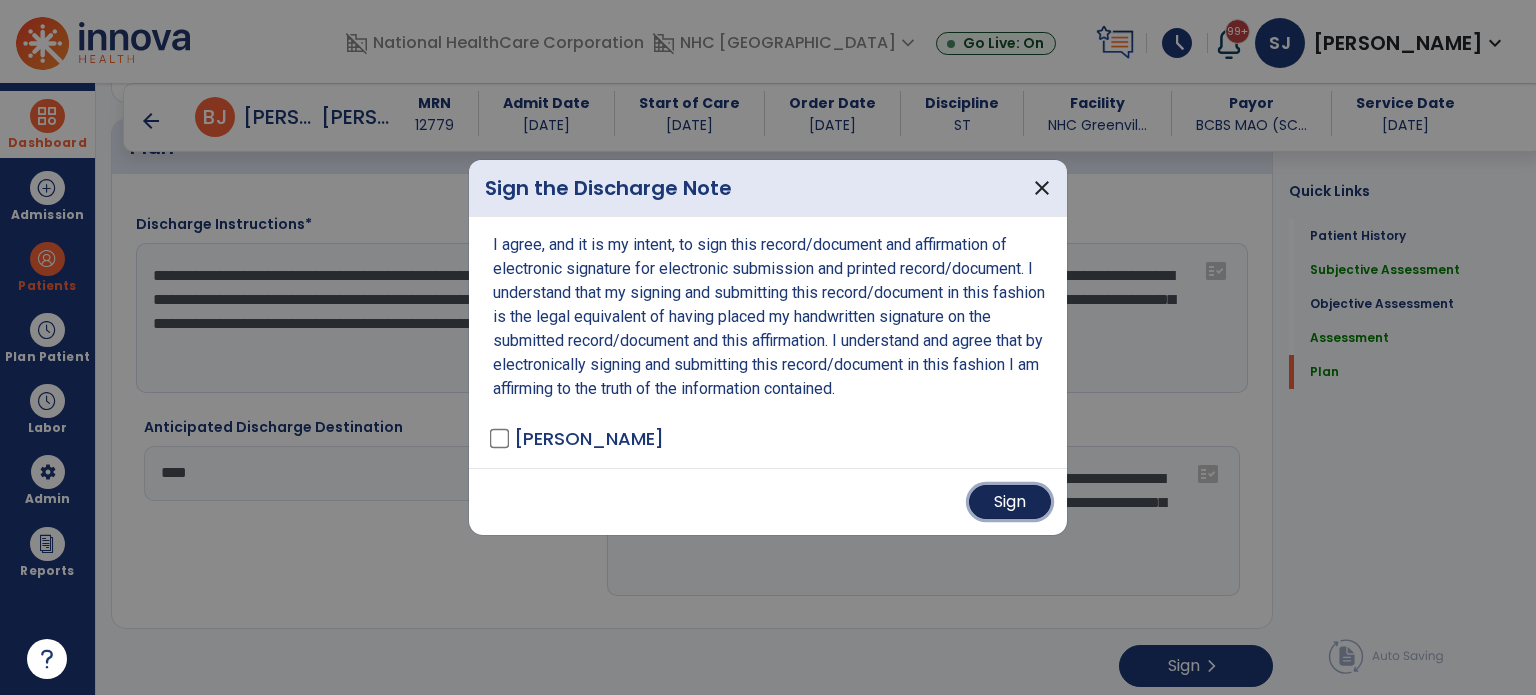 click on "Sign" at bounding box center [1010, 502] 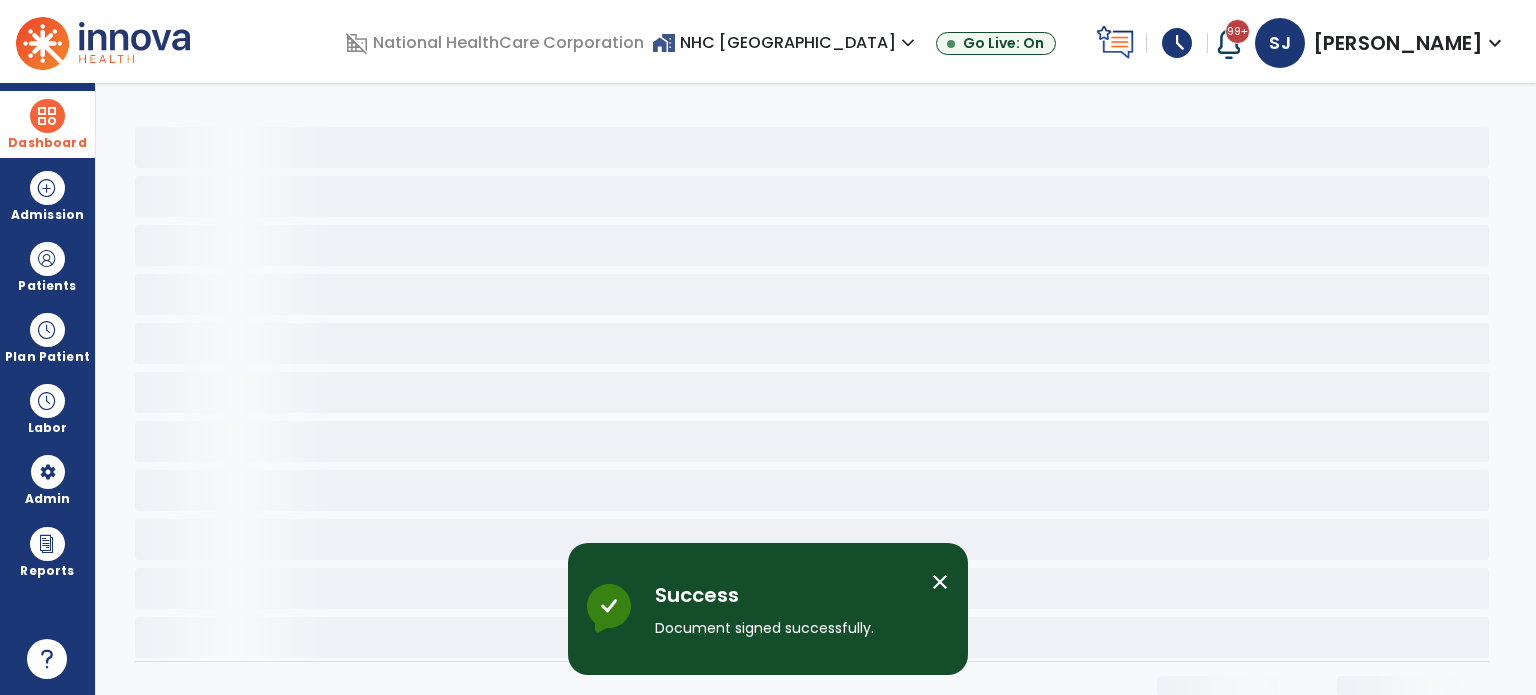 scroll, scrollTop: 0, scrollLeft: 0, axis: both 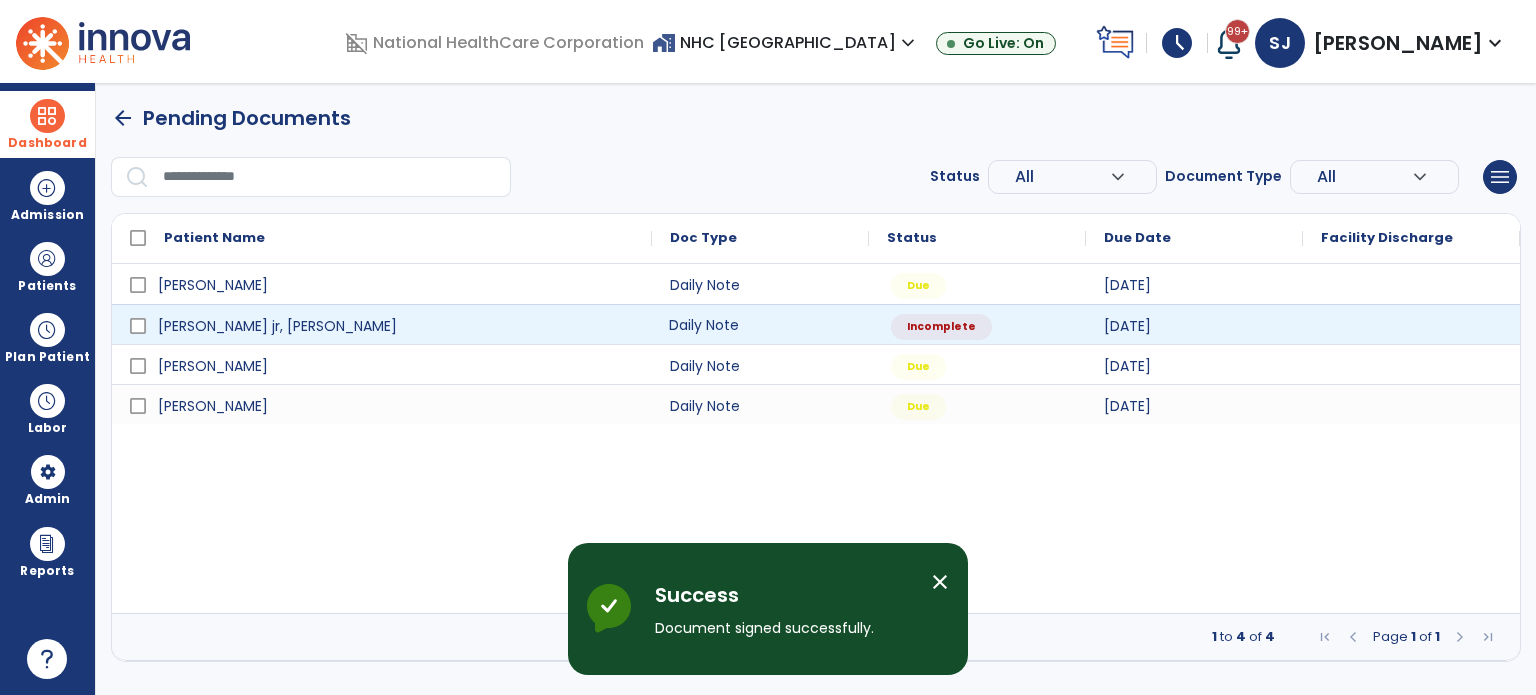 click on "Daily Note" at bounding box center [760, 324] 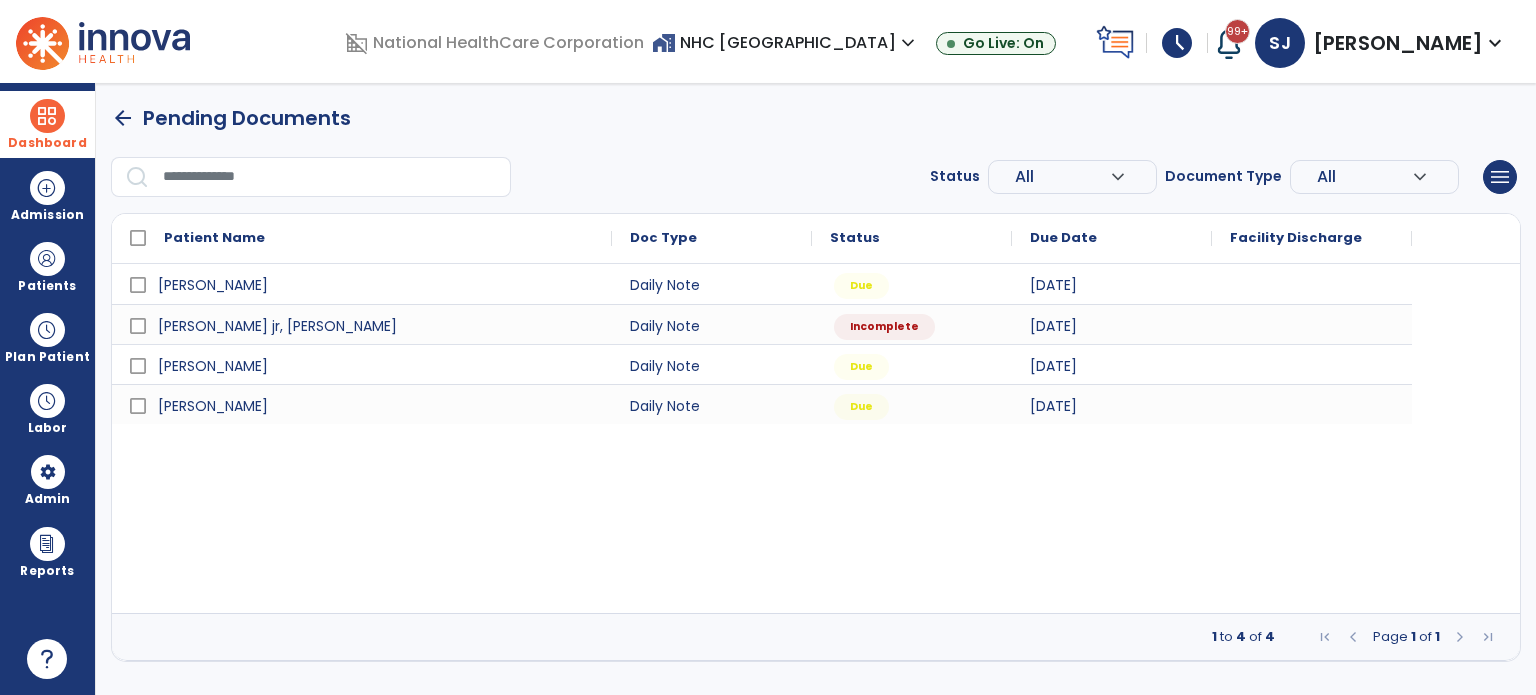 select on "*" 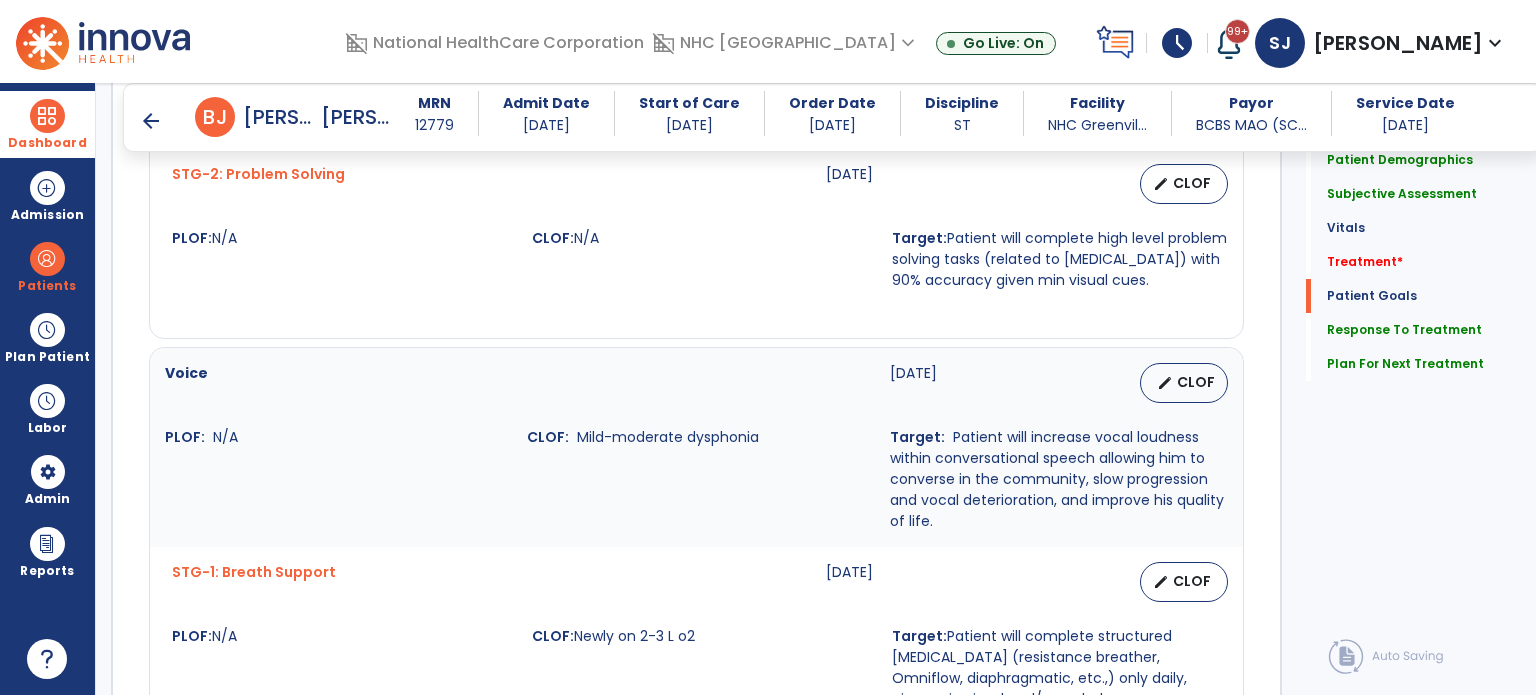 scroll, scrollTop: 1100, scrollLeft: 0, axis: vertical 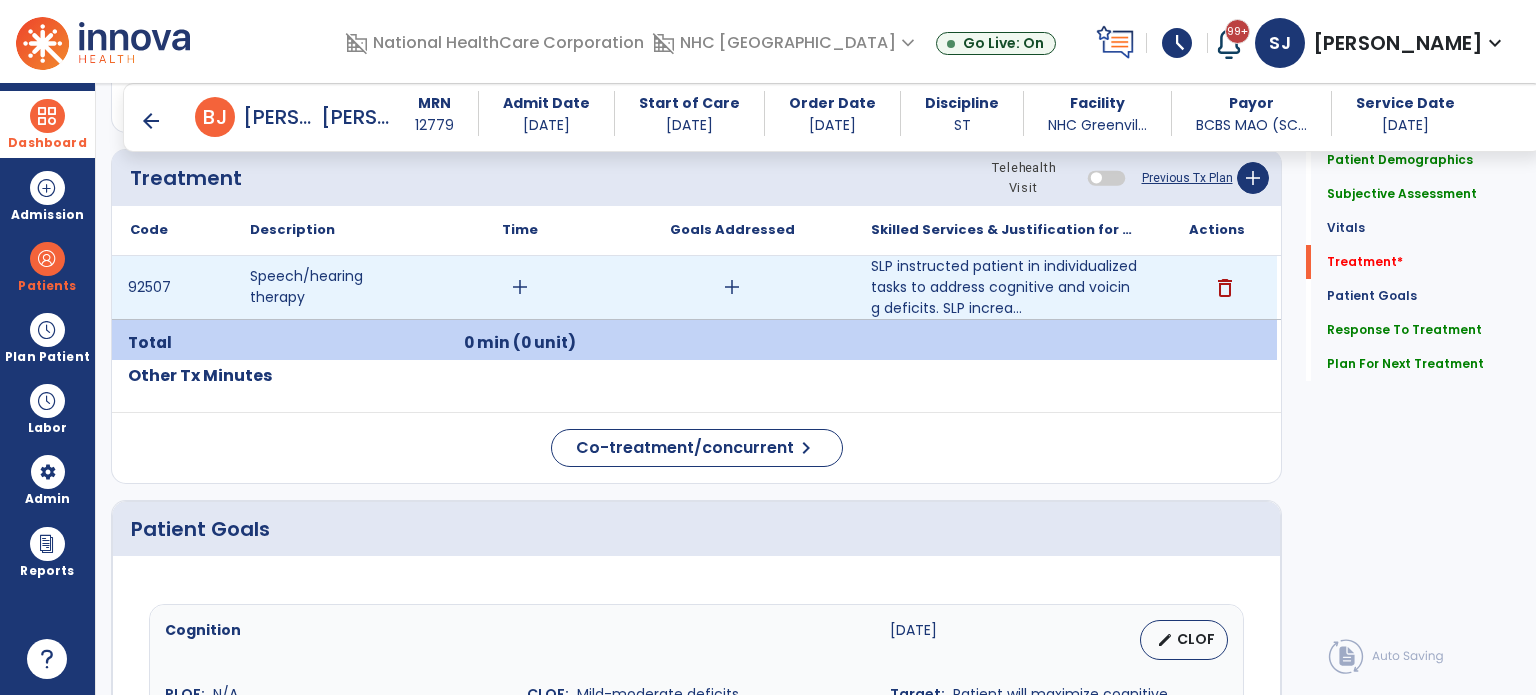 click on "add" at bounding box center (520, 287) 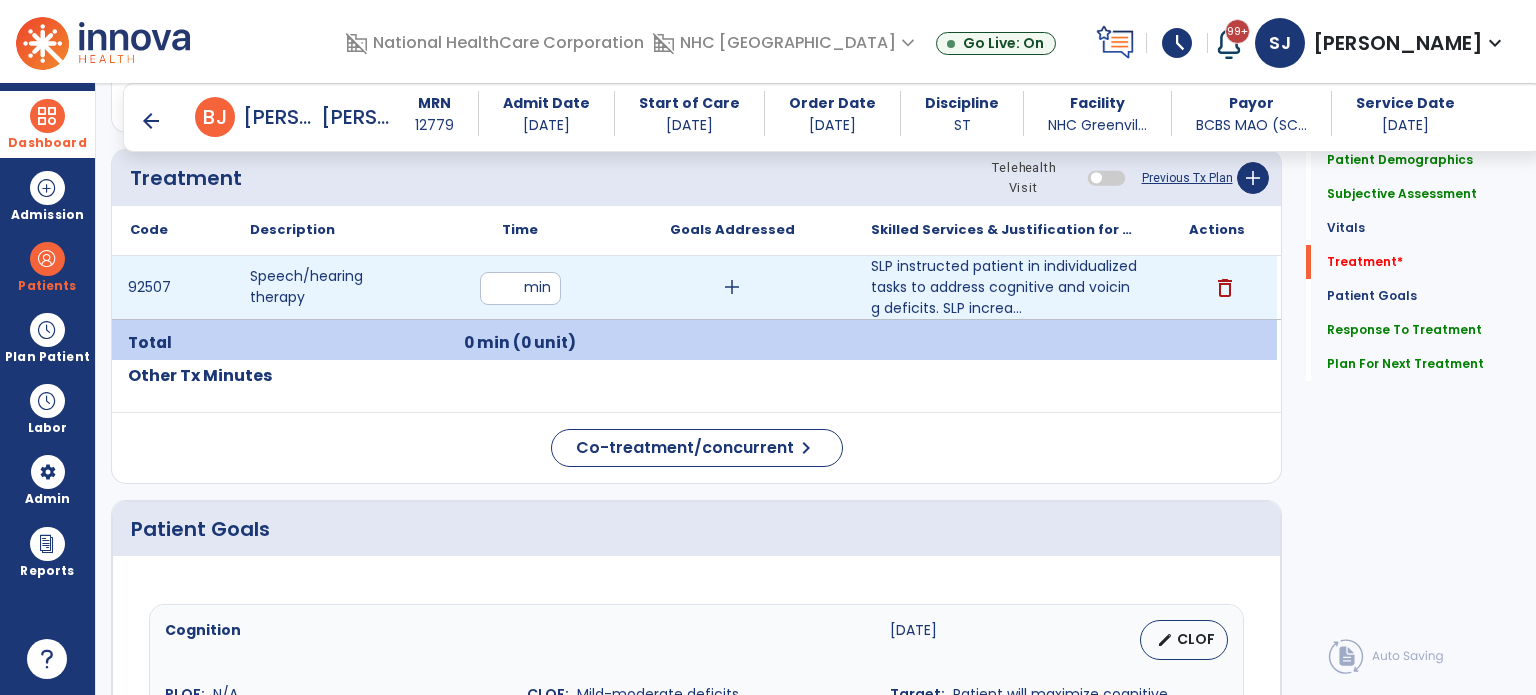 type on "**" 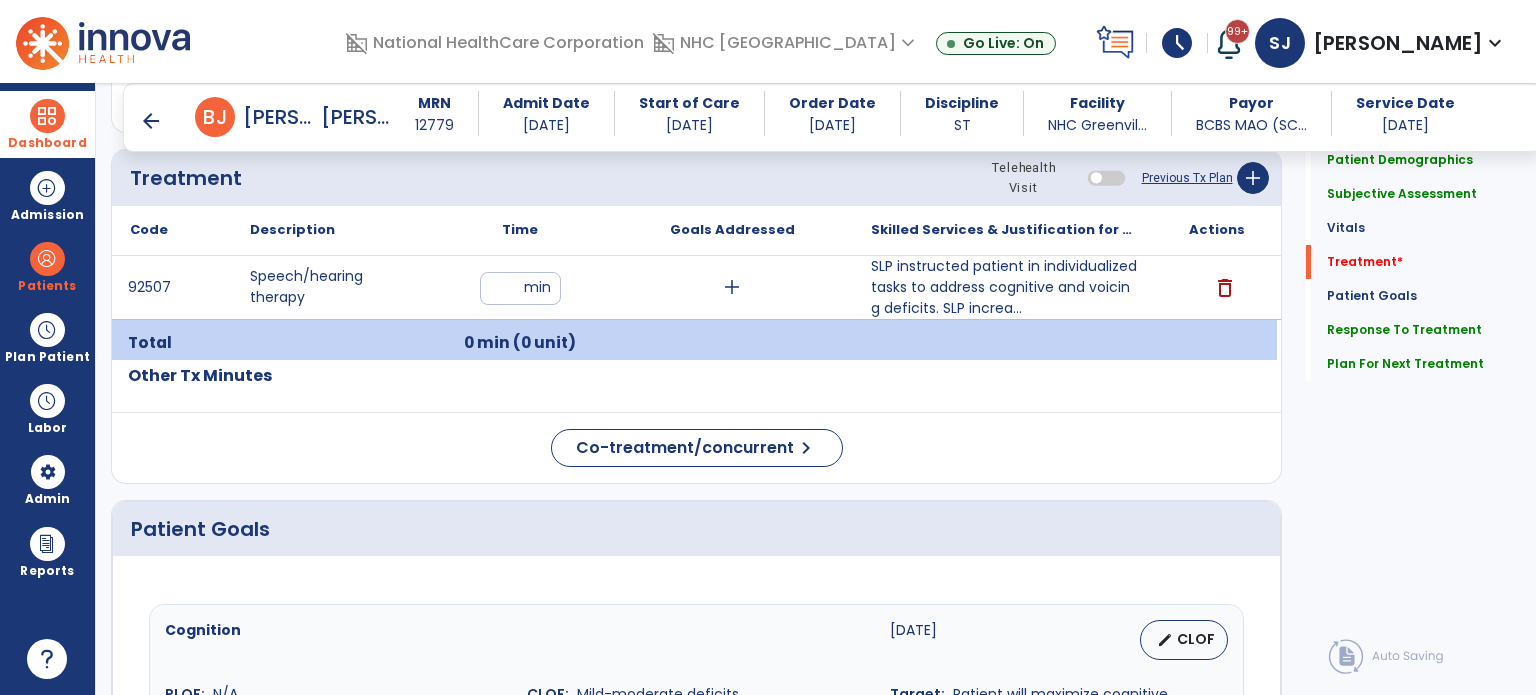click on "Patient Goals" 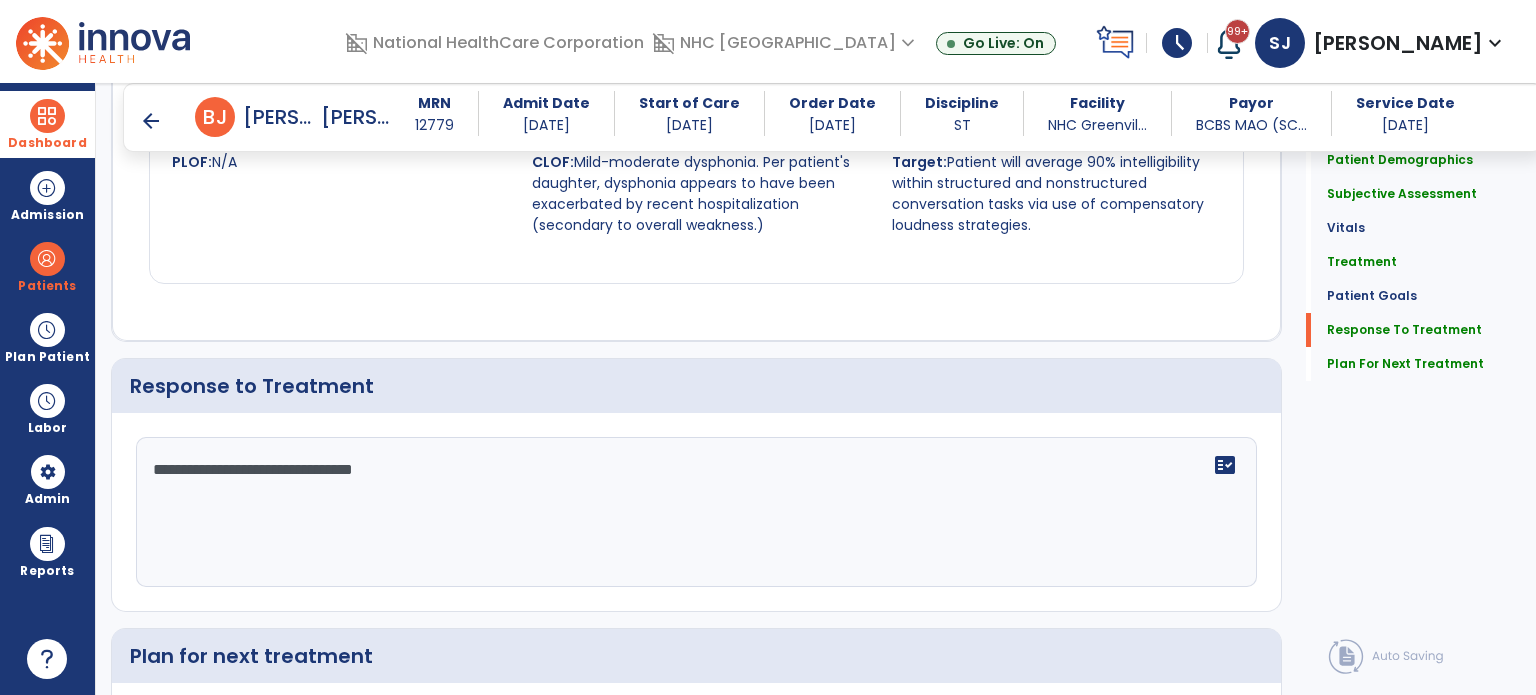 scroll, scrollTop: 2828, scrollLeft: 0, axis: vertical 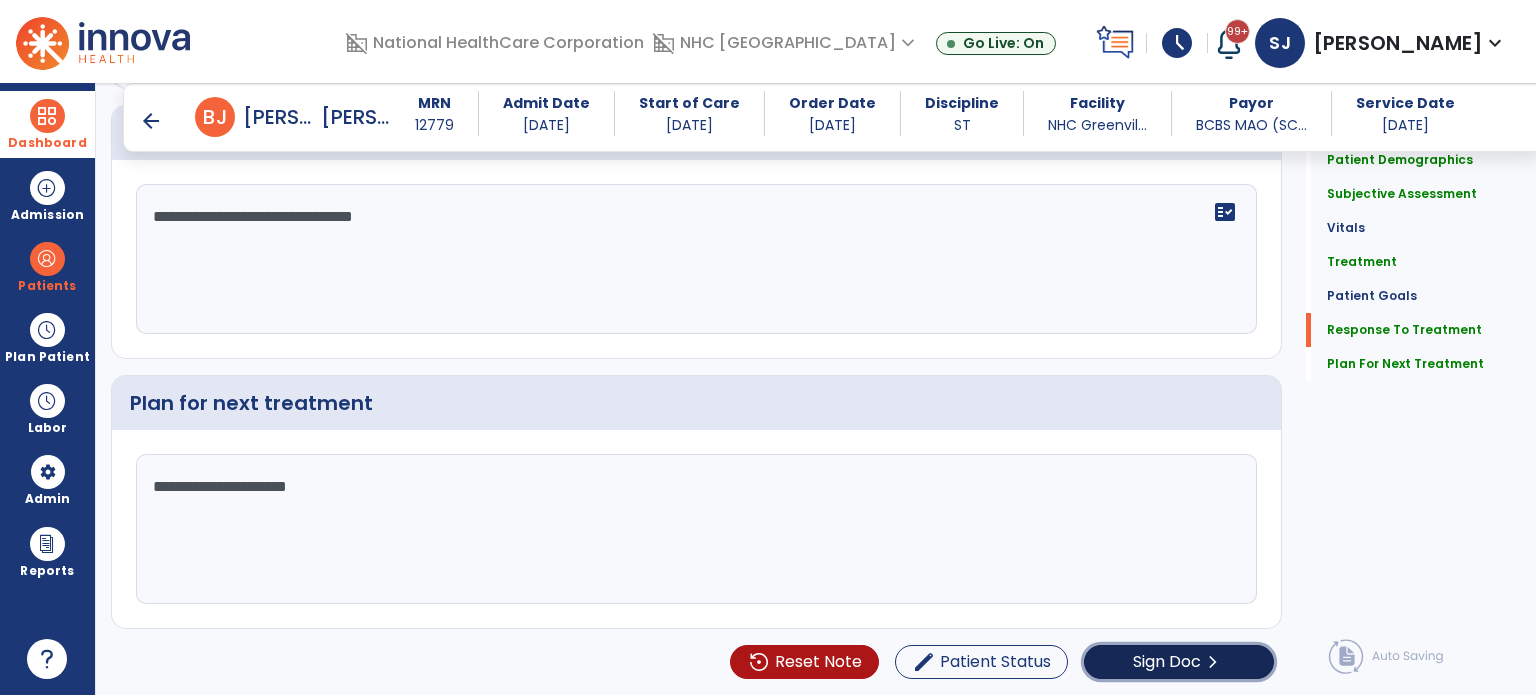 click on "Sign Doc" 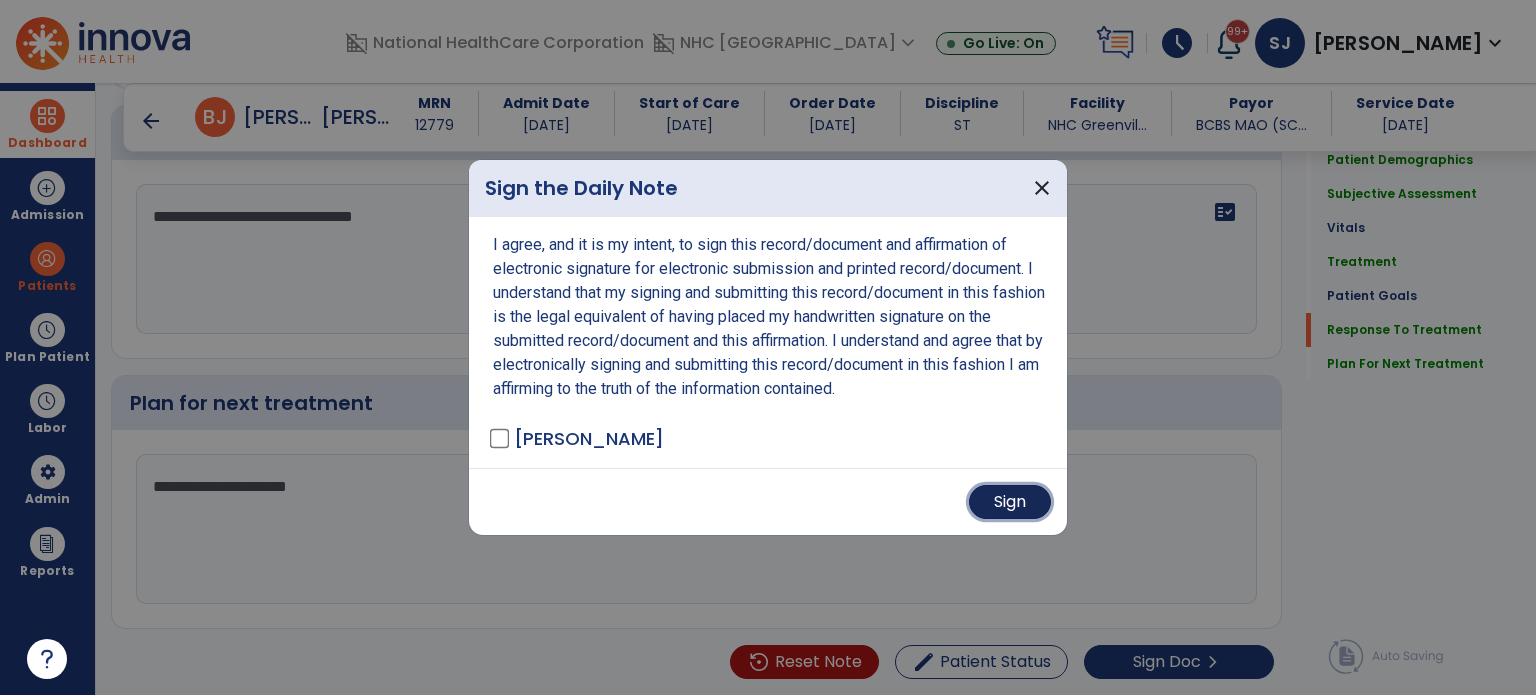 click on "Sign" at bounding box center (1010, 502) 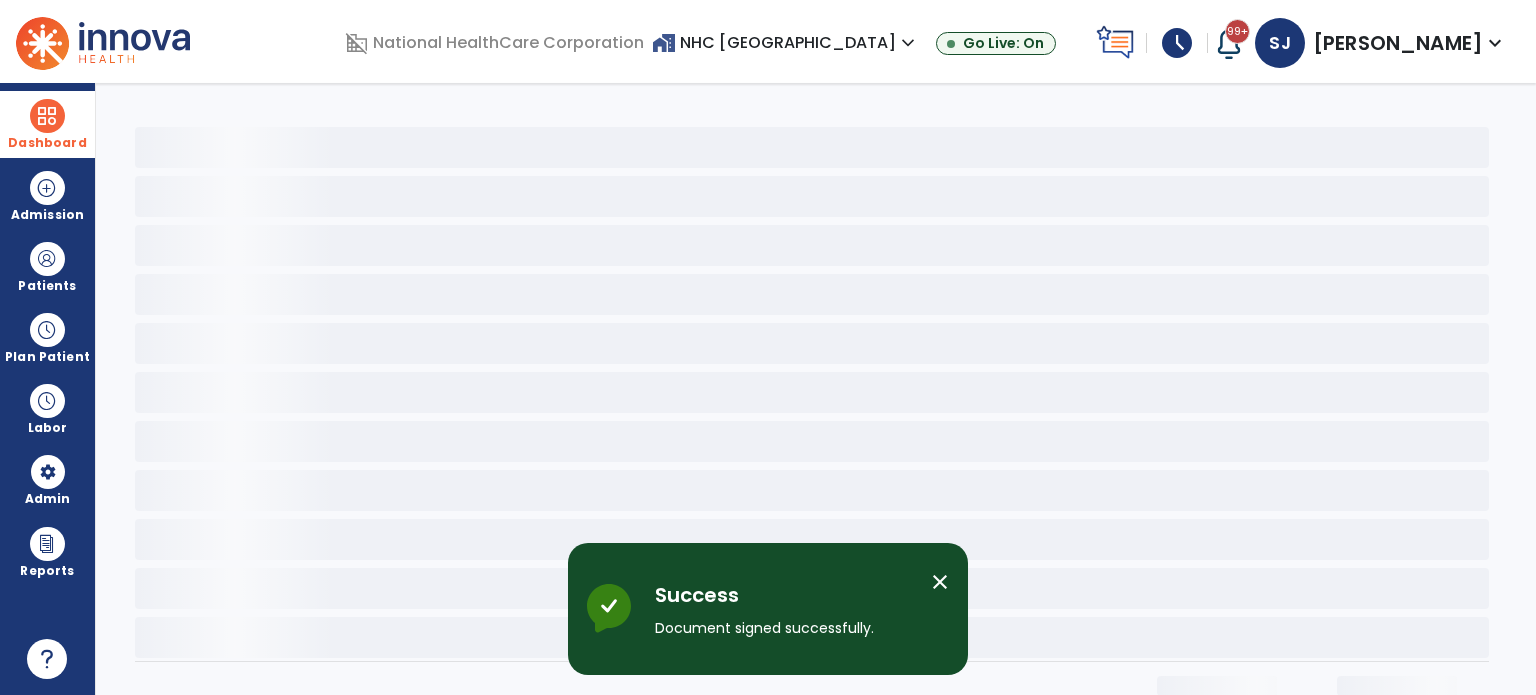 scroll, scrollTop: 0, scrollLeft: 0, axis: both 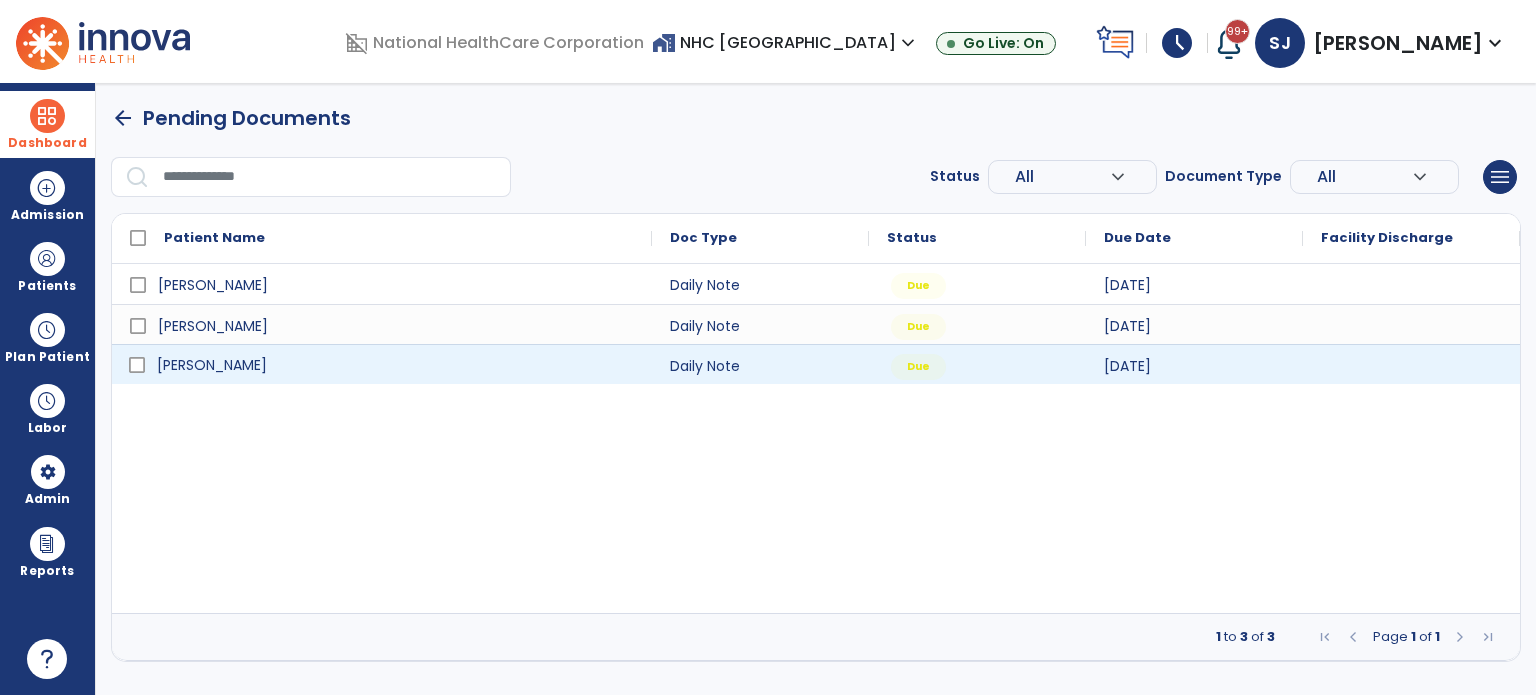 click on "Fric, John" at bounding box center (396, 365) 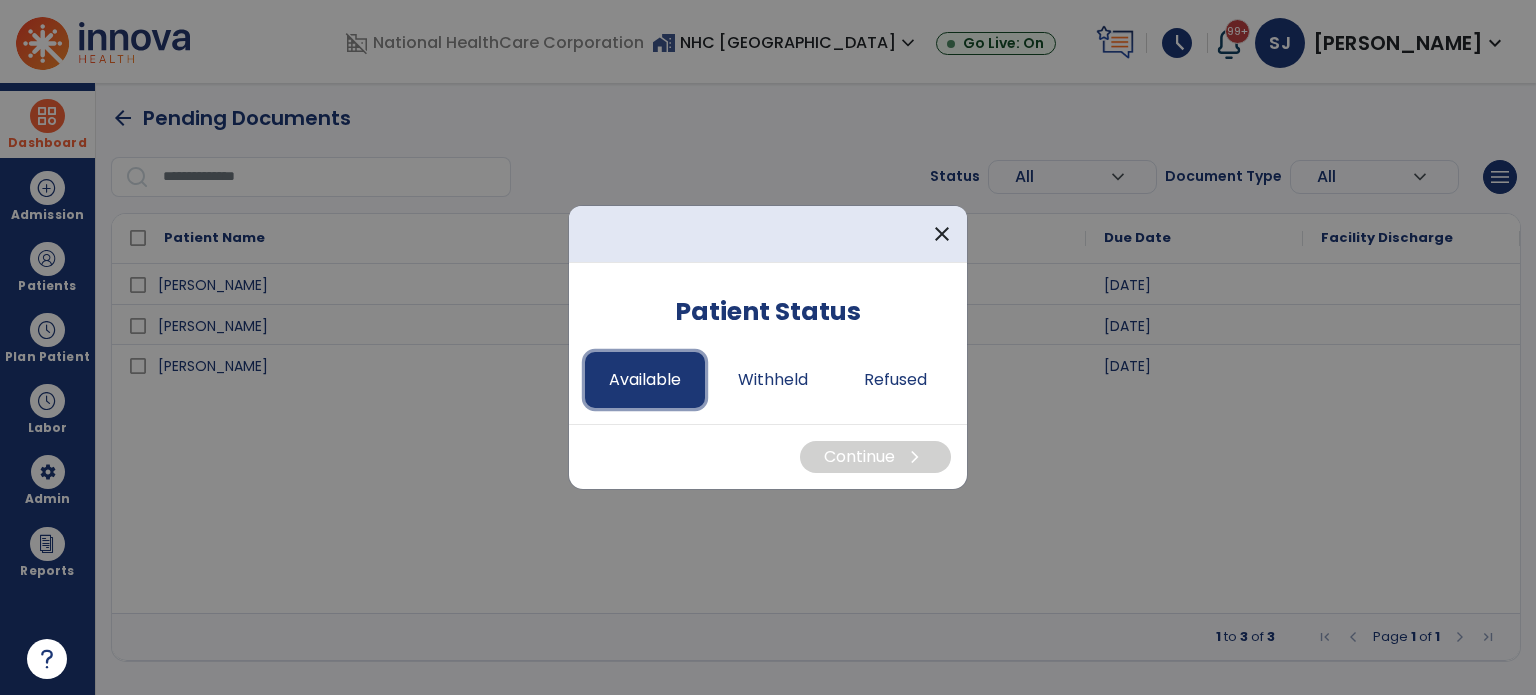 click on "Available" at bounding box center [645, 380] 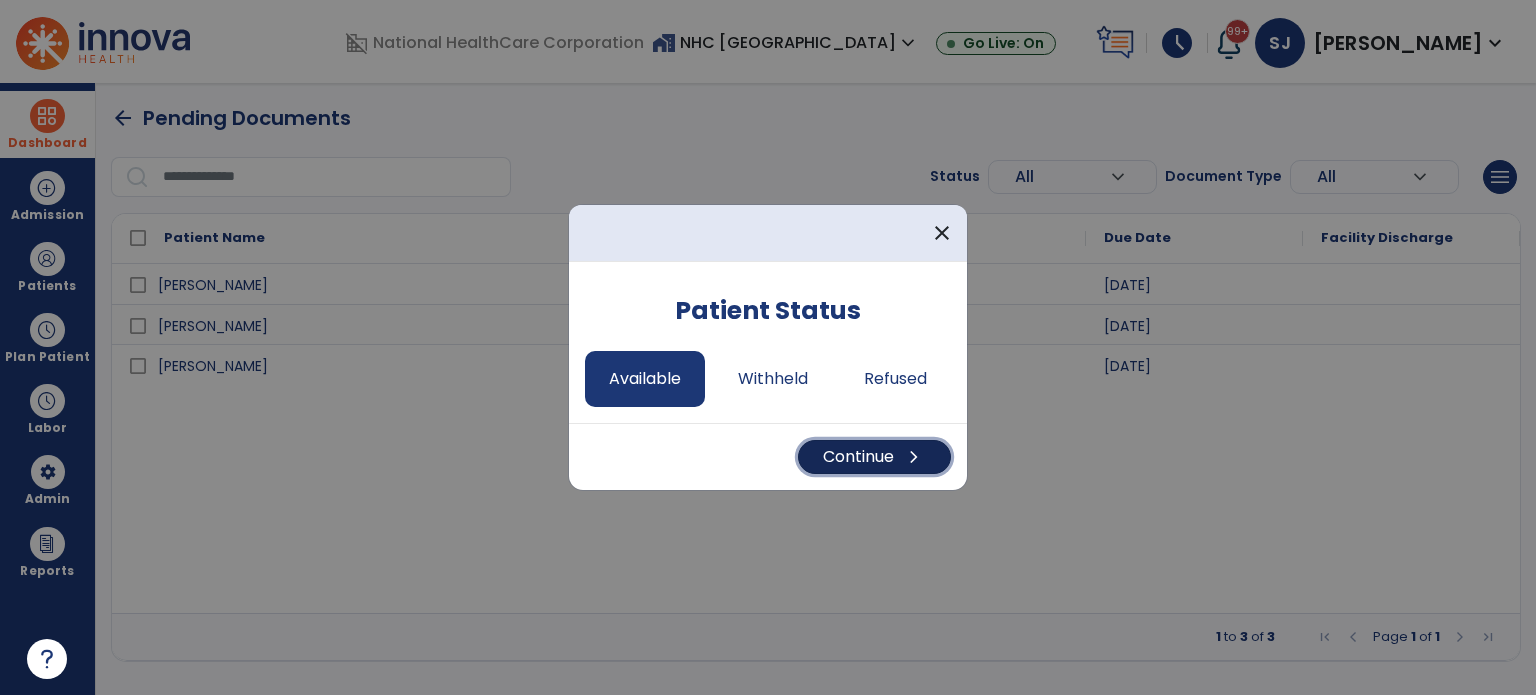 click on "Continue   chevron_right" at bounding box center [874, 457] 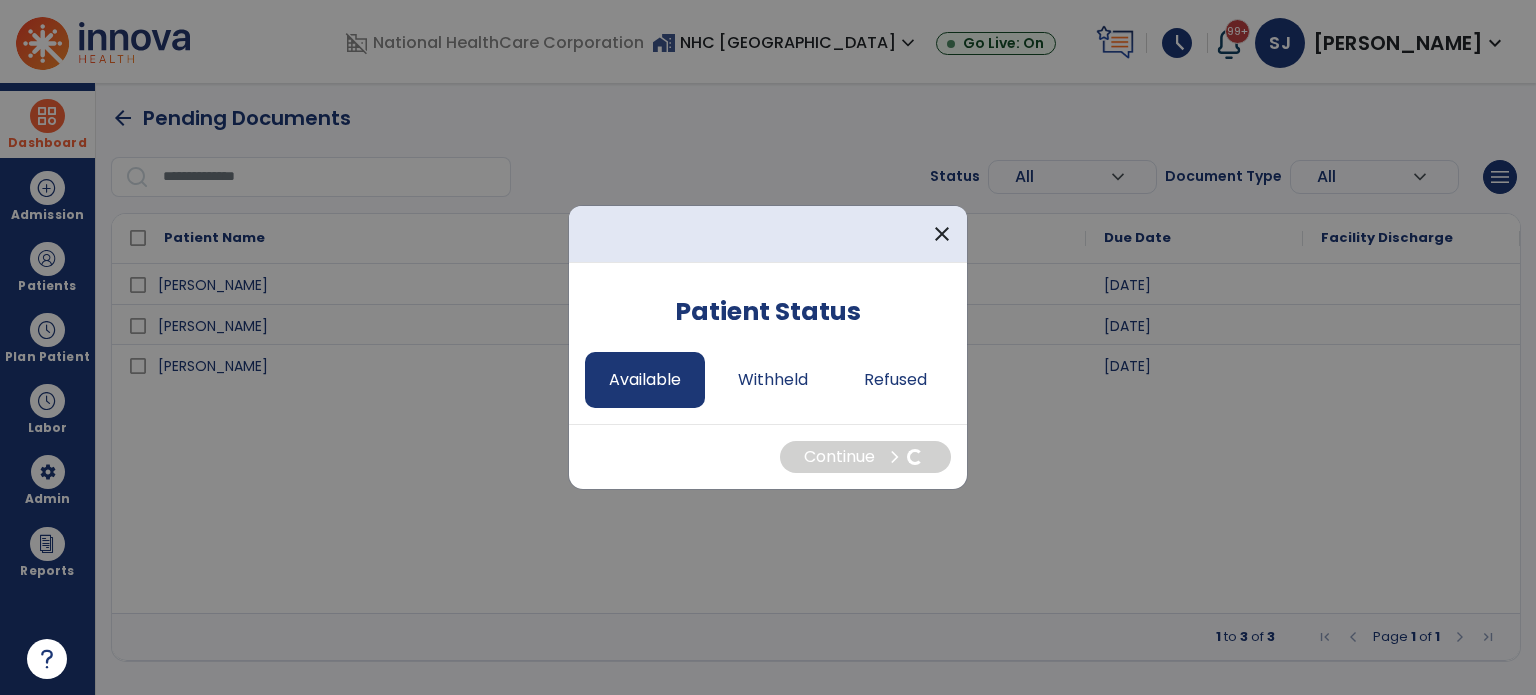 select on "*" 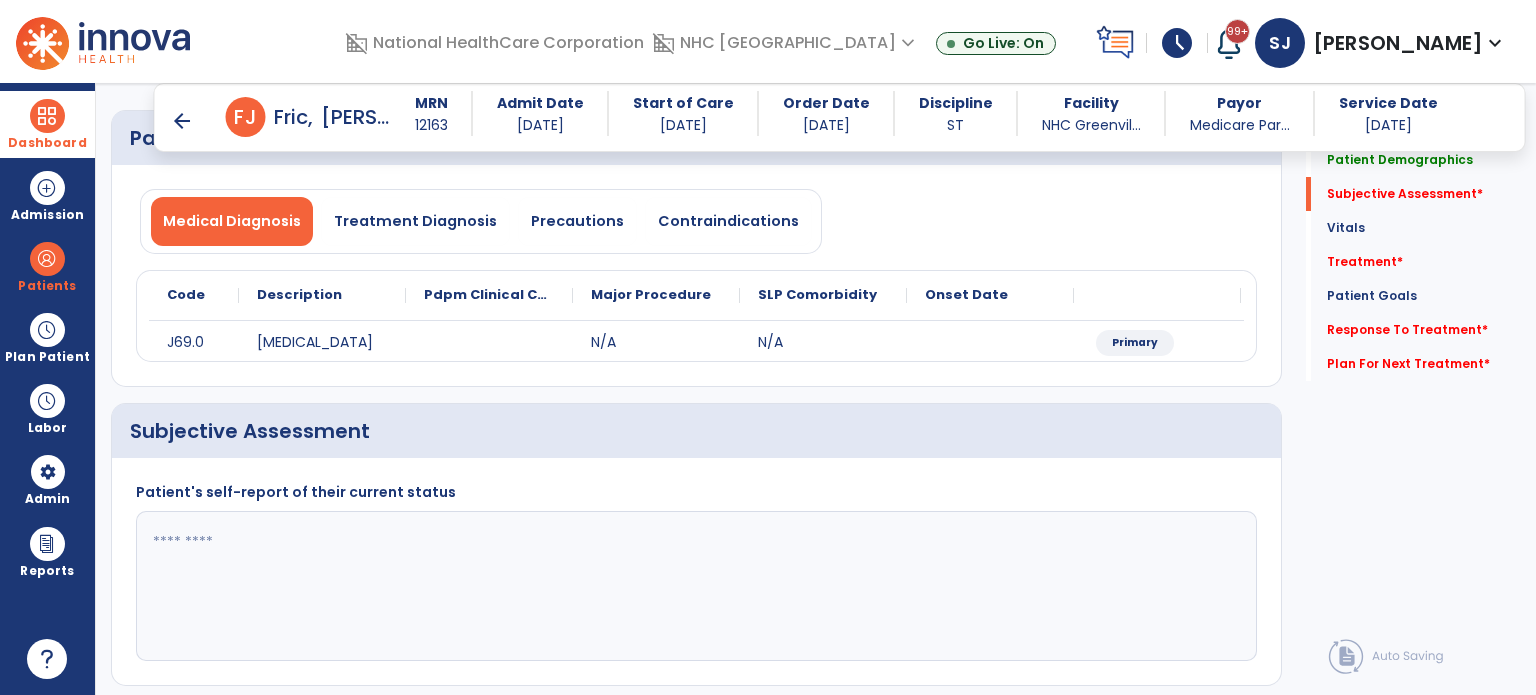 scroll, scrollTop: 400, scrollLeft: 0, axis: vertical 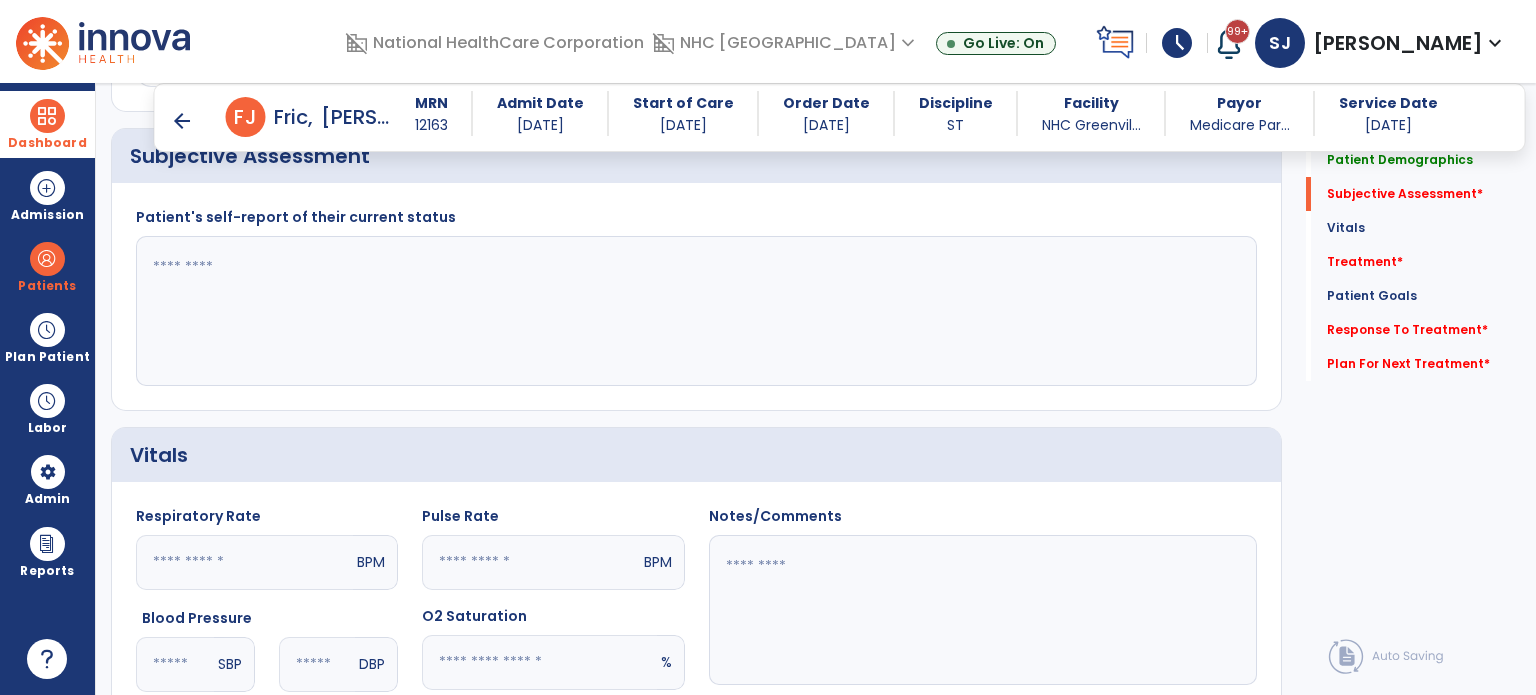 click 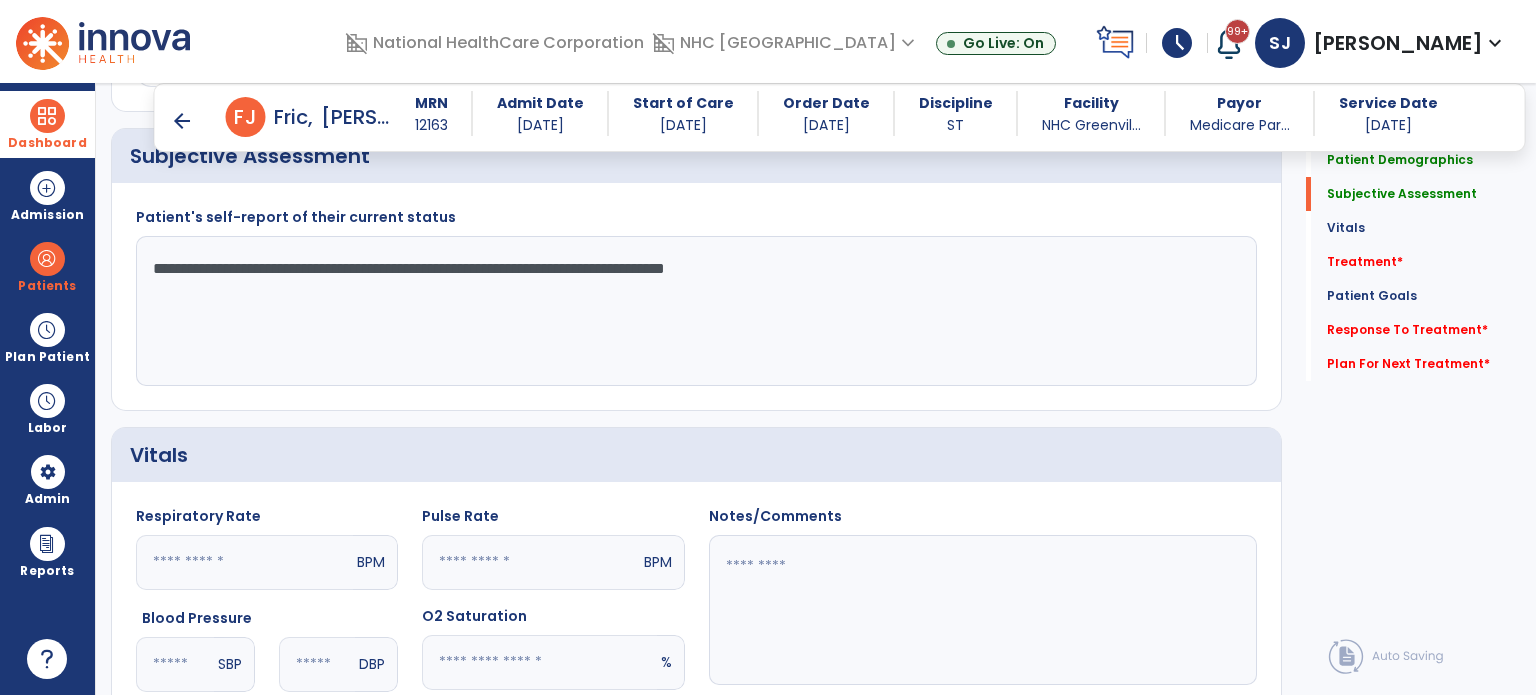 type on "**********" 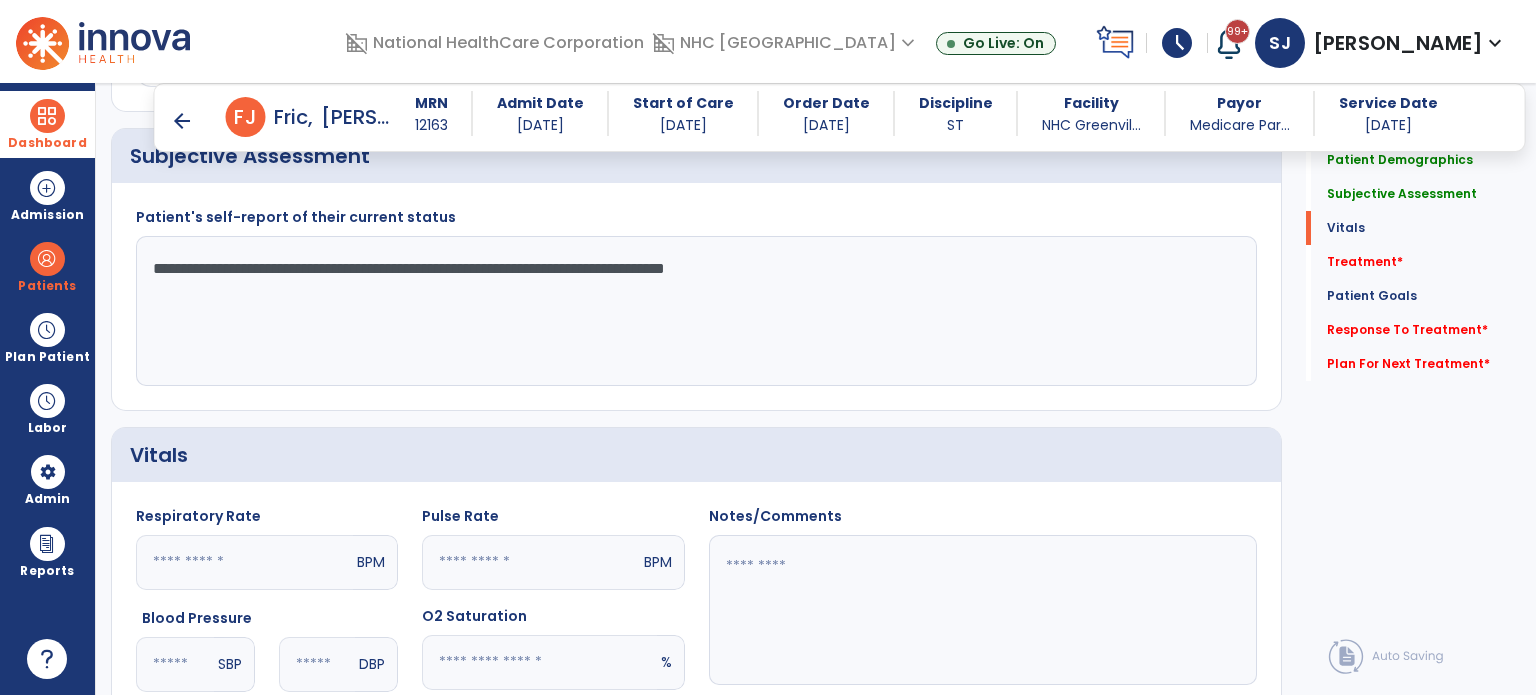 scroll, scrollTop: 1000, scrollLeft: 0, axis: vertical 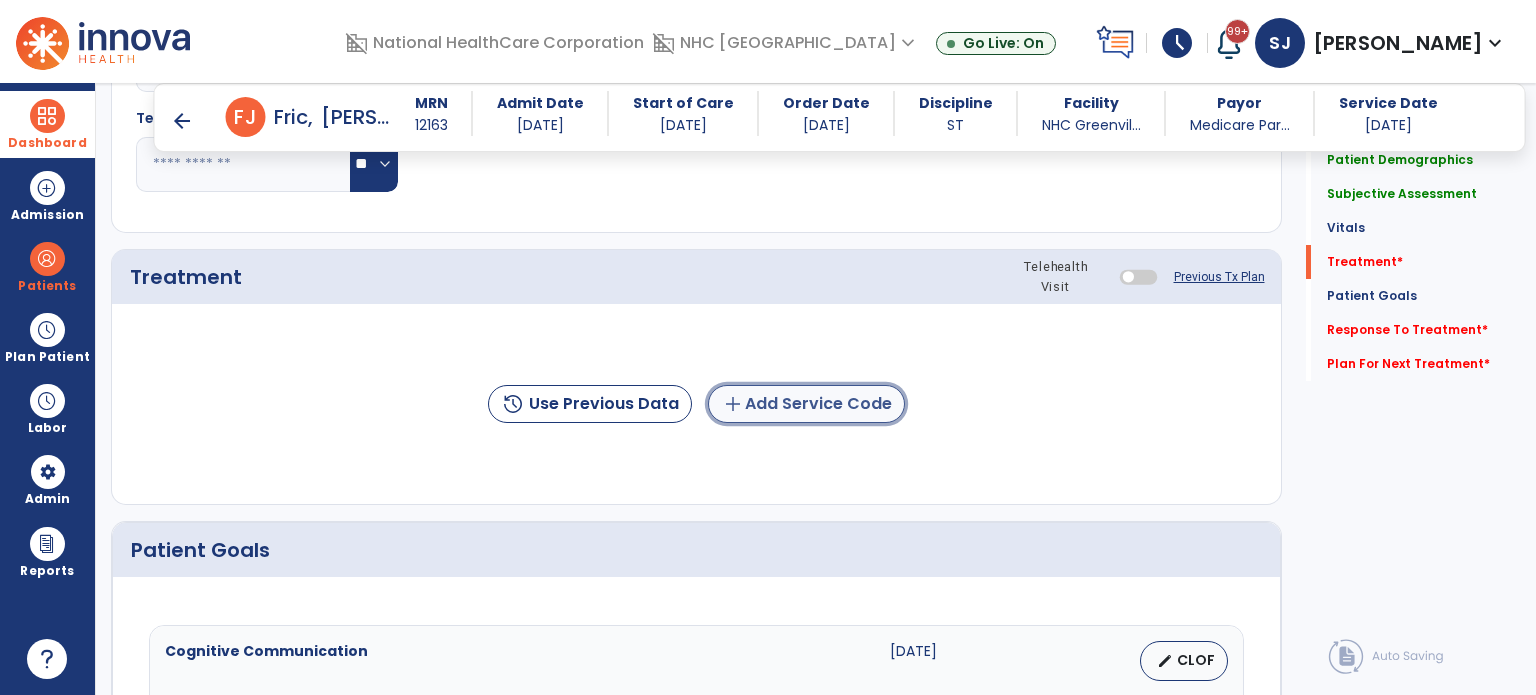 click on "add  Add Service Code" 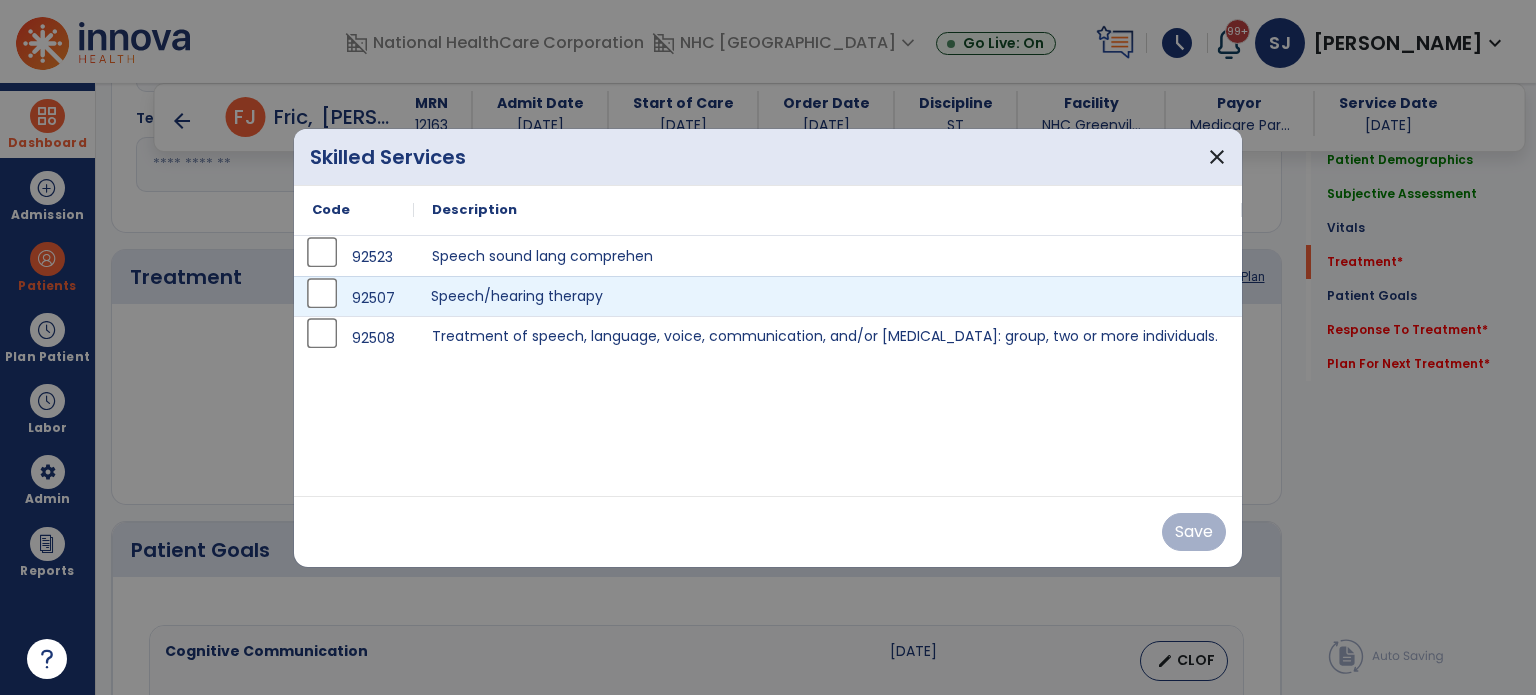 click on "Speech/hearing therapy" at bounding box center [828, 296] 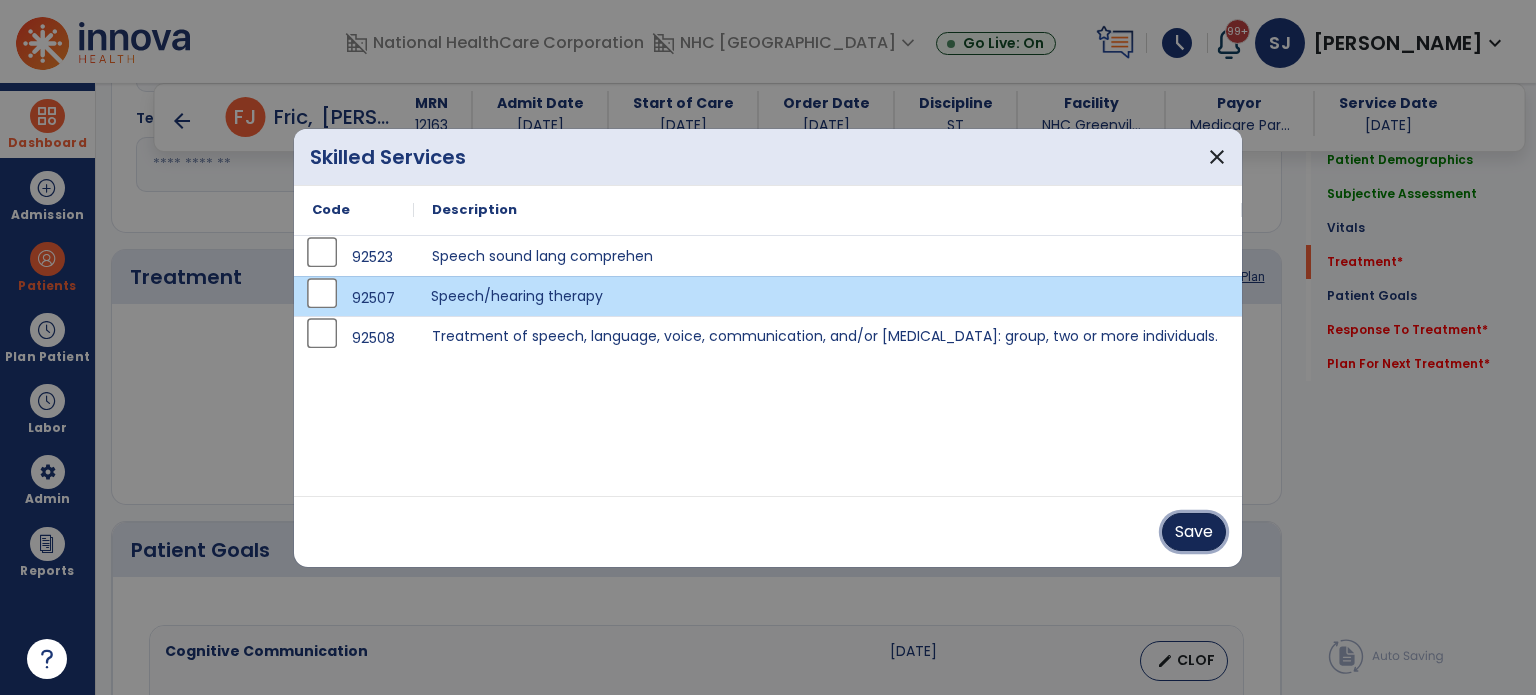 click on "Save" at bounding box center (1194, 532) 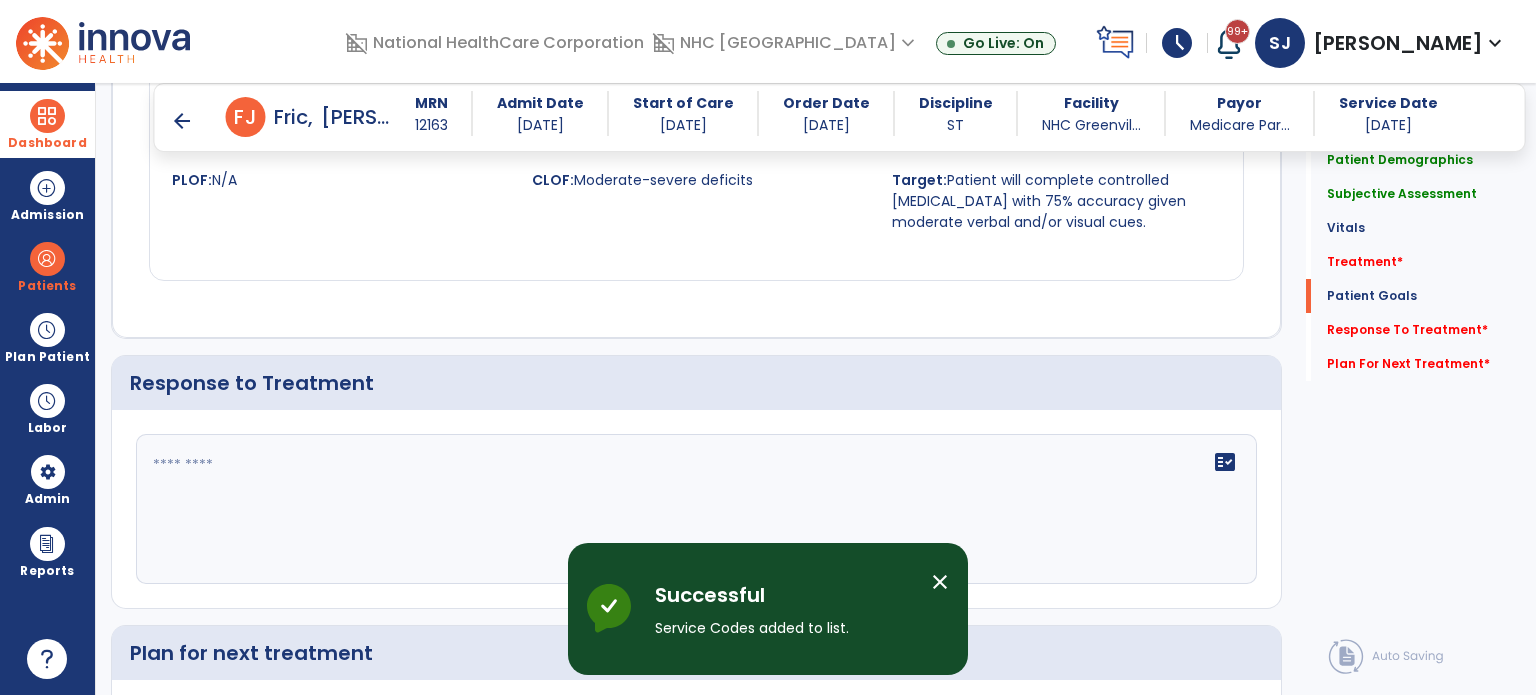 scroll, scrollTop: 2800, scrollLeft: 0, axis: vertical 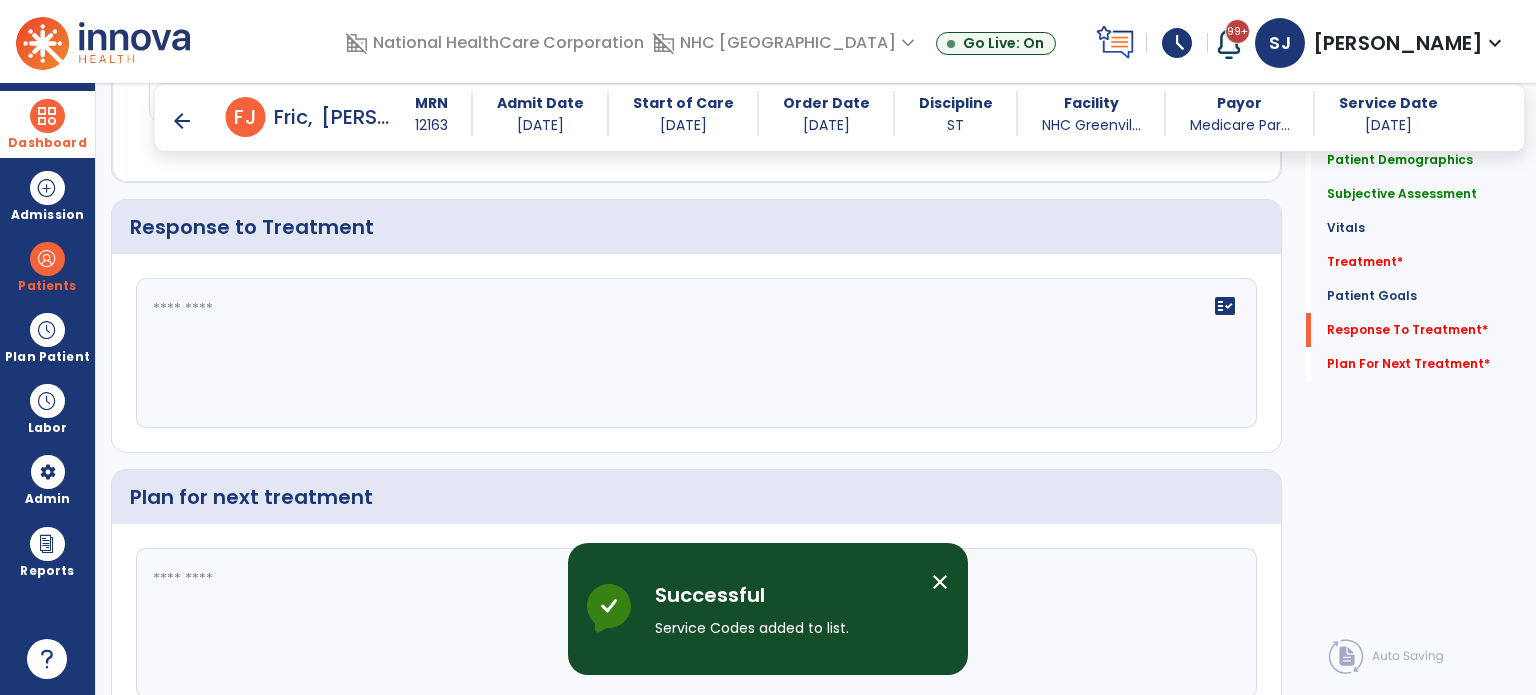 click 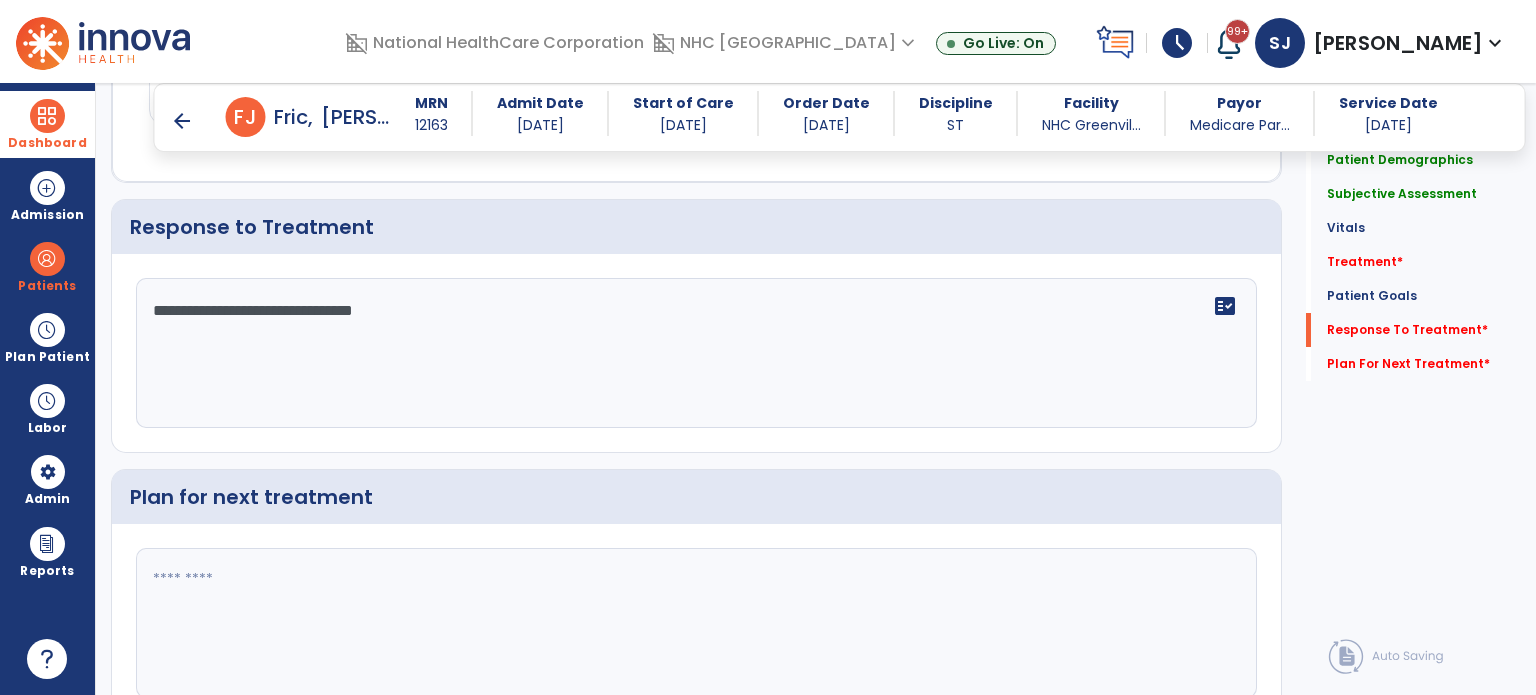 type on "**********" 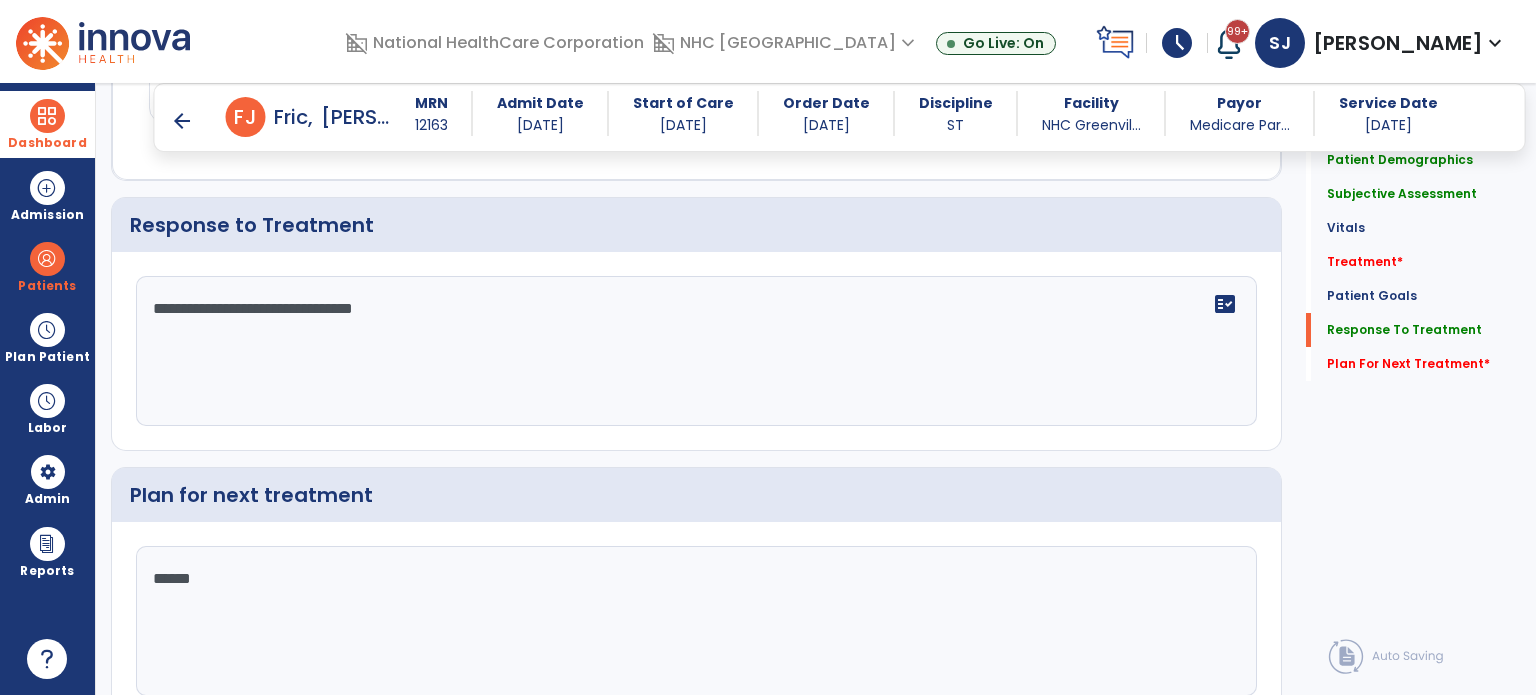scroll, scrollTop: 2800, scrollLeft: 0, axis: vertical 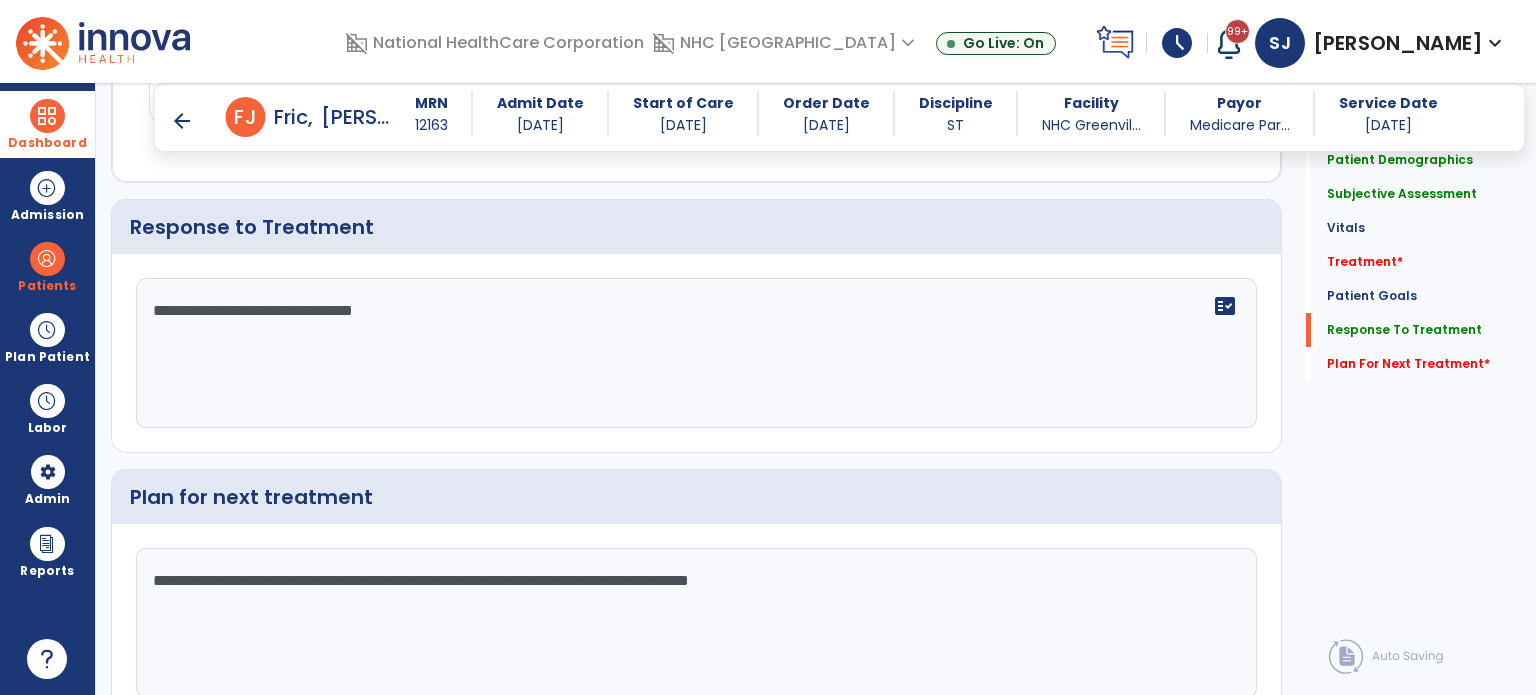 type on "**********" 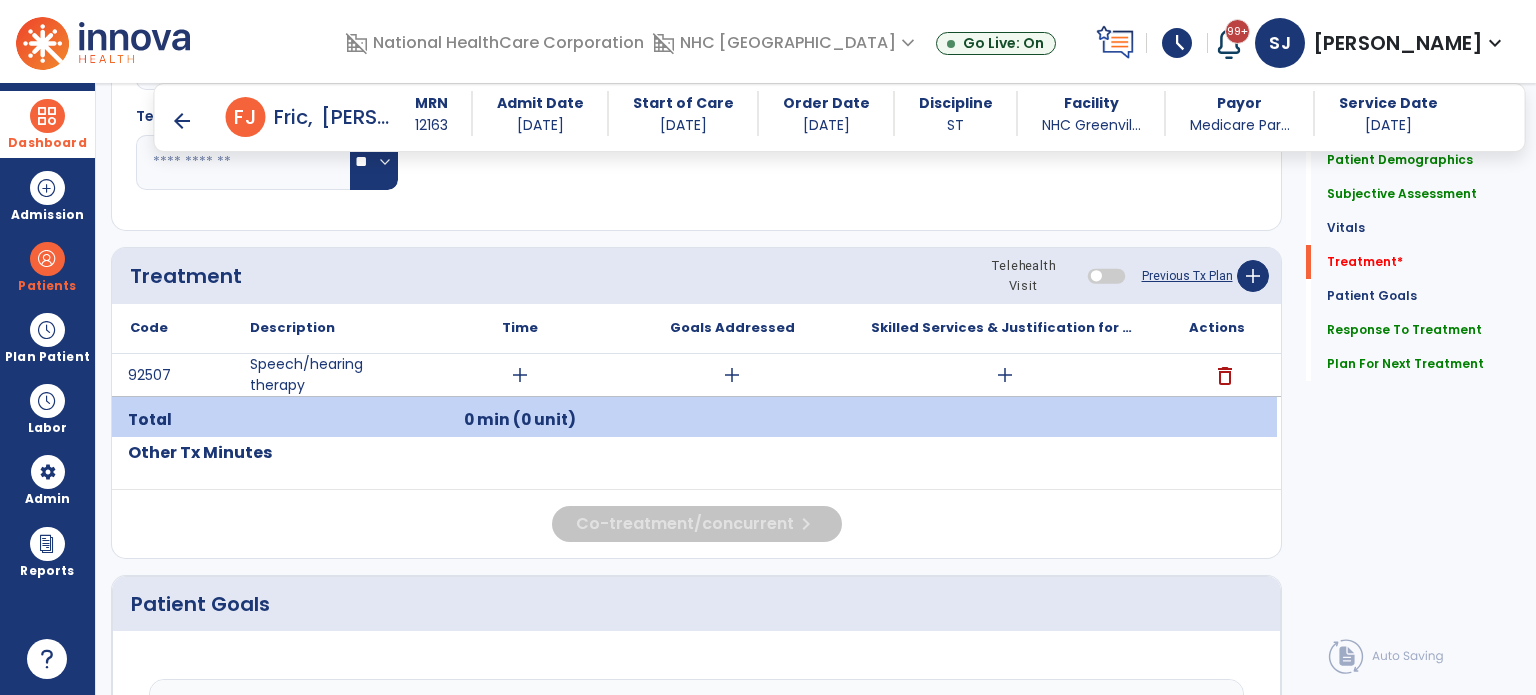 scroll, scrollTop: 1000, scrollLeft: 0, axis: vertical 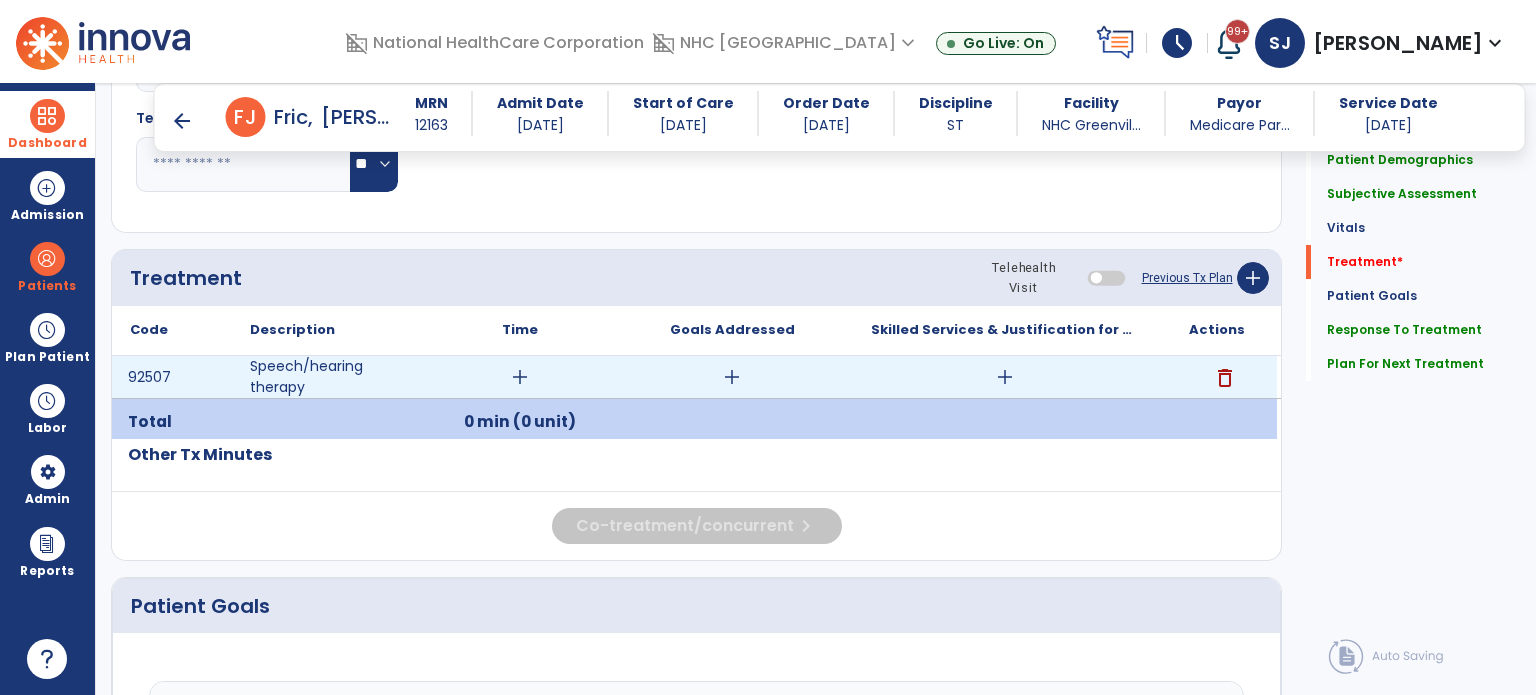 click on "add" at bounding box center (1005, 377) 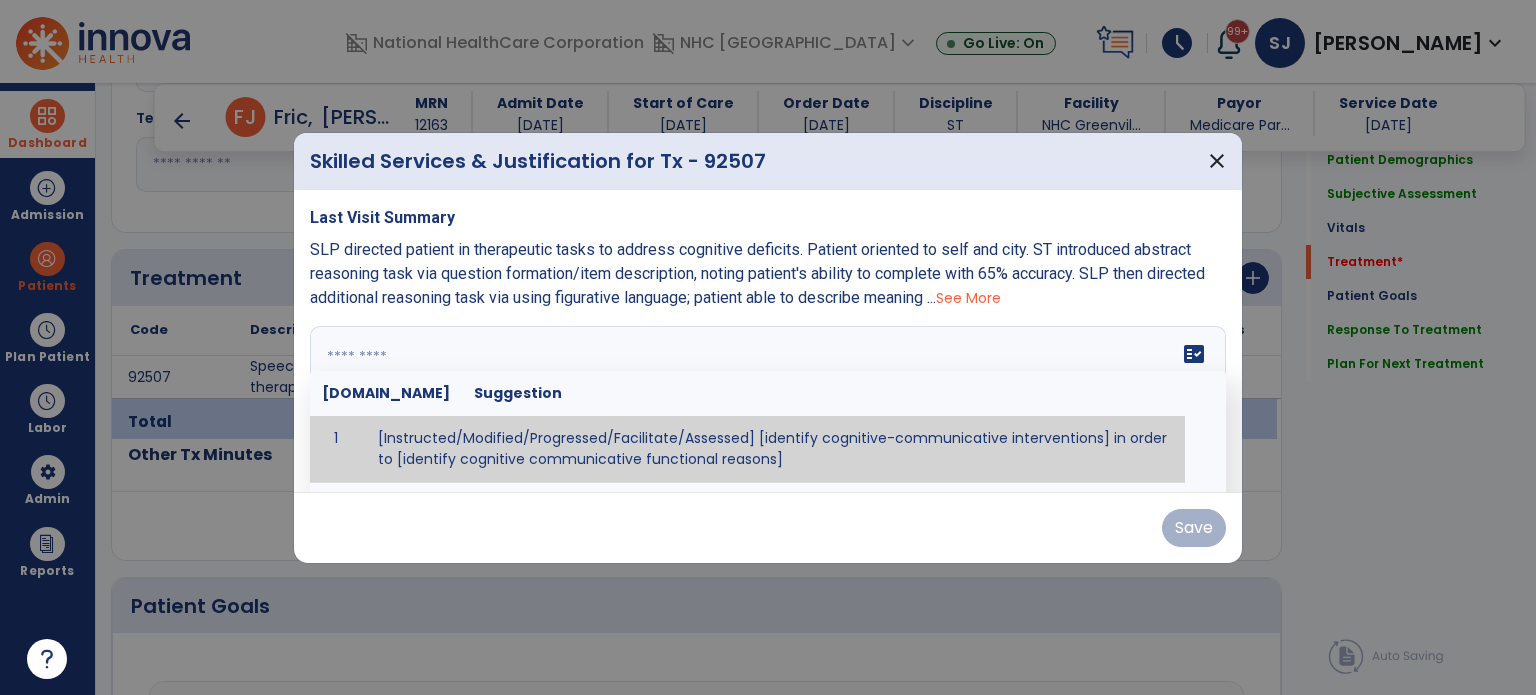 click on "fact_check  Sr.No Suggestion 1 [Instructed/Modified/Progressed/Facilitate/Assessed] [identify cognitive-communicative interventions] in order to [identify cognitive communicative functional reasons] 2 Assessed cognitive-communicative skills using [identify test]." at bounding box center (768, 401) 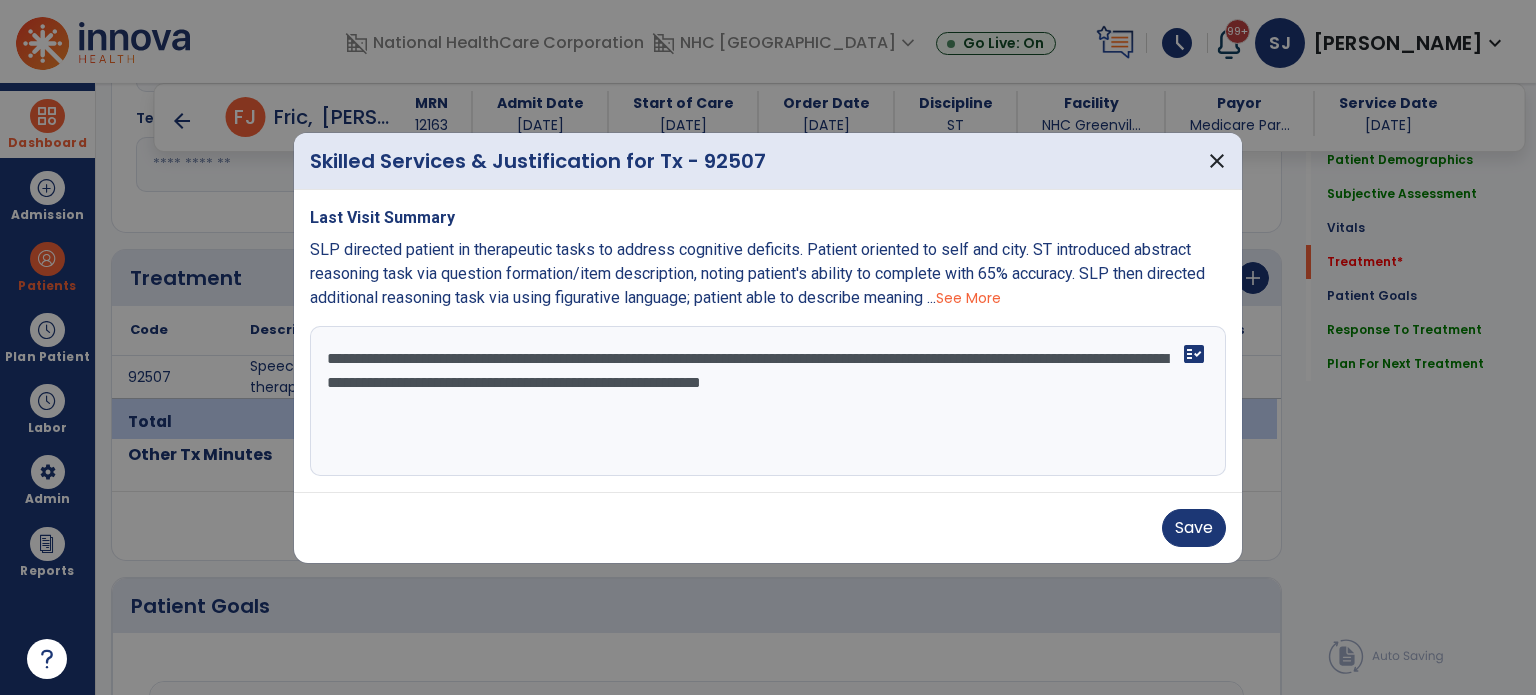 click on "**********" at bounding box center (768, 401) 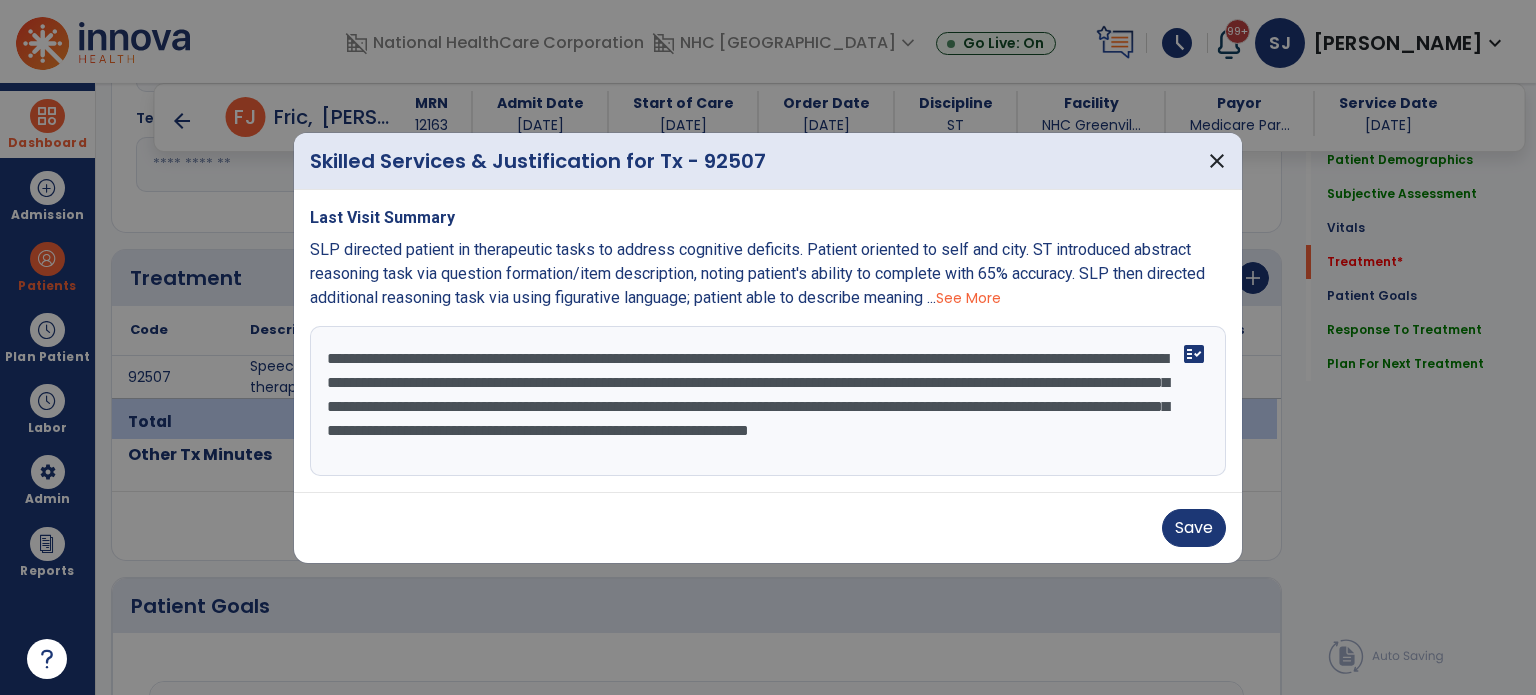 click on "**********" at bounding box center [768, 401] 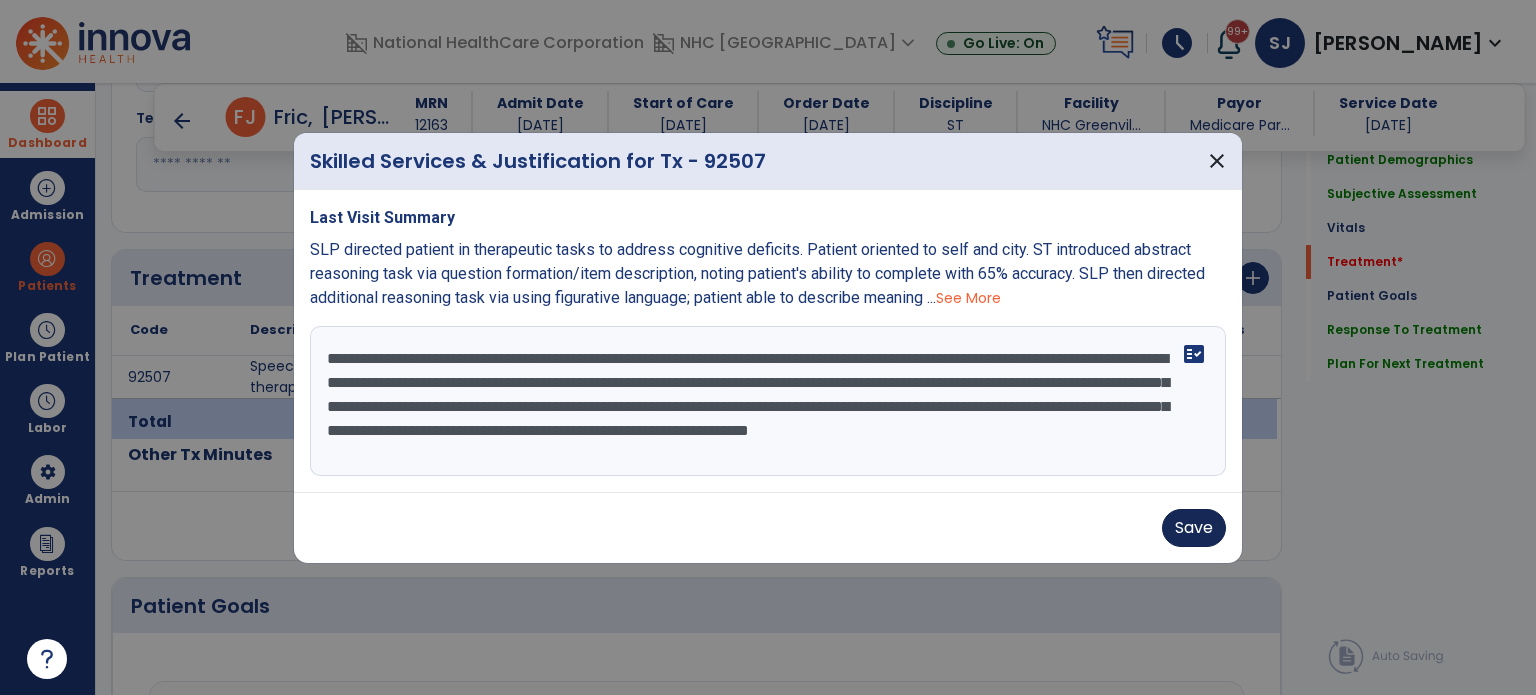 type on "**********" 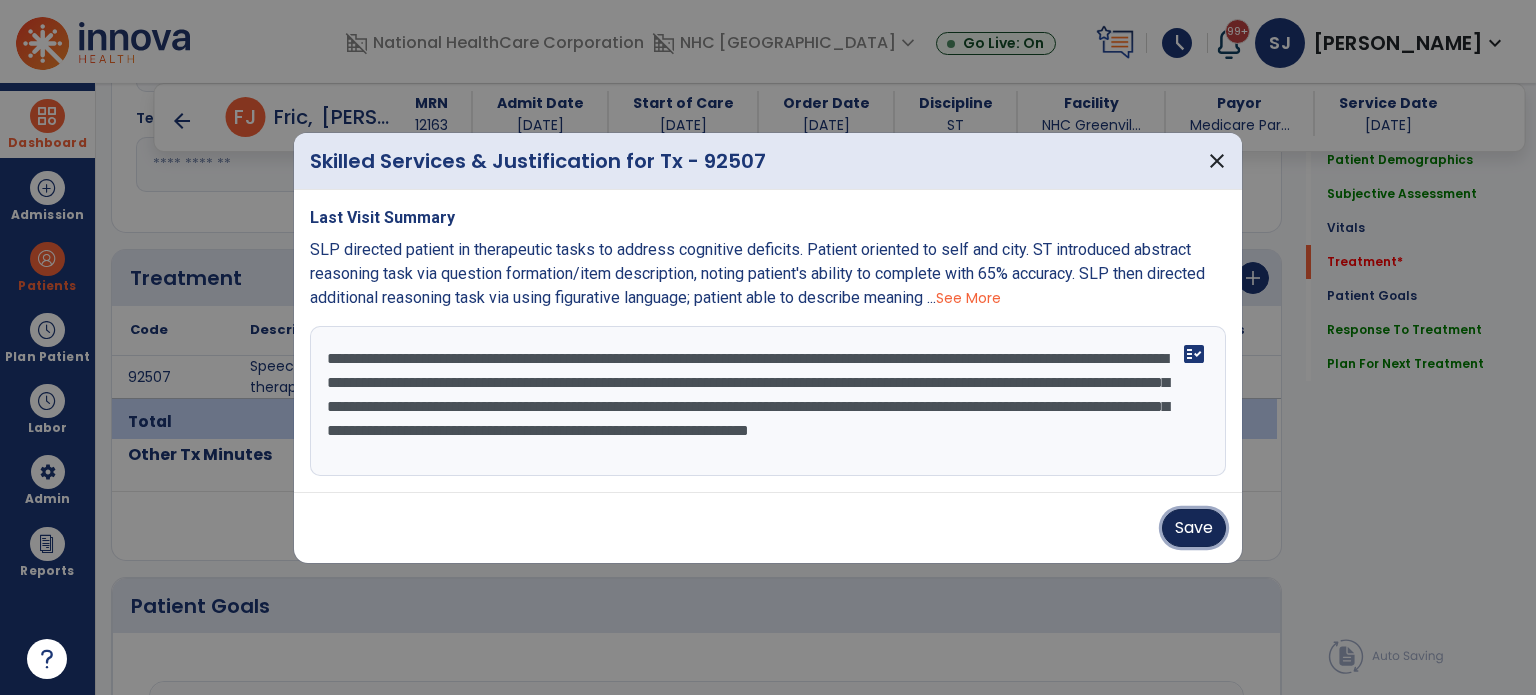 click on "Save" at bounding box center [1194, 528] 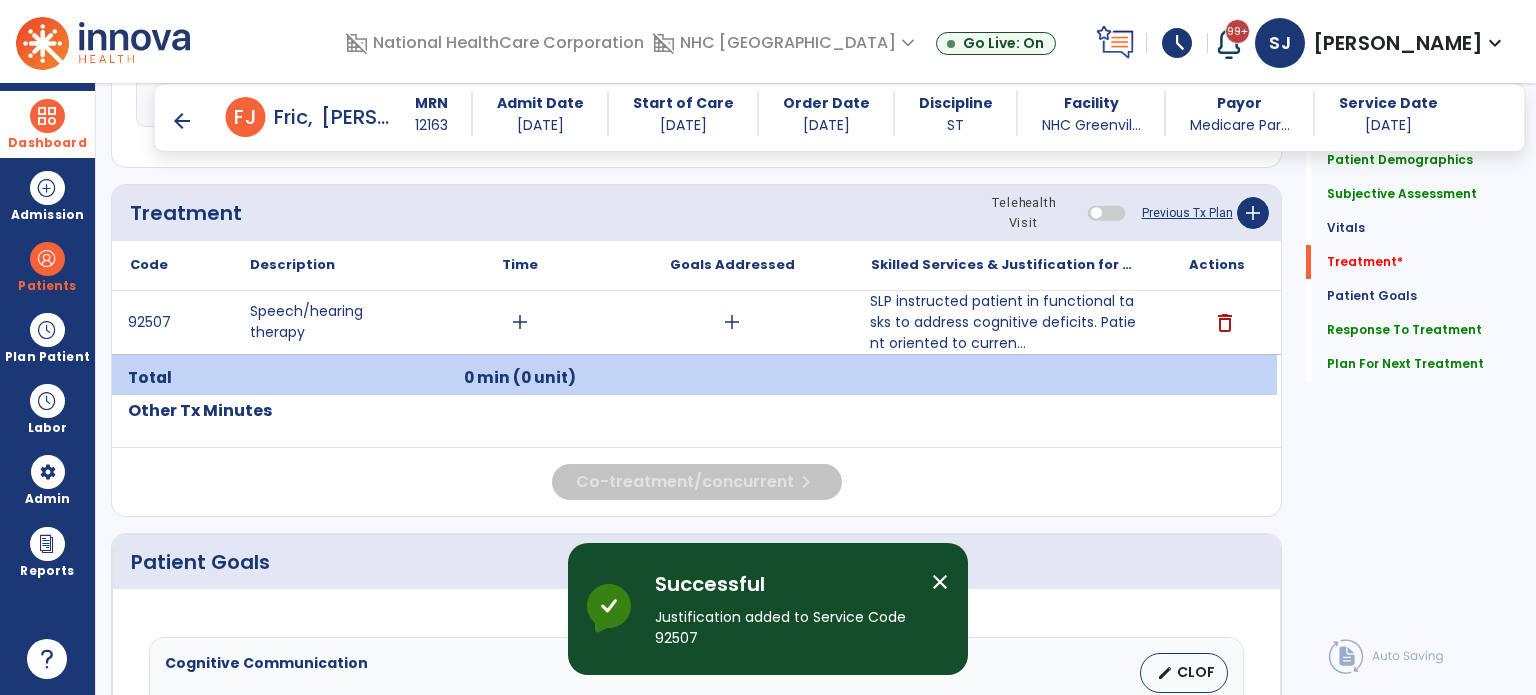 scroll, scrollTop: 1100, scrollLeft: 0, axis: vertical 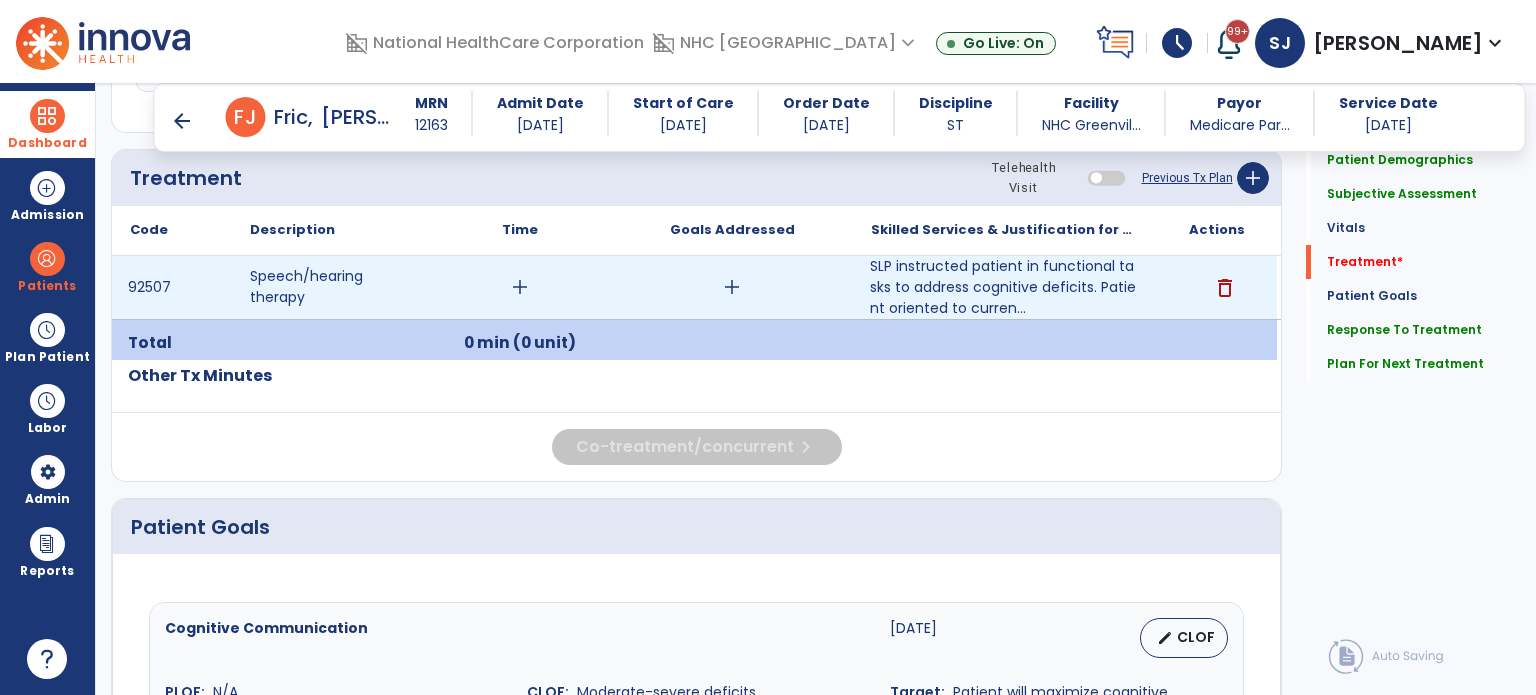 click on "add" at bounding box center [520, 287] 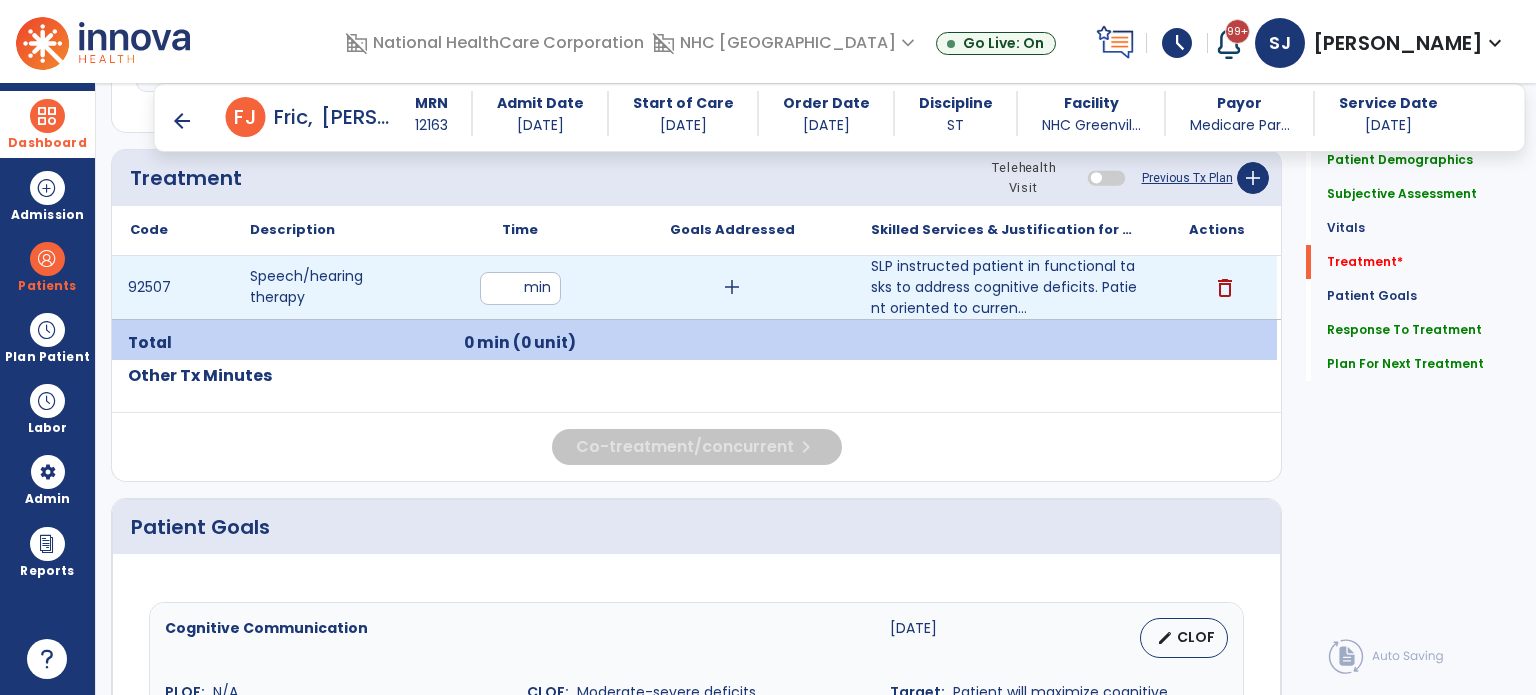 type on "**" 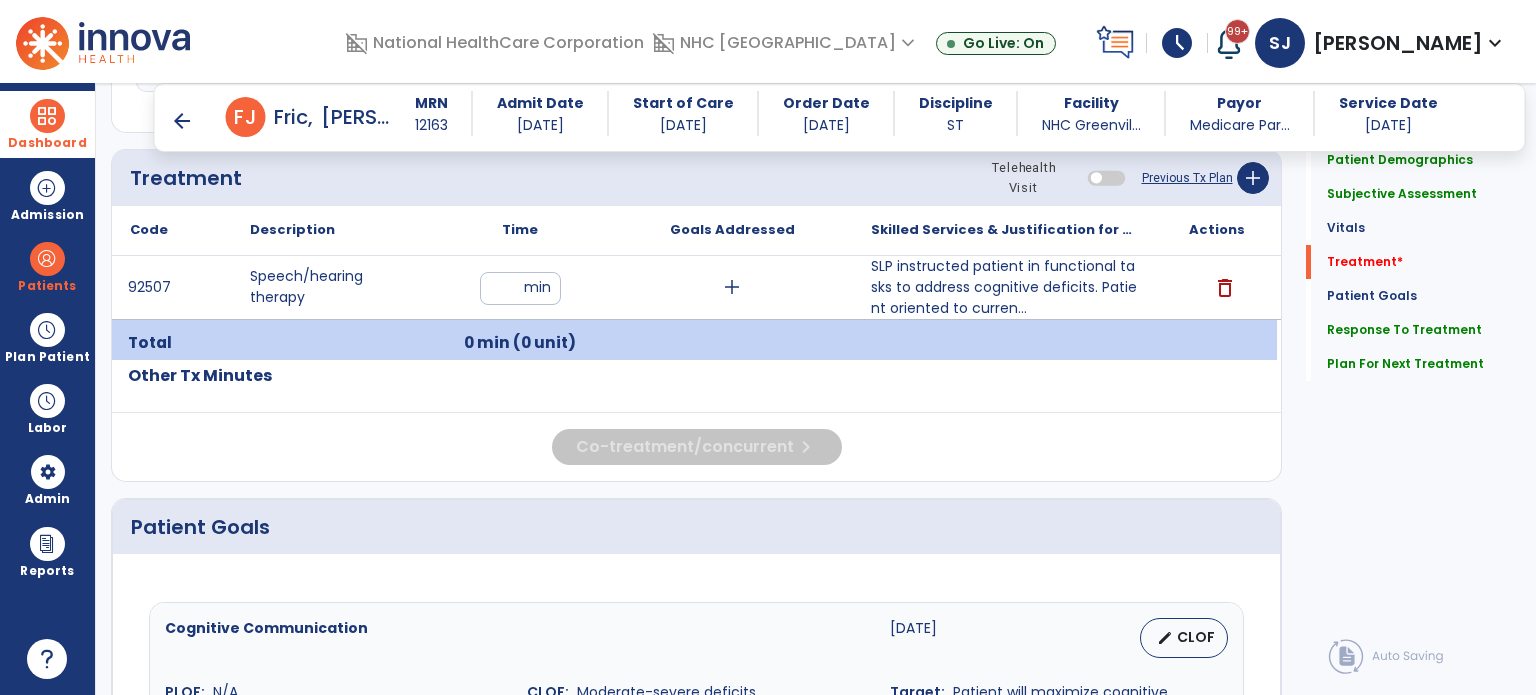 click on "Code
Description
Time" 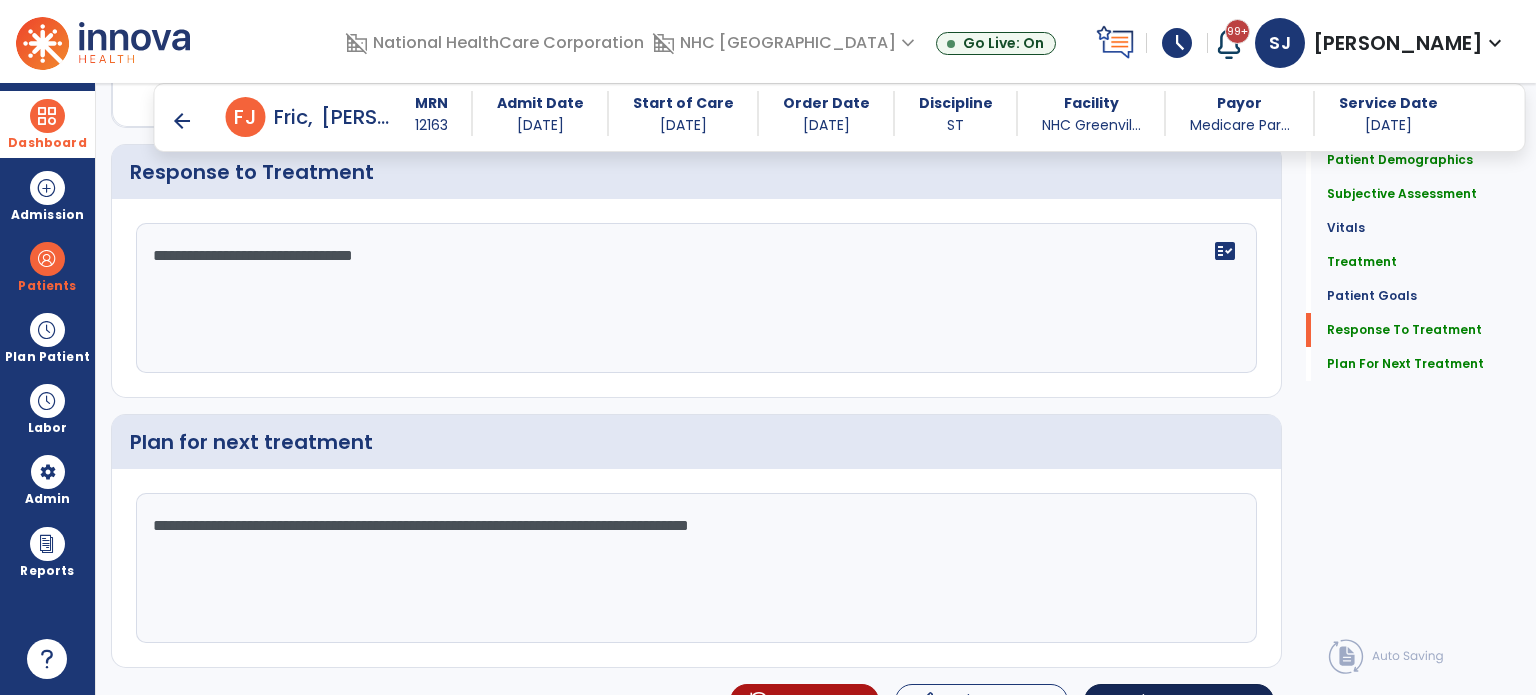 scroll, scrollTop: 2908, scrollLeft: 0, axis: vertical 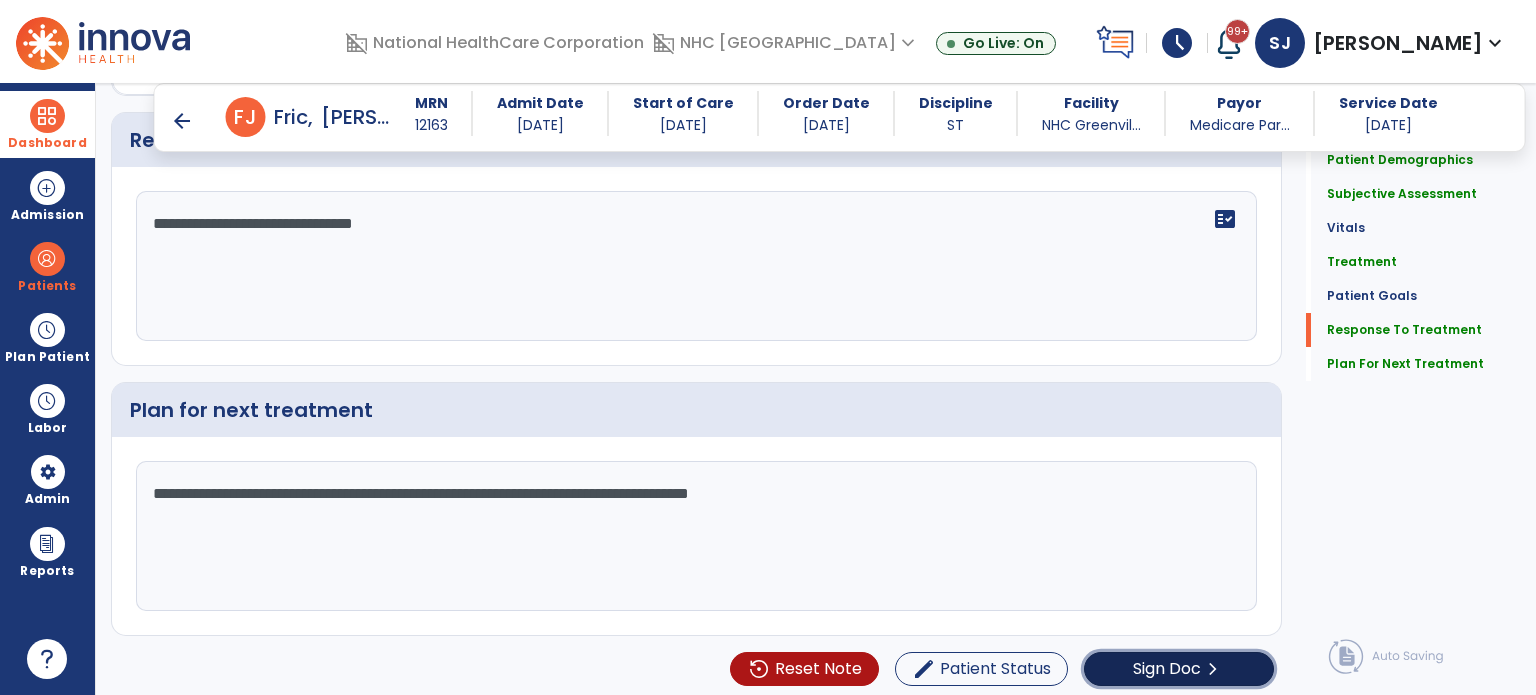 click on "chevron_right" 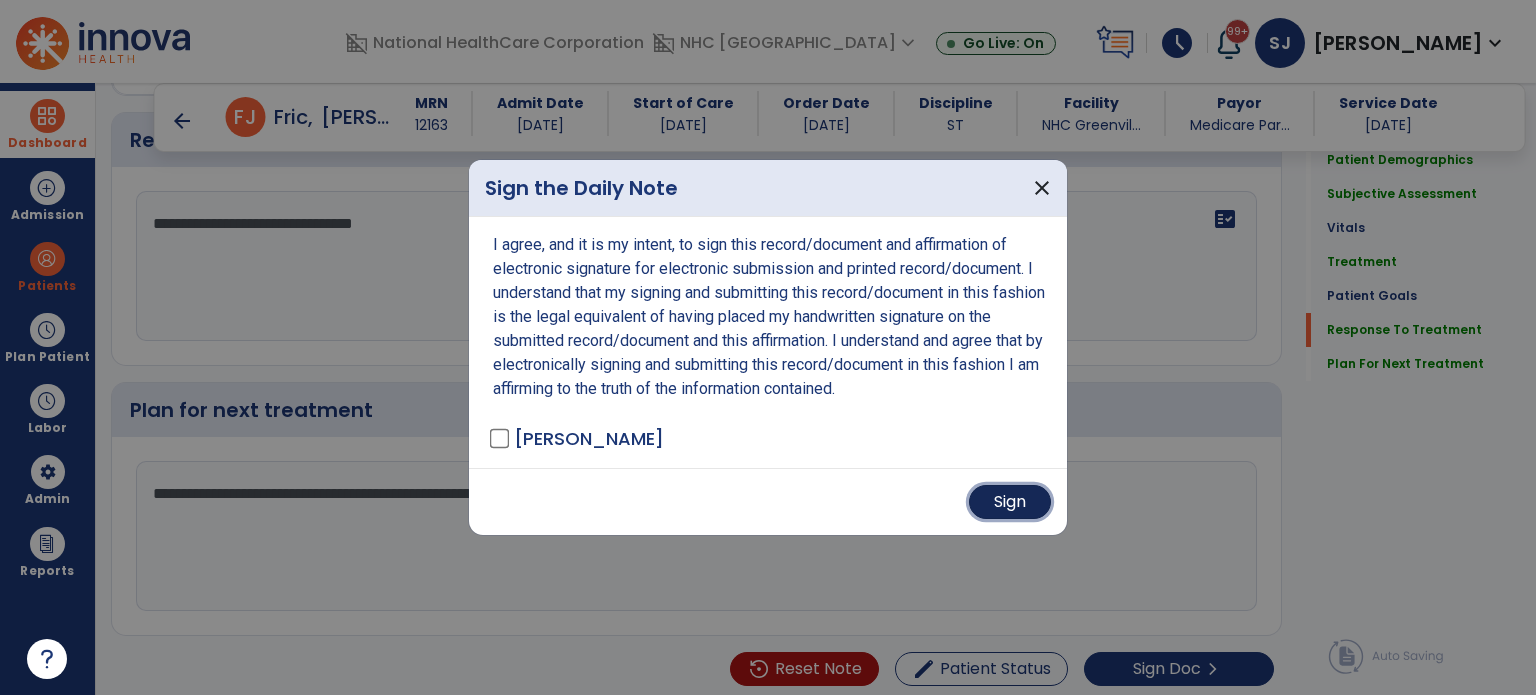 click on "Sign" at bounding box center (1010, 502) 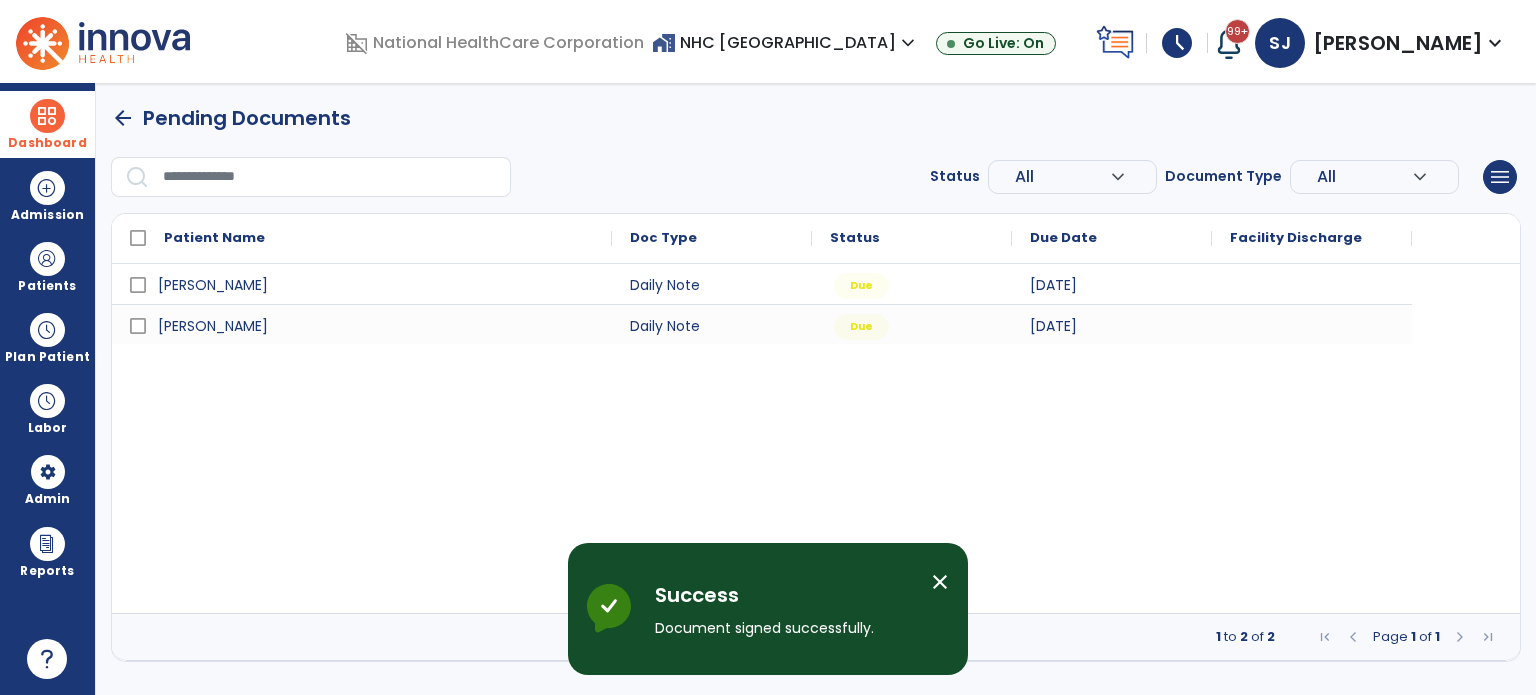 scroll, scrollTop: 0, scrollLeft: 0, axis: both 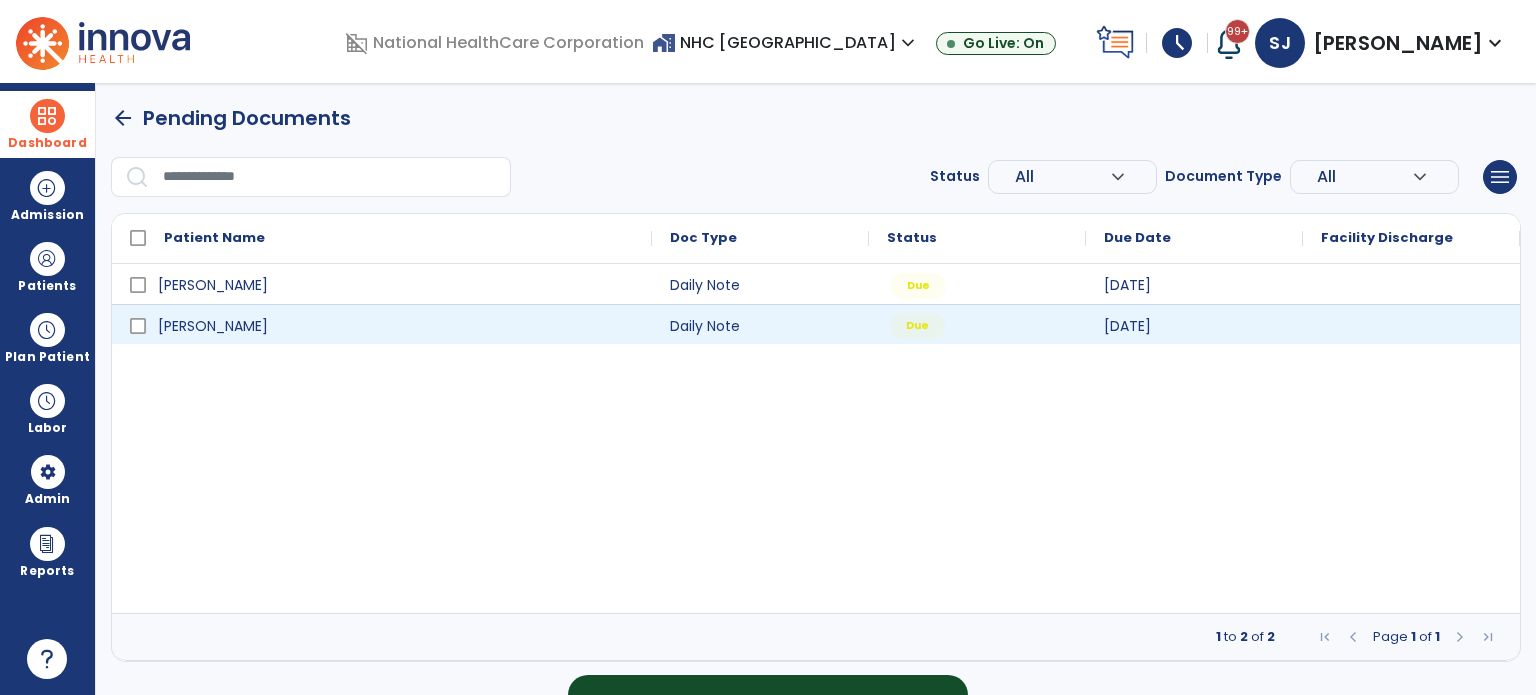 click on "Due" at bounding box center (977, 324) 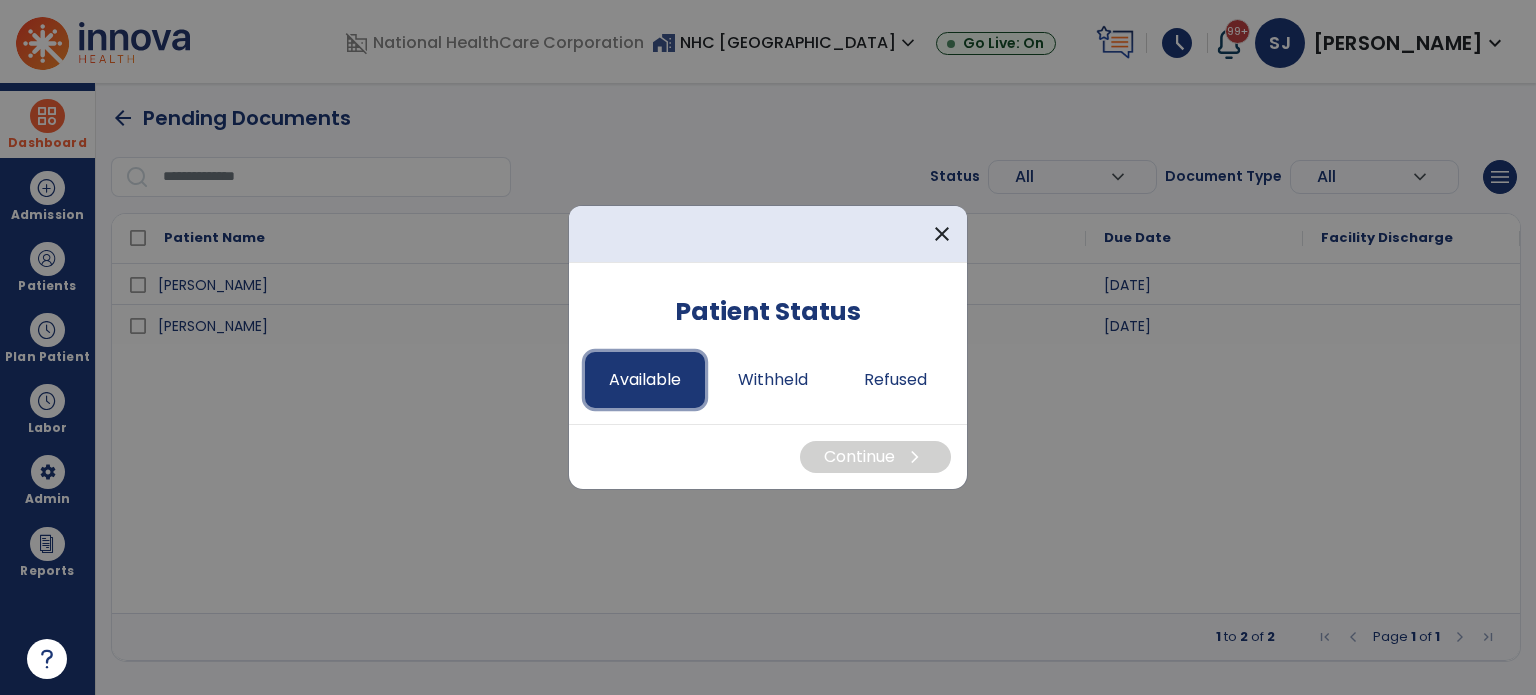 click on "Available" at bounding box center (645, 380) 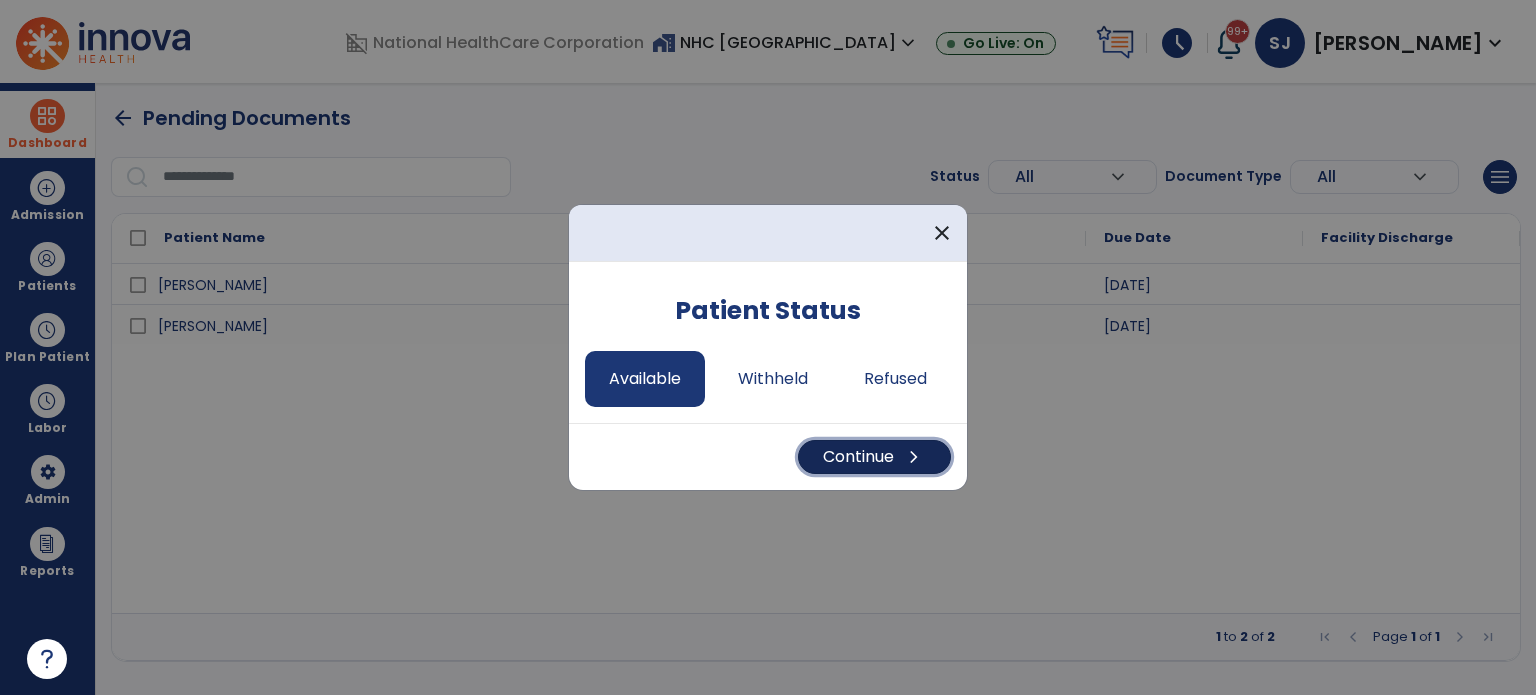 click on "Continue   chevron_right" at bounding box center [874, 457] 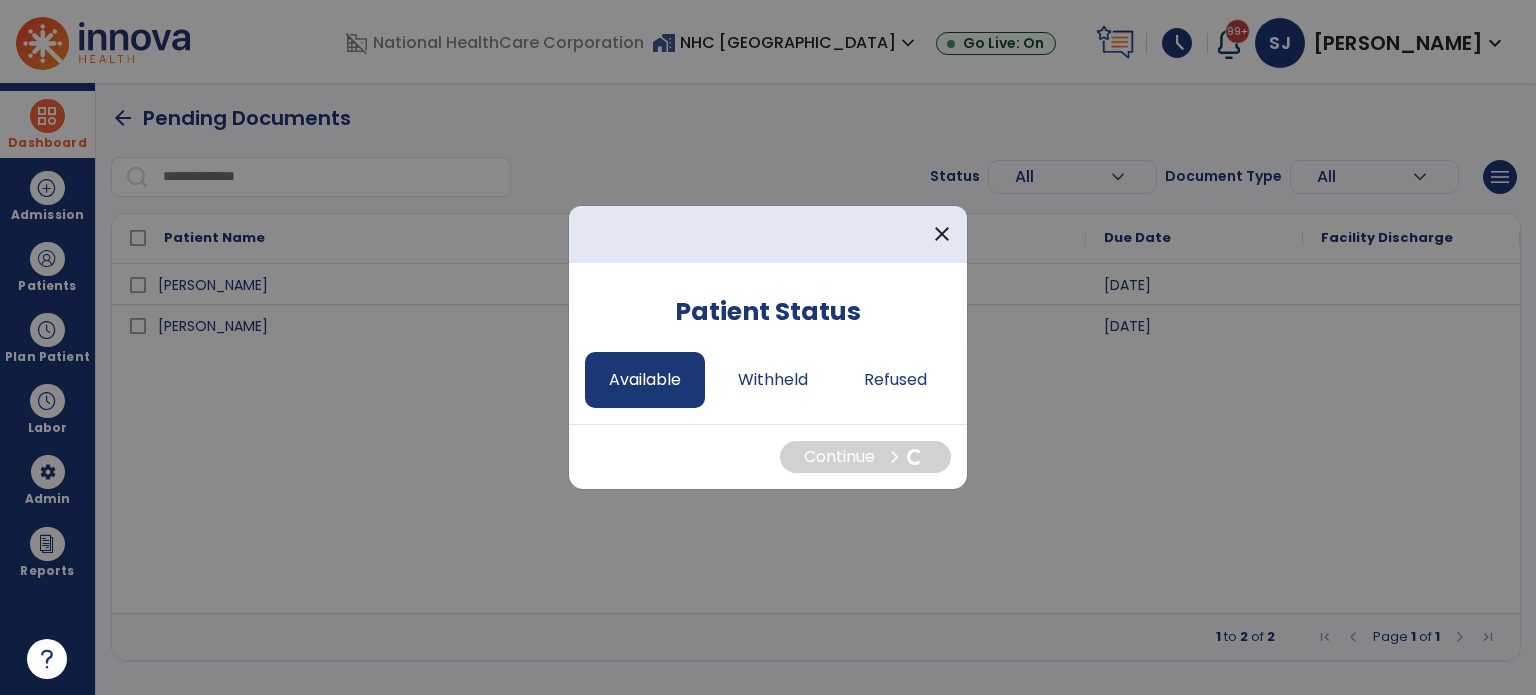 select on "*" 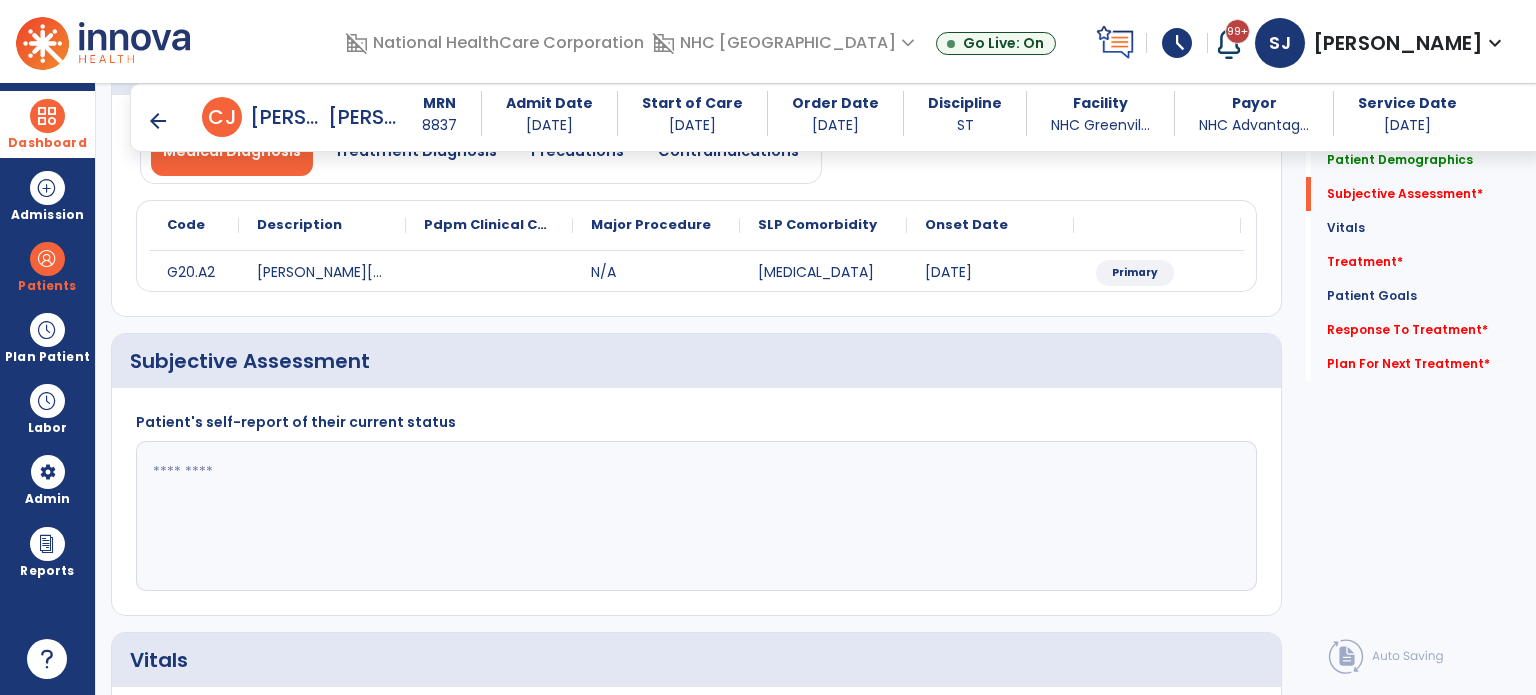 scroll, scrollTop: 400, scrollLeft: 0, axis: vertical 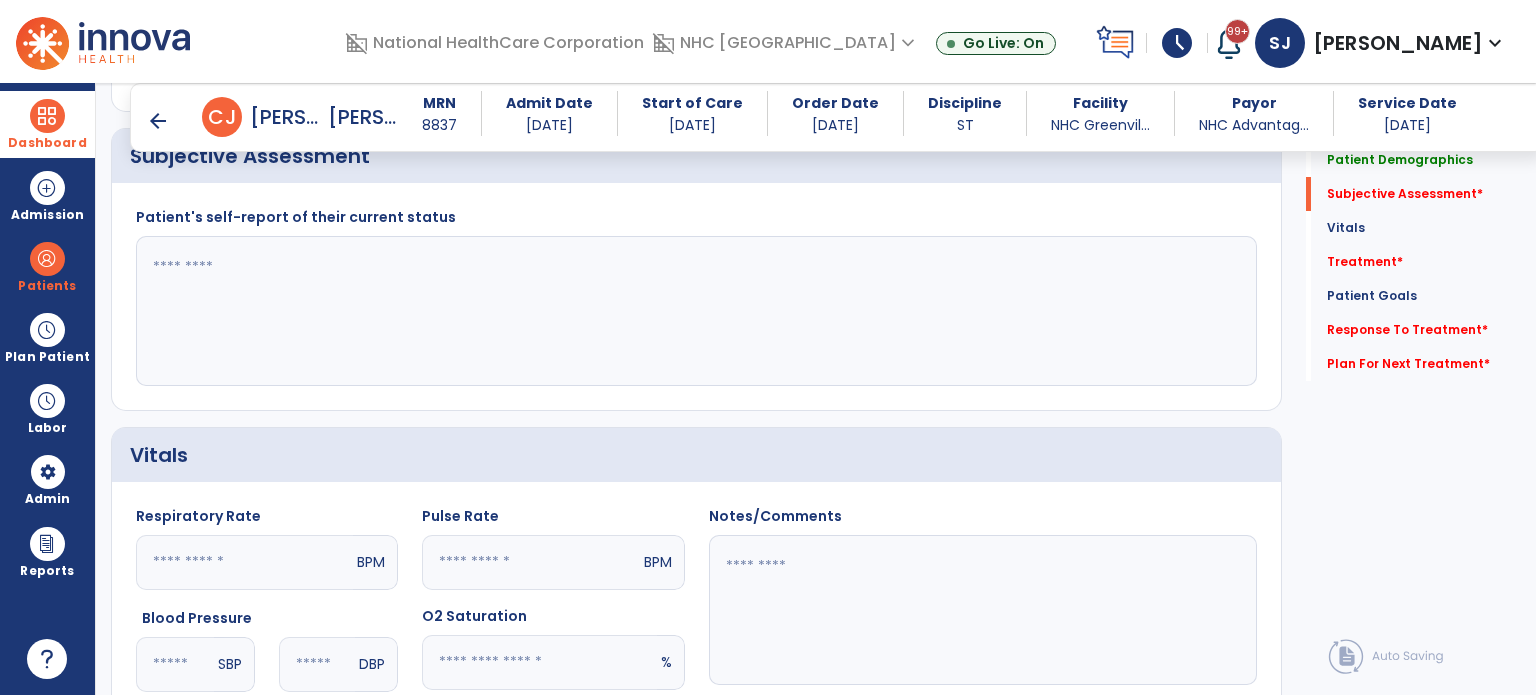 click 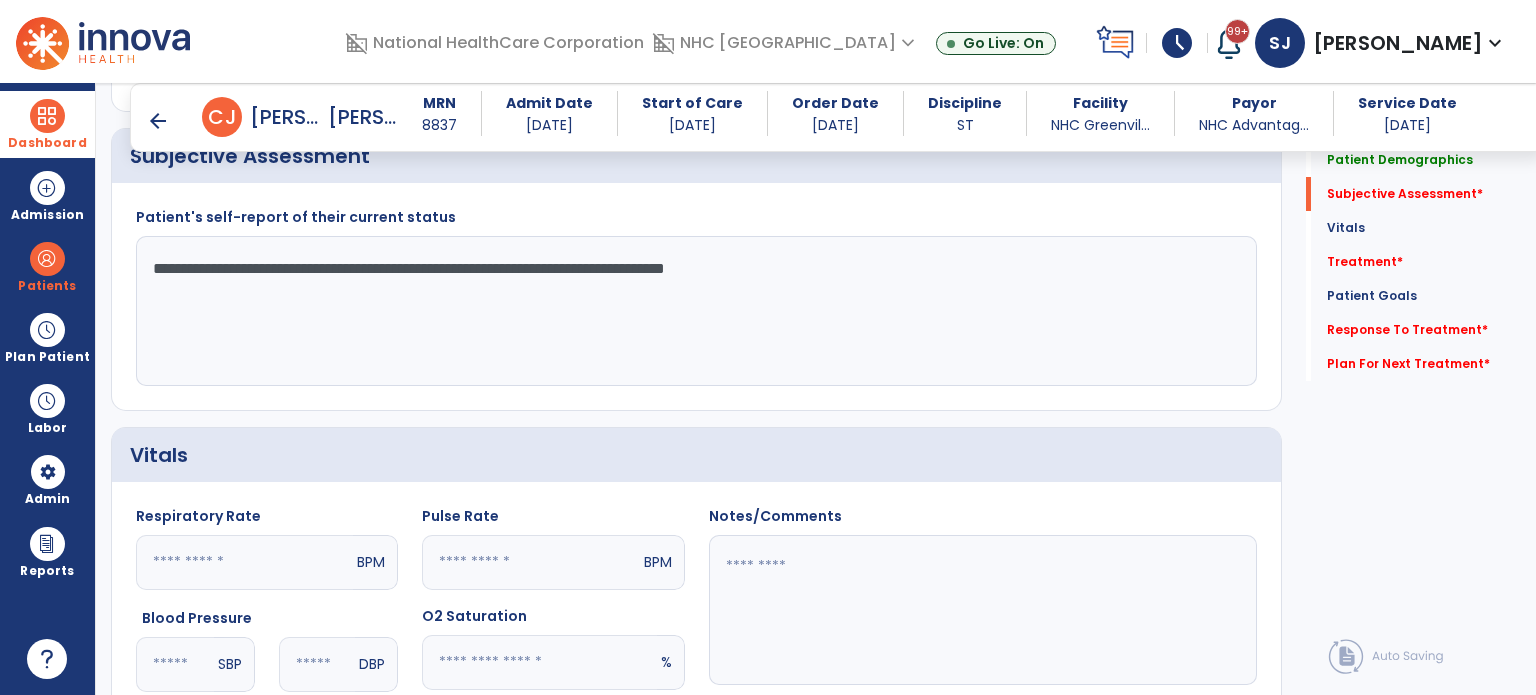 type on "**********" 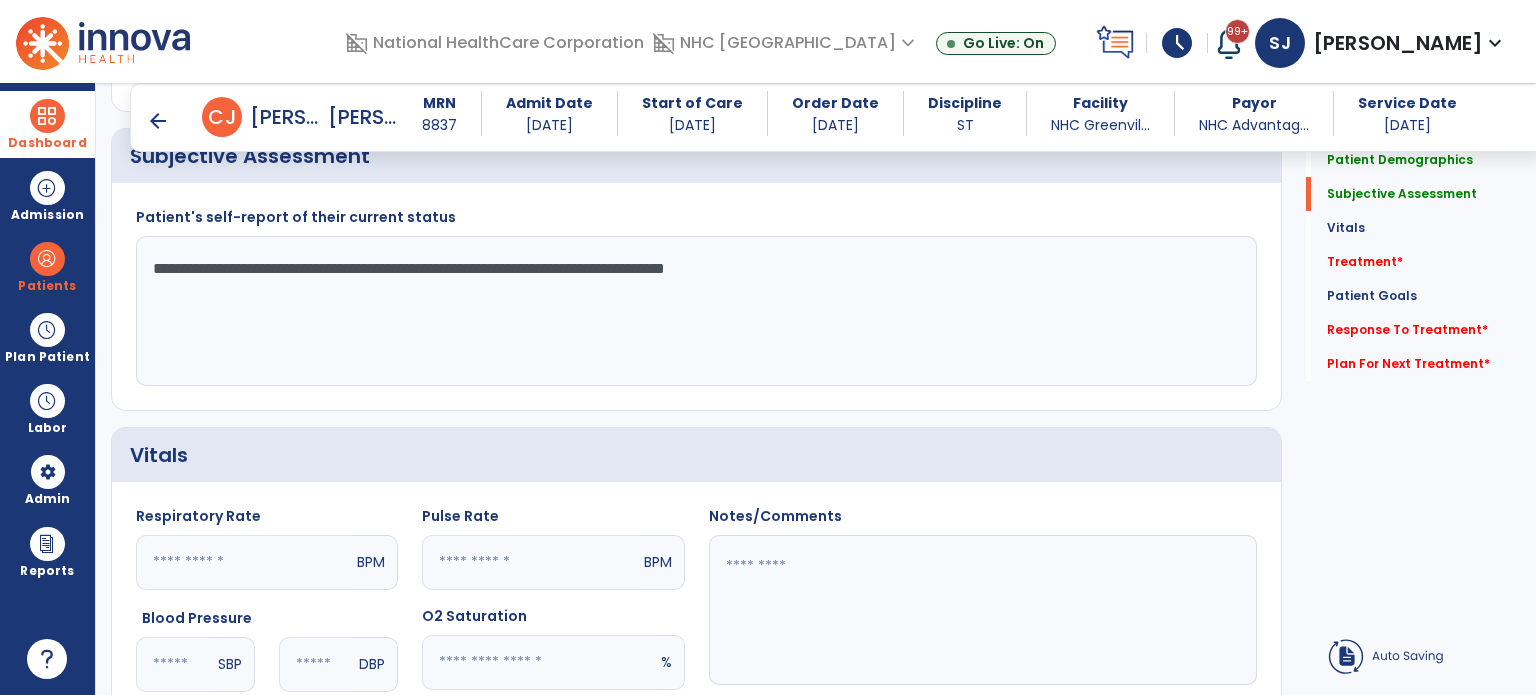 scroll, scrollTop: 900, scrollLeft: 0, axis: vertical 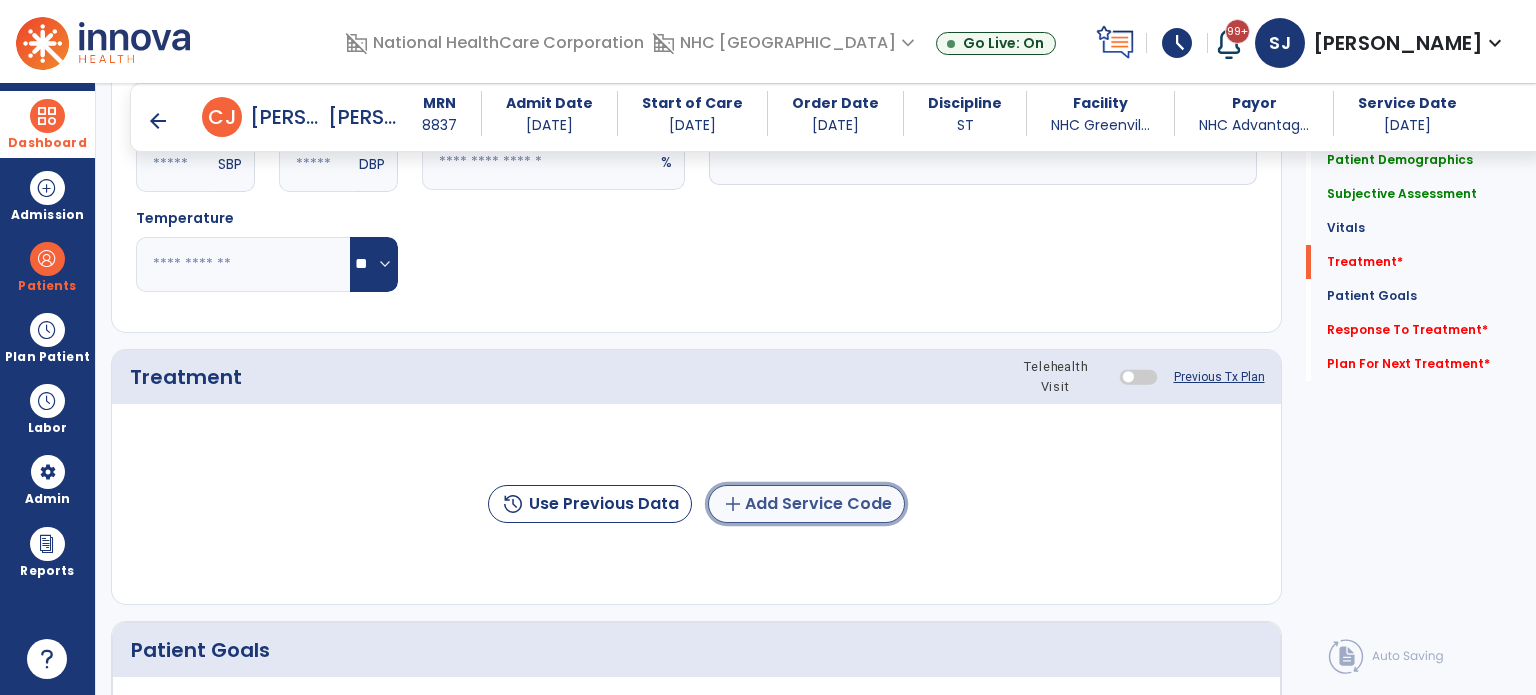 click on "add  Add Service Code" 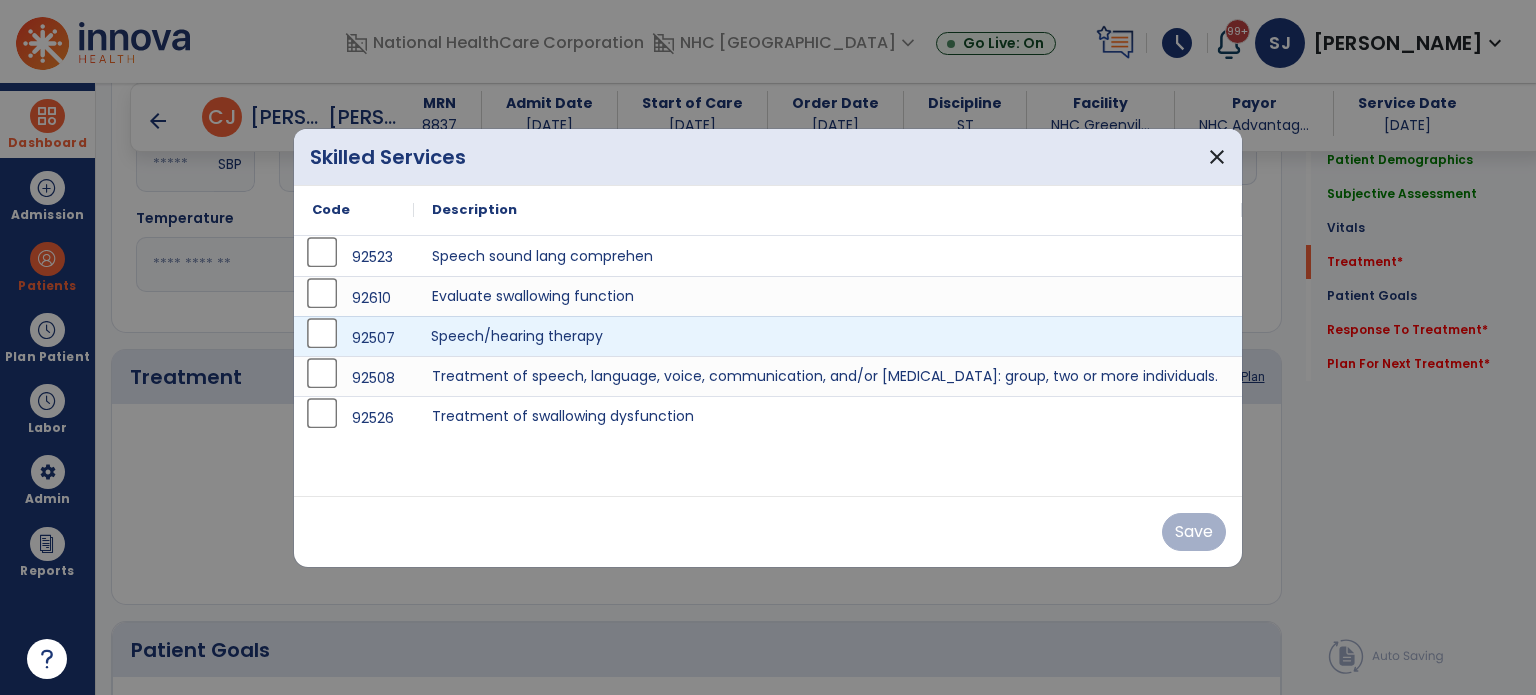click on "Speech/hearing therapy" at bounding box center (828, 336) 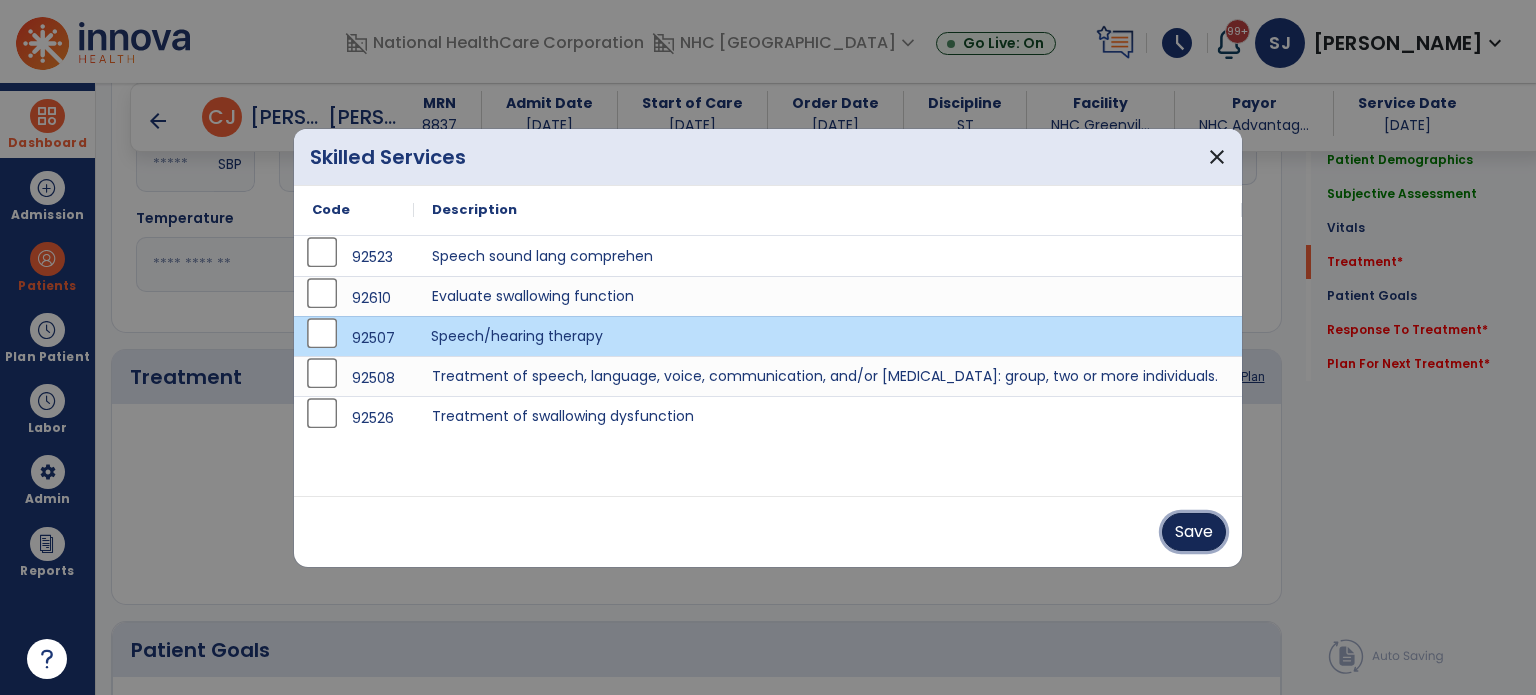 click on "Save" at bounding box center [1194, 532] 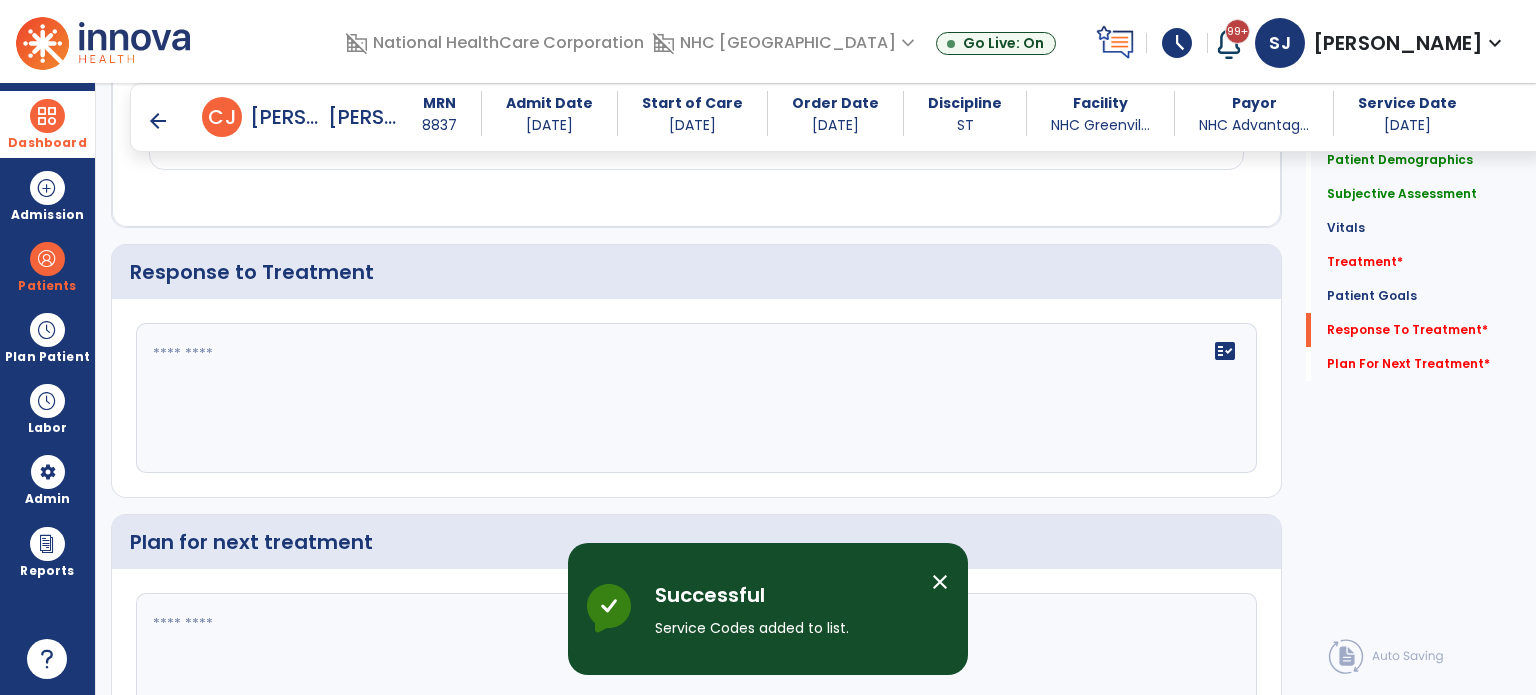 scroll, scrollTop: 2997, scrollLeft: 0, axis: vertical 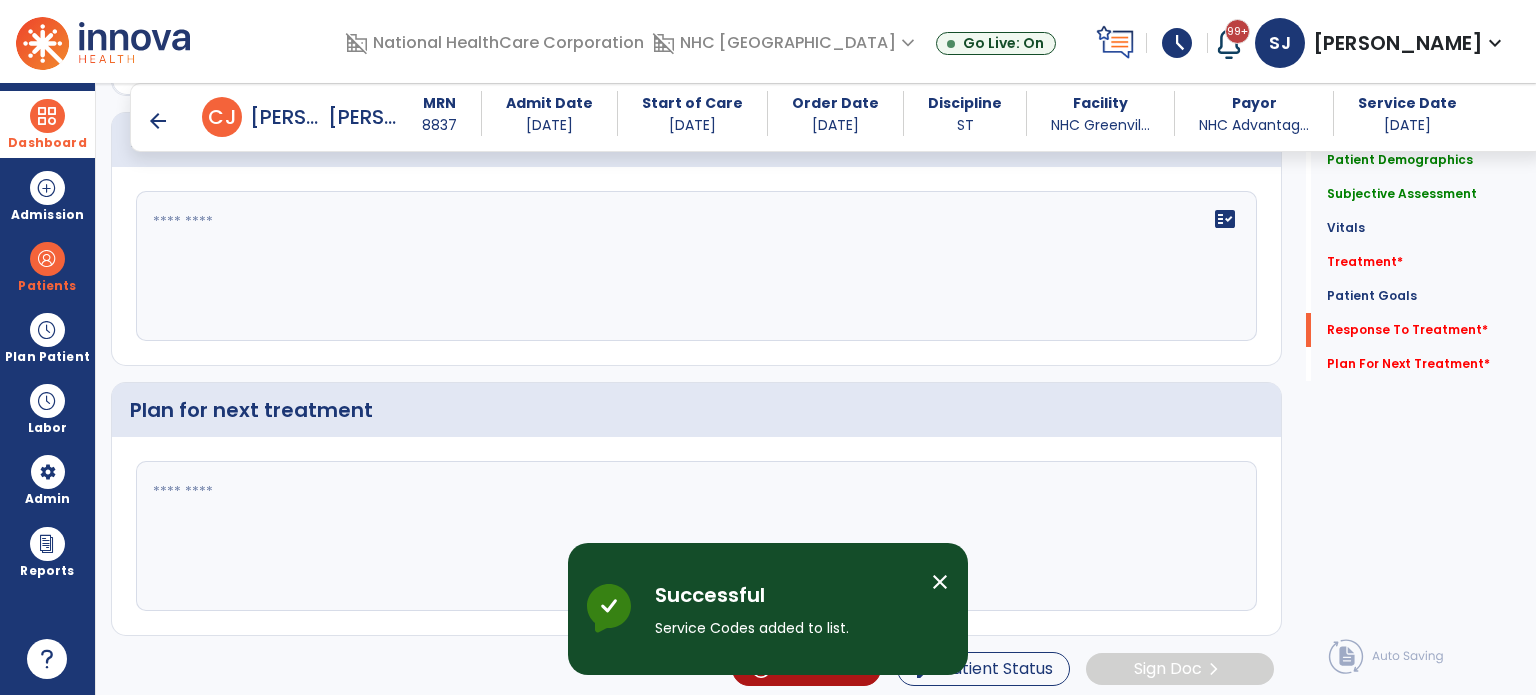 click on "fact_check" 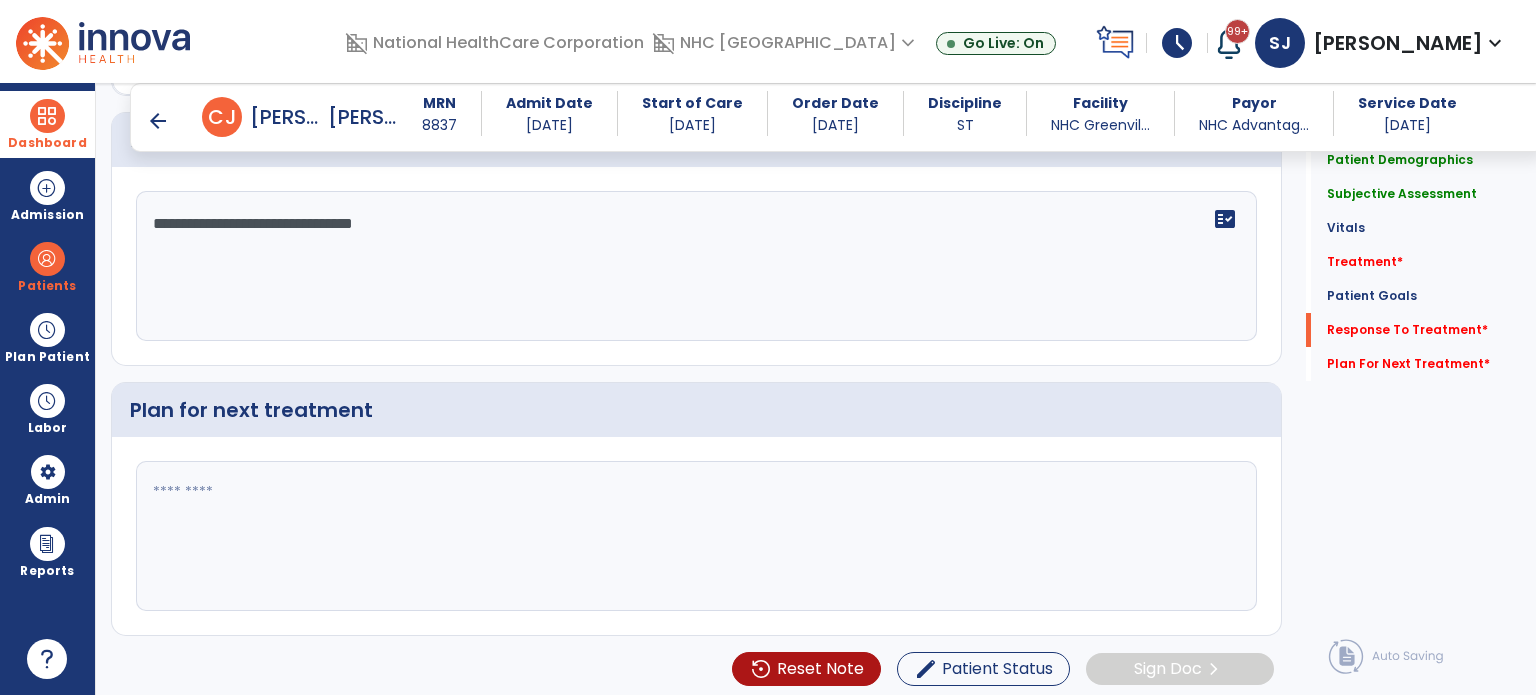 type on "**********" 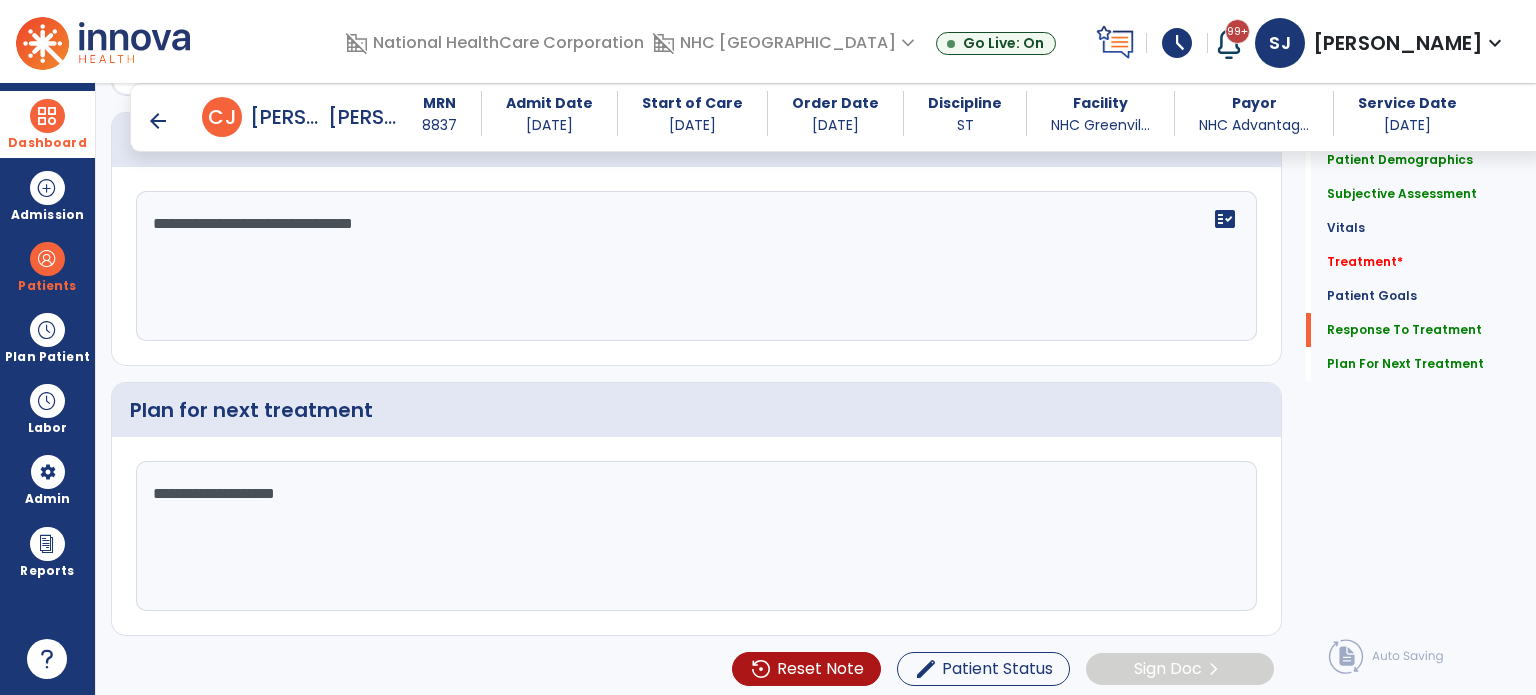 scroll, scrollTop: 2997, scrollLeft: 0, axis: vertical 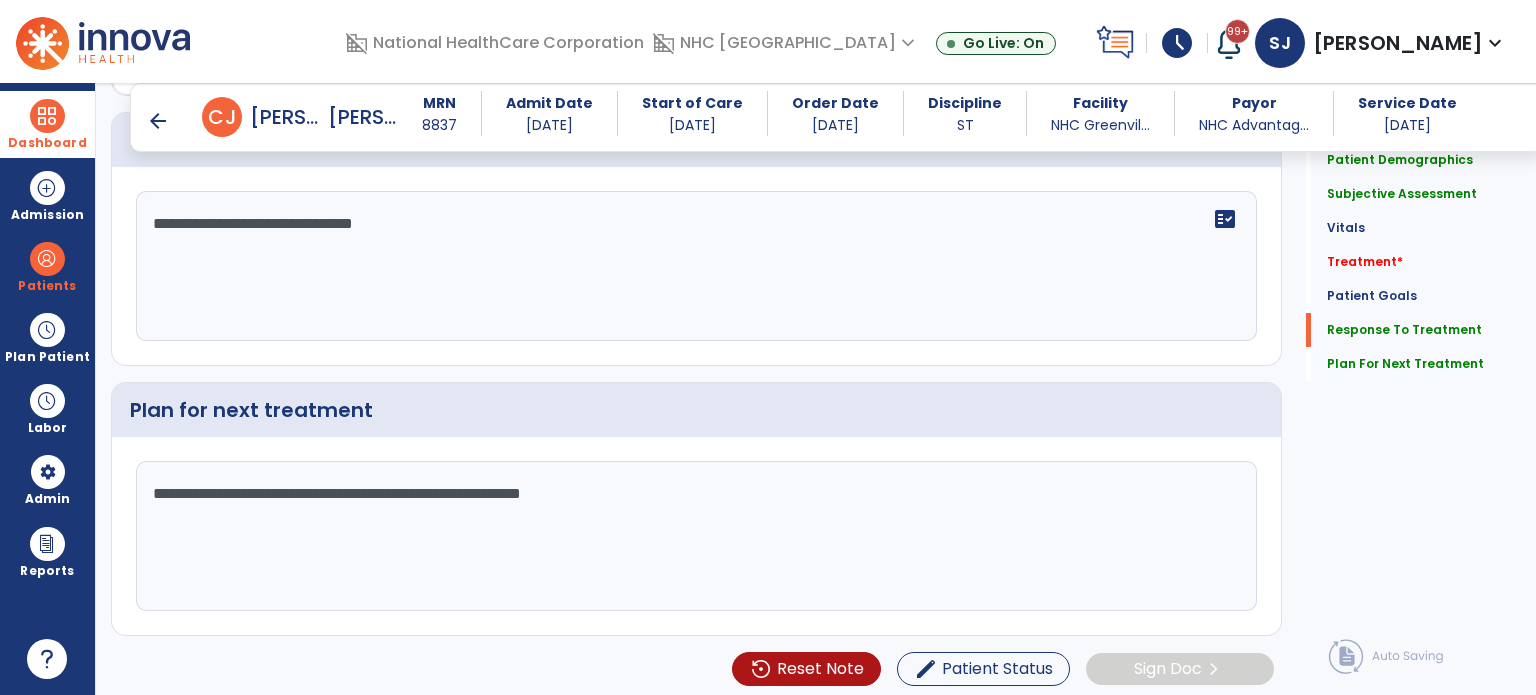 type on "**********" 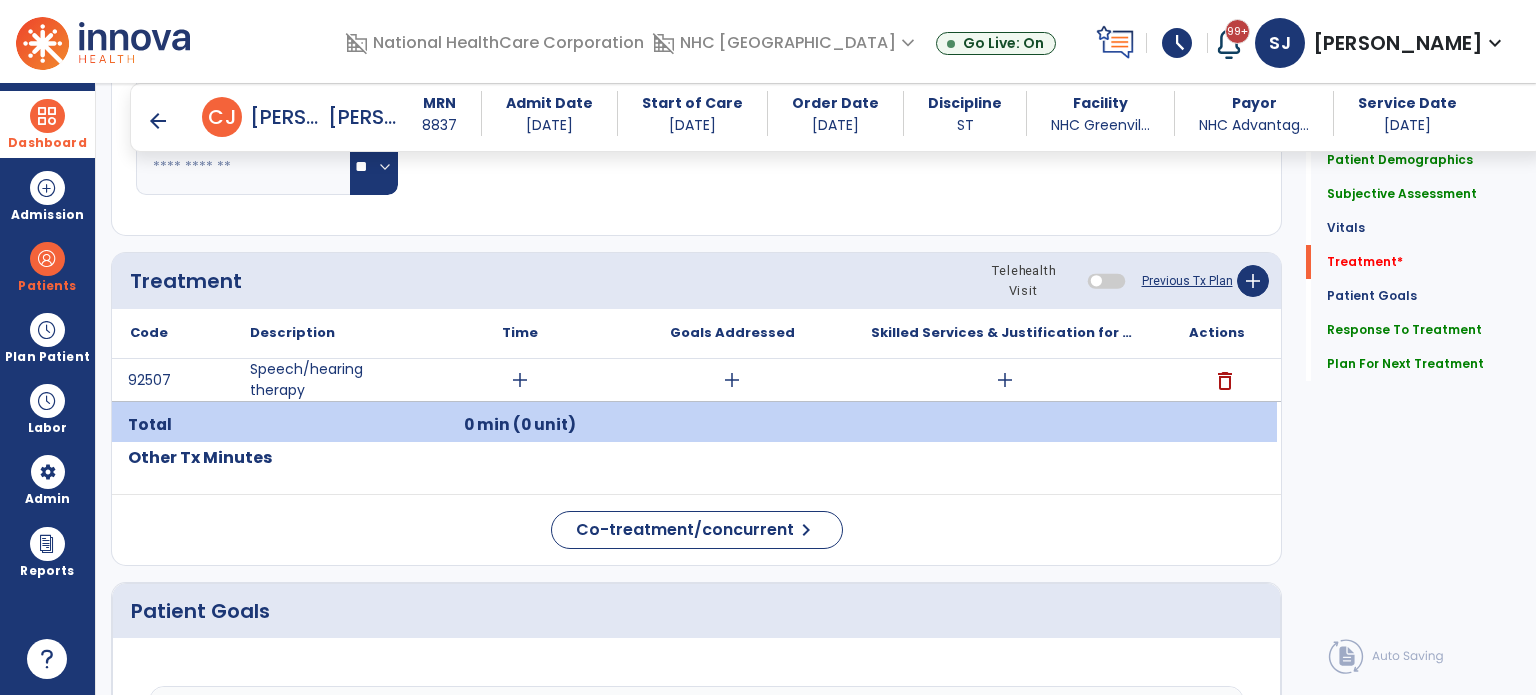scroll, scrollTop: 996, scrollLeft: 0, axis: vertical 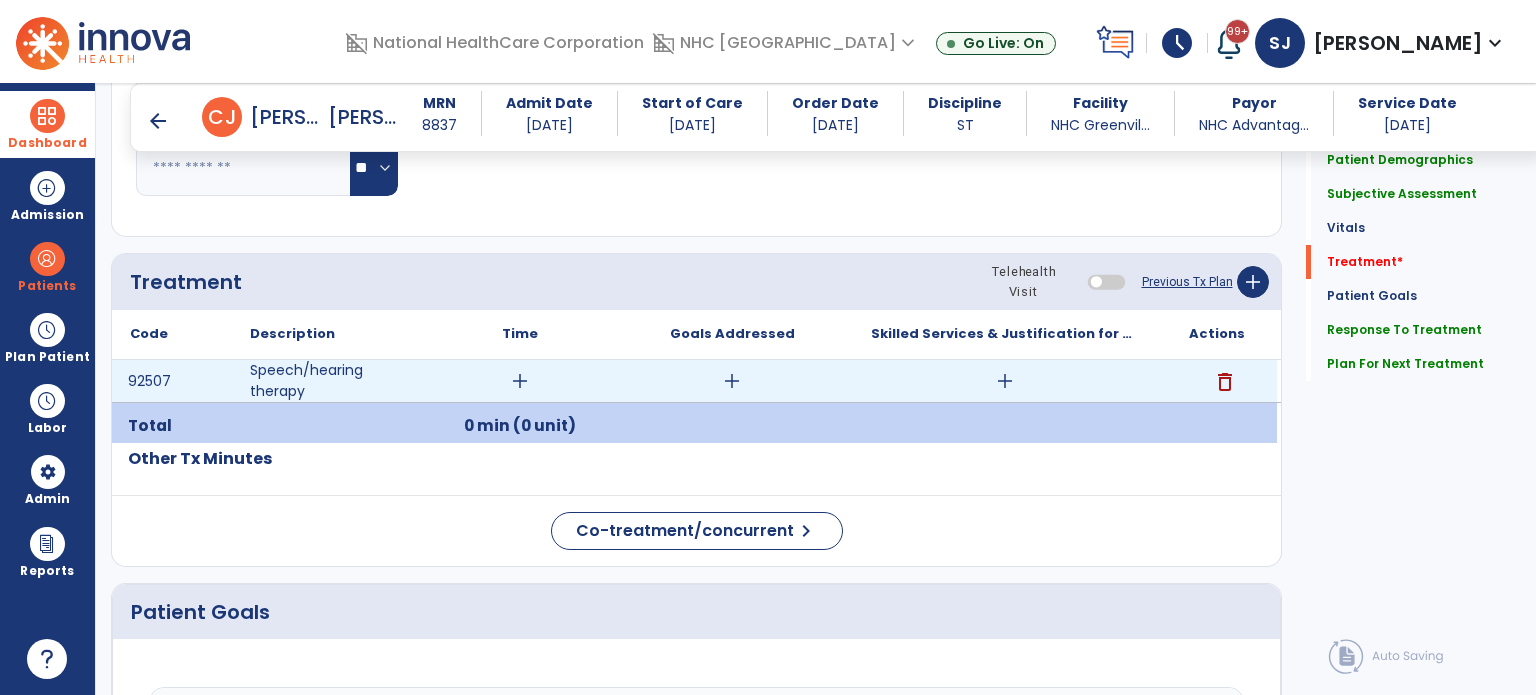 click on "add" at bounding box center (1005, 381) 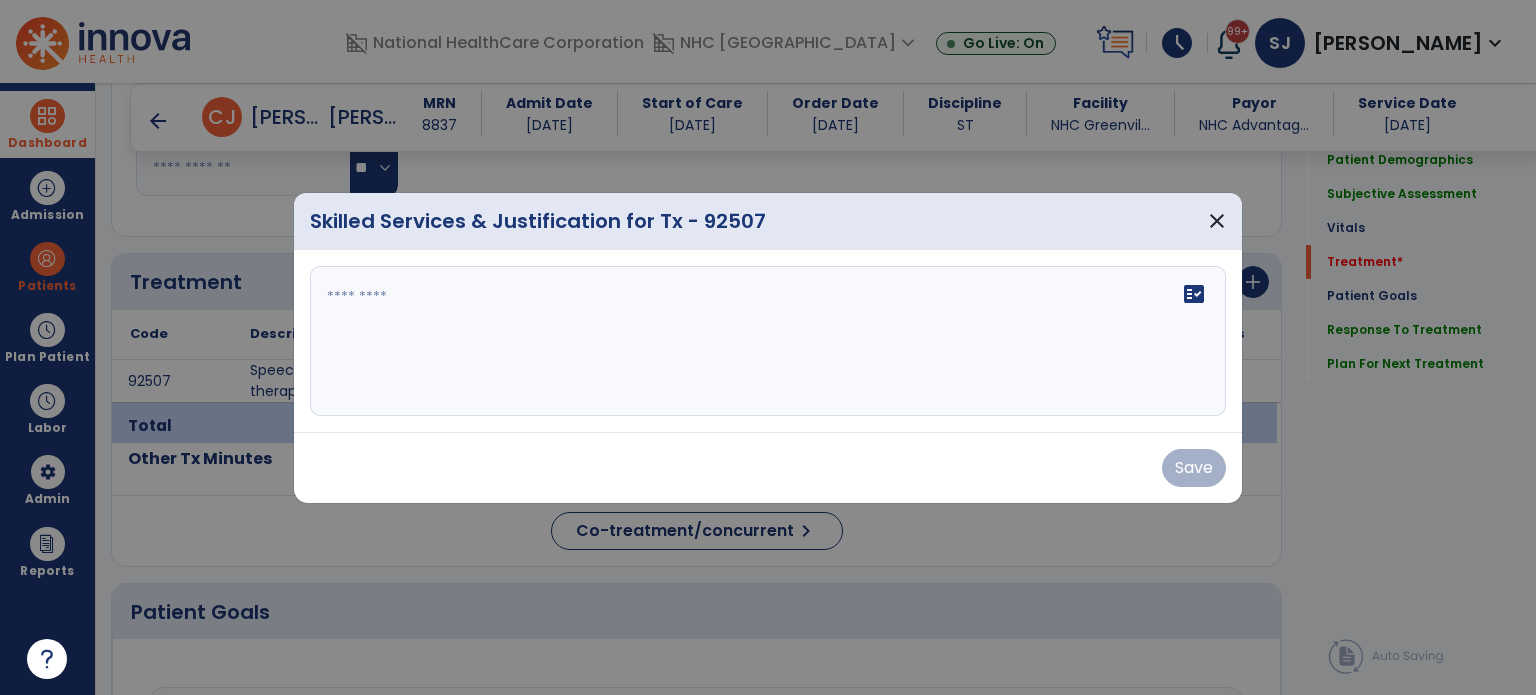 click on "fact_check" at bounding box center [768, 341] 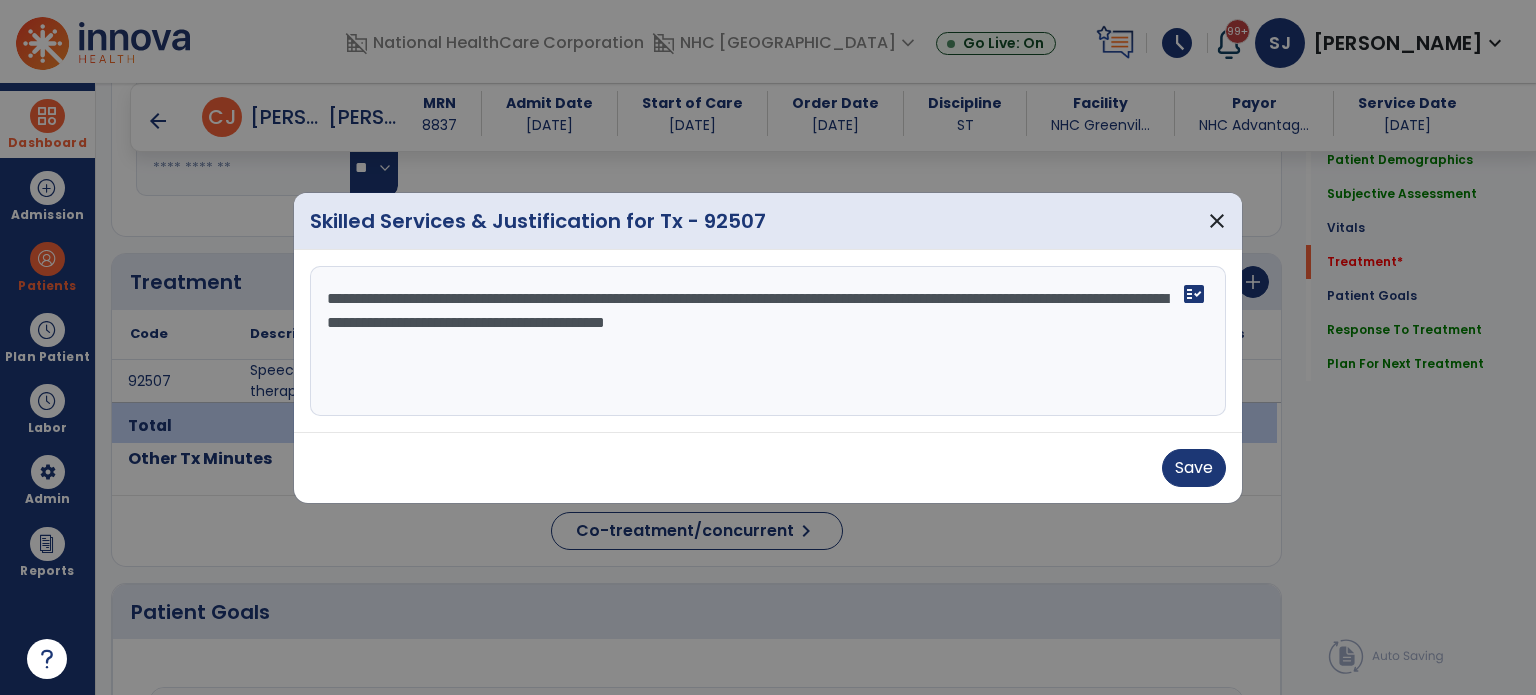 click on "**********" at bounding box center [768, 341] 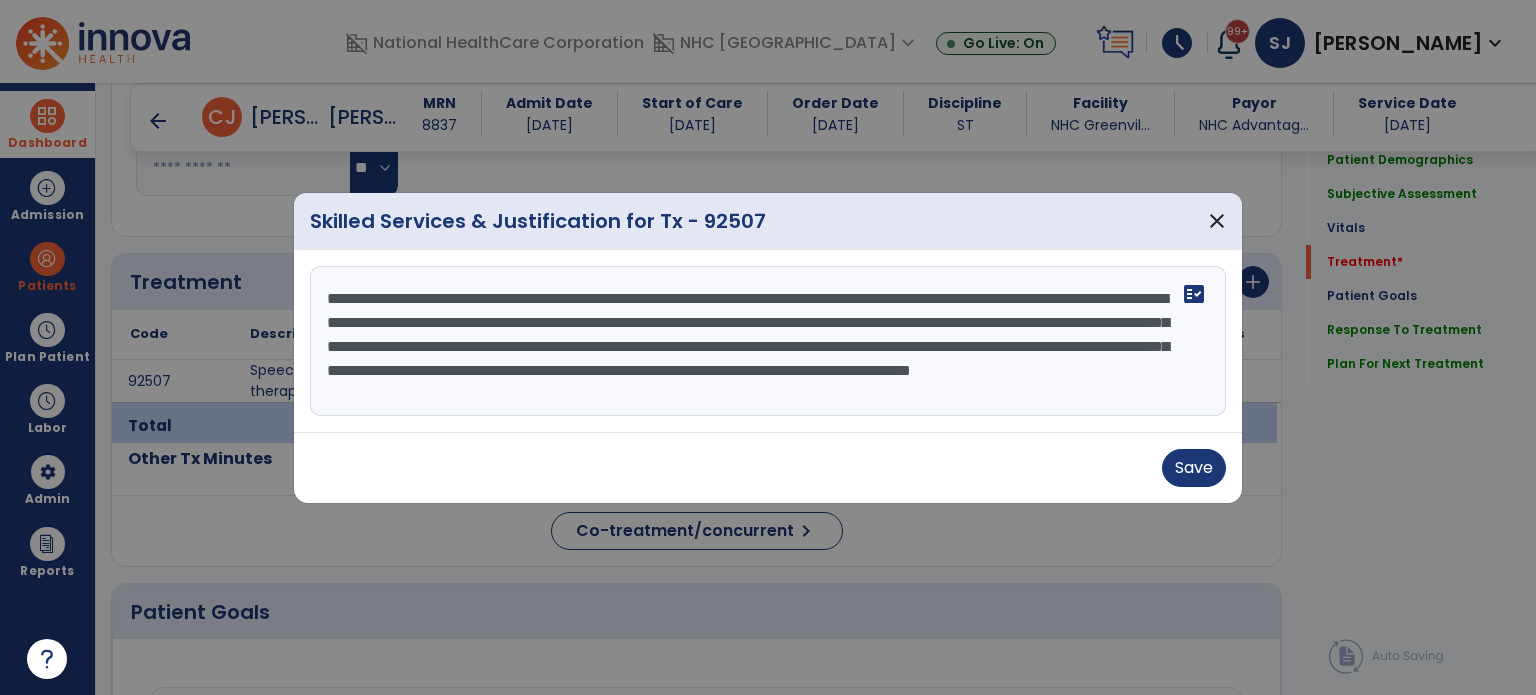scroll, scrollTop: 15, scrollLeft: 0, axis: vertical 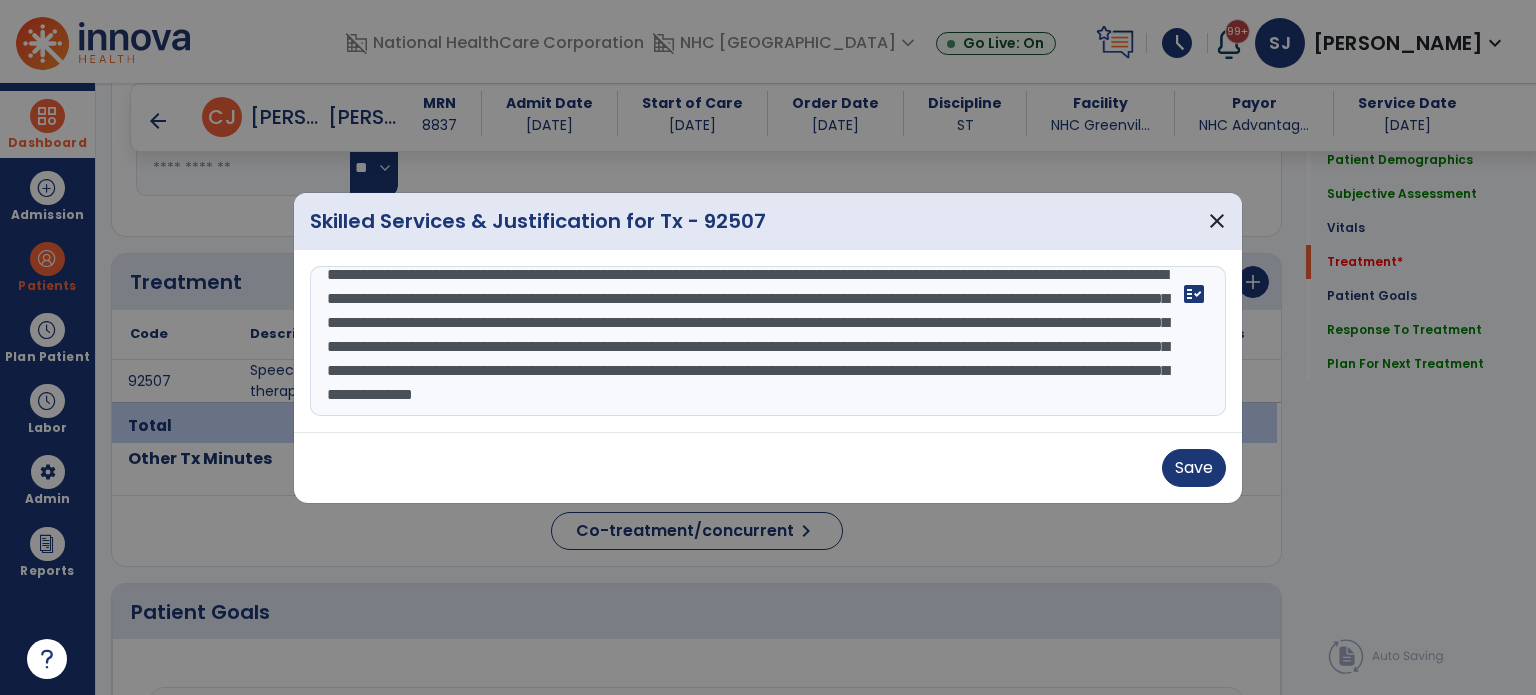click on "**********" at bounding box center (768, 341) 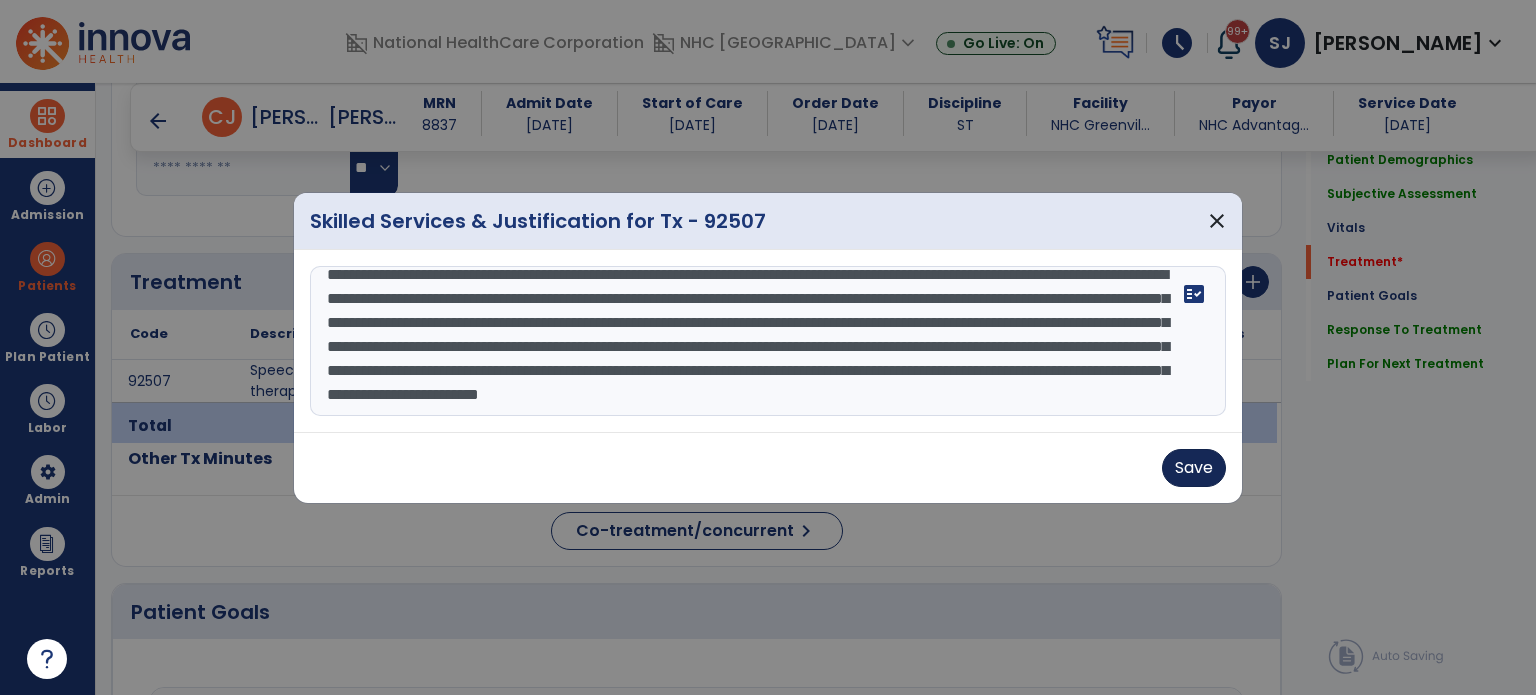 type on "**********" 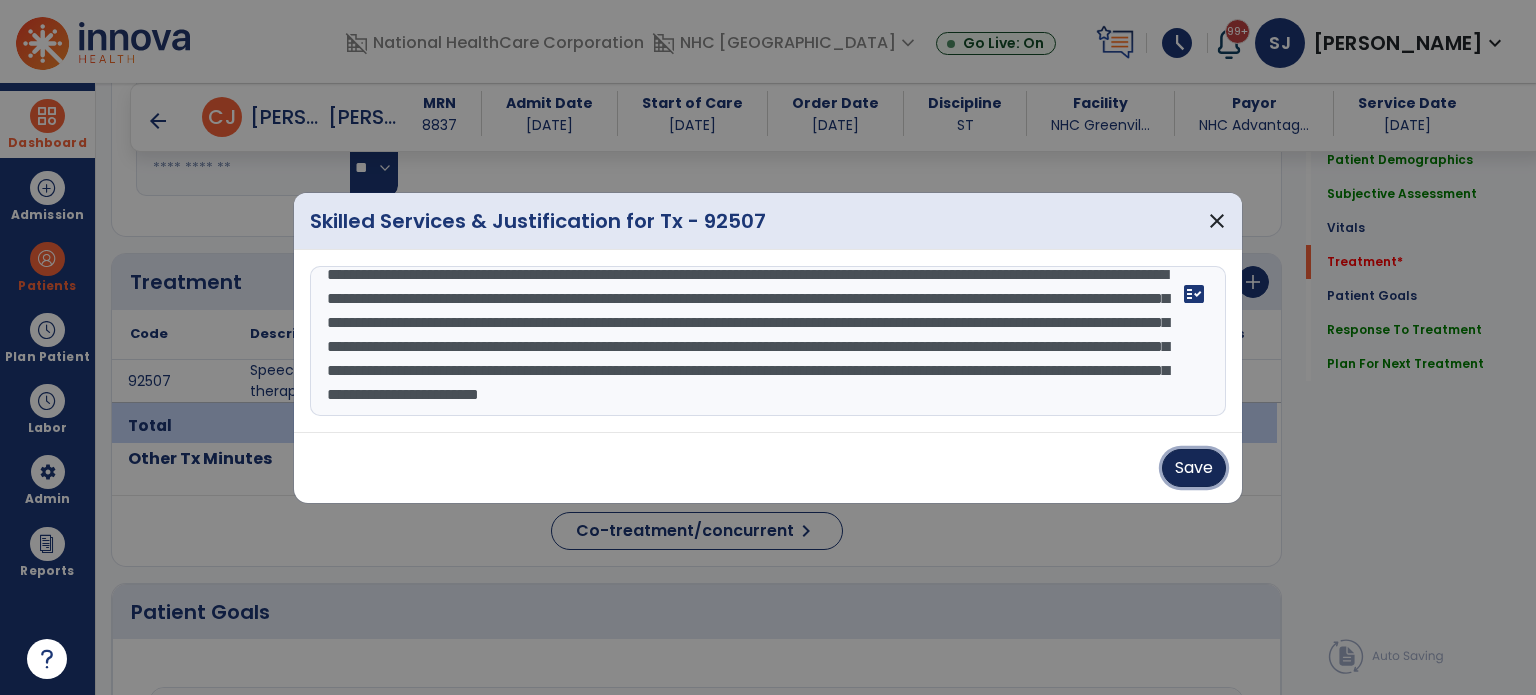 click on "Save" at bounding box center [1194, 468] 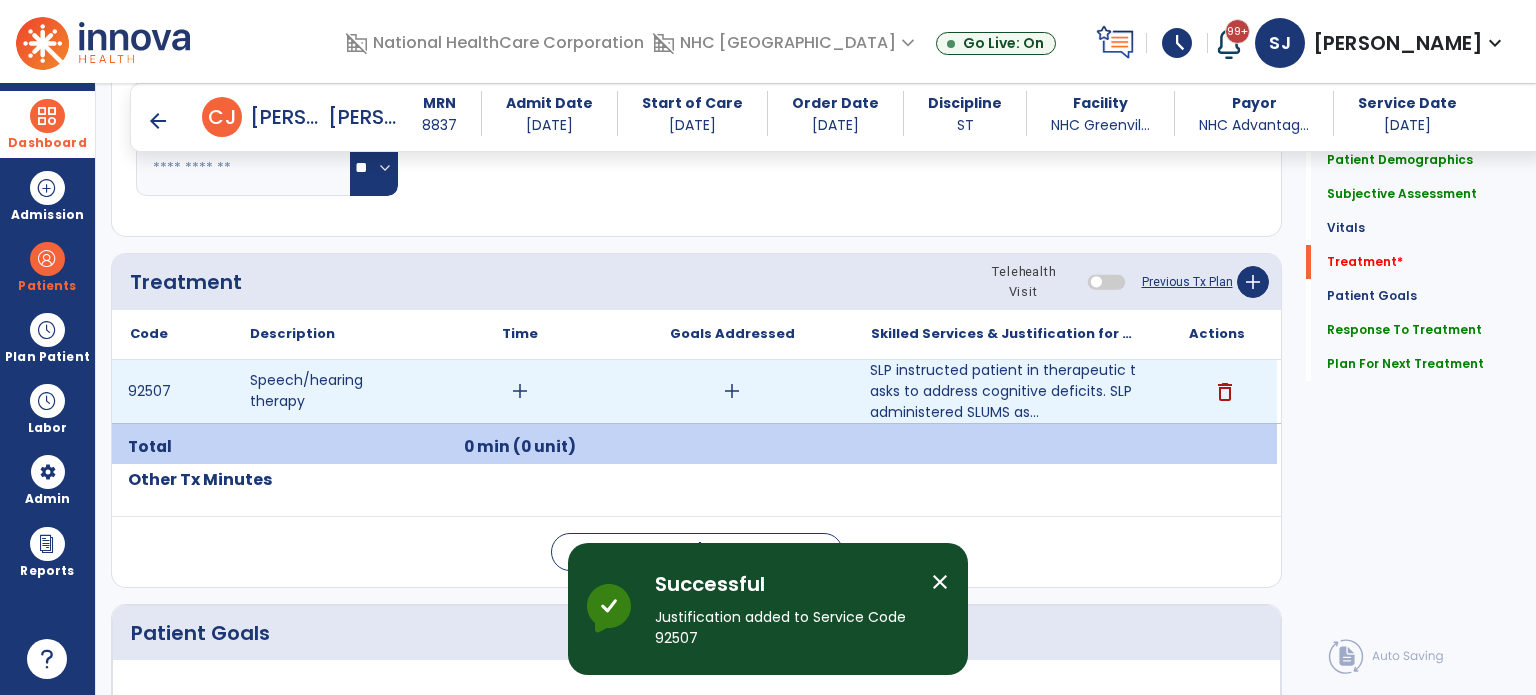 click on "add" at bounding box center [520, 391] 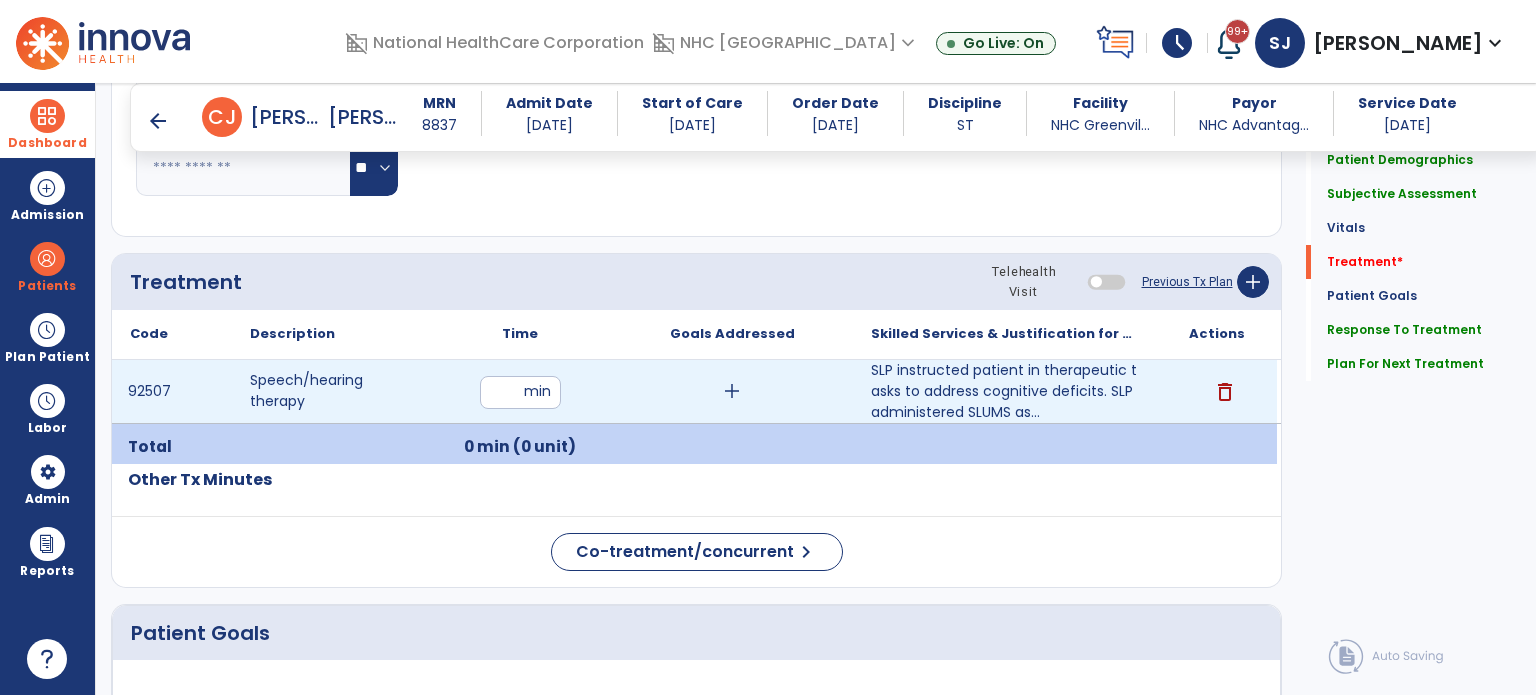 type on "**" 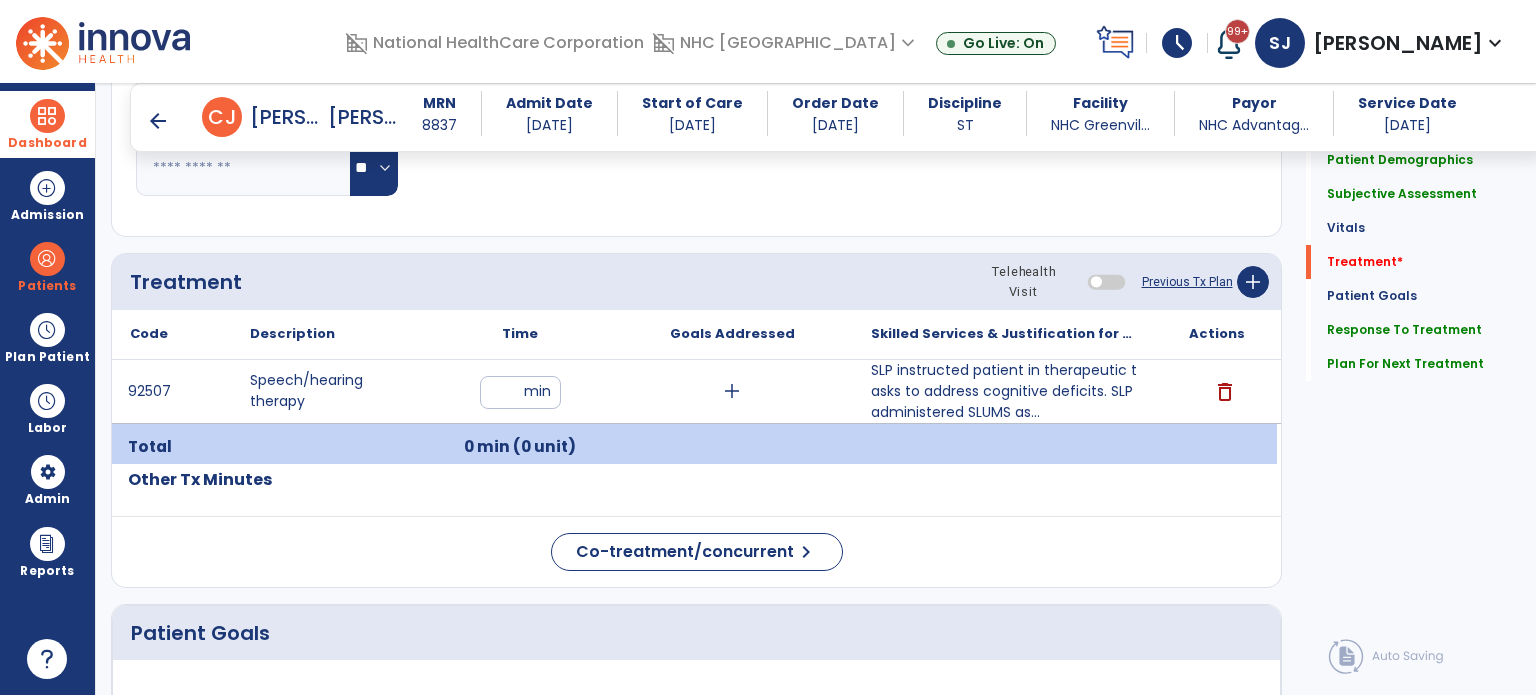 click on "Respiratory Rate  BPM Blood Pressure   SBP   DBP Temperature  ** ** Pulse Rate  BPM O2 Saturation  % Notes/Comments" 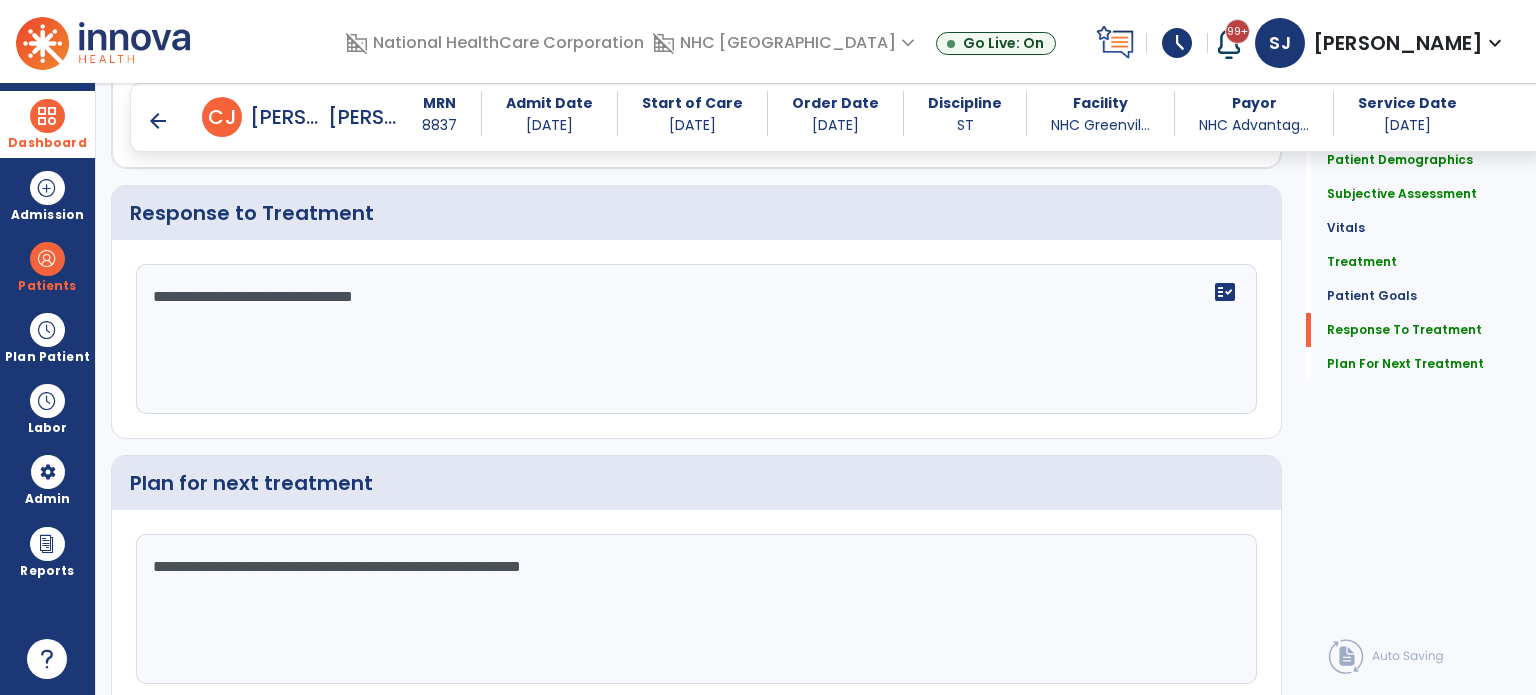 scroll, scrollTop: 3018, scrollLeft: 0, axis: vertical 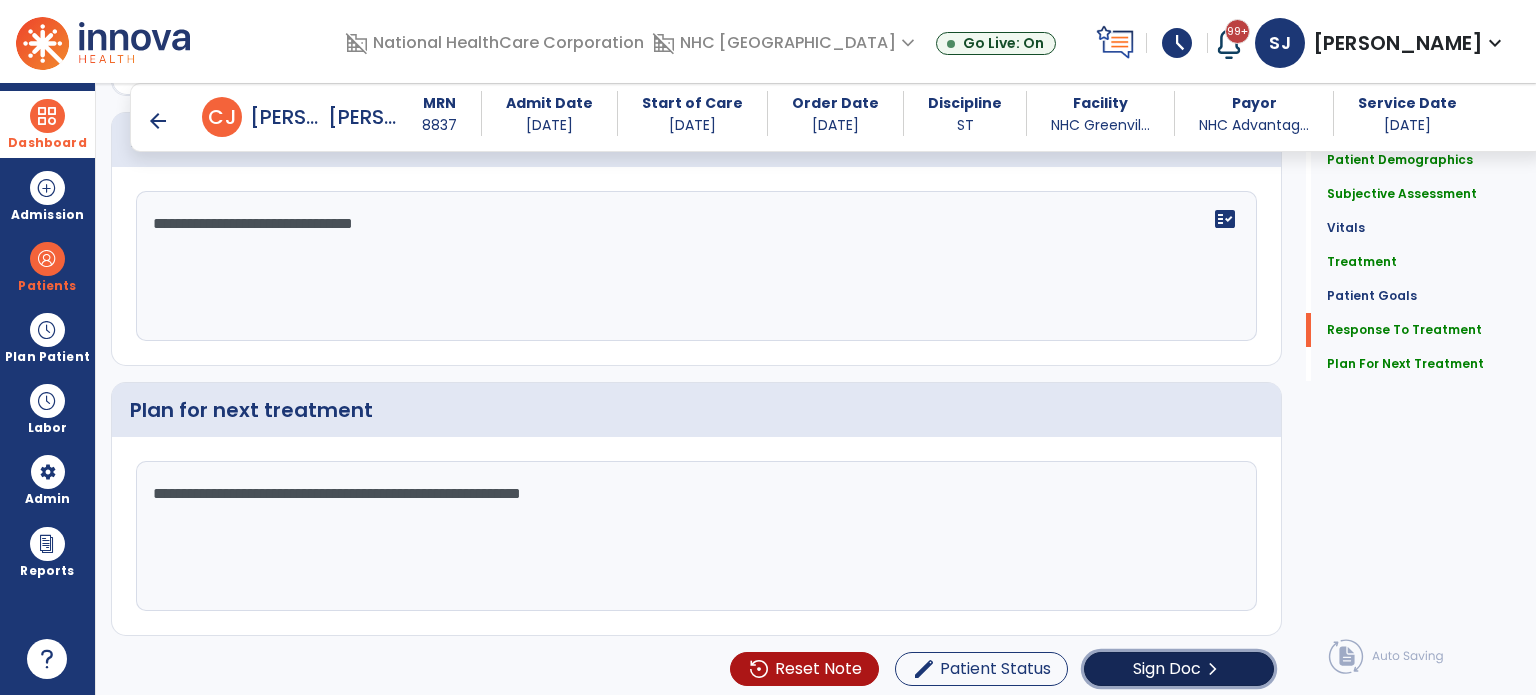 click on "Sign Doc" 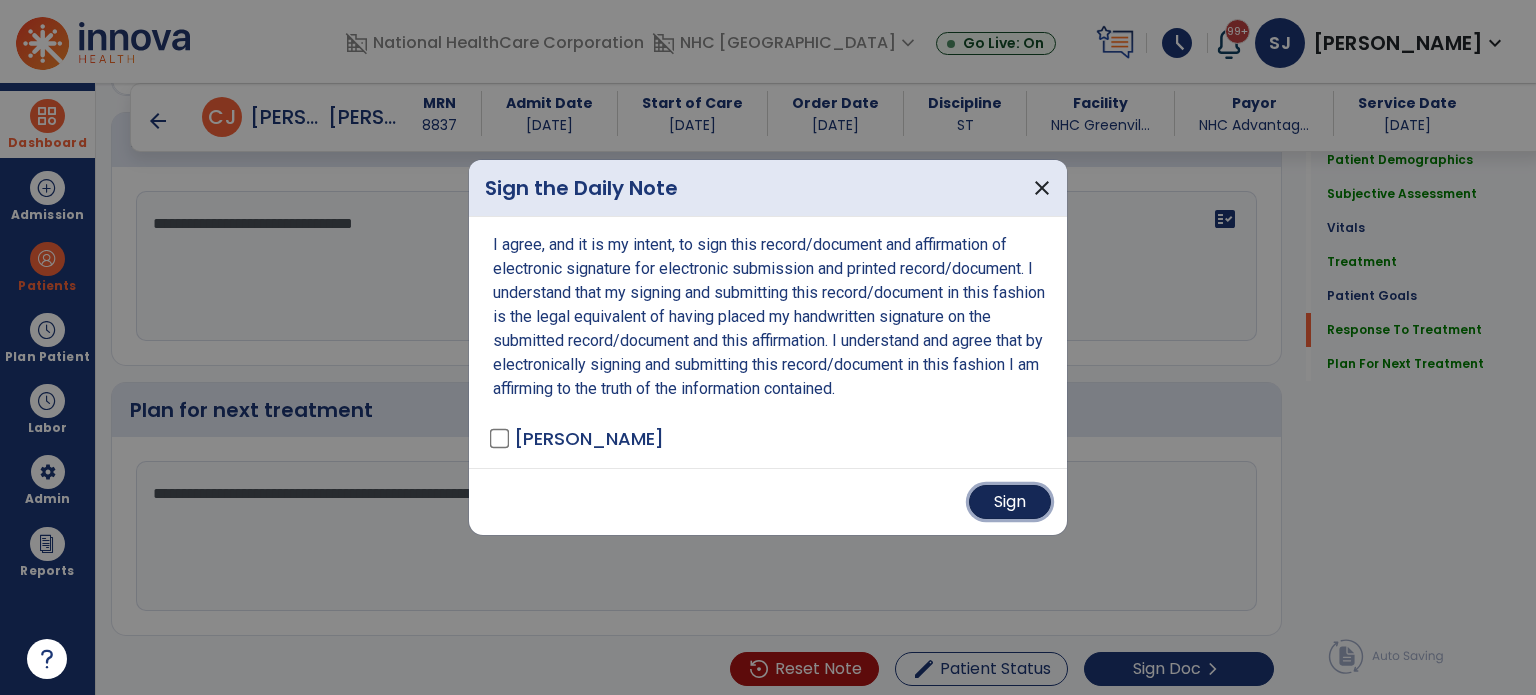 click on "Sign" at bounding box center (1010, 502) 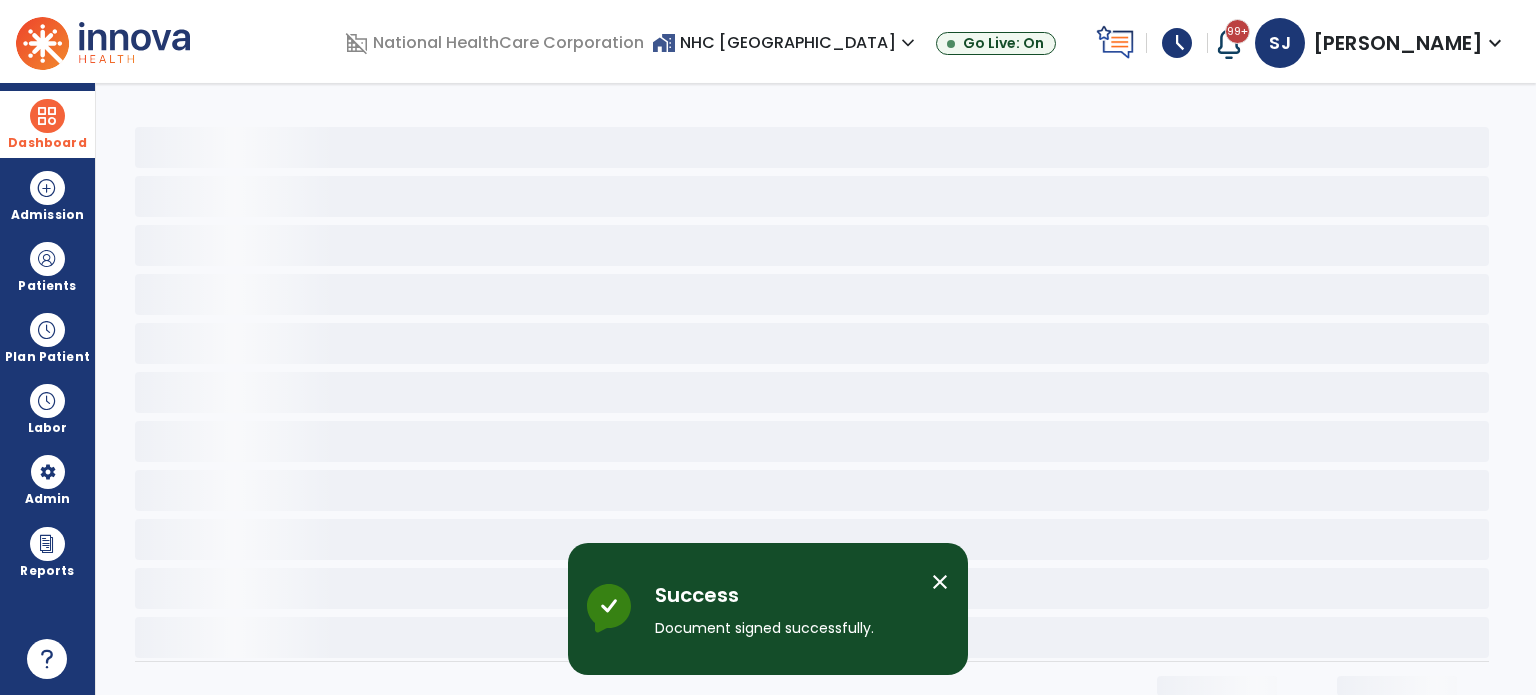 scroll, scrollTop: 0, scrollLeft: 0, axis: both 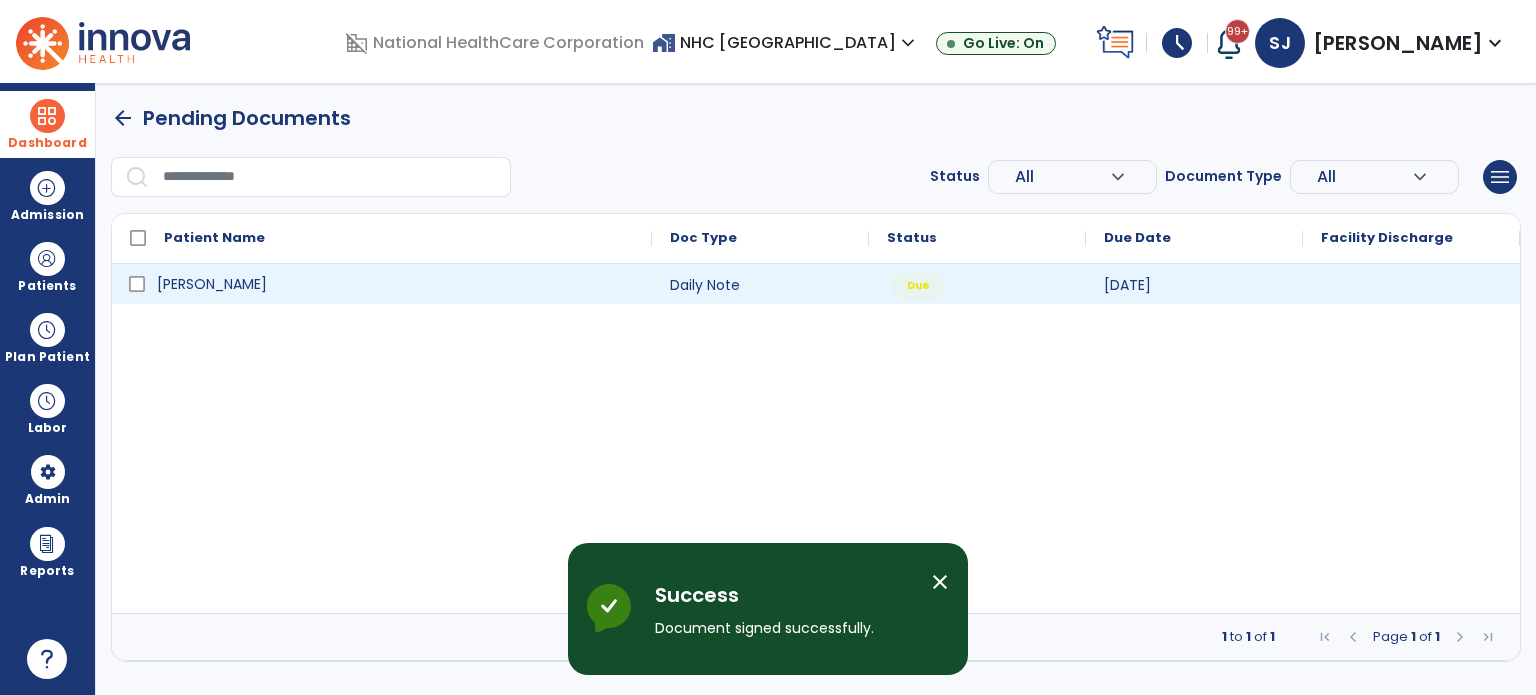 click on "Nivens, Jane" at bounding box center (396, 284) 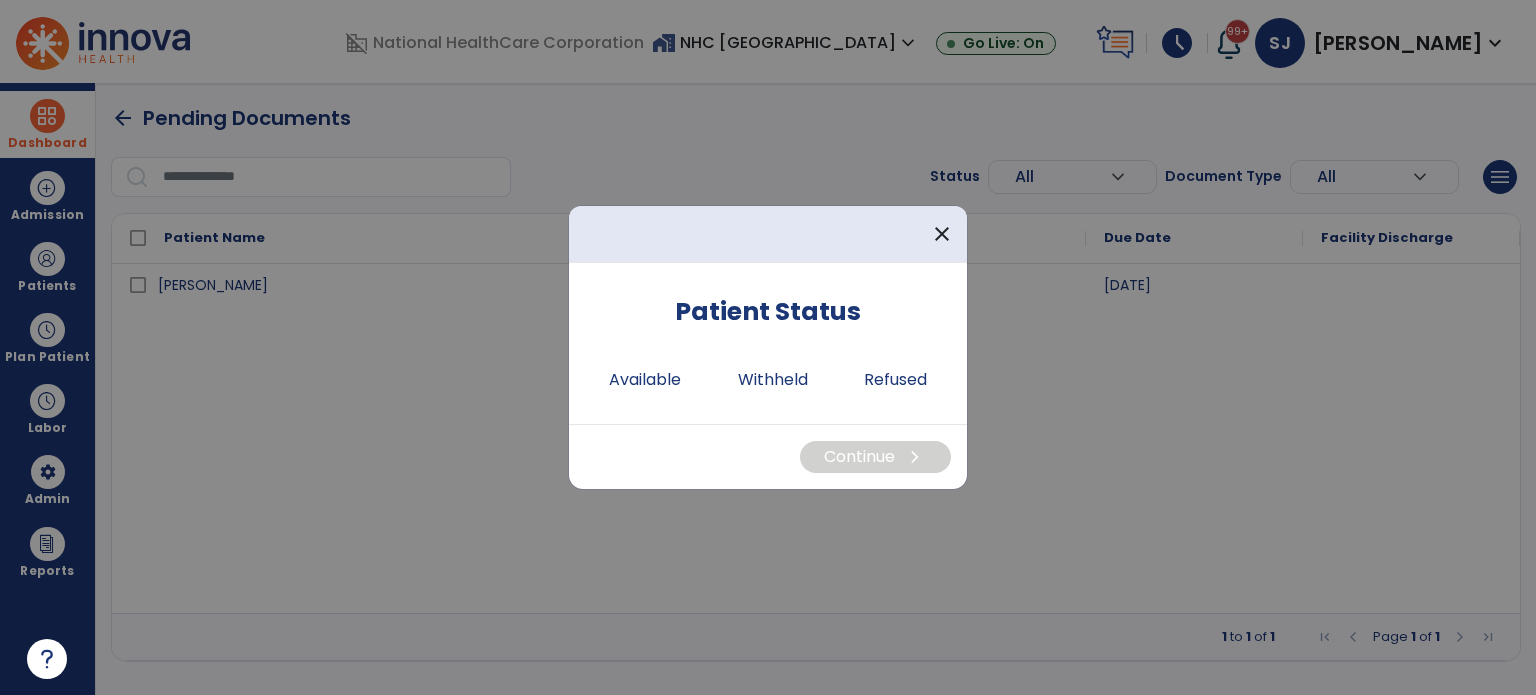 click on "Patient Status  Available   Withheld   Refused" at bounding box center [768, 343] 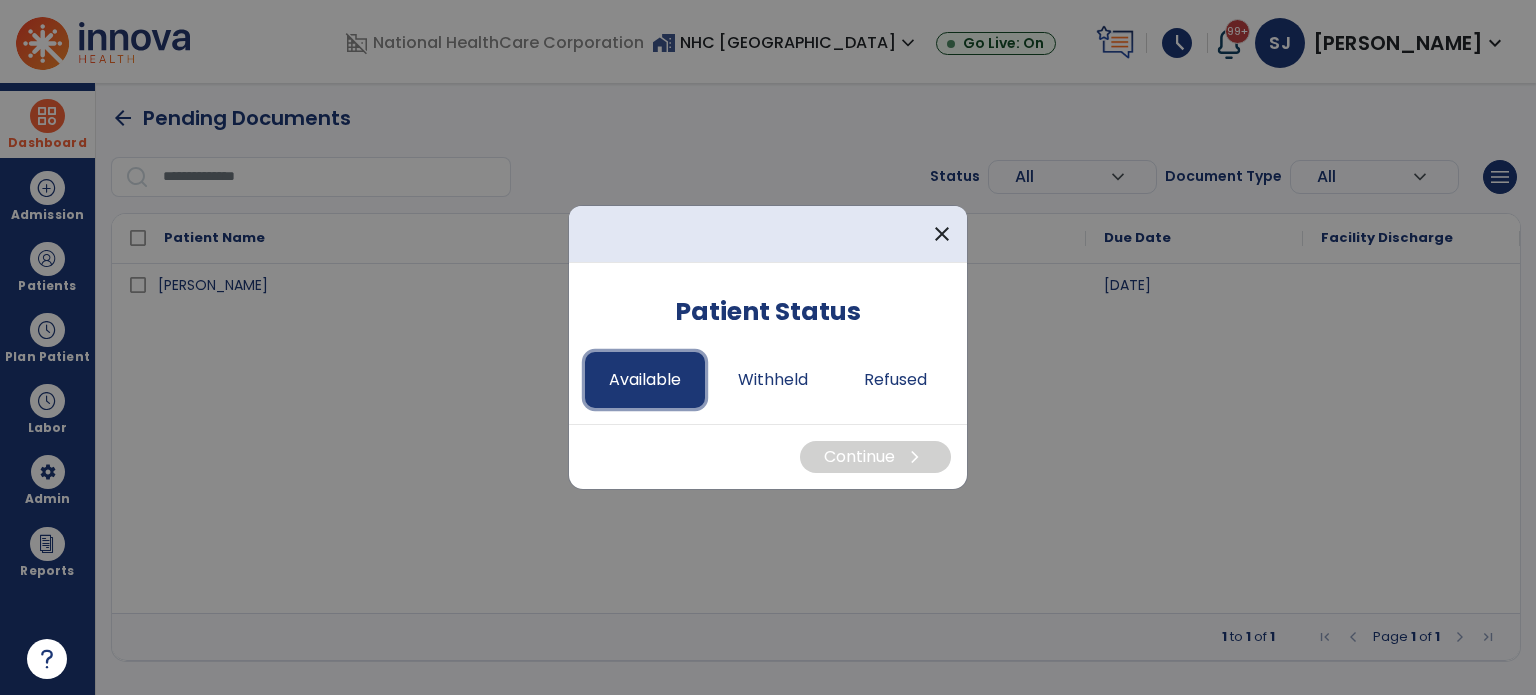 click on "Available" at bounding box center (645, 380) 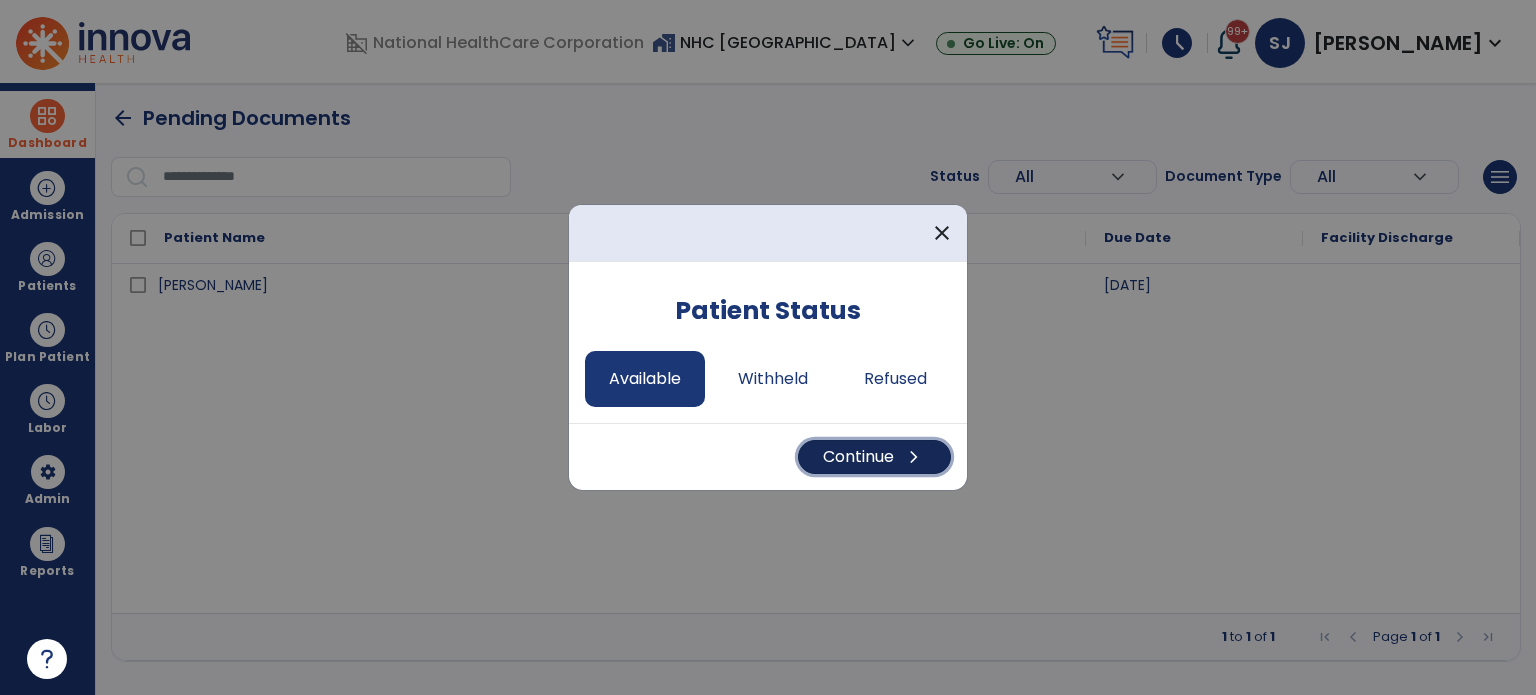 click on "Continue   chevron_right" at bounding box center [874, 457] 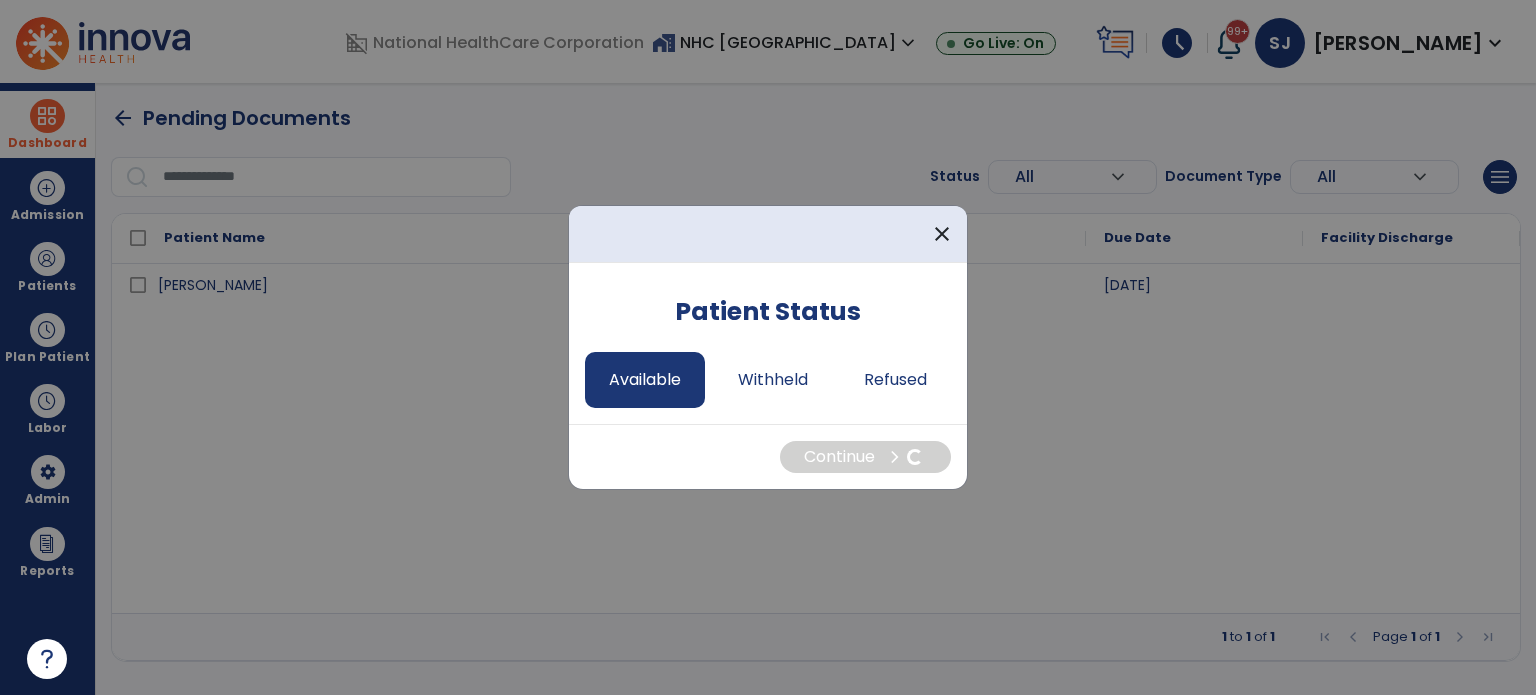 select on "*" 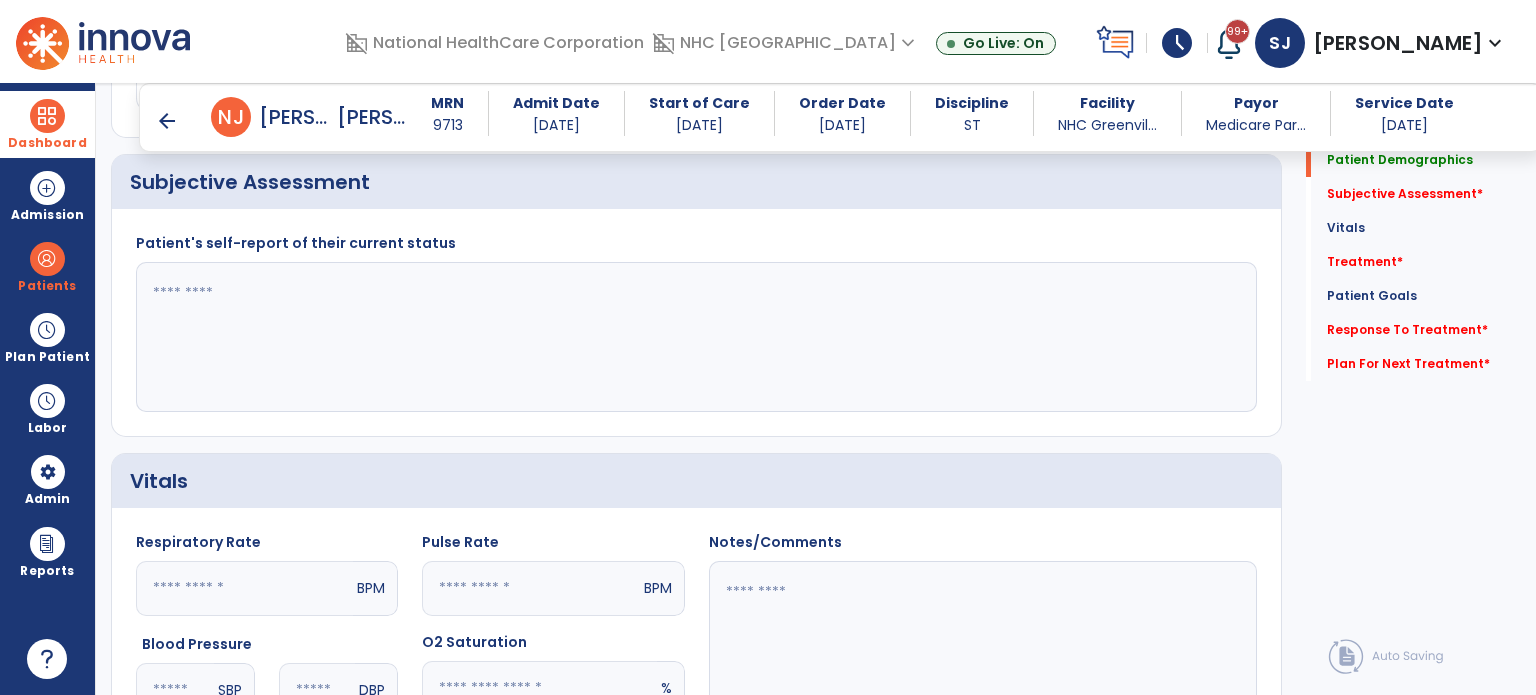 scroll, scrollTop: 400, scrollLeft: 0, axis: vertical 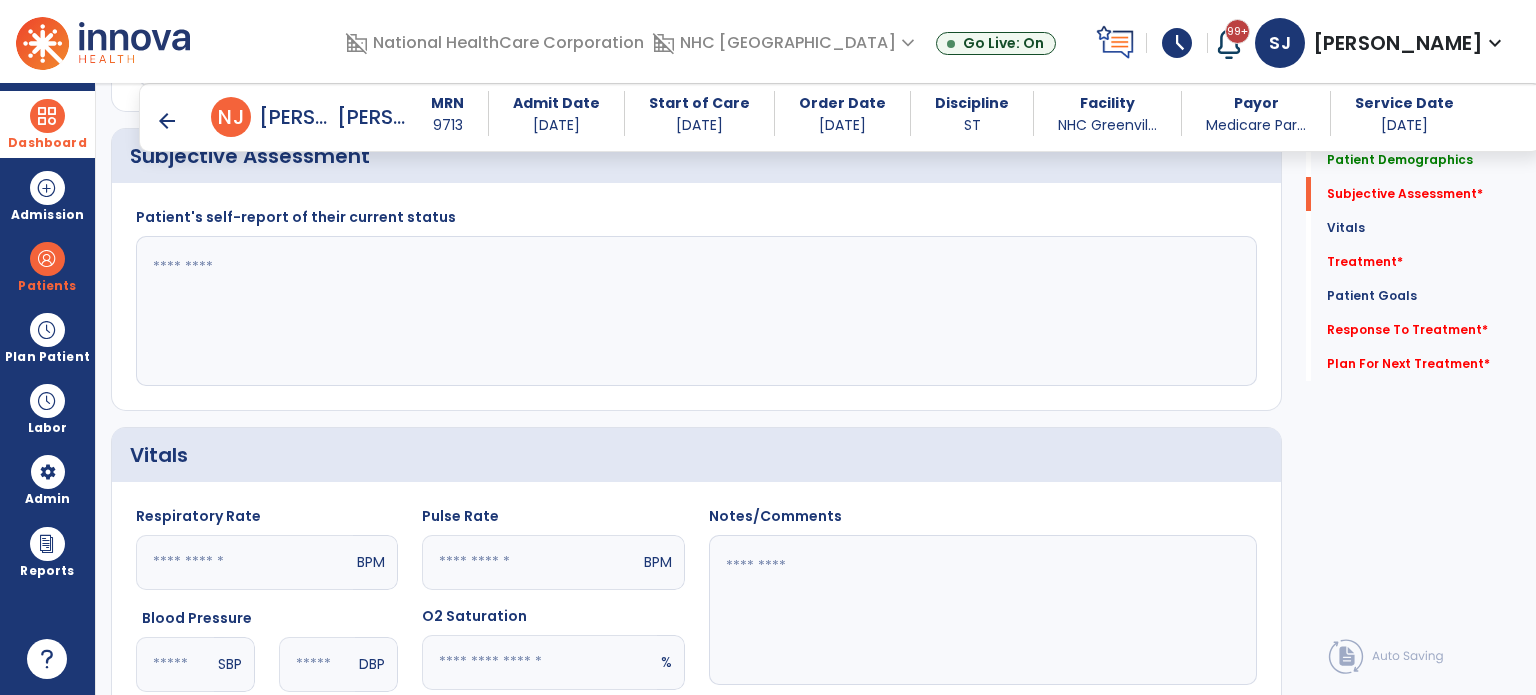 click 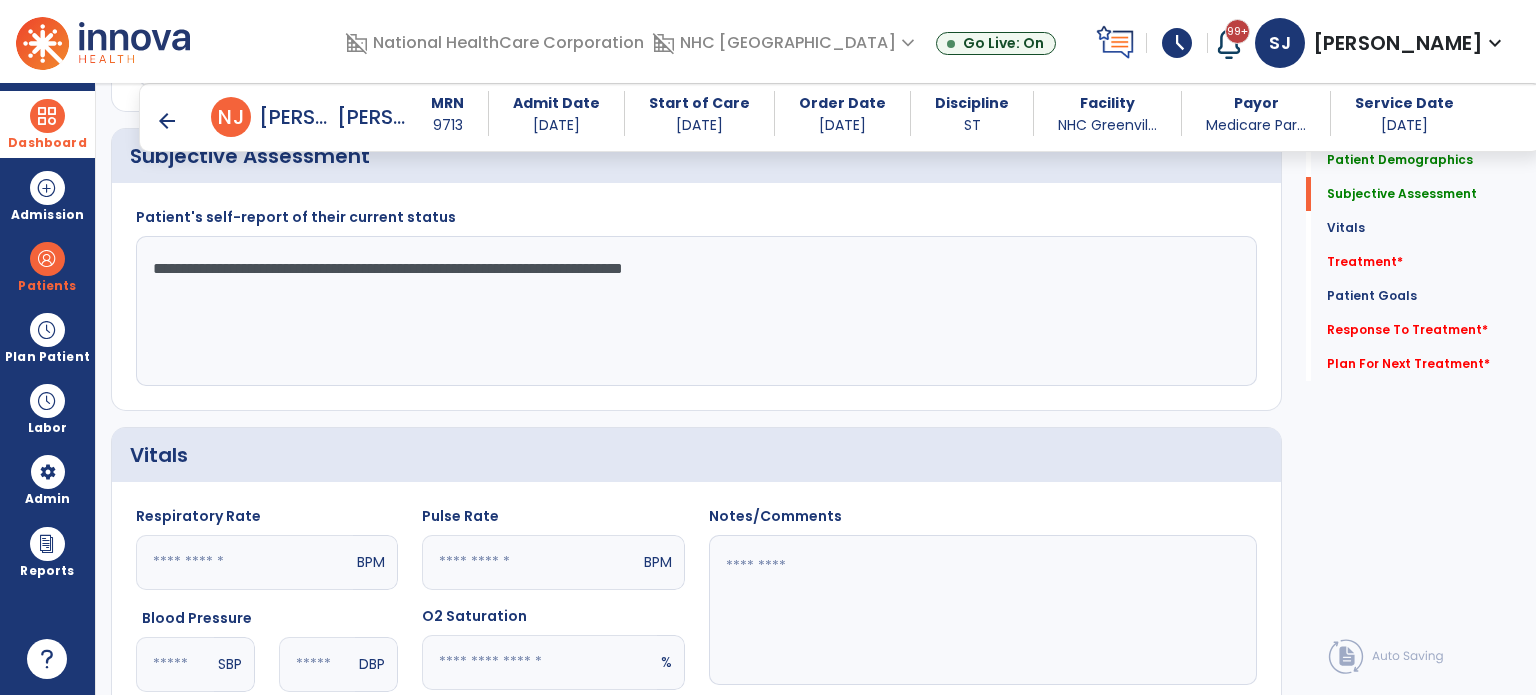 type on "**********" 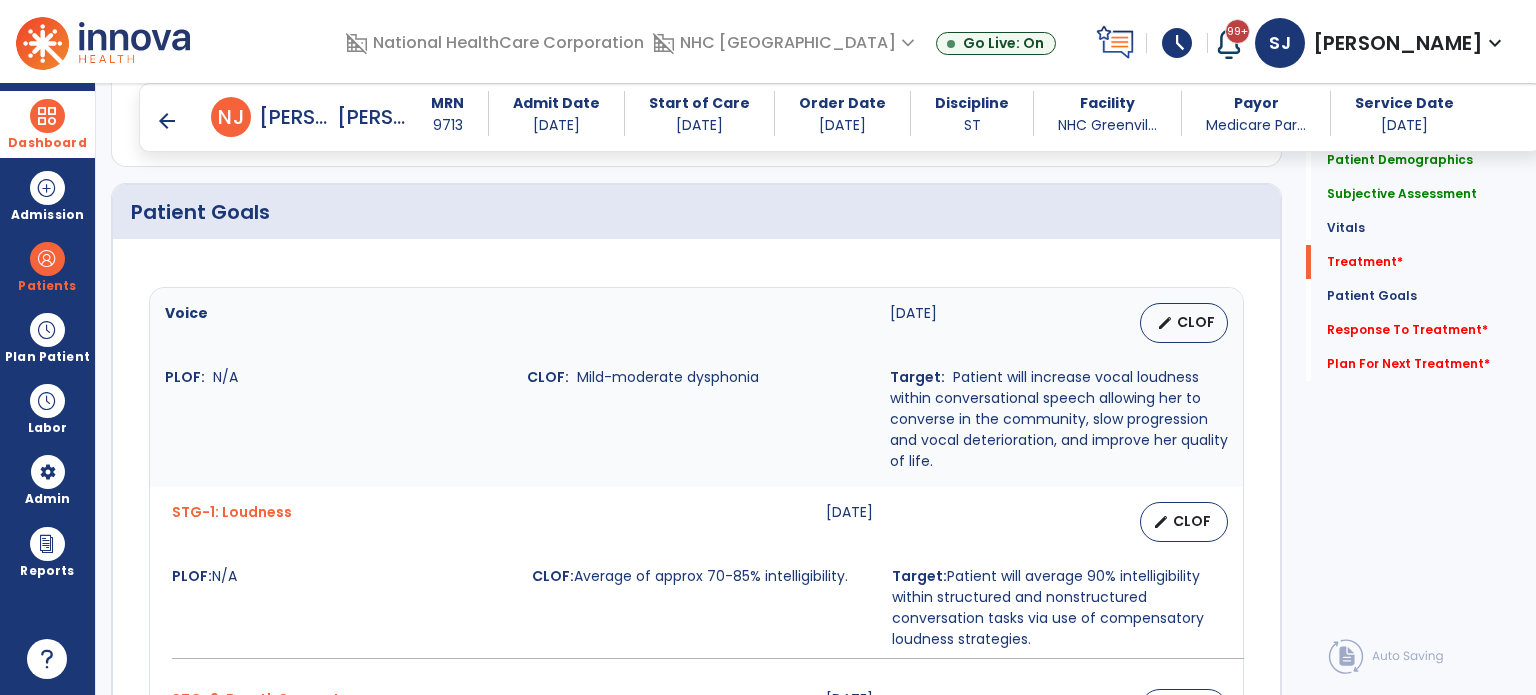scroll, scrollTop: 1000, scrollLeft: 0, axis: vertical 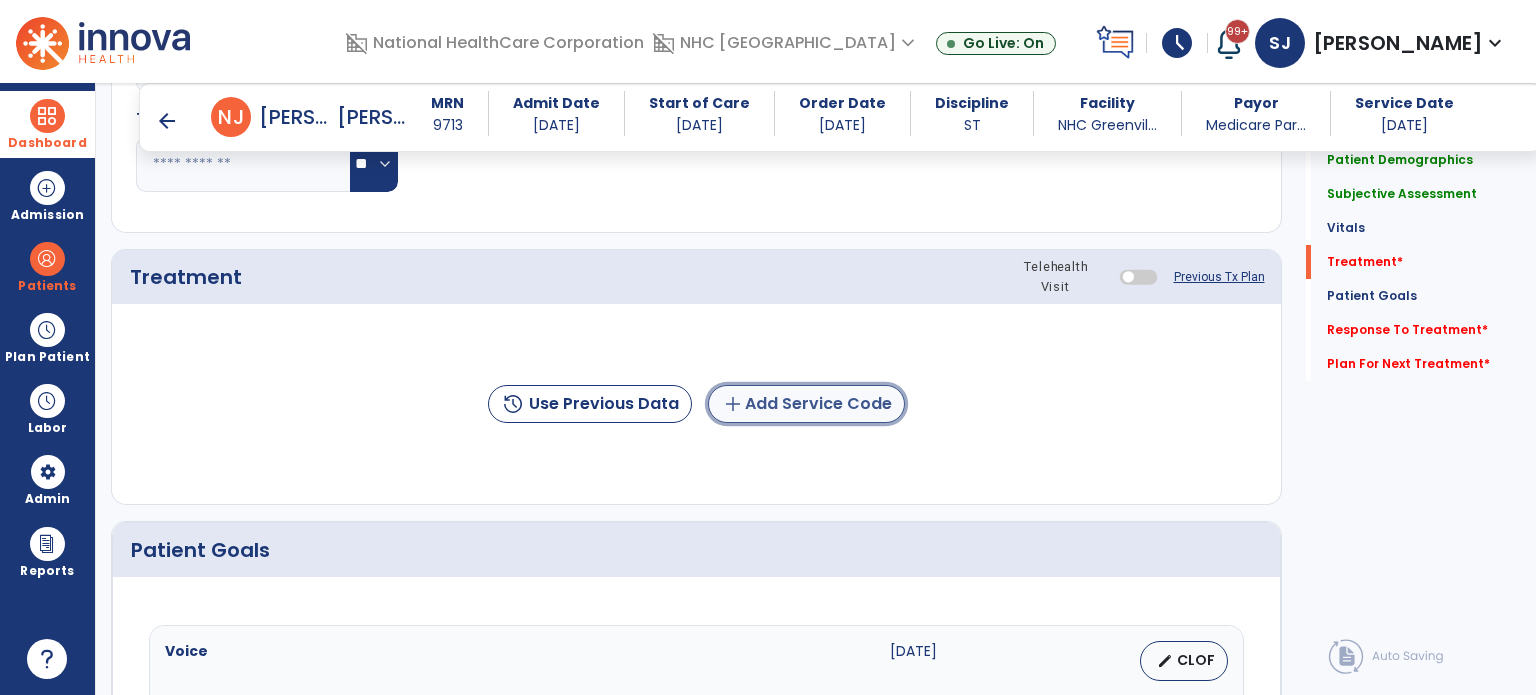click on "add  Add Service Code" 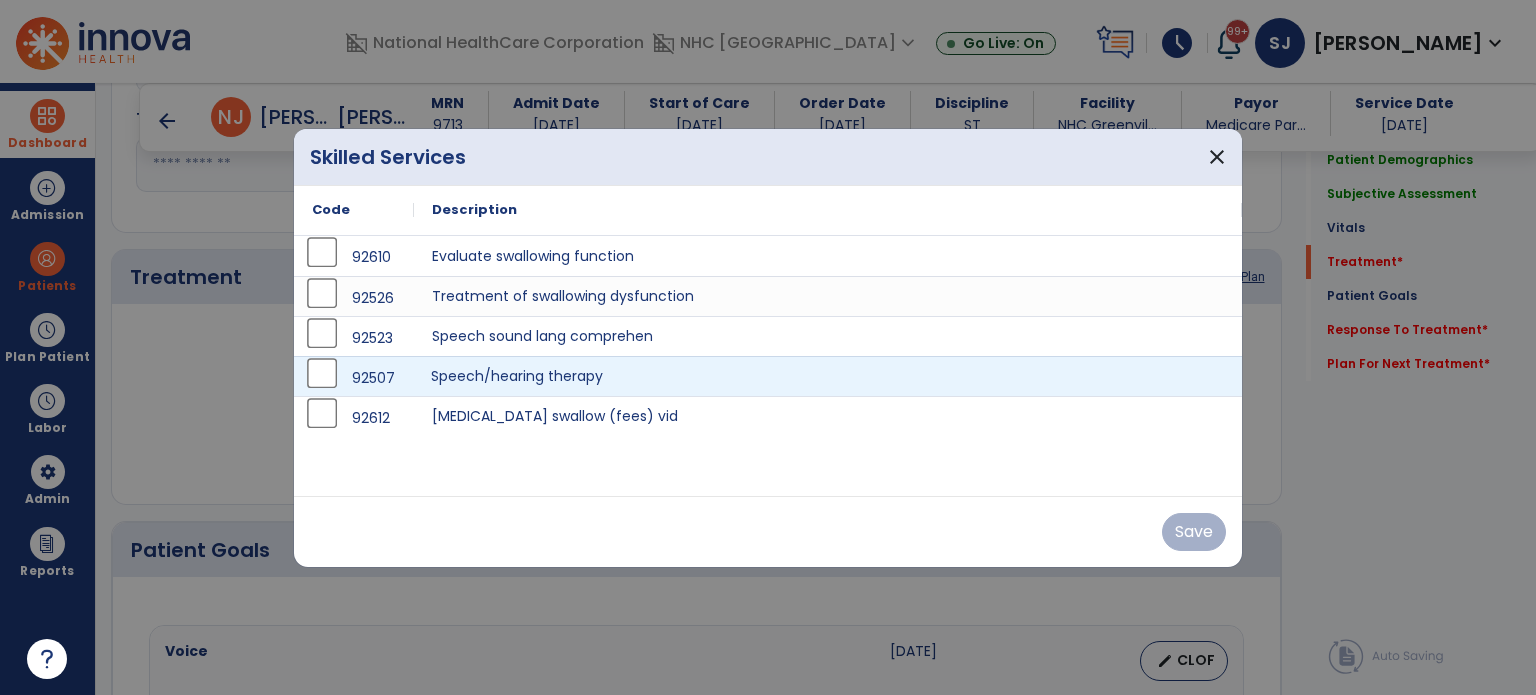 click on "Speech/hearing therapy" at bounding box center (828, 376) 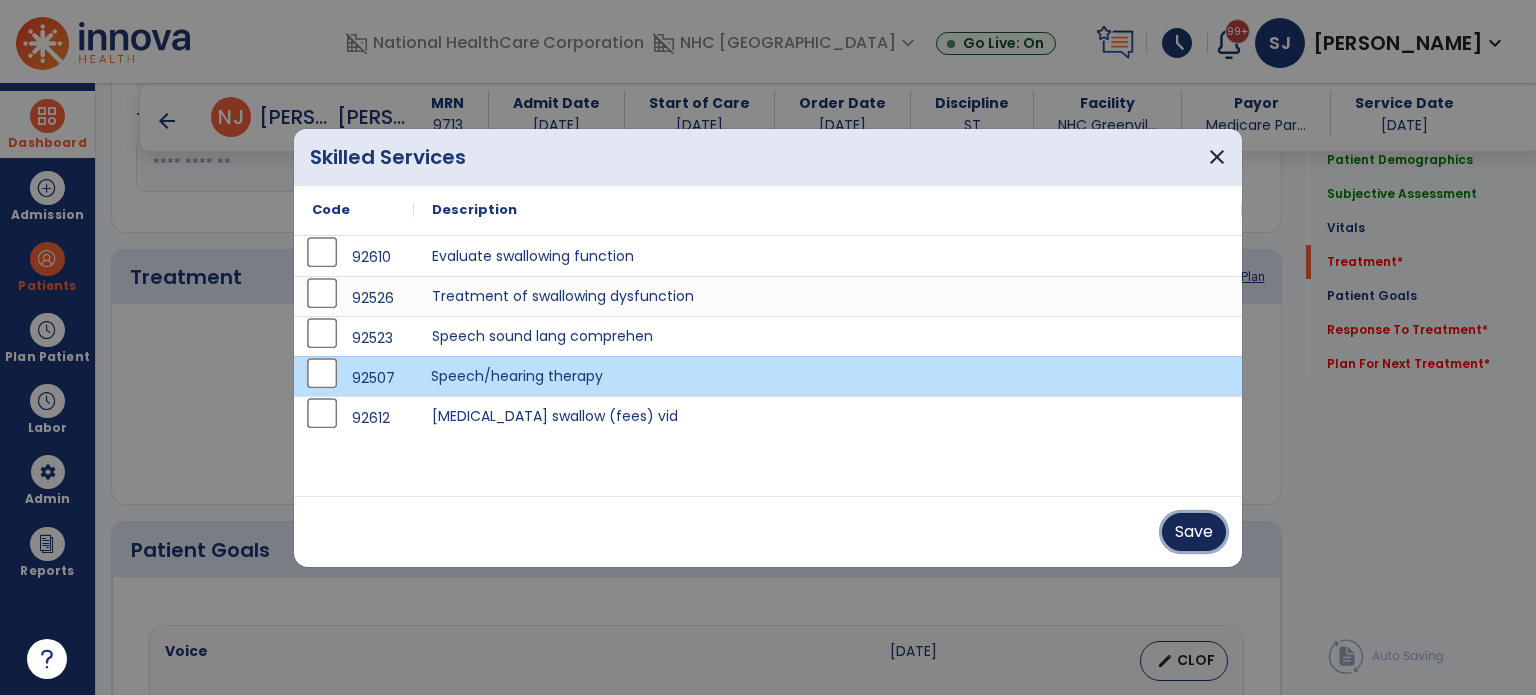 click on "Save" at bounding box center (1194, 532) 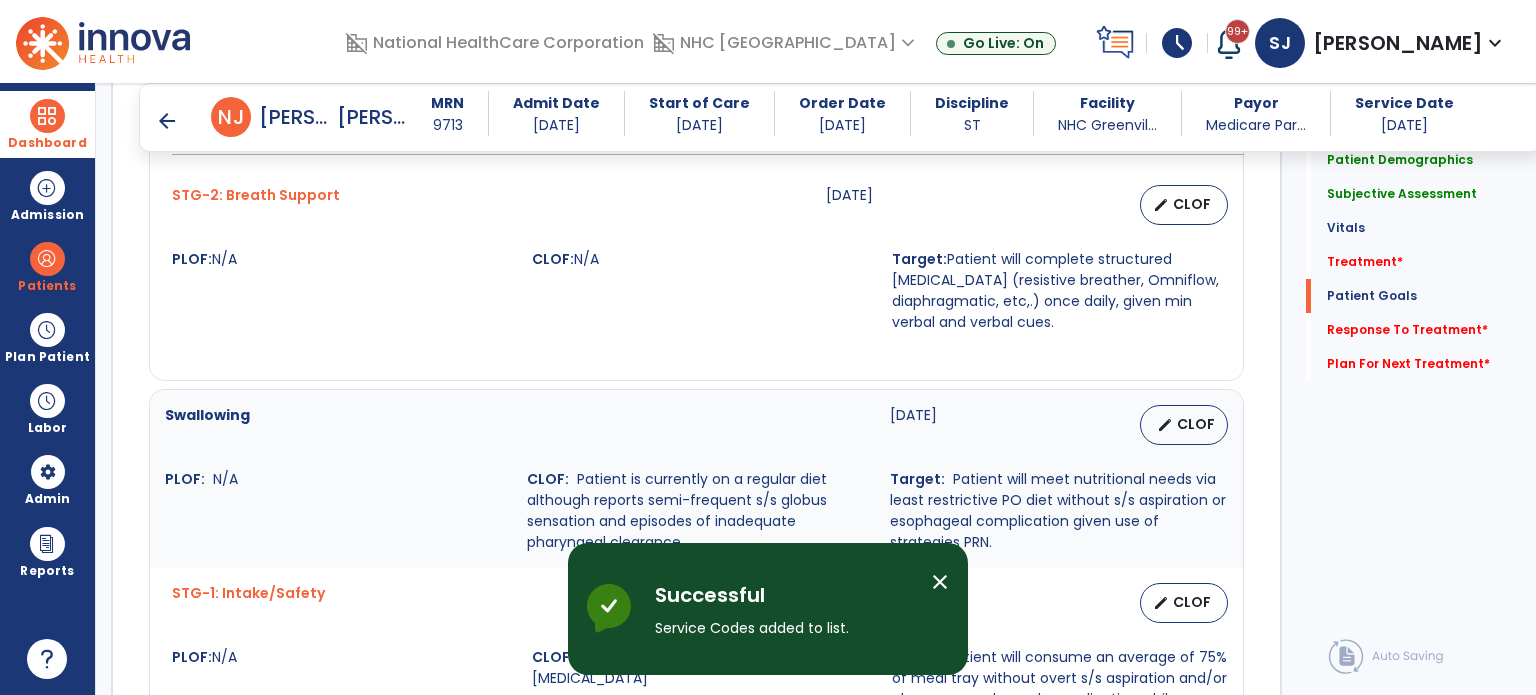 scroll, scrollTop: 2641, scrollLeft: 0, axis: vertical 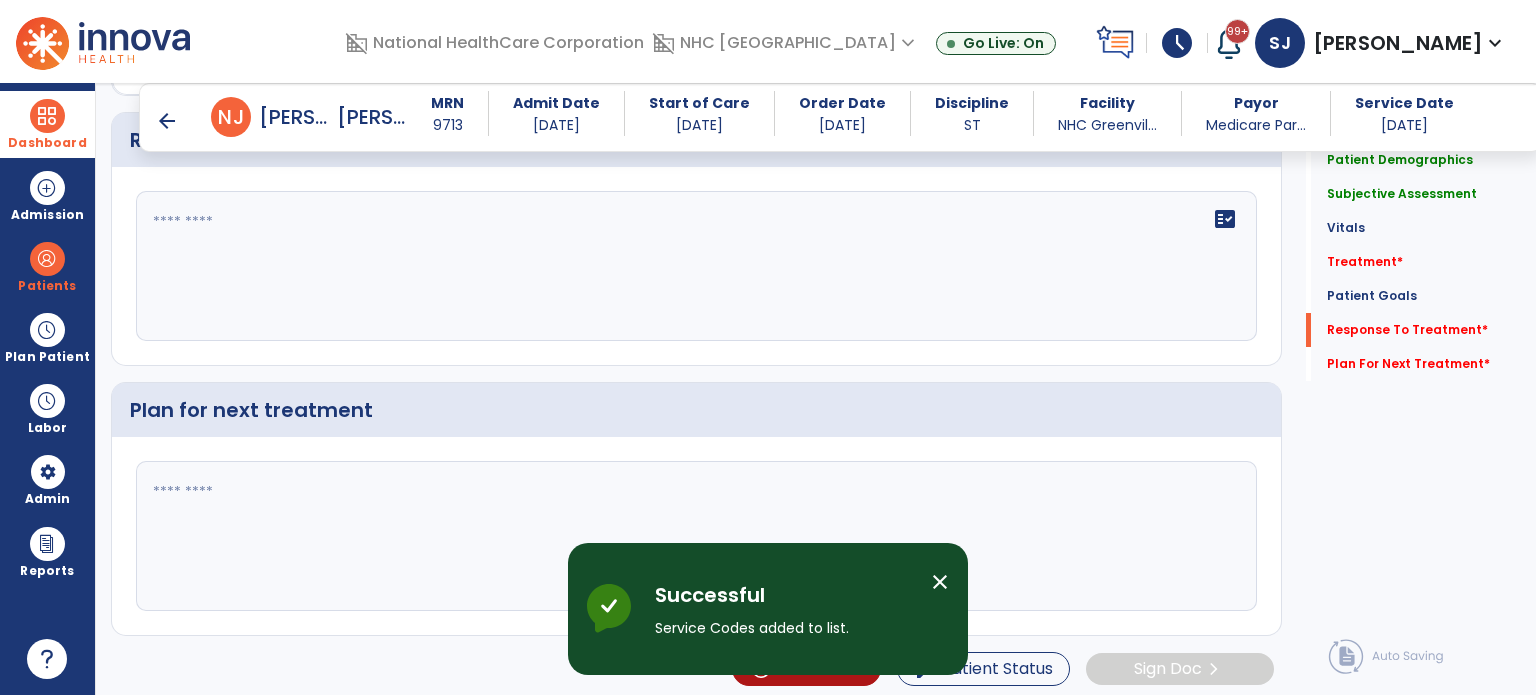 click on "fact_check" 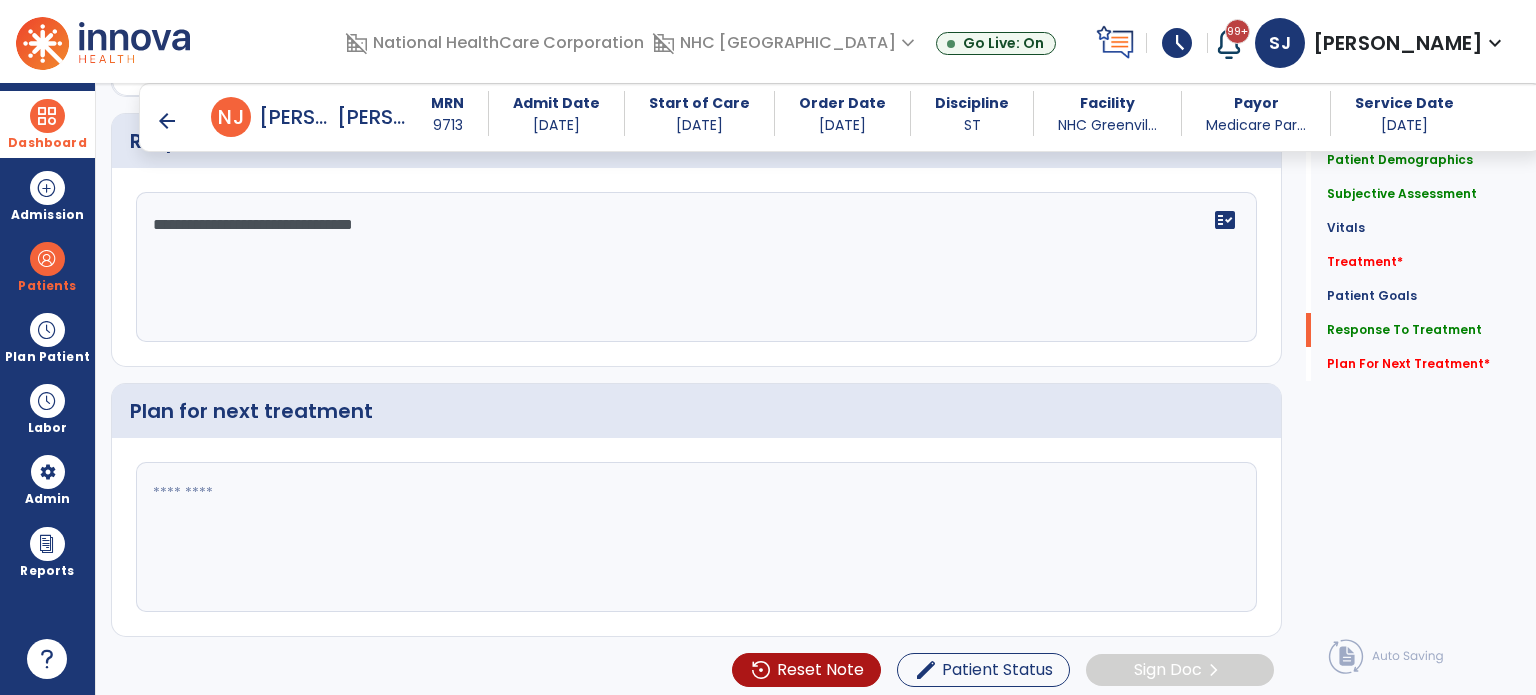 scroll, scrollTop: 2641, scrollLeft: 0, axis: vertical 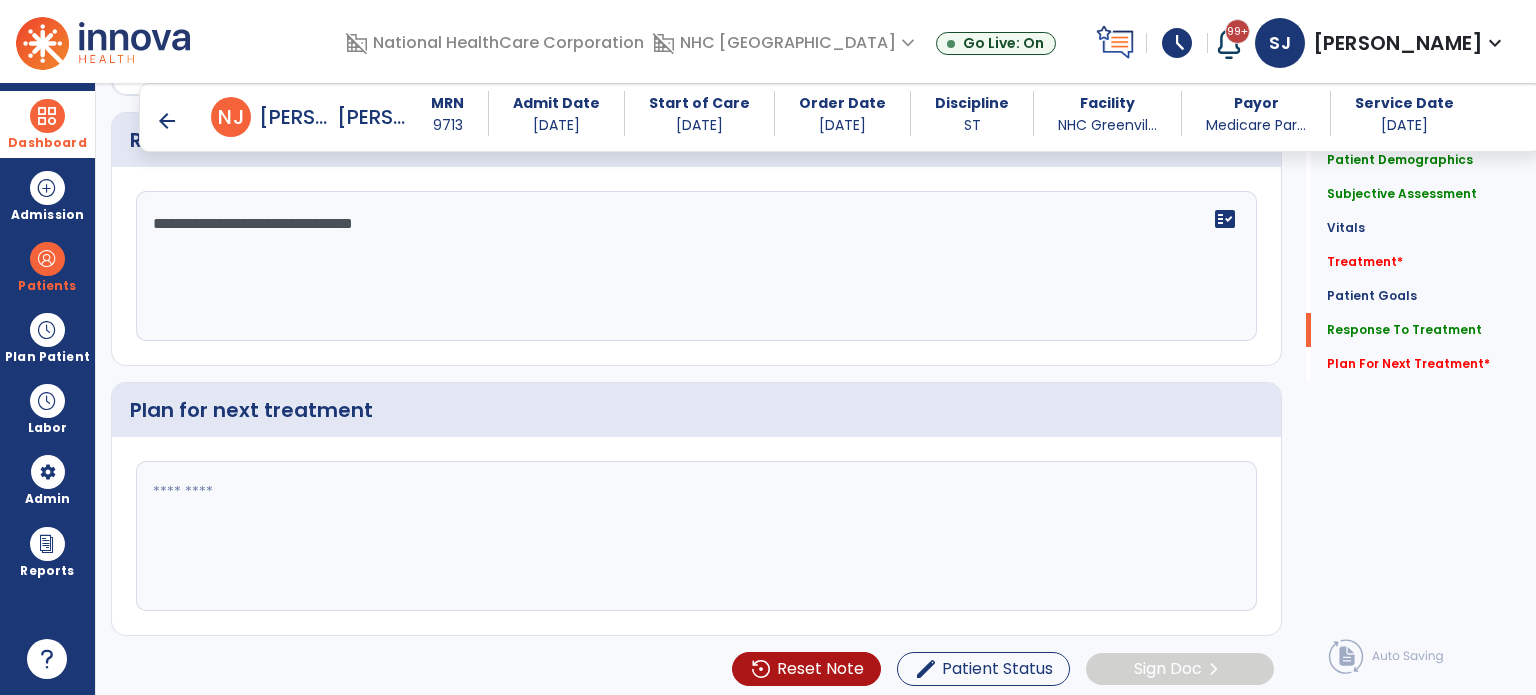 type on "**********" 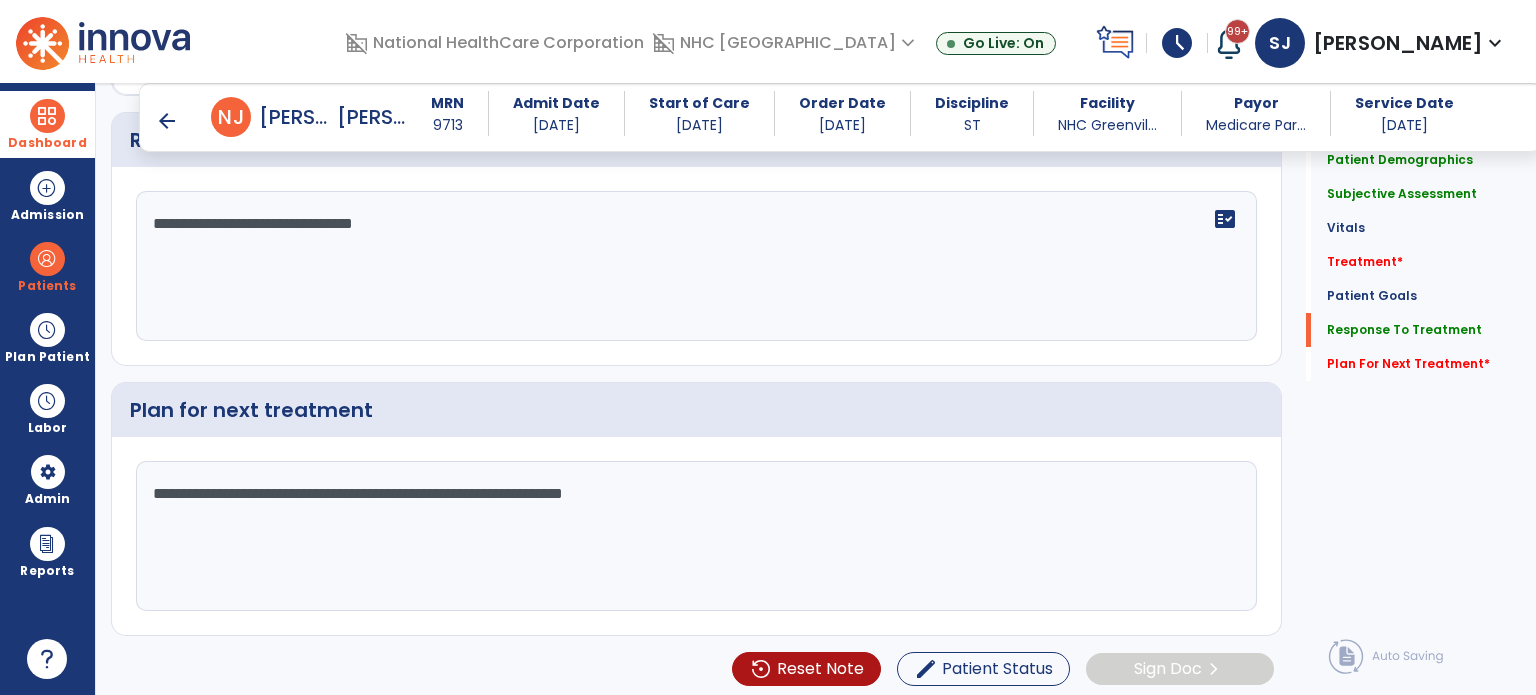type on "**********" 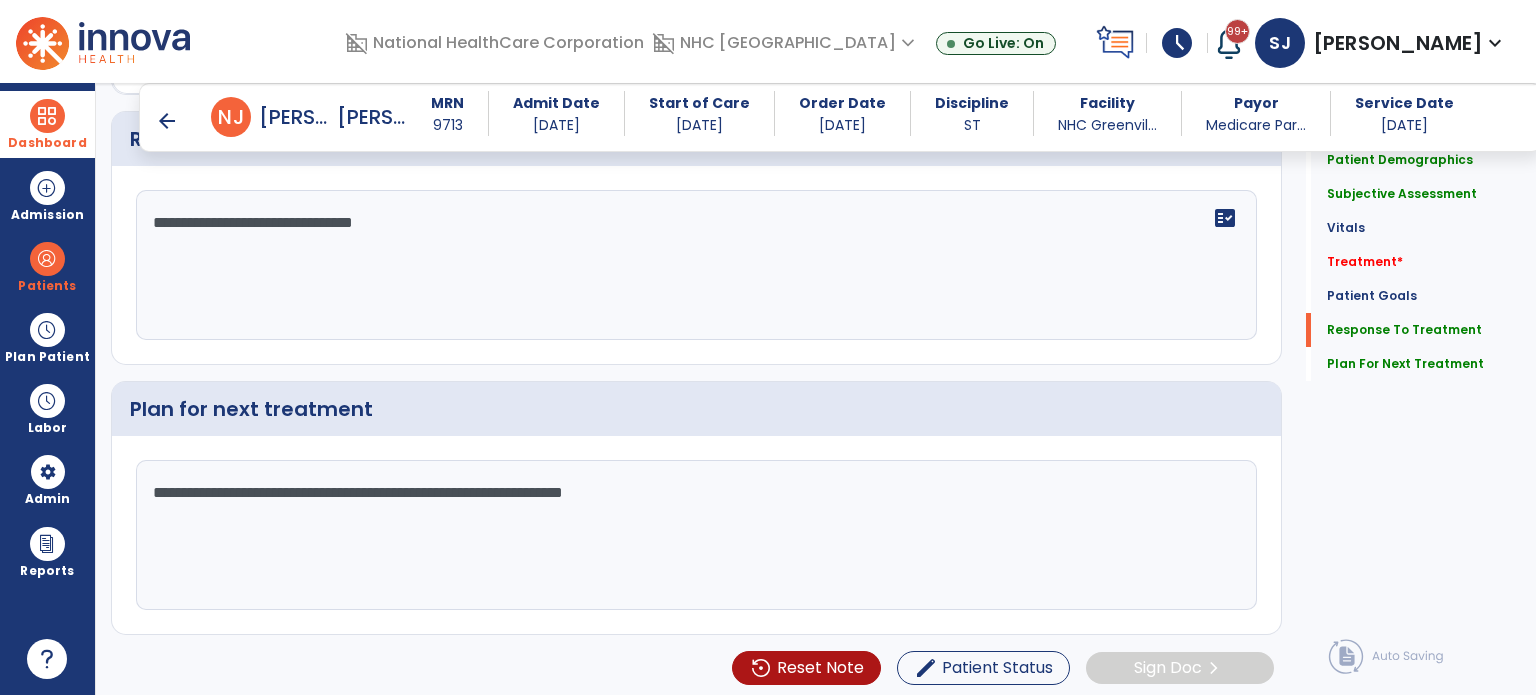 scroll, scrollTop: 2641, scrollLeft: 0, axis: vertical 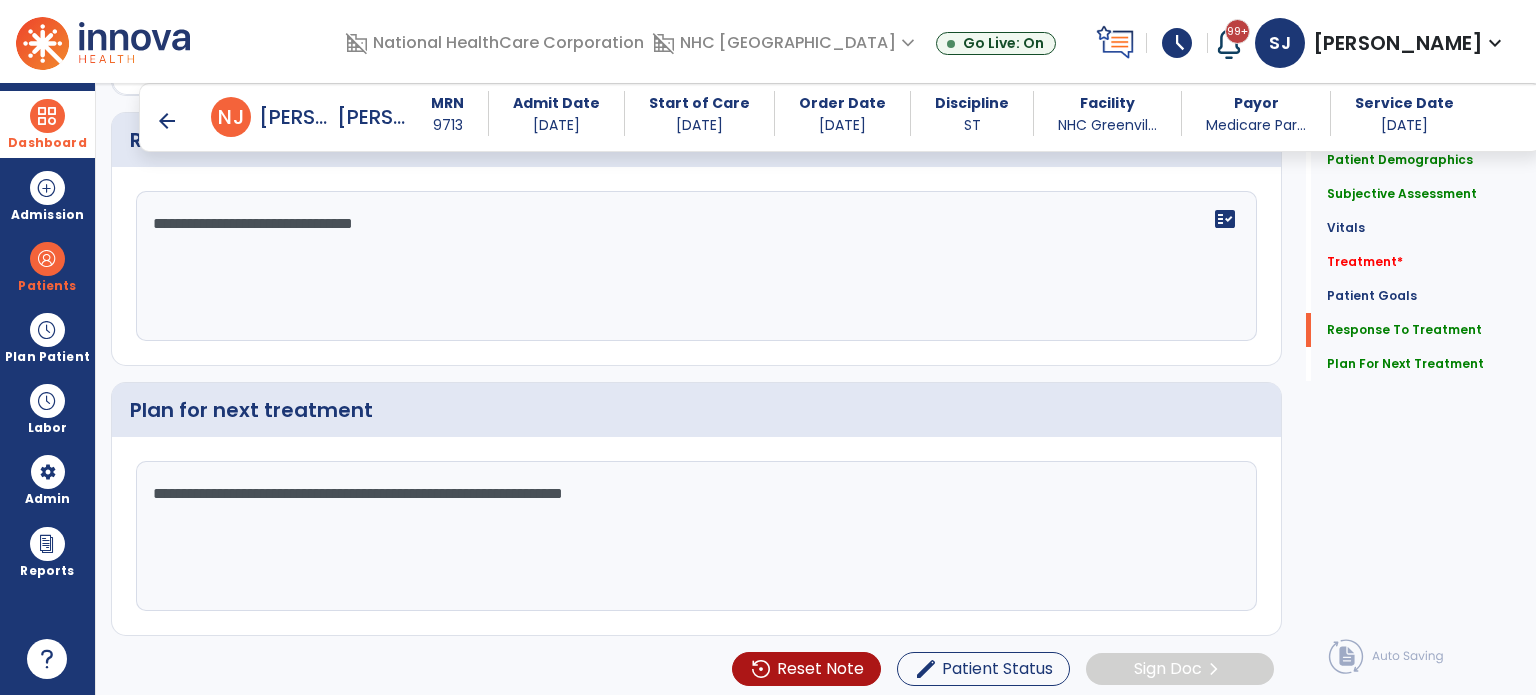click on "Plan for next treatment" 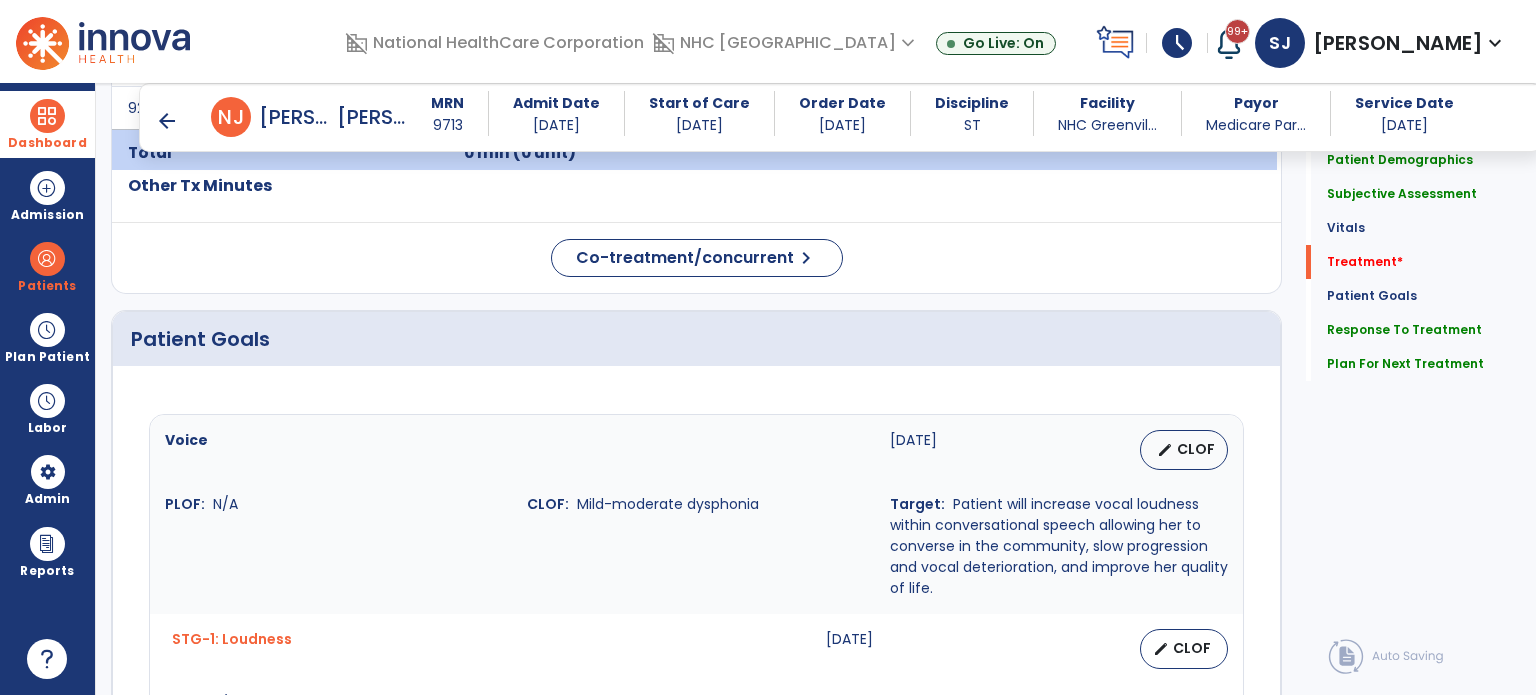 scroll, scrollTop: 1041, scrollLeft: 0, axis: vertical 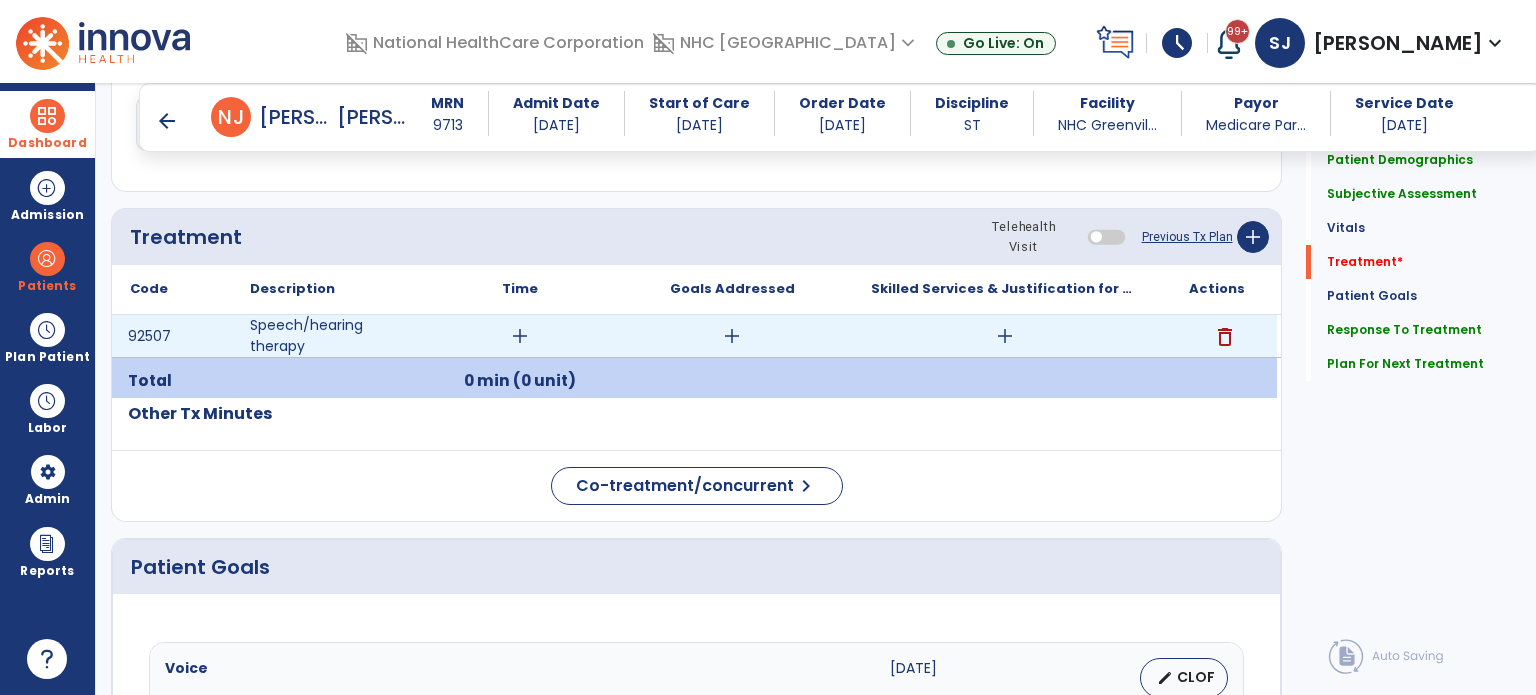 click on "add" at bounding box center (1005, 336) 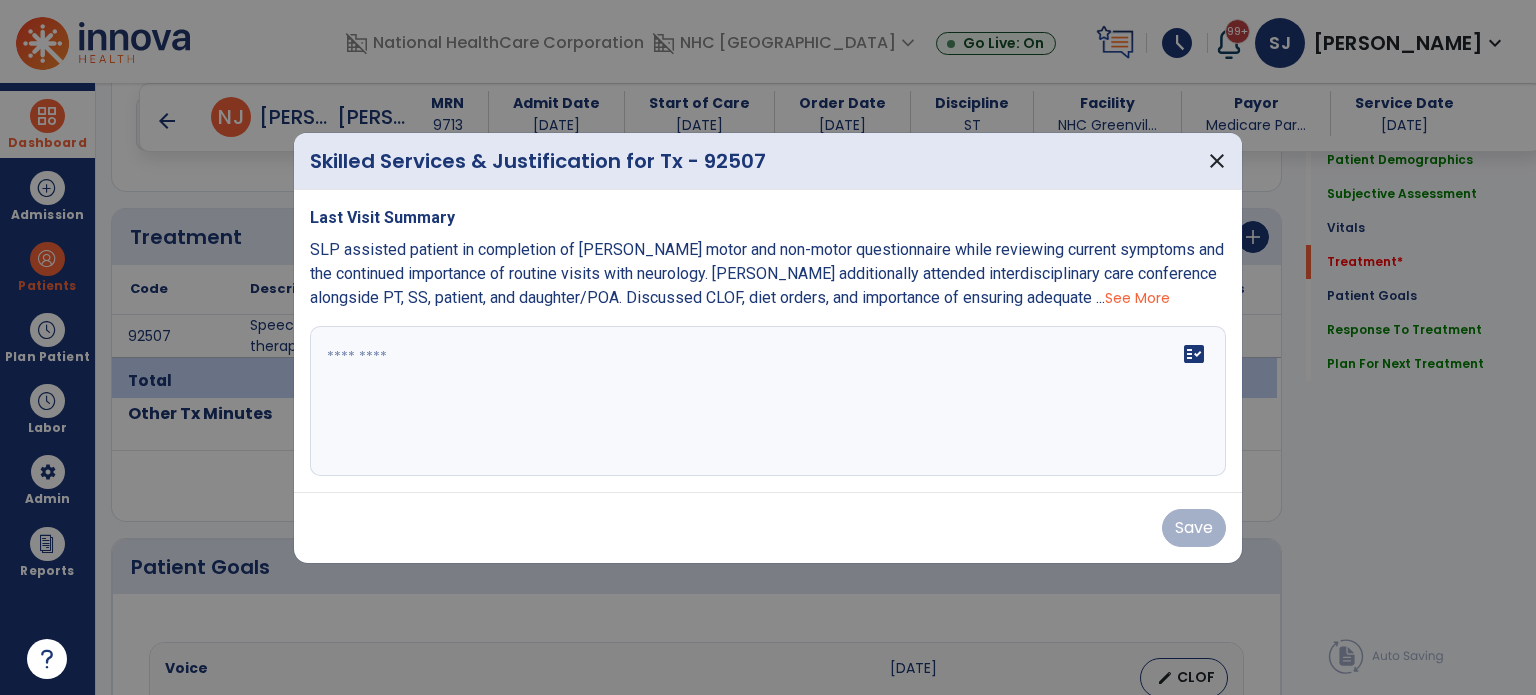 click on "fact_check" at bounding box center [768, 401] 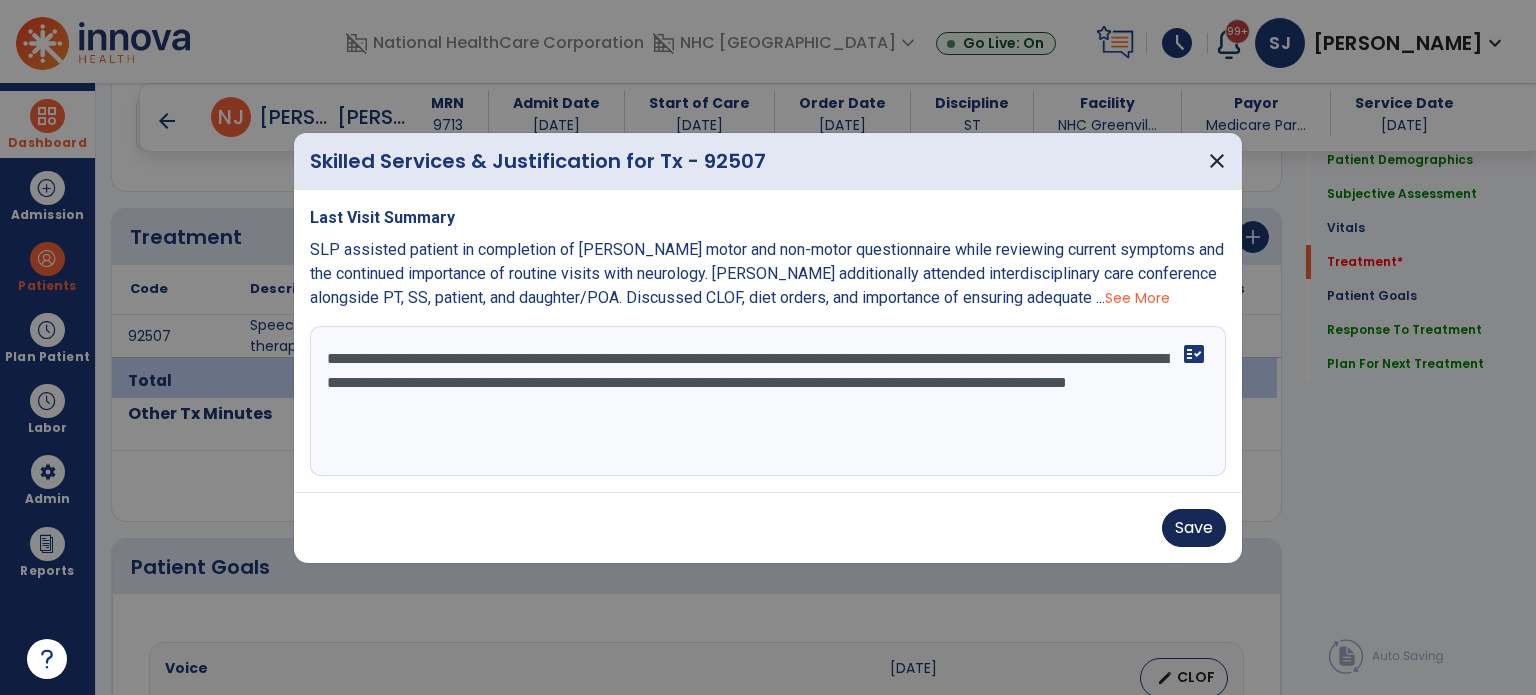 type on "**********" 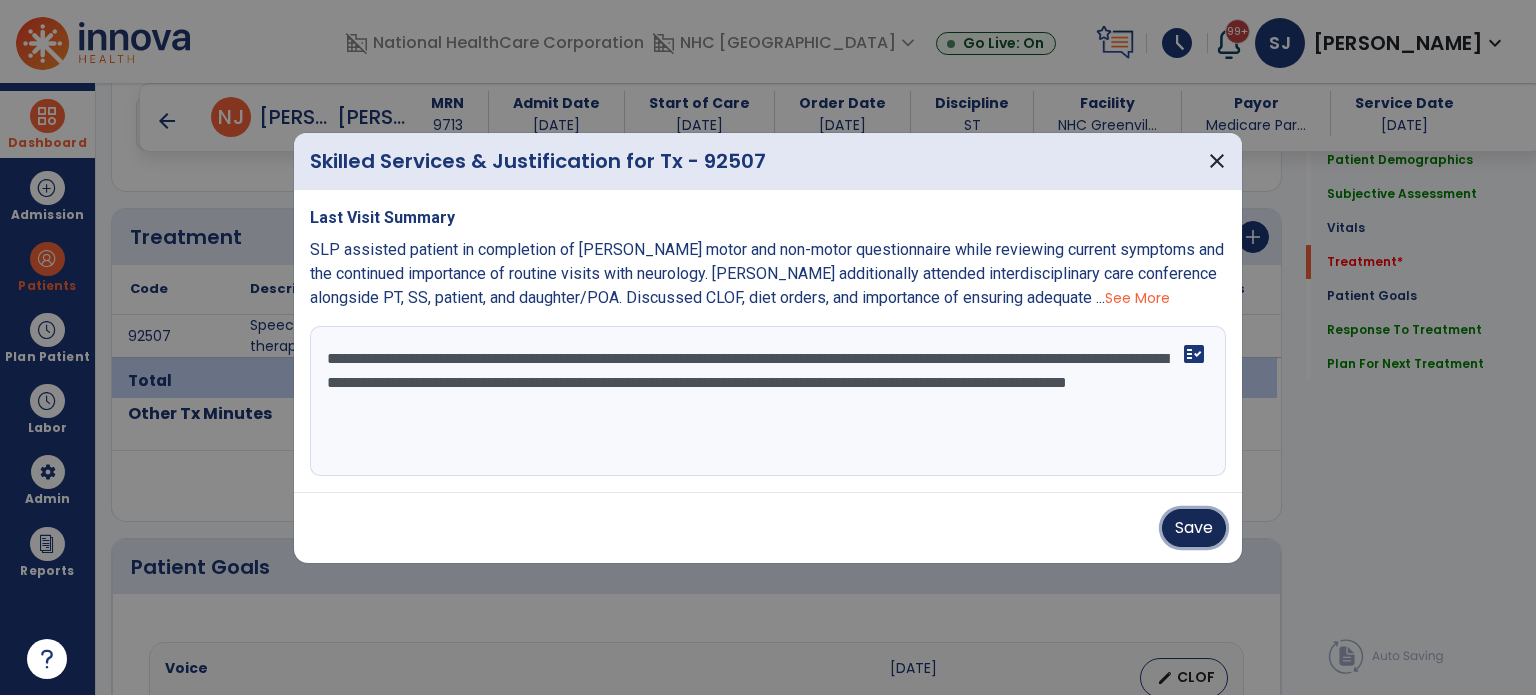 click on "Save" at bounding box center (1194, 528) 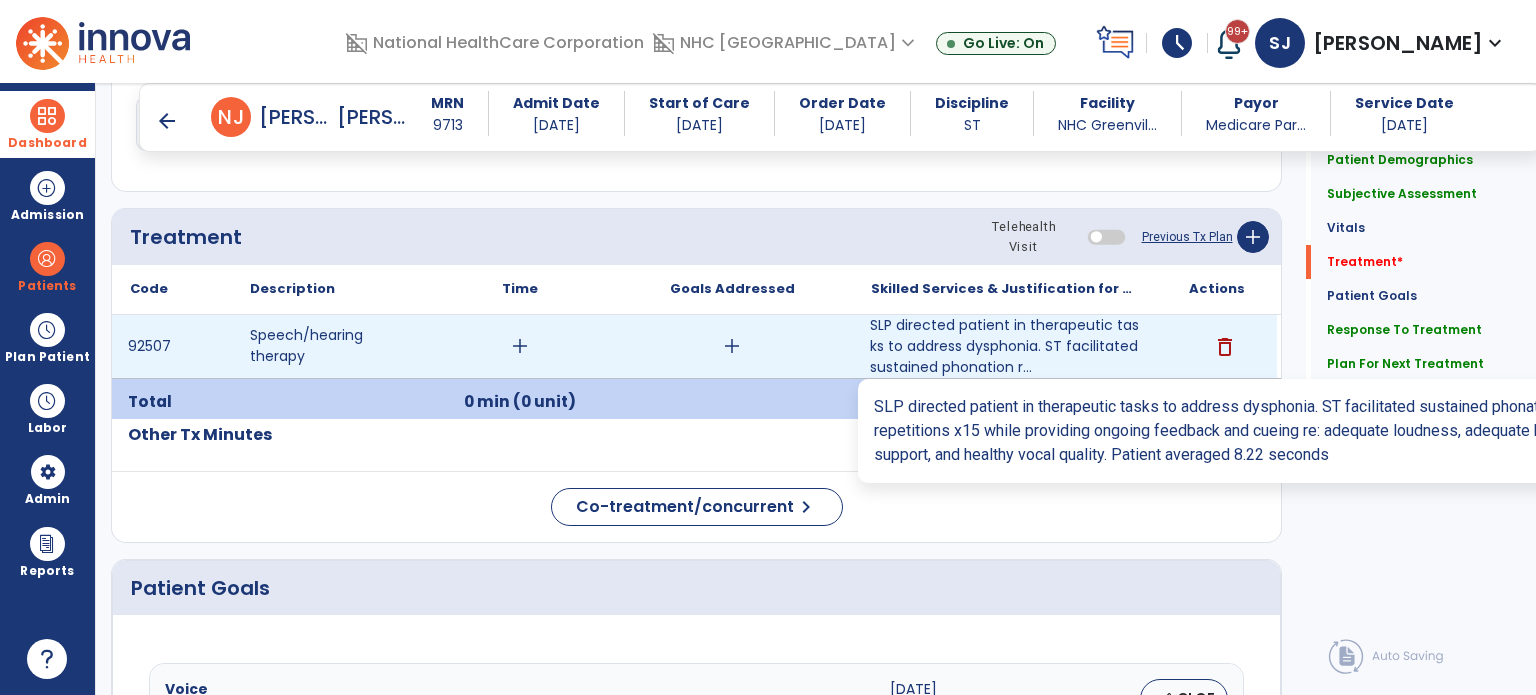 click on "SLP directed patient in therapeutic tasks to address dysphonia. ST facilitated sustained phonation r..." at bounding box center (1004, 346) 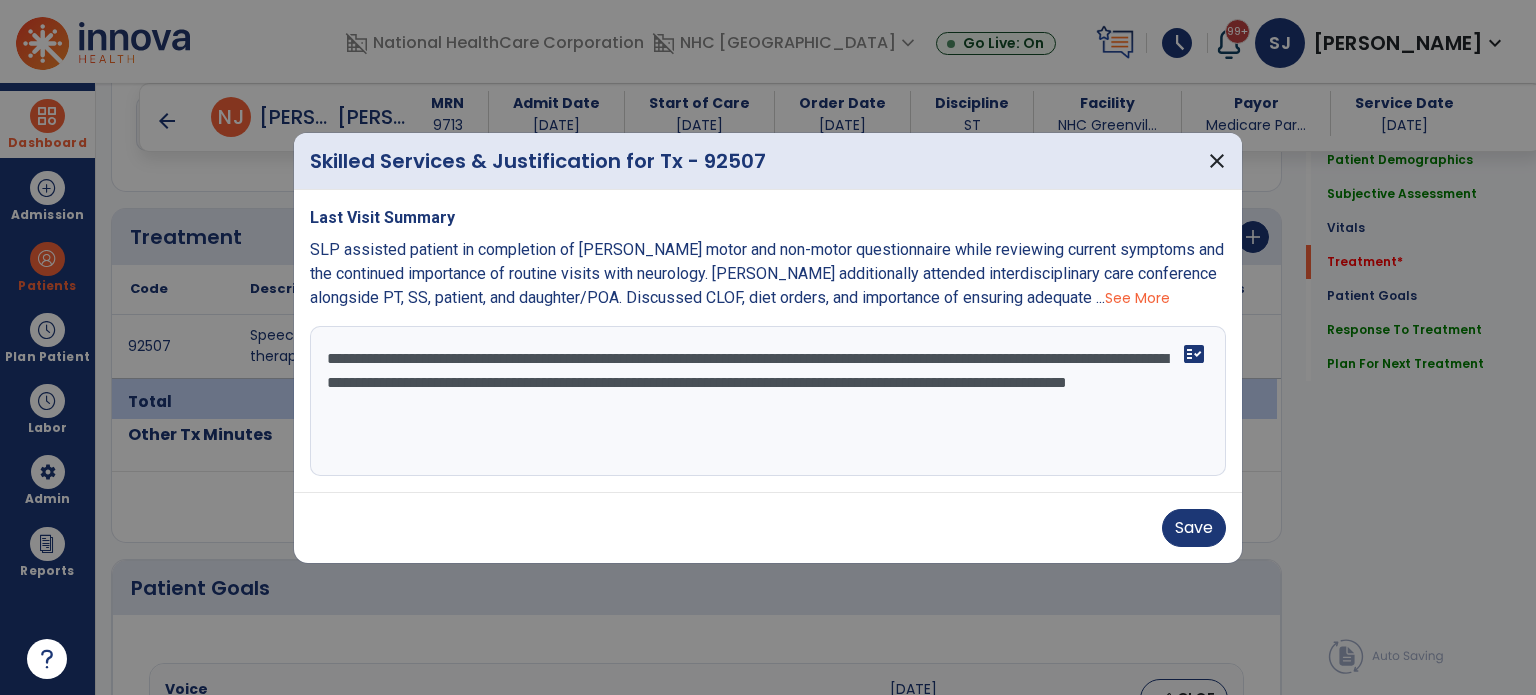 click on "**********" at bounding box center [768, 401] 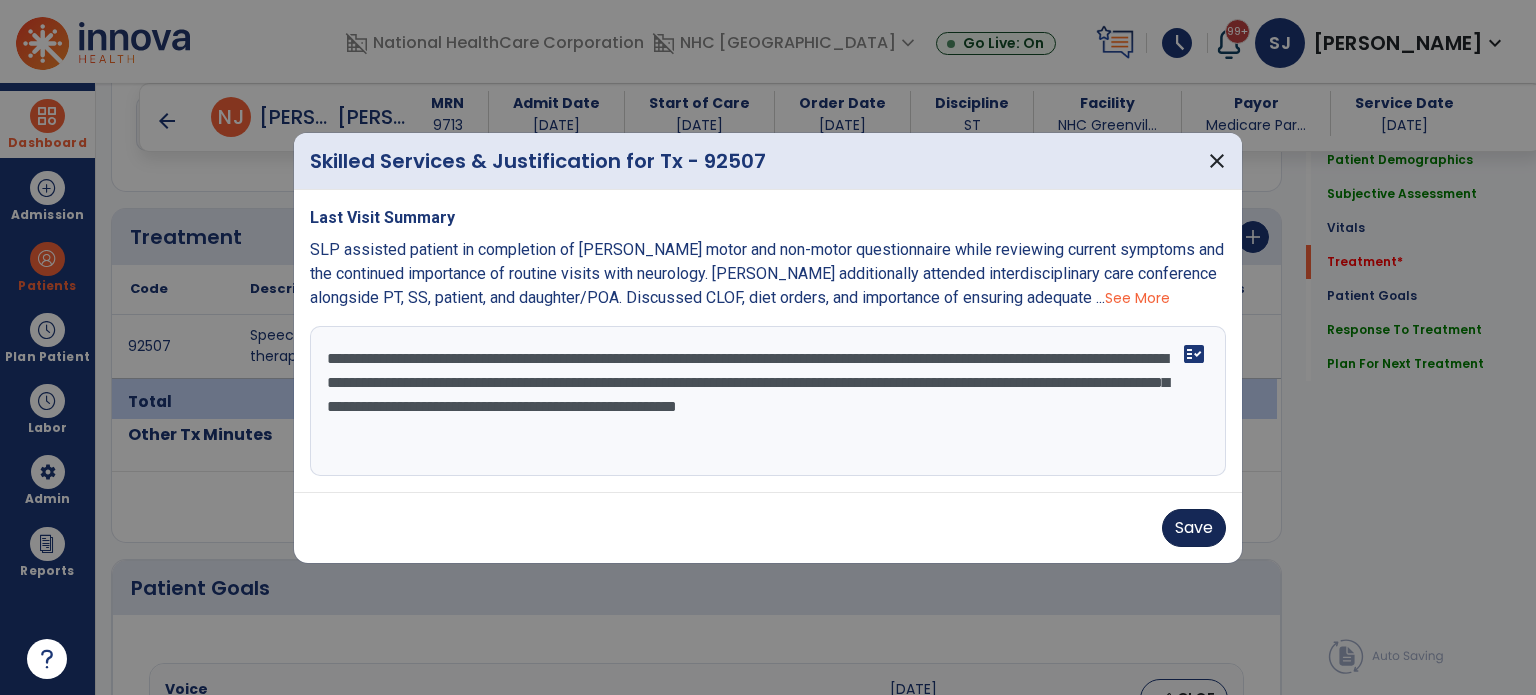 type on "**********" 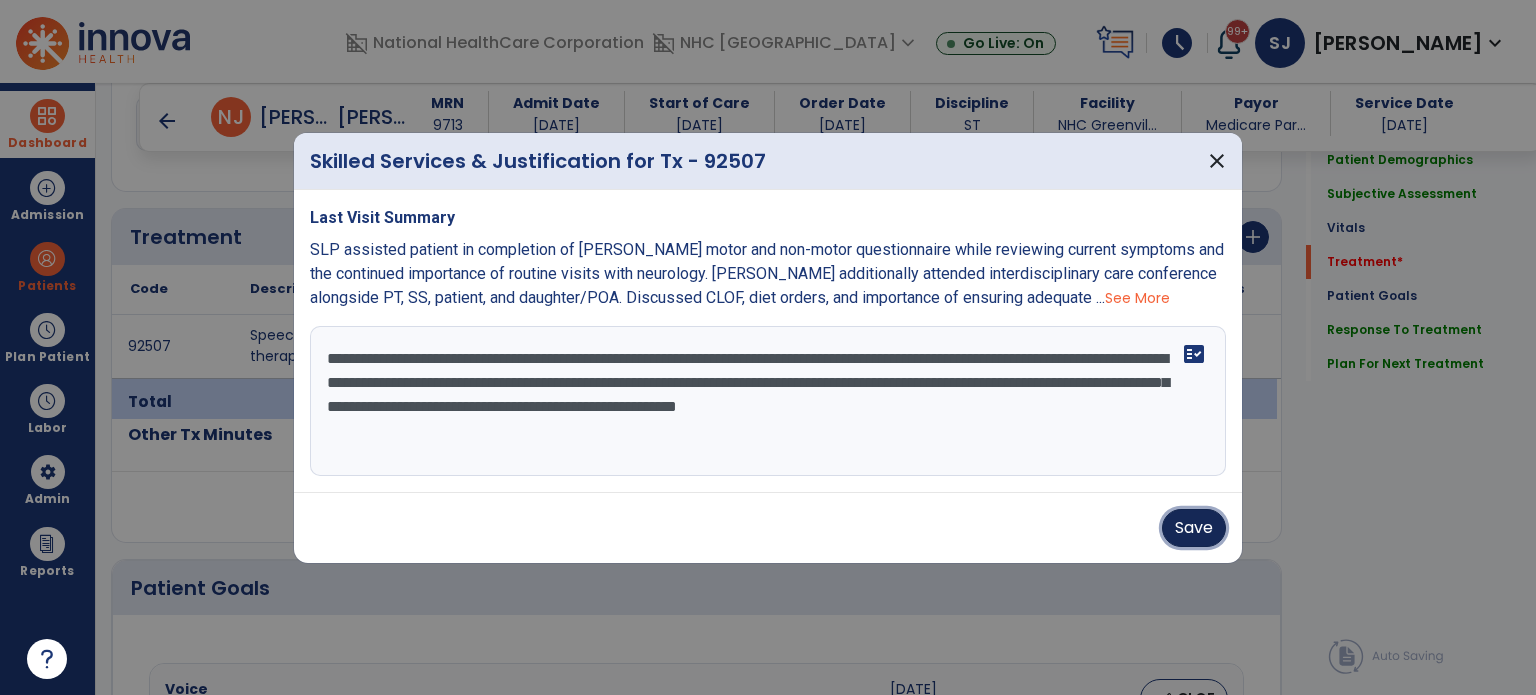 click on "Save" at bounding box center [1194, 528] 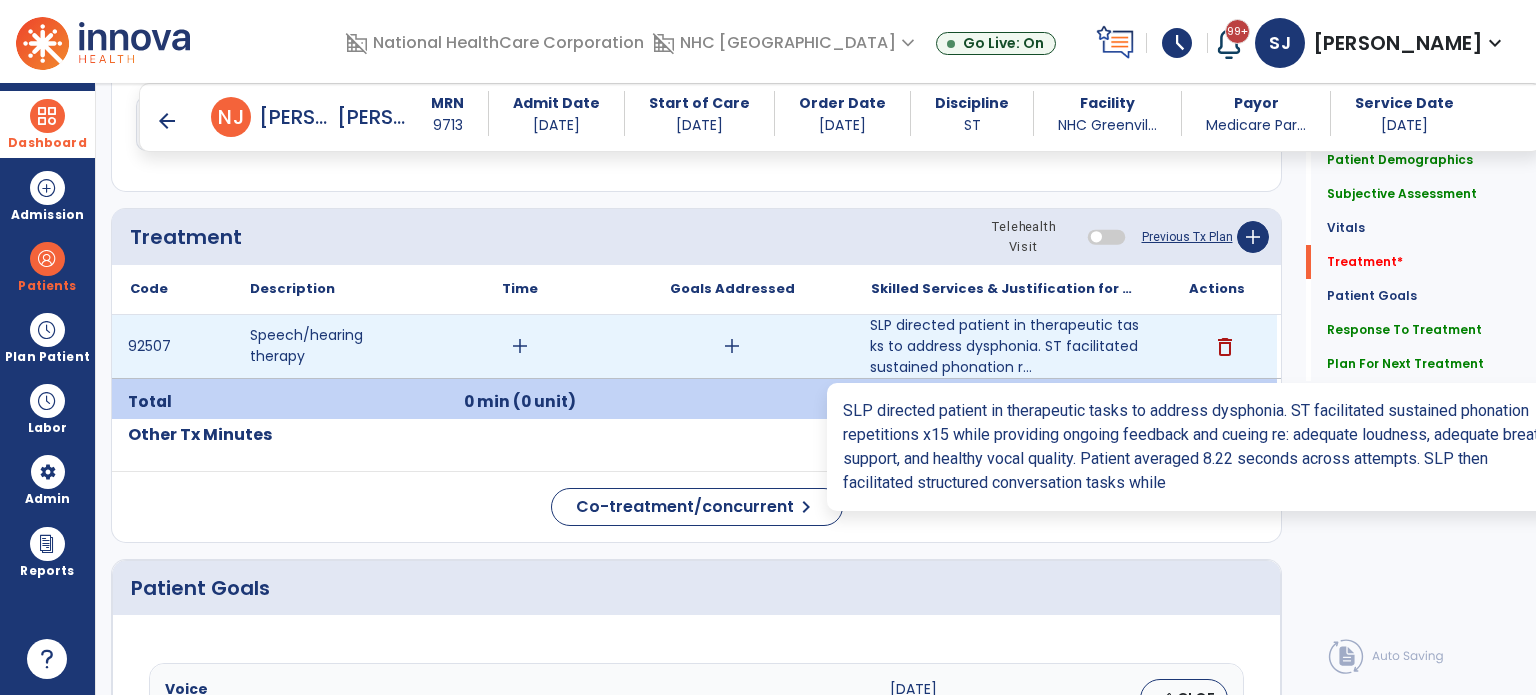 click on "SLP directed patient in therapeutic tasks to address dysphonia. ST facilitated sustained phonation r..." at bounding box center [1004, 346] 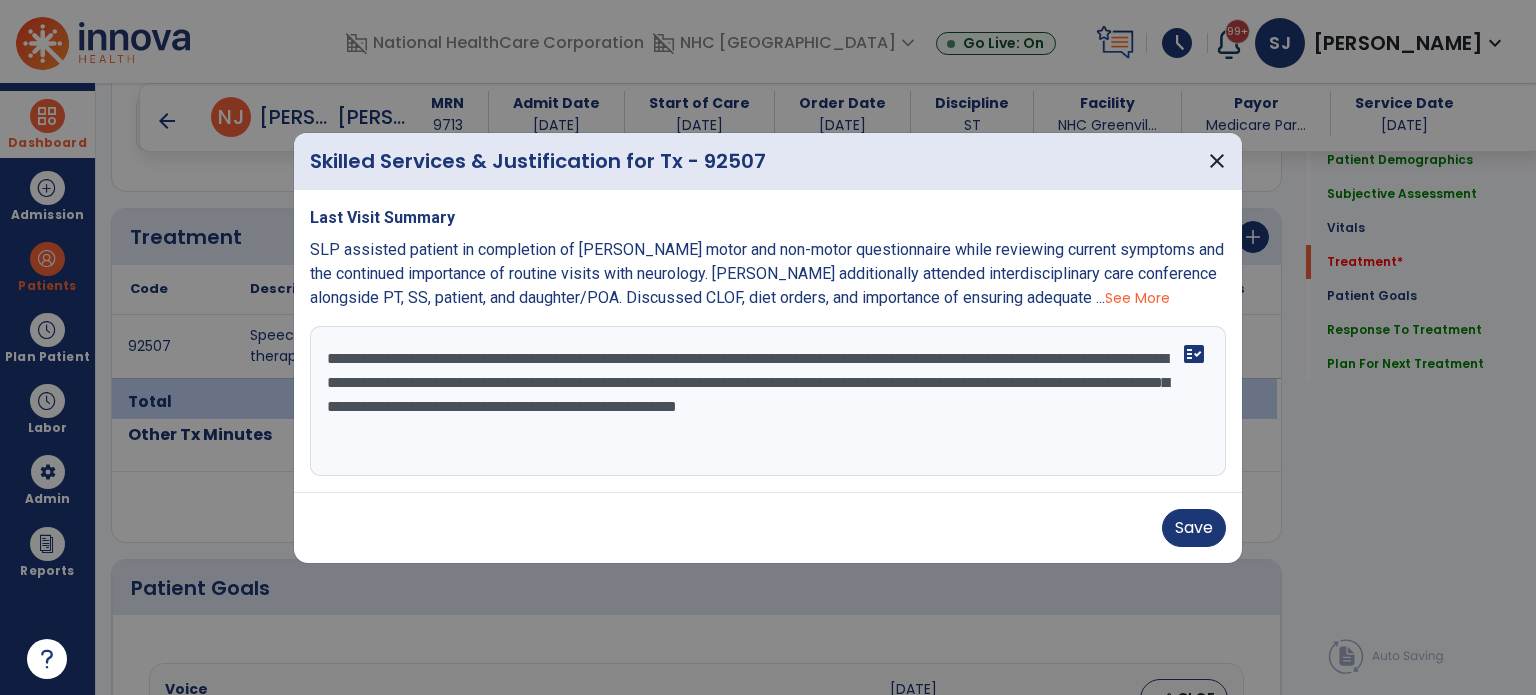 click on "**********" at bounding box center [768, 401] 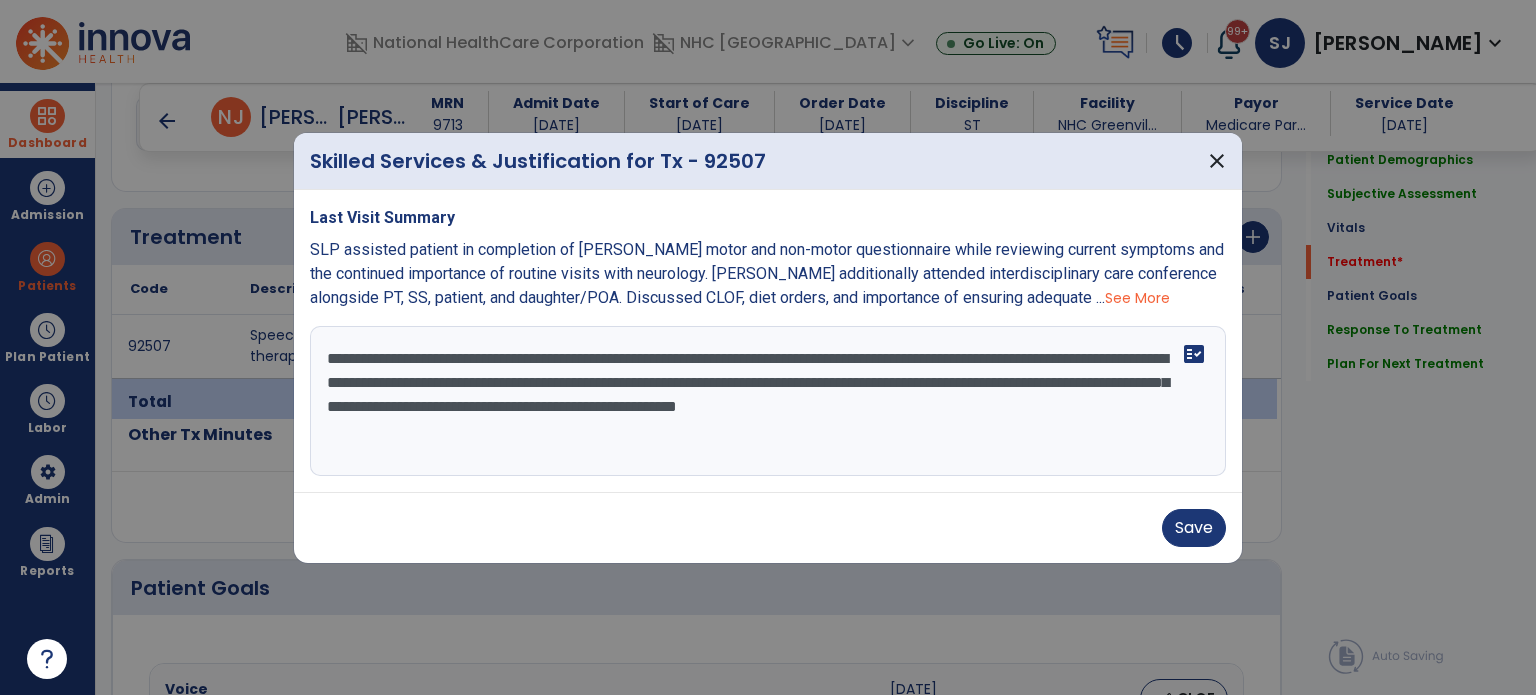 click on "**********" at bounding box center (768, 401) 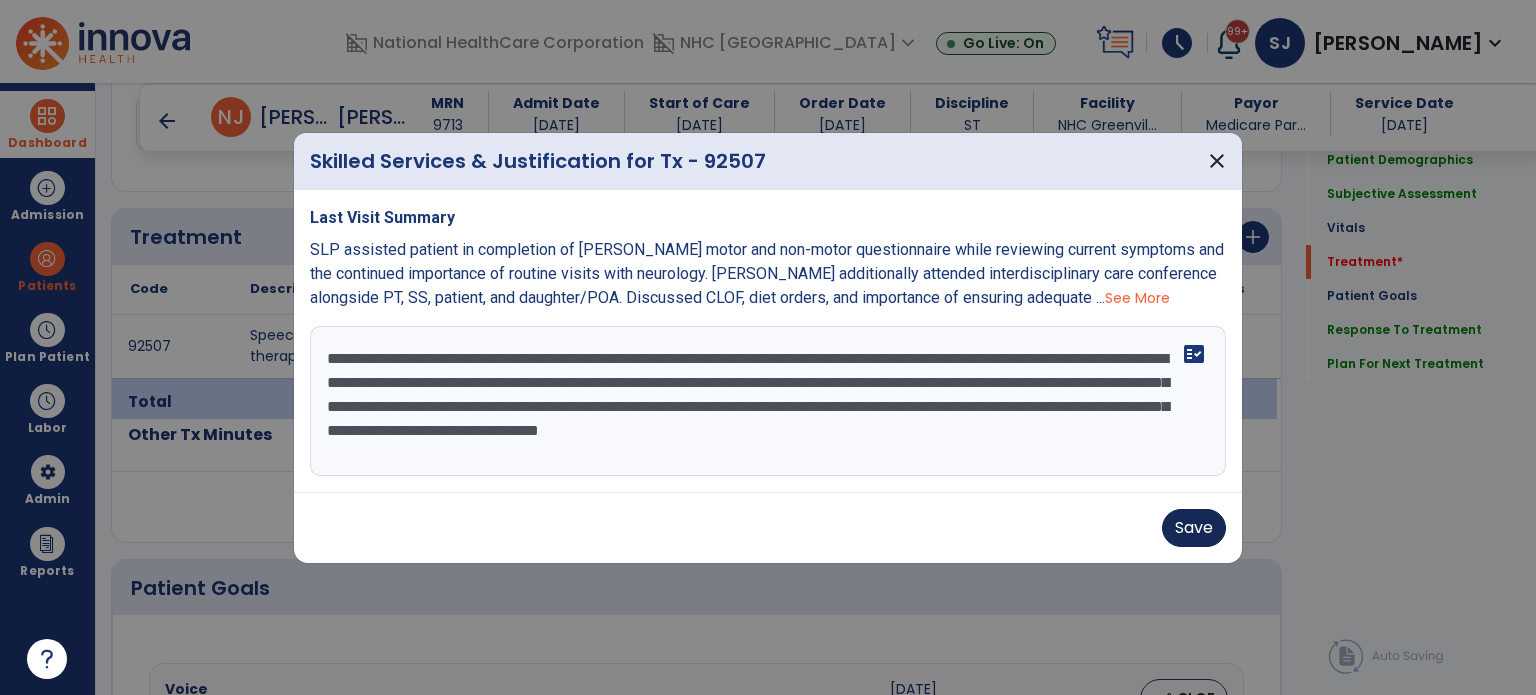 type on "**********" 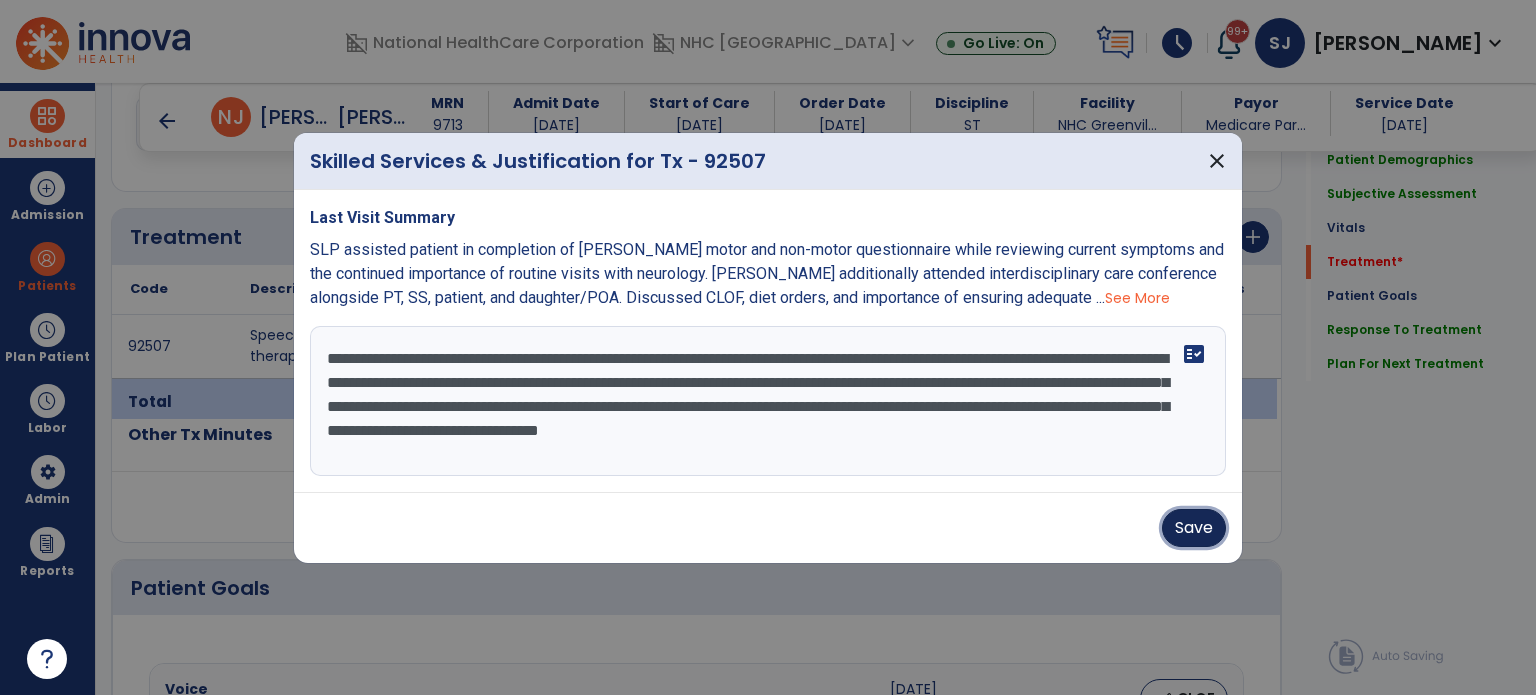 click on "Save" at bounding box center [1194, 528] 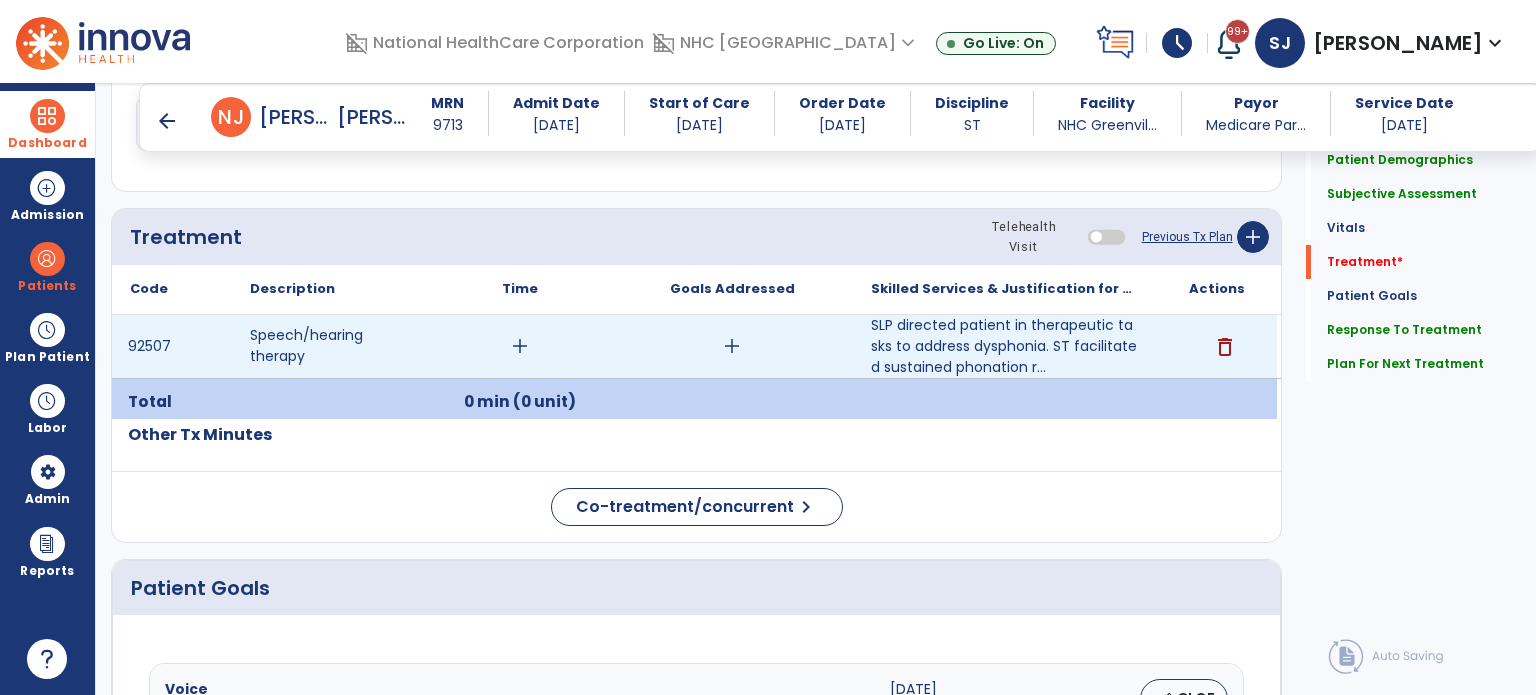 click on "add" at bounding box center [520, 346] 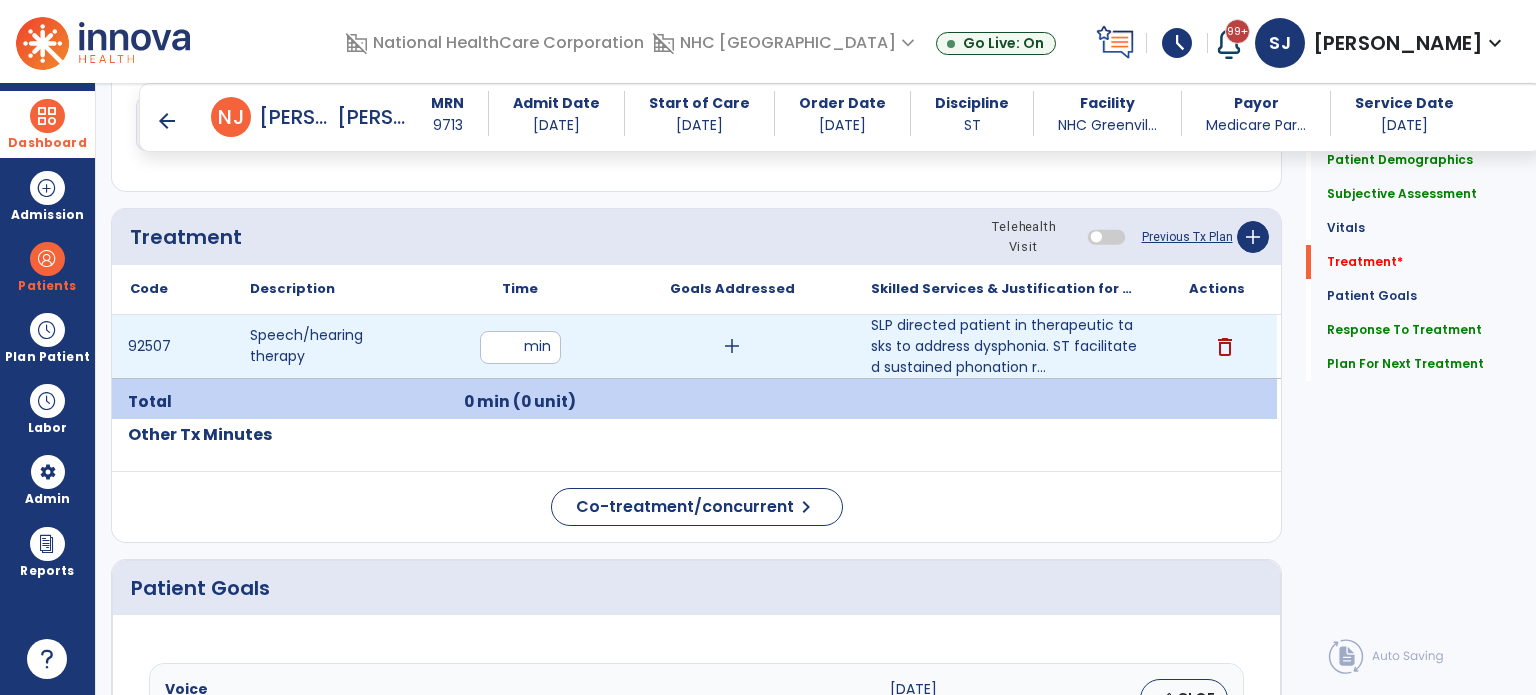 type on "**" 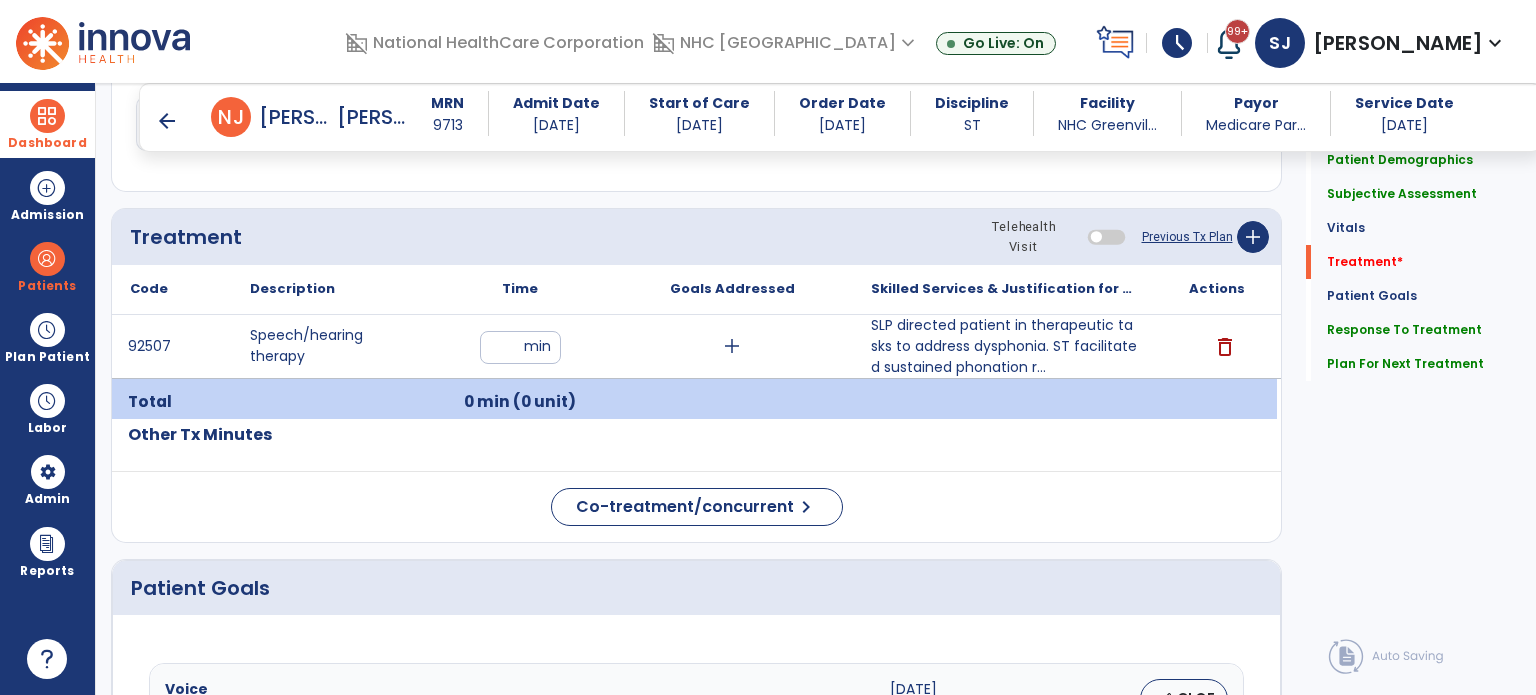 click on "Co-treatment/concurrent  chevron_right" 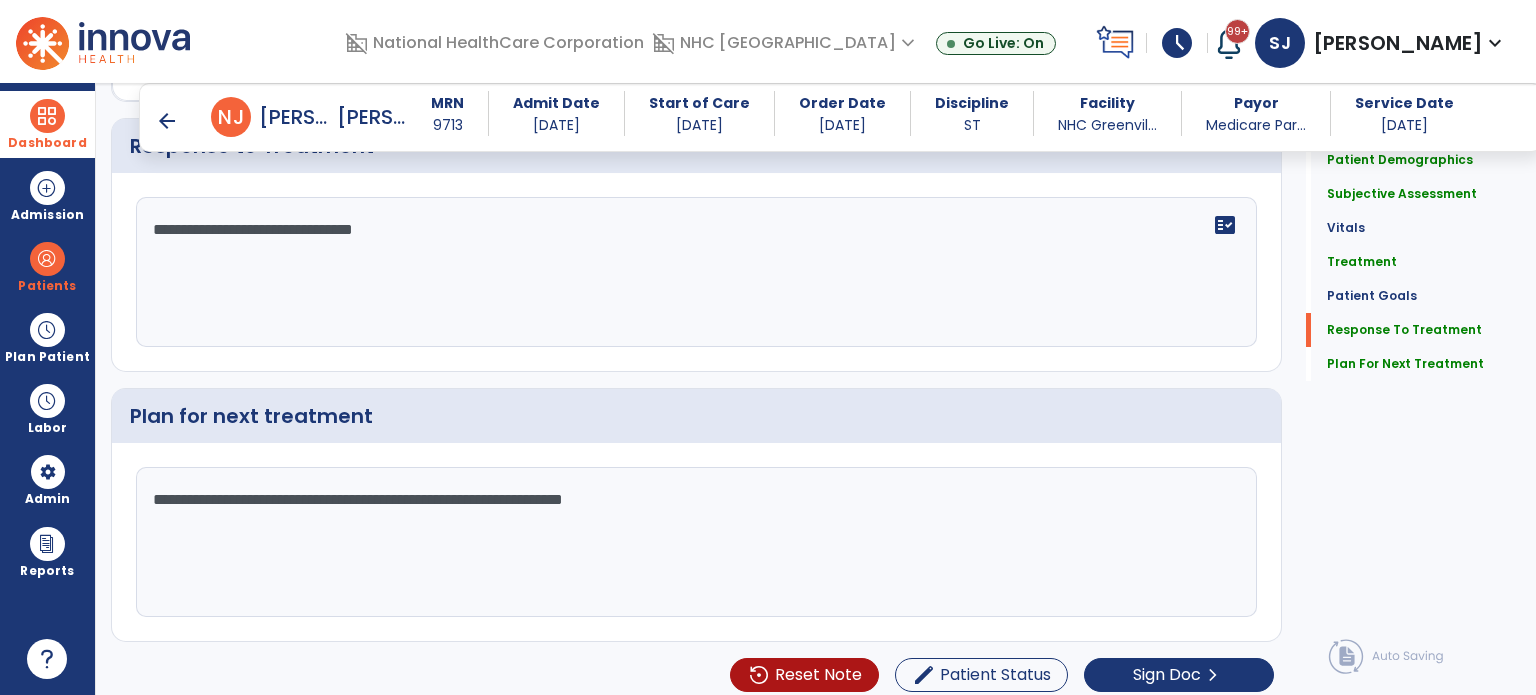 scroll, scrollTop: 2662, scrollLeft: 0, axis: vertical 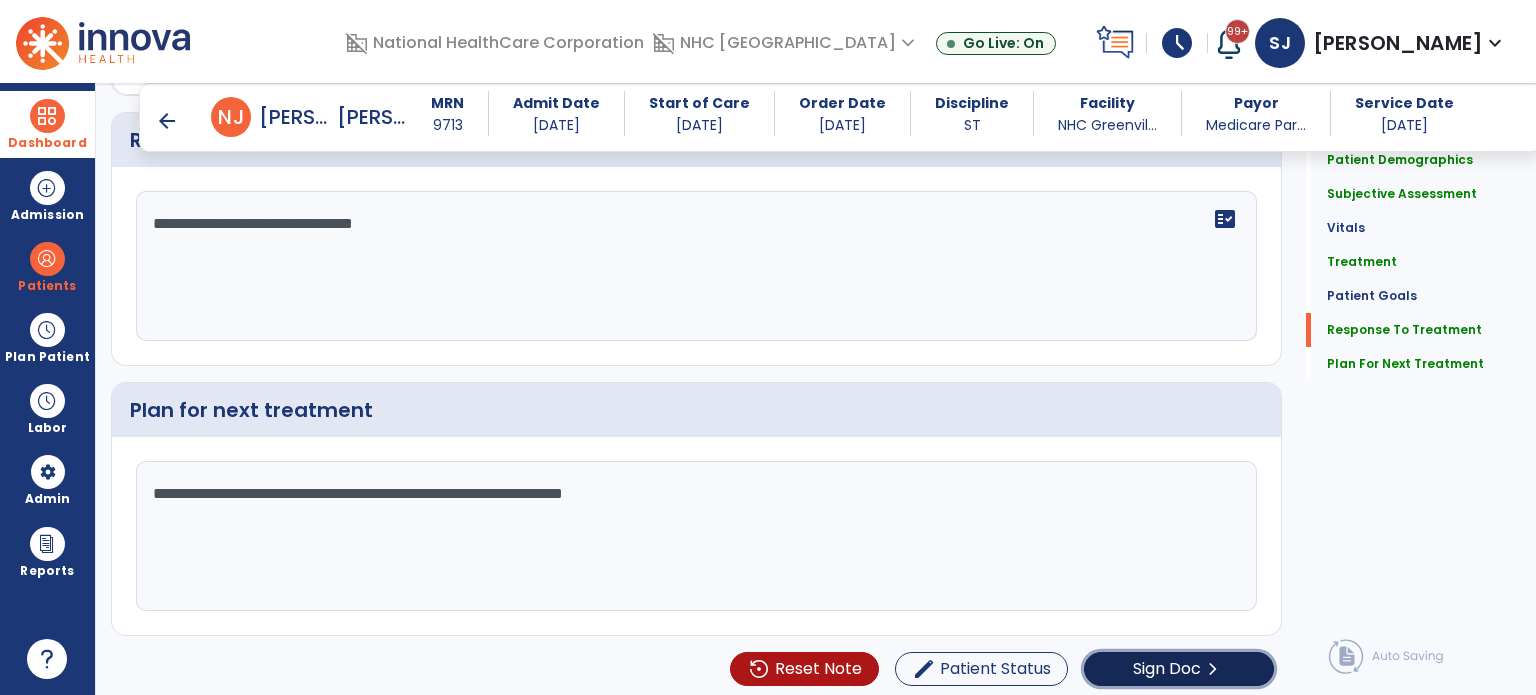 click on "chevron_right" 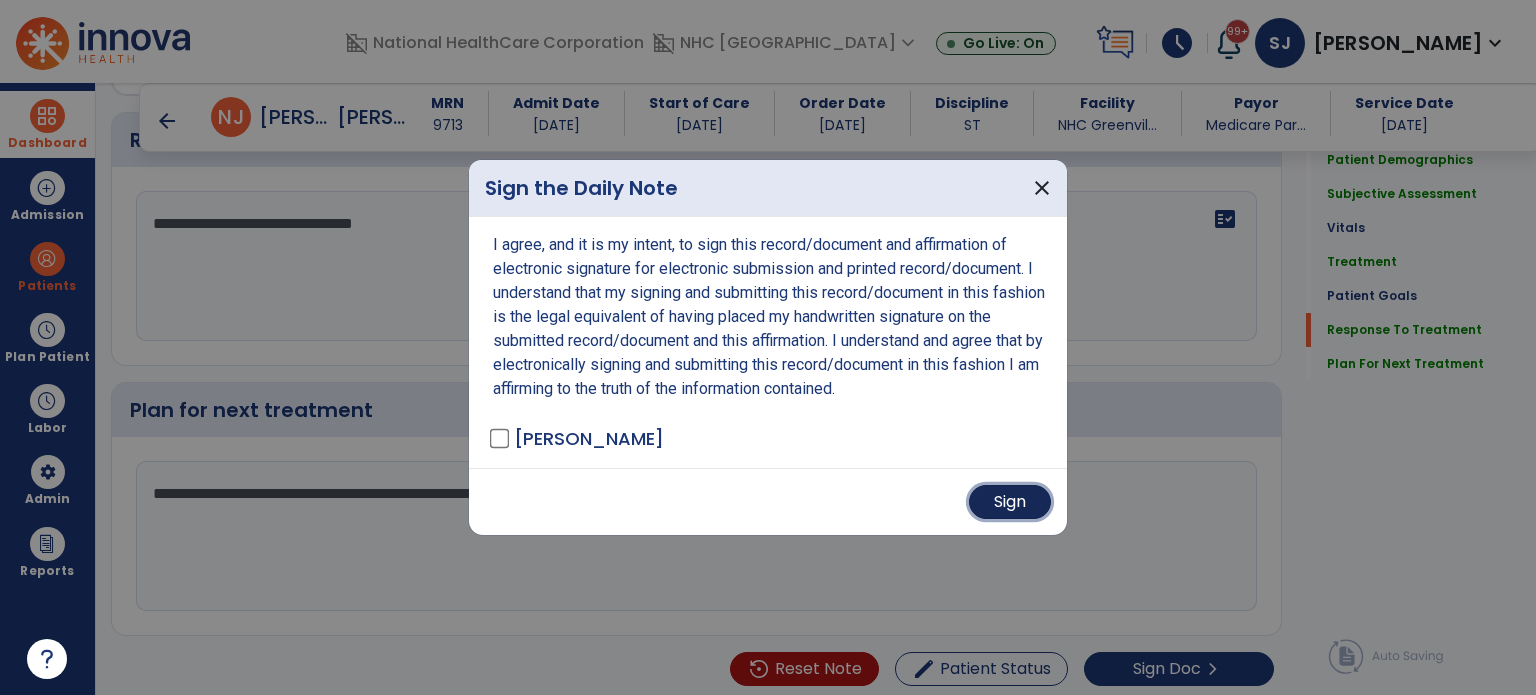 click on "Sign" at bounding box center [1010, 502] 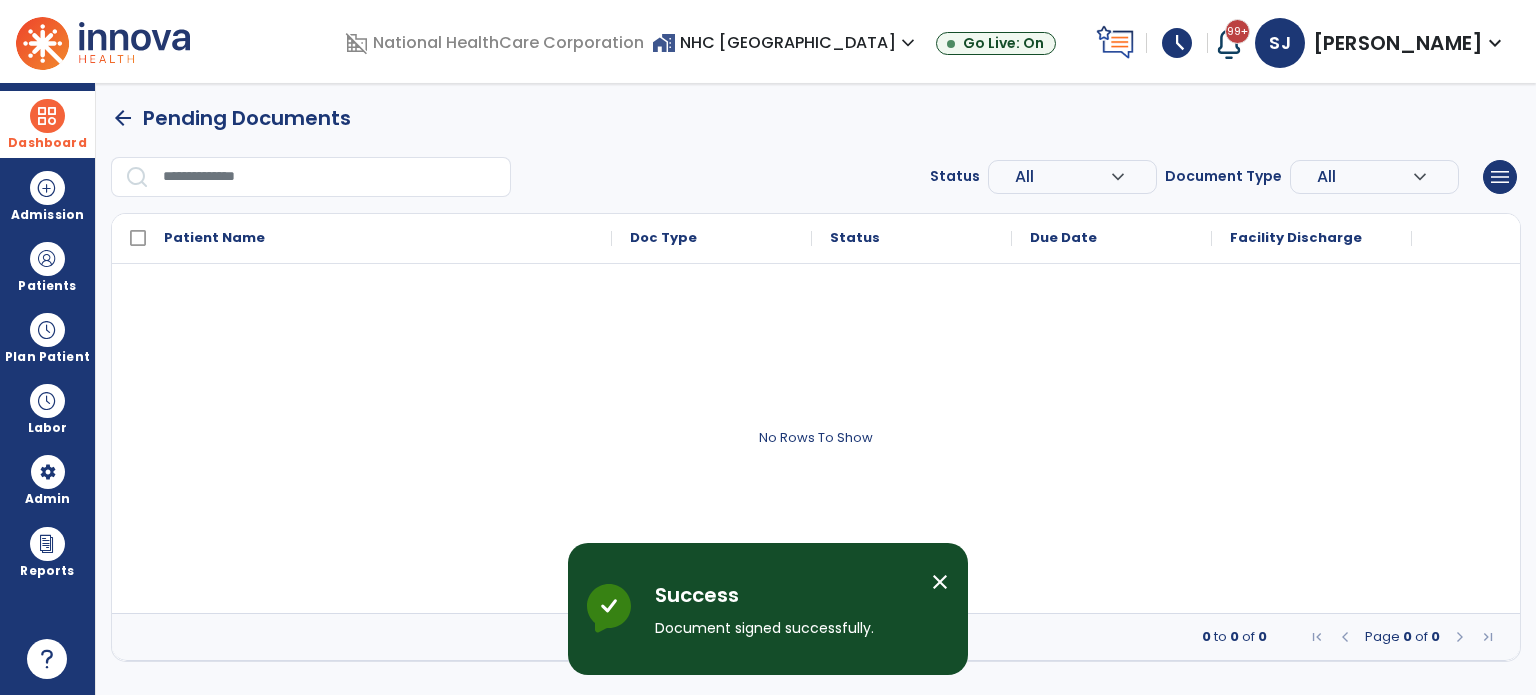 scroll, scrollTop: 0, scrollLeft: 0, axis: both 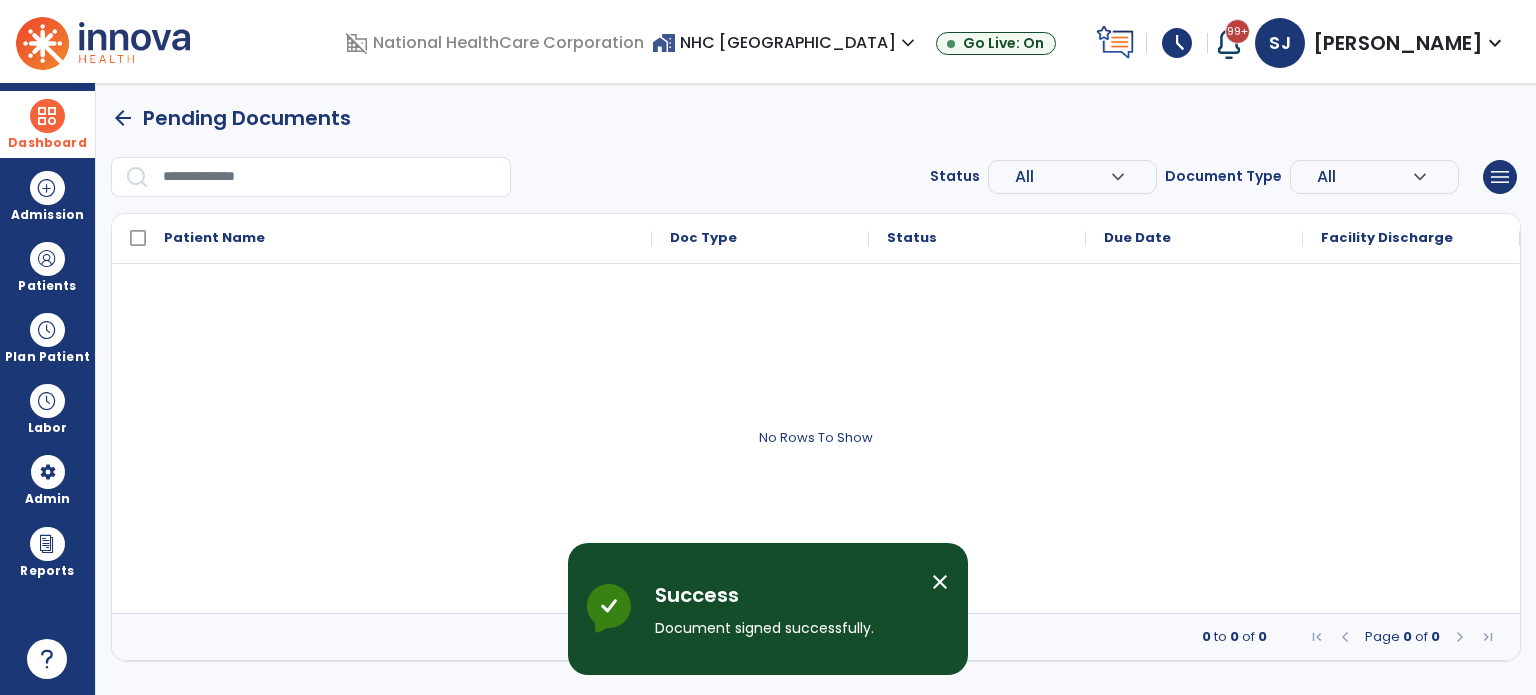 click at bounding box center (103, 41) 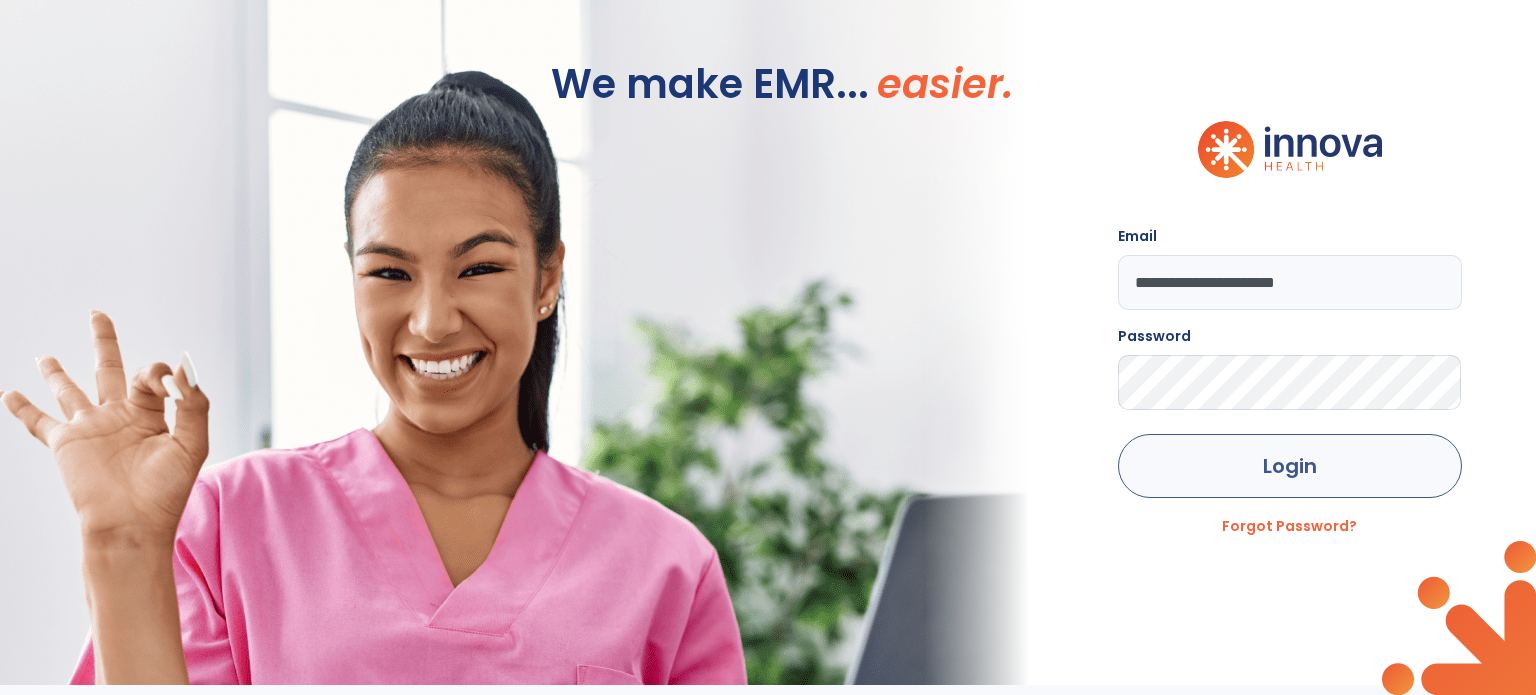scroll, scrollTop: 0, scrollLeft: 0, axis: both 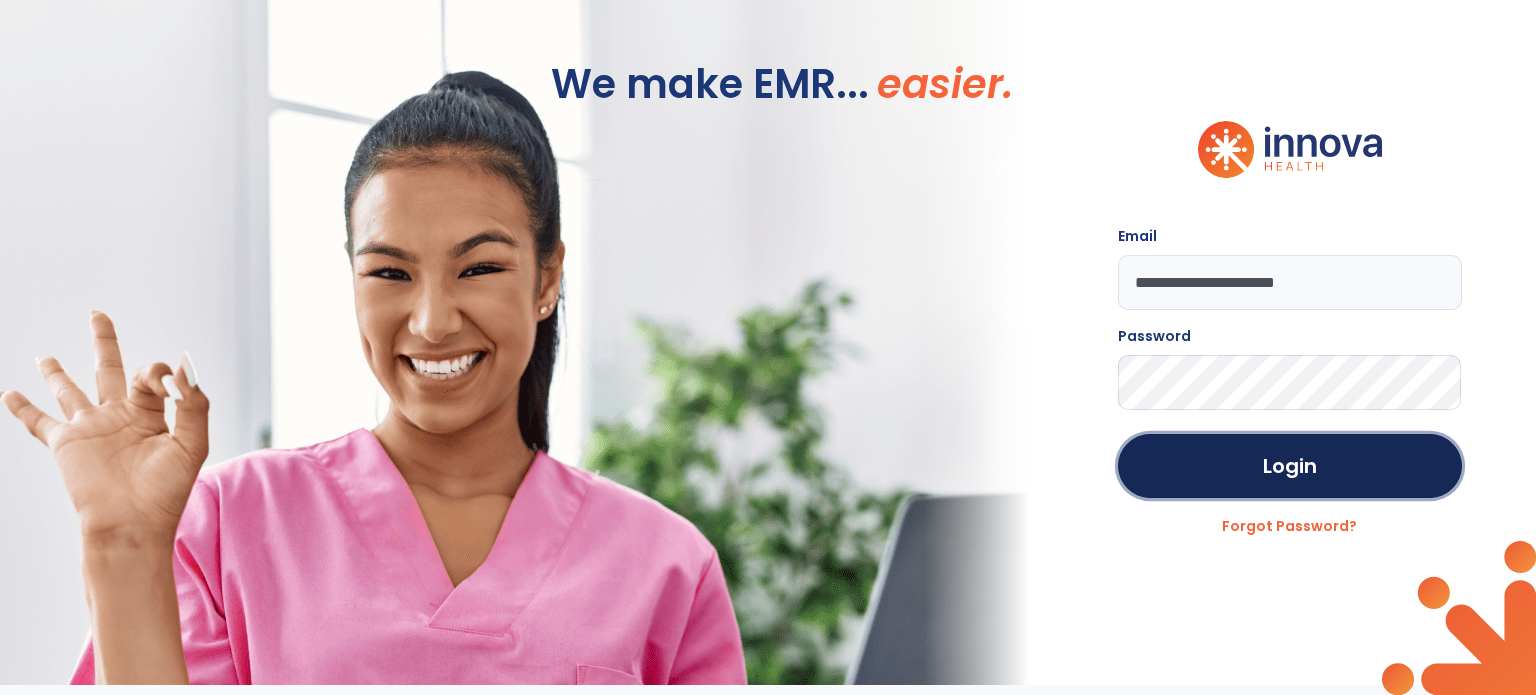 drag, startPoint x: 1204, startPoint y: 469, endPoint x: 1094, endPoint y: 151, distance: 336.48773 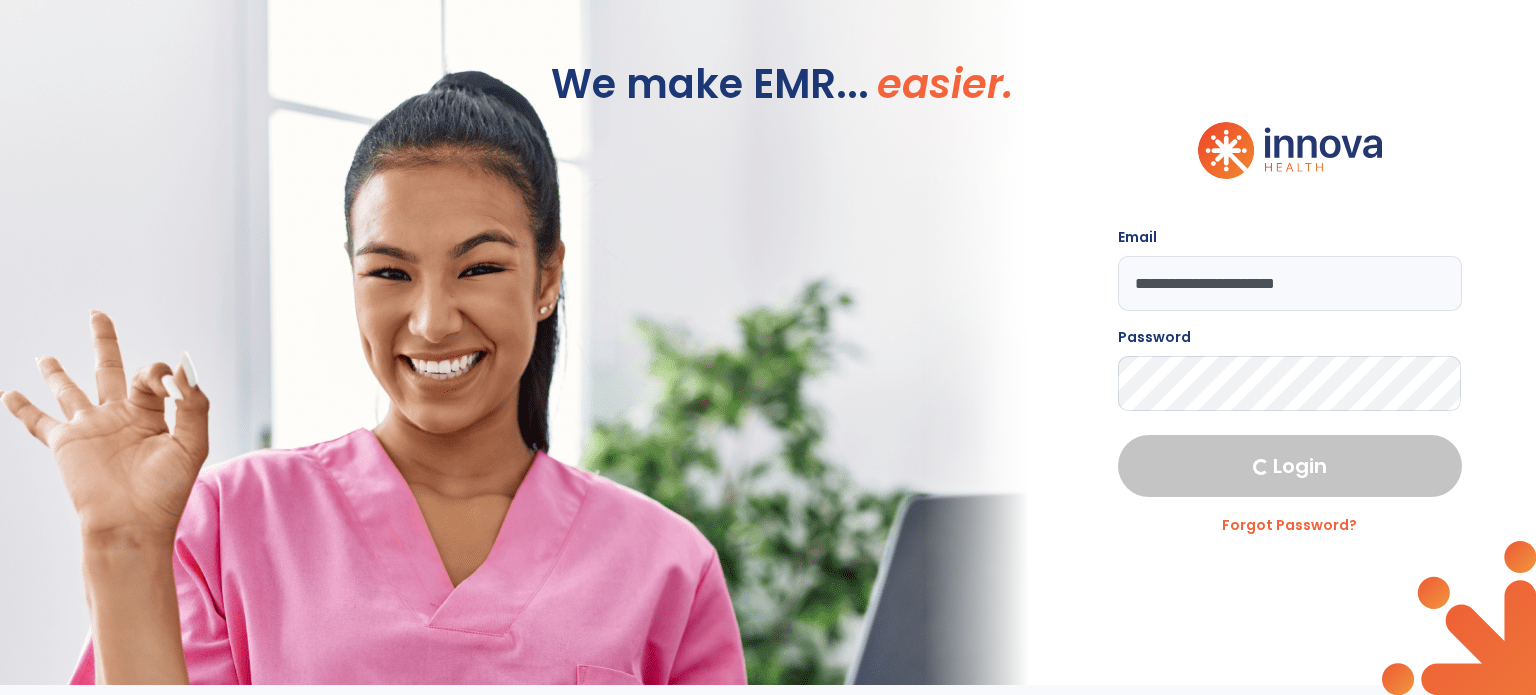 select on "***" 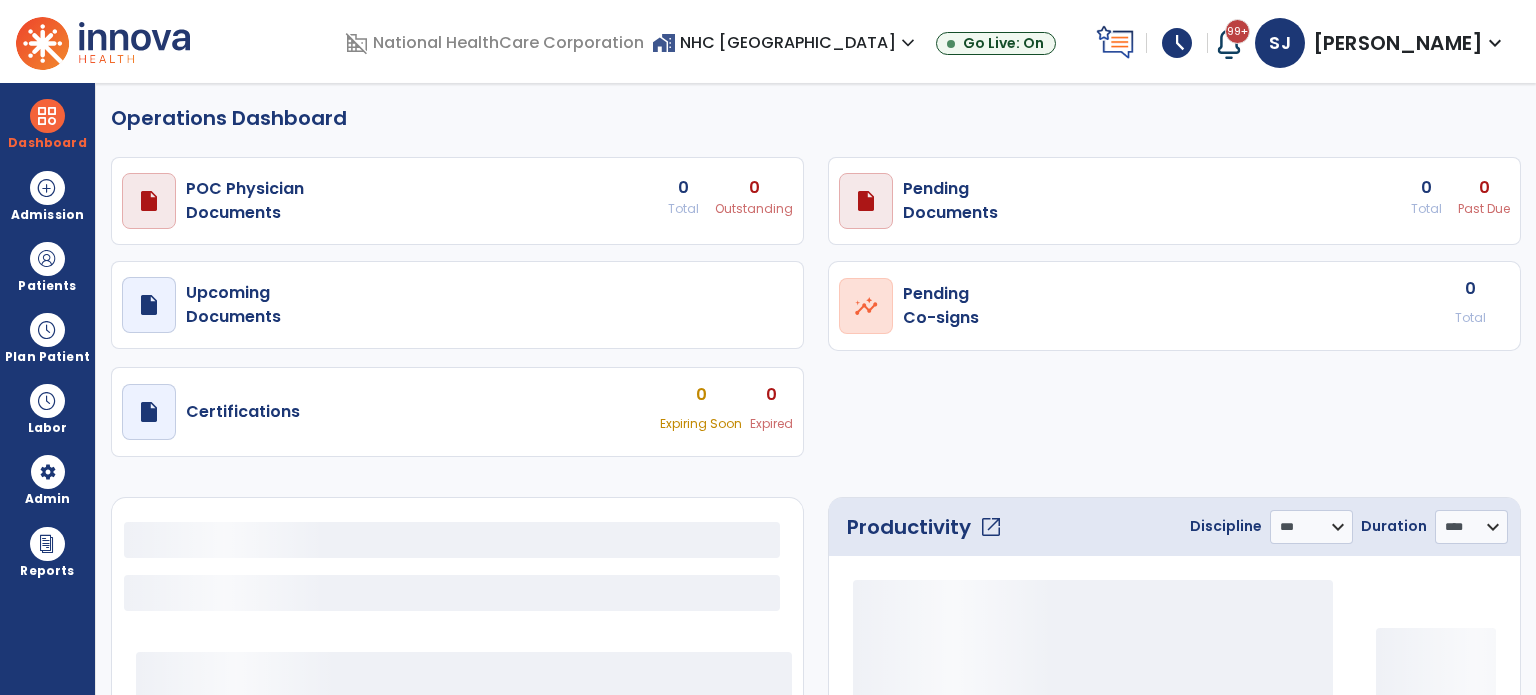 select on "***" 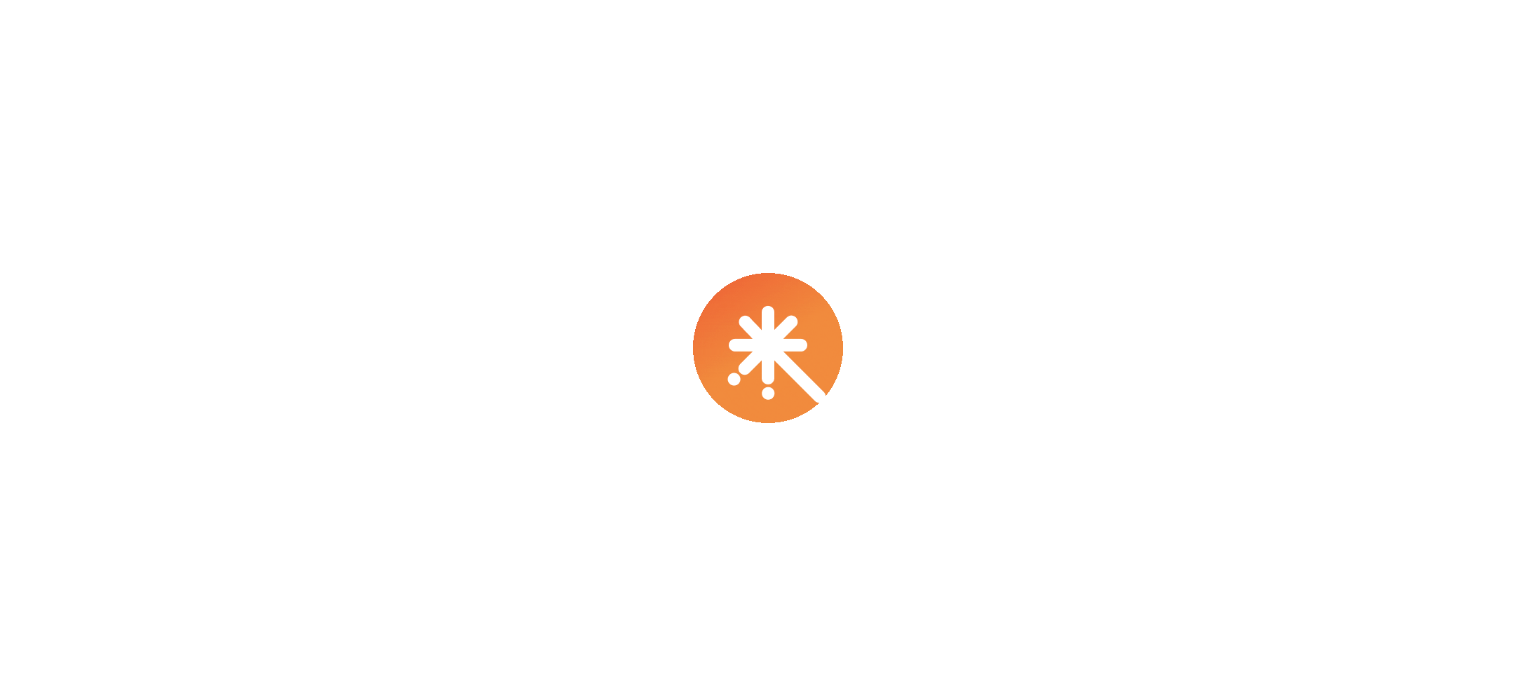 scroll, scrollTop: 0, scrollLeft: 0, axis: both 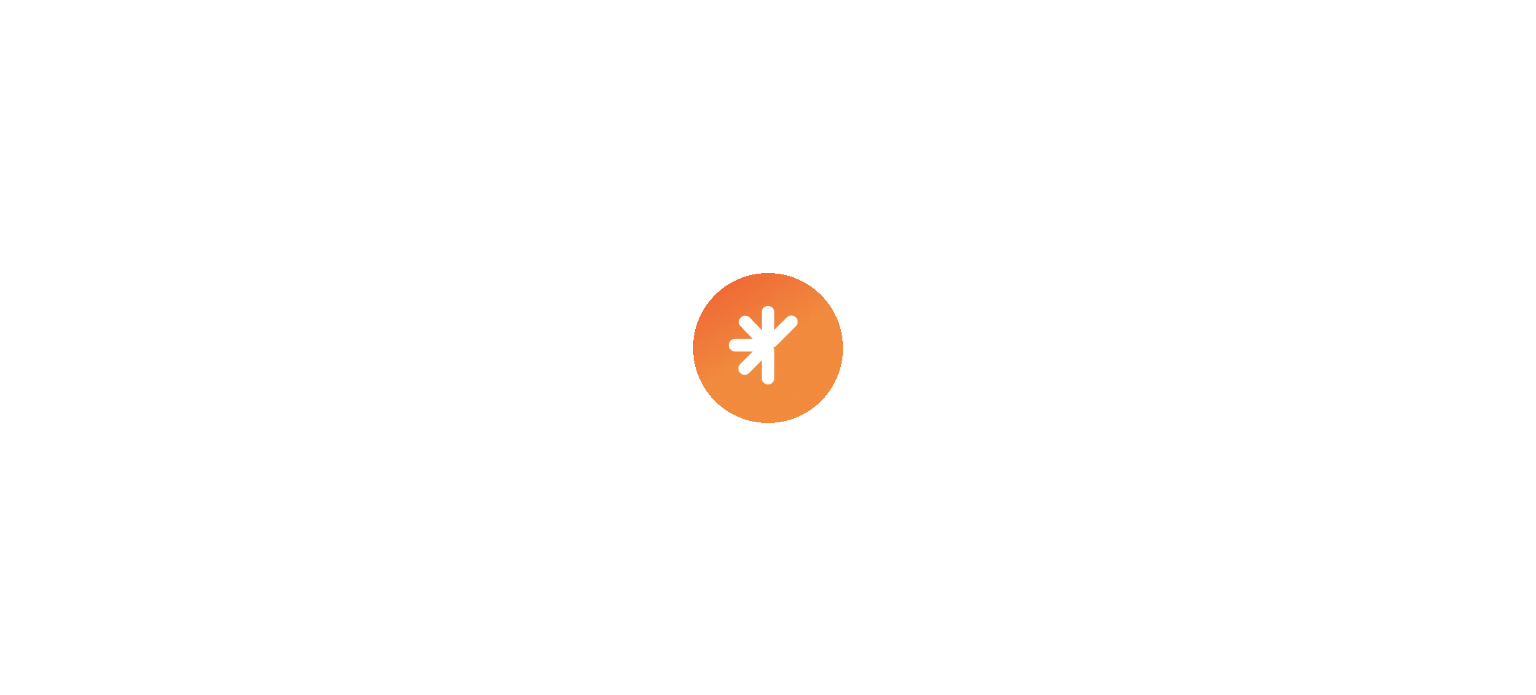 select on "***" 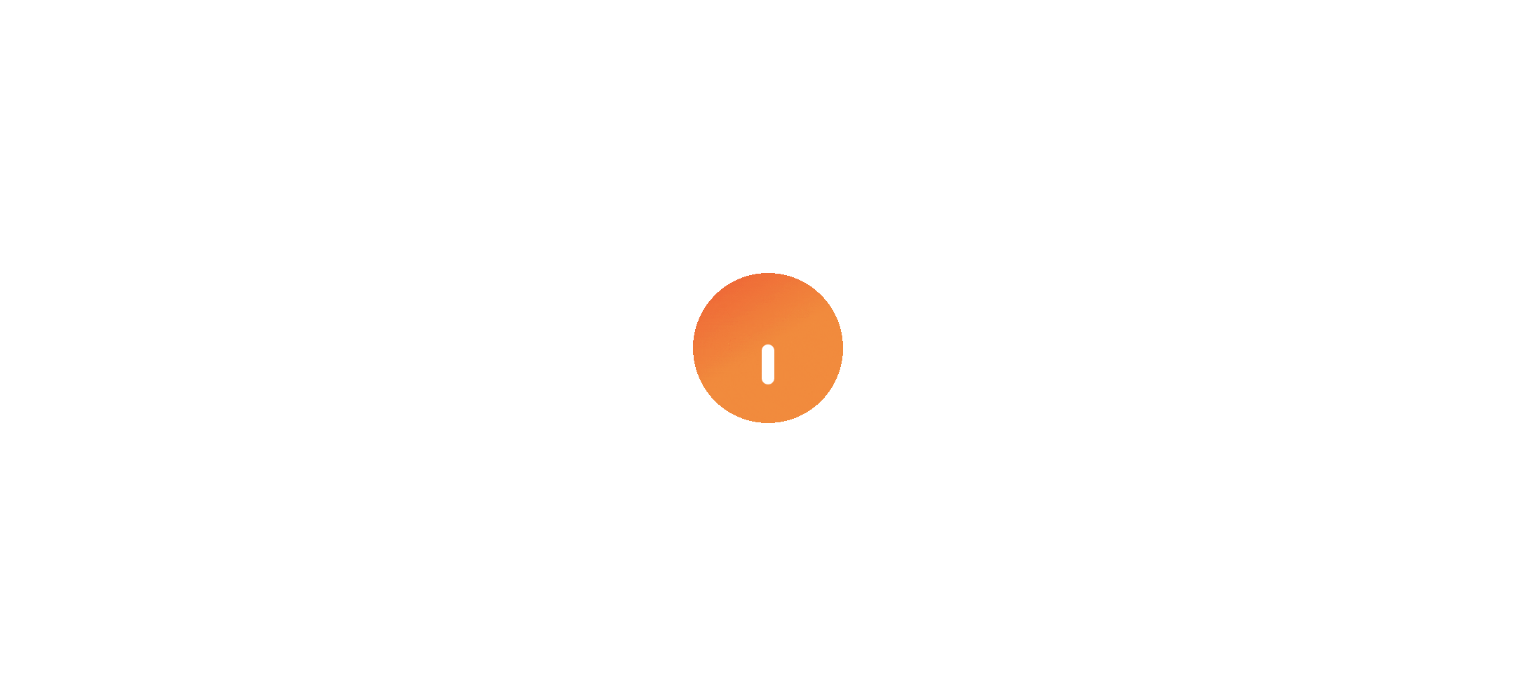 select on "****" 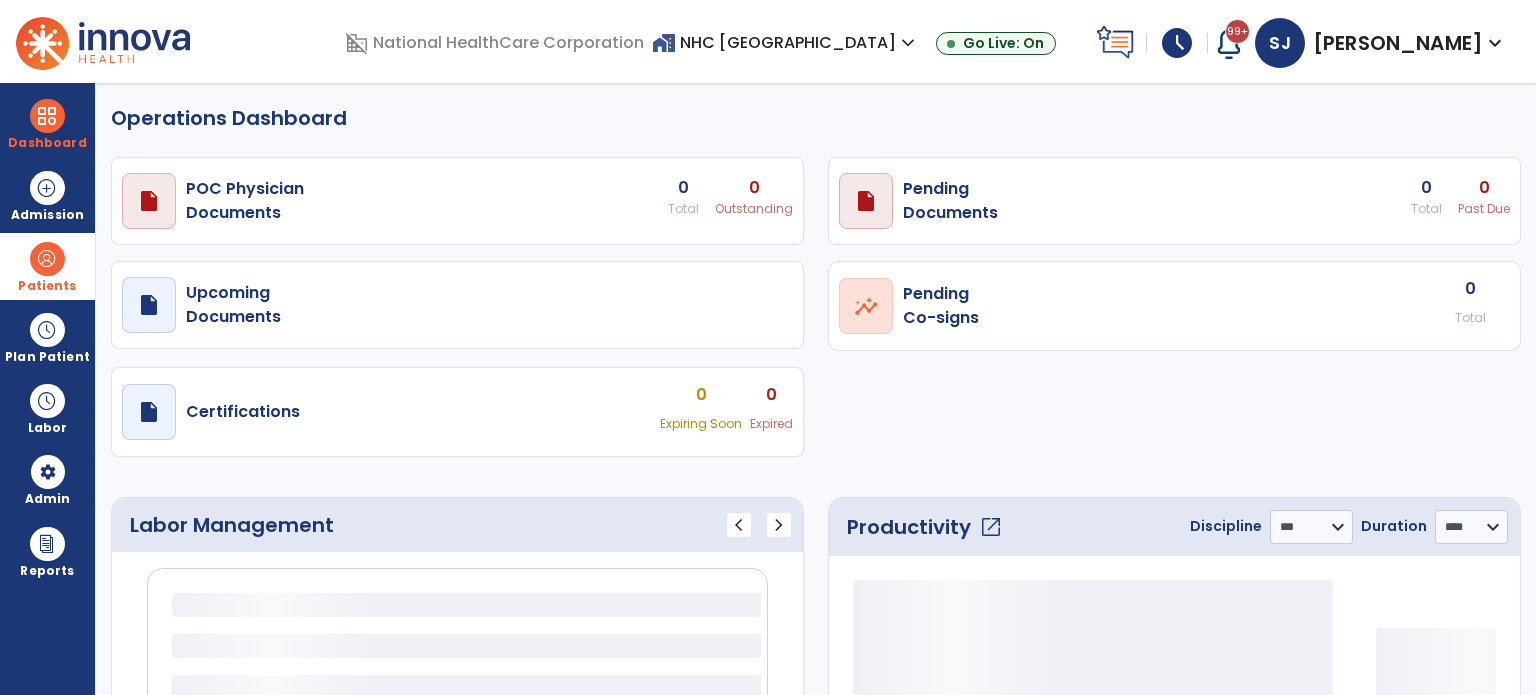 select on "***" 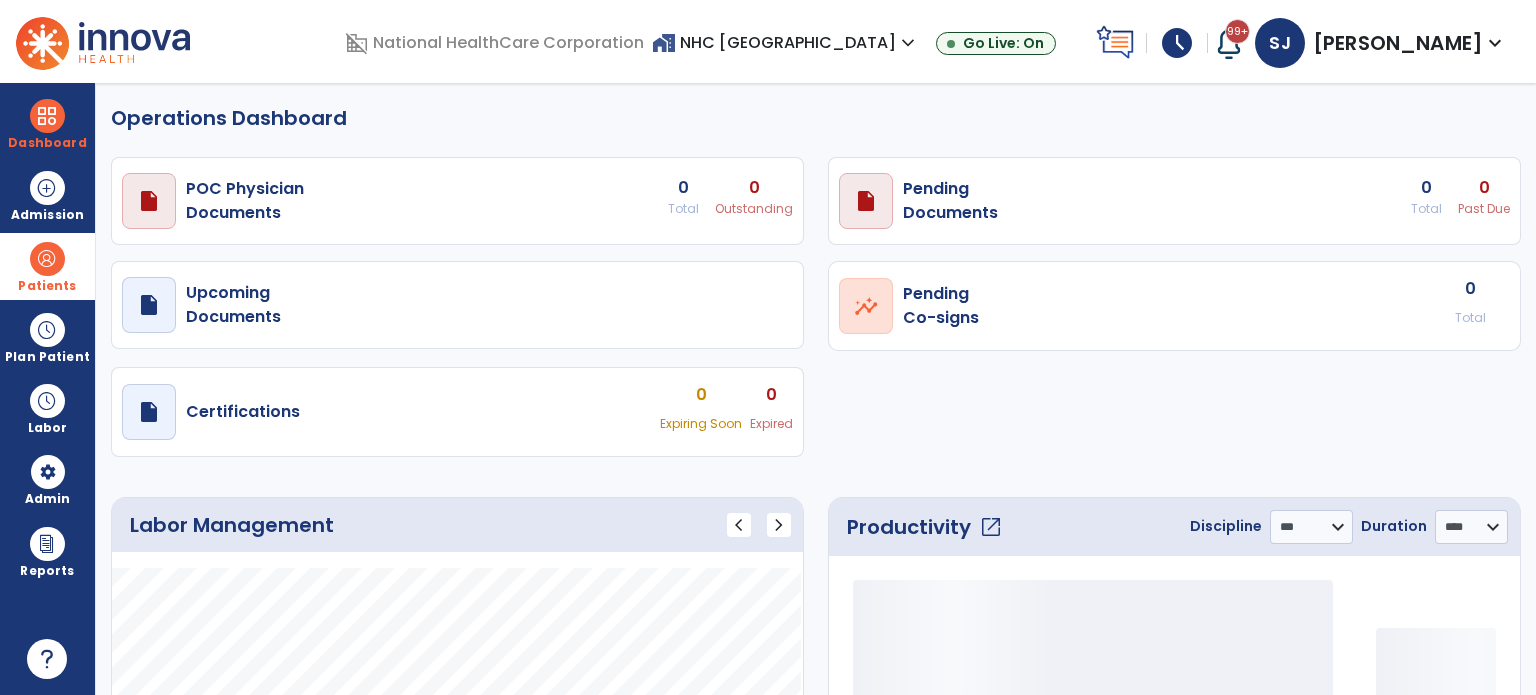 click on "Patients" at bounding box center (47, 266) 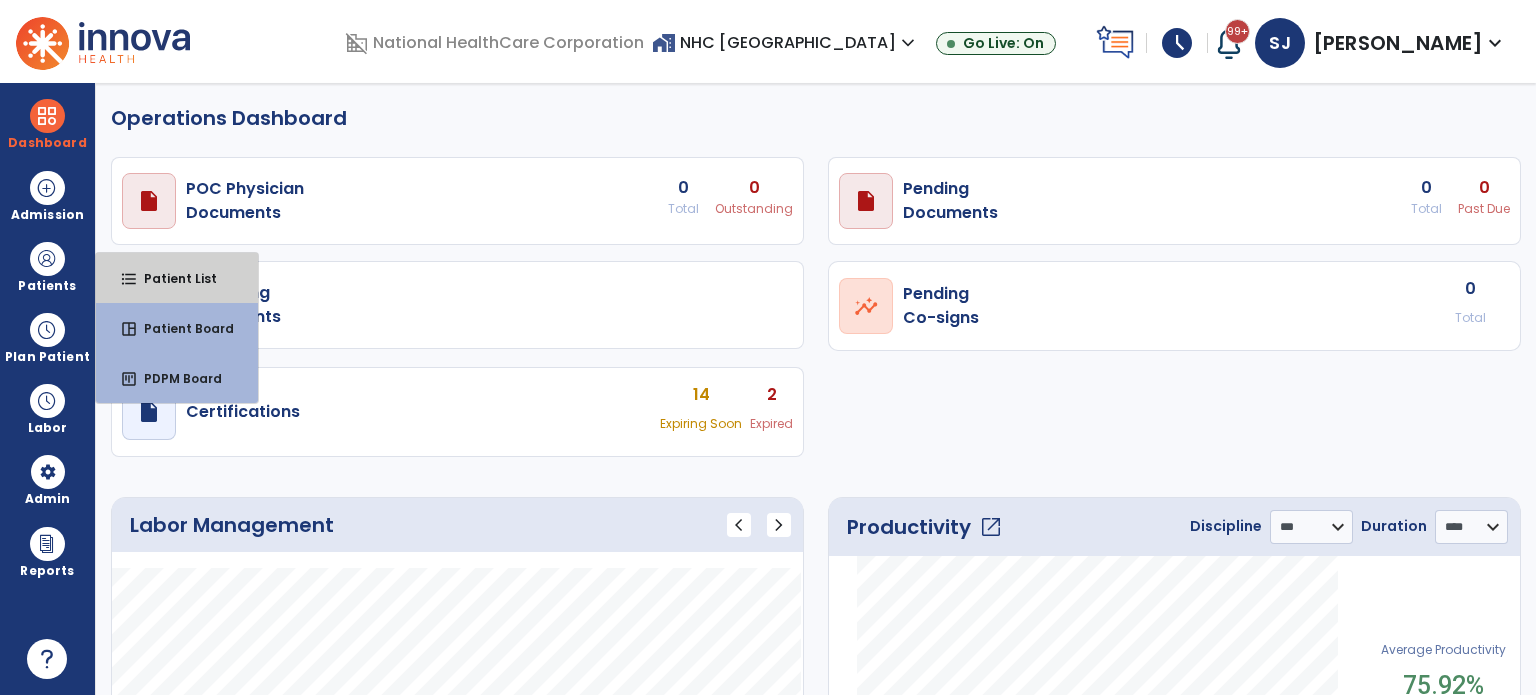 click on "Patient List" at bounding box center [172, 278] 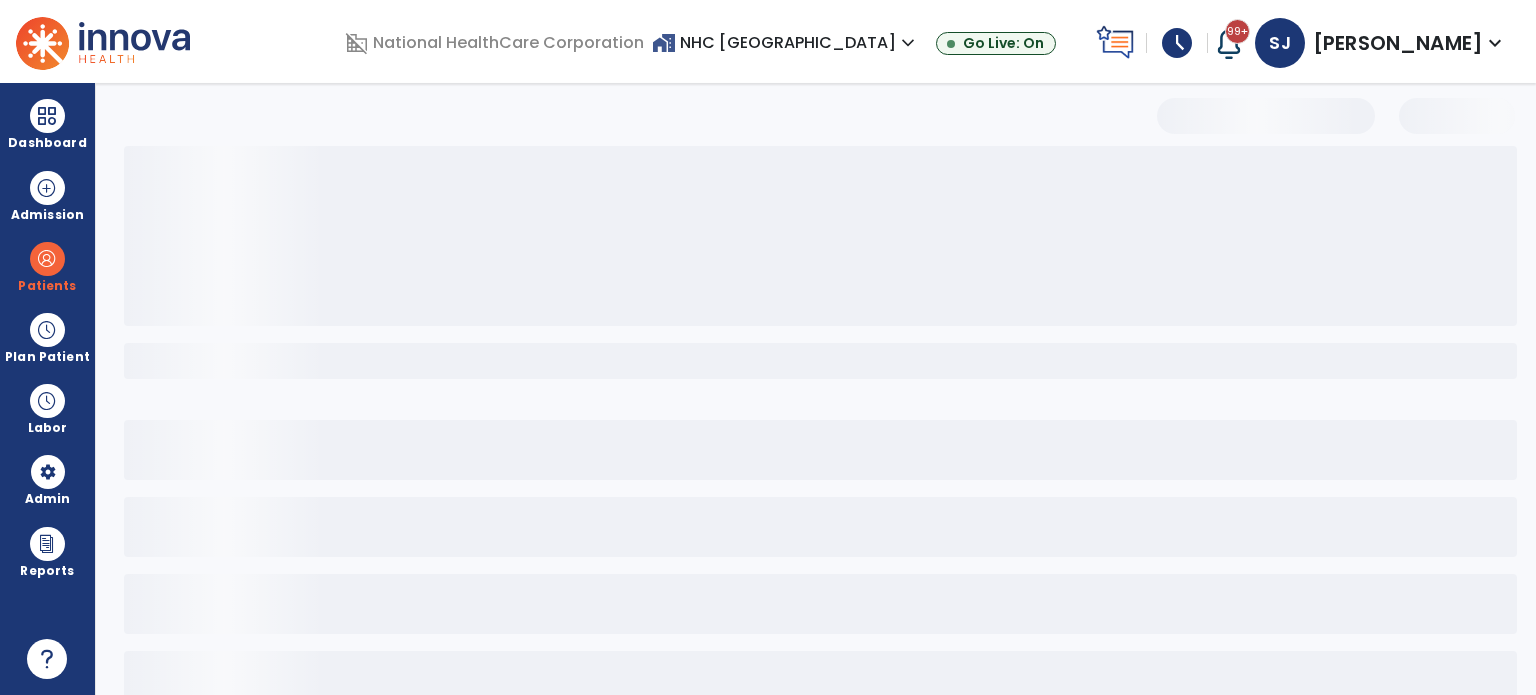 select on "***" 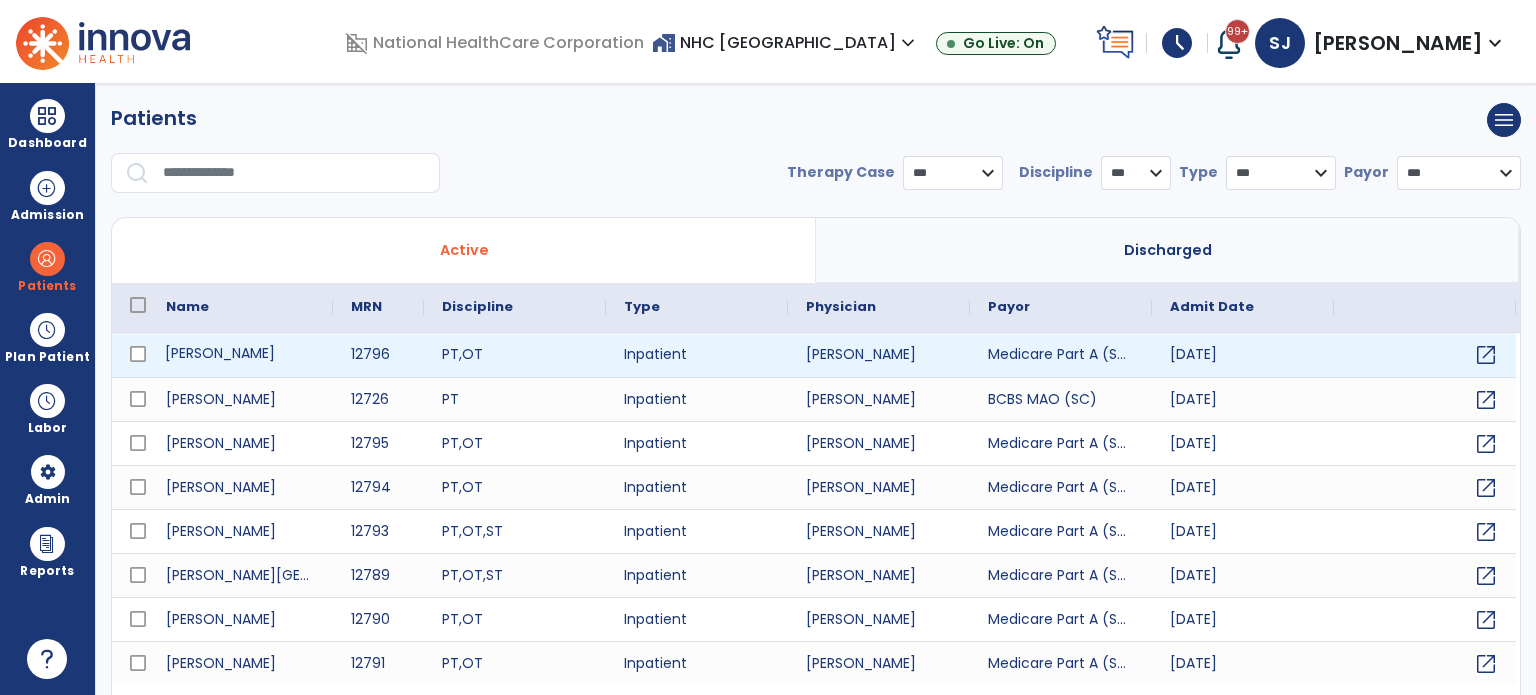 click on "[PERSON_NAME]" at bounding box center (240, 355) 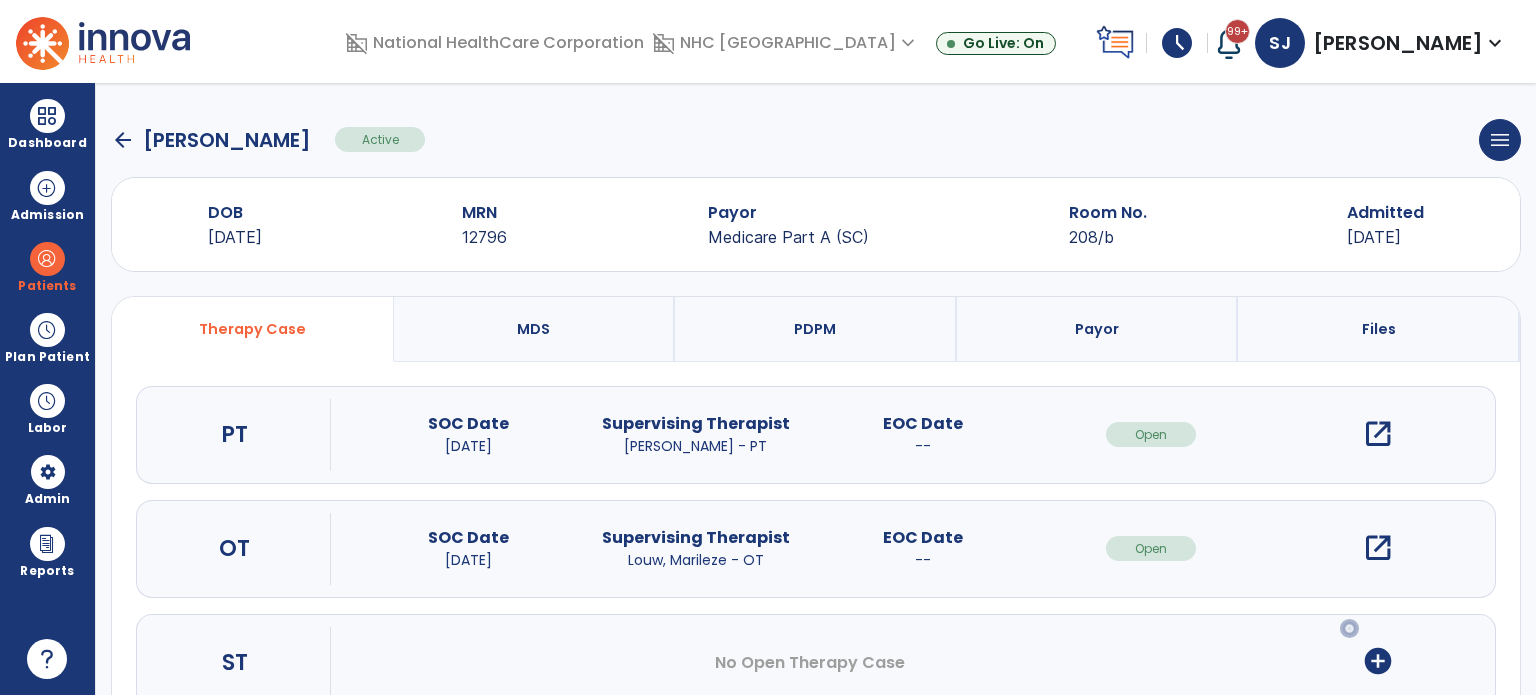 scroll, scrollTop: 62, scrollLeft: 0, axis: vertical 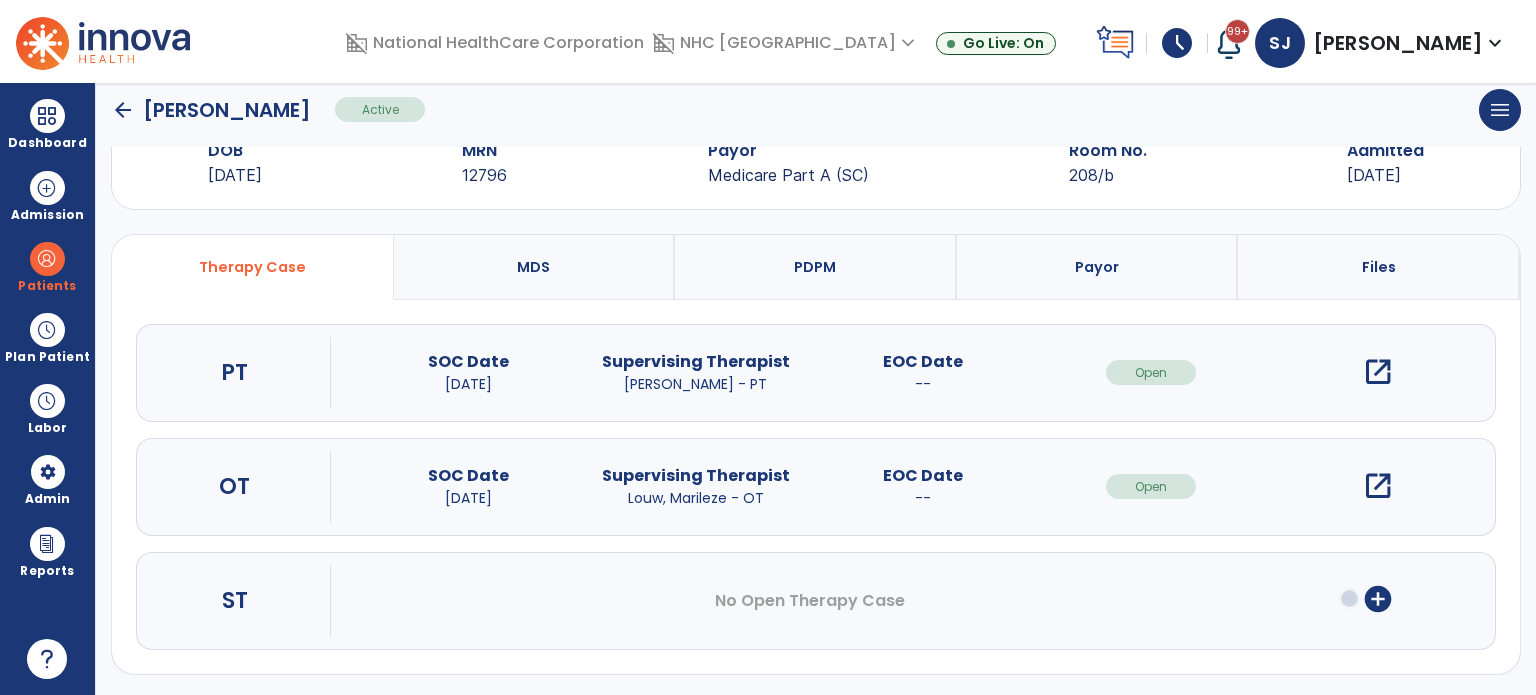 click on "add_circle" at bounding box center (1378, 599) 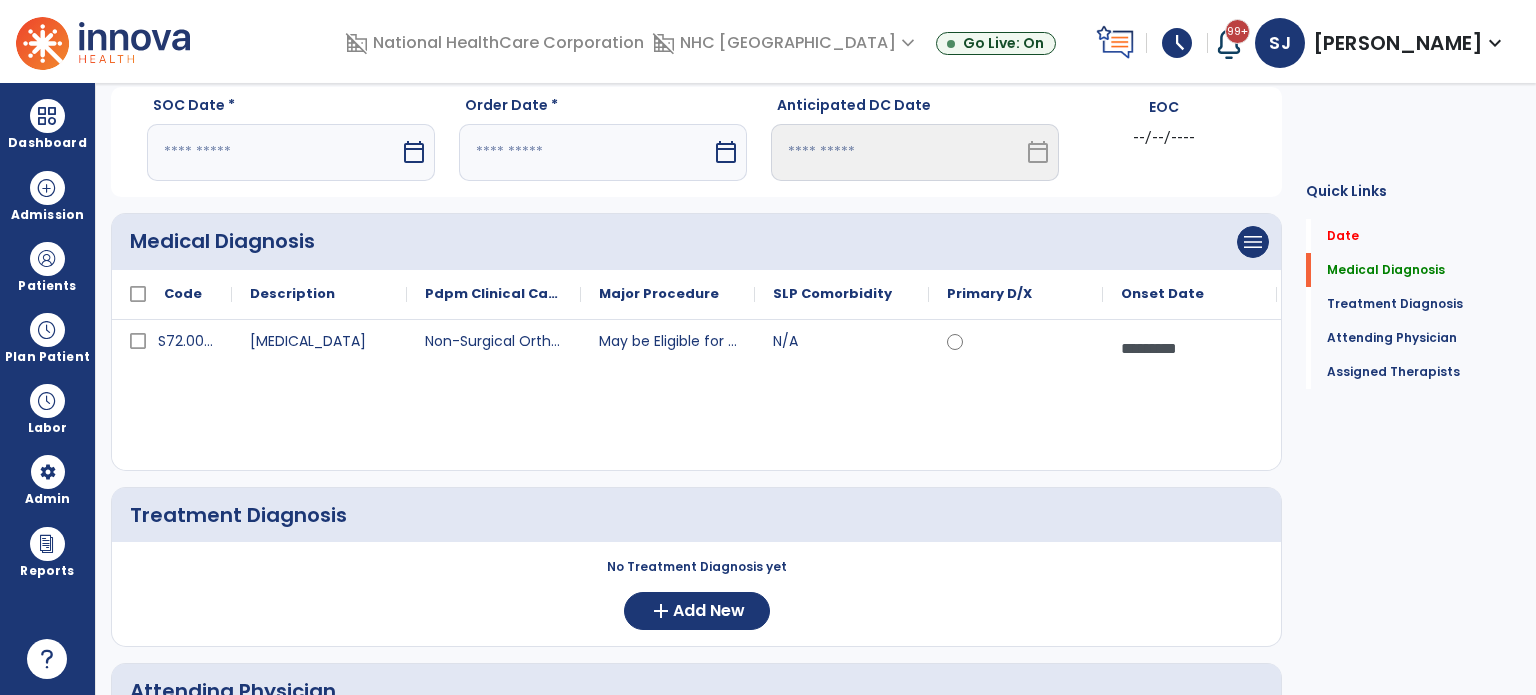 click at bounding box center (273, 152) 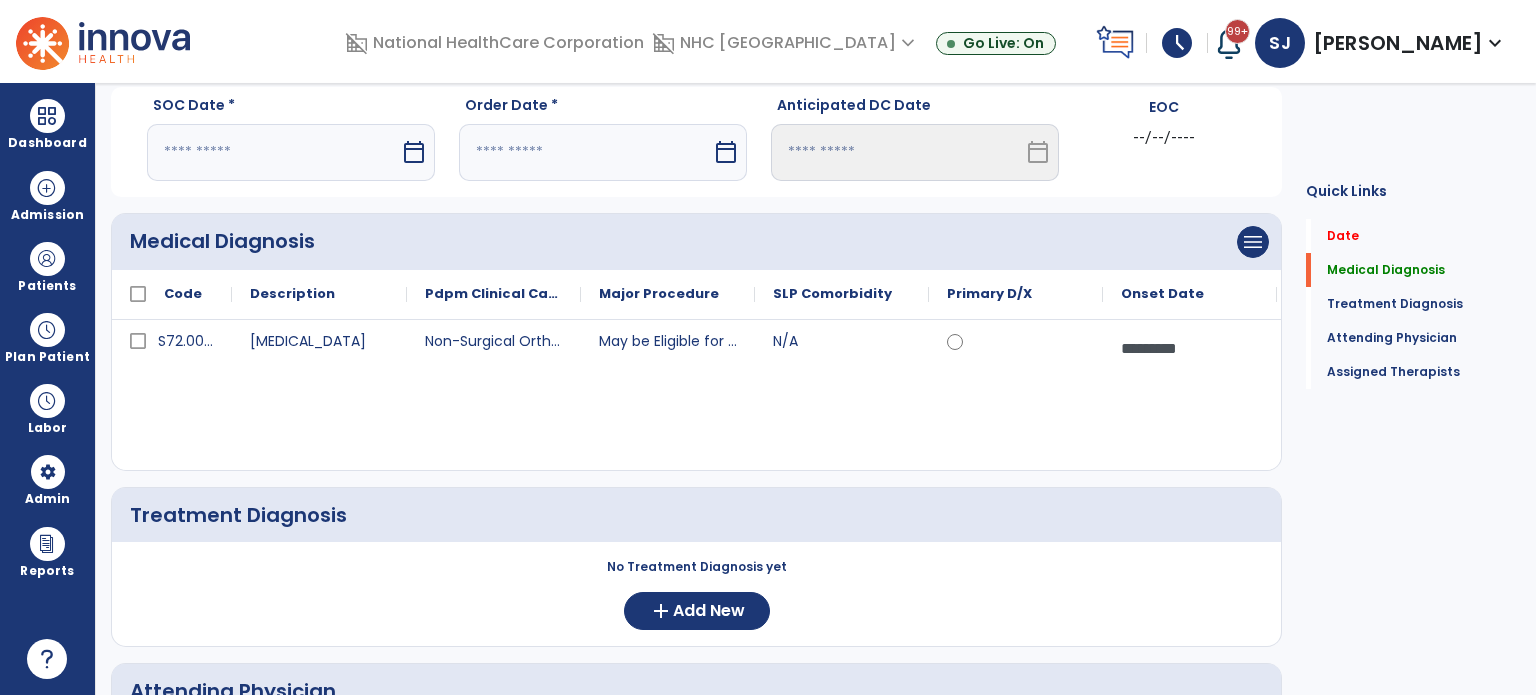 select on "*" 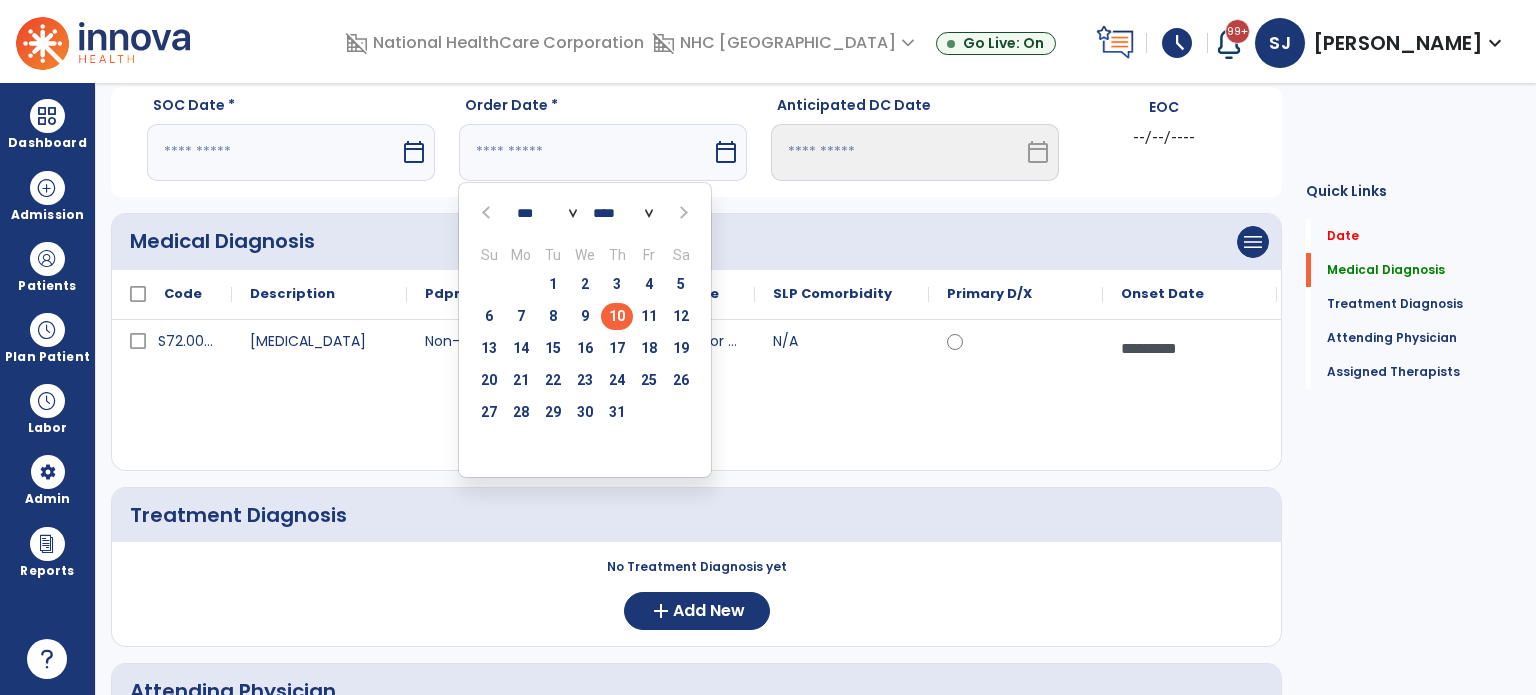 click on "10" at bounding box center [617, 316] 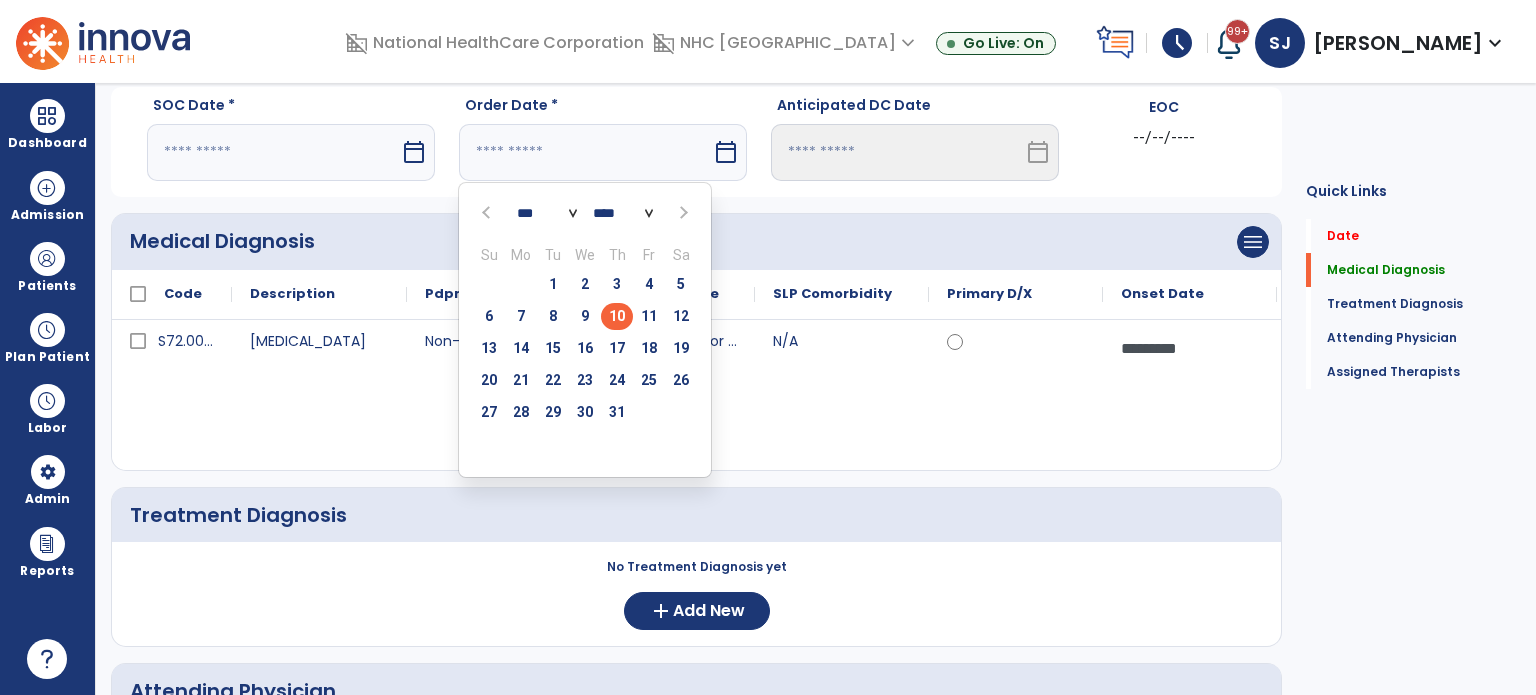 type on "*********" 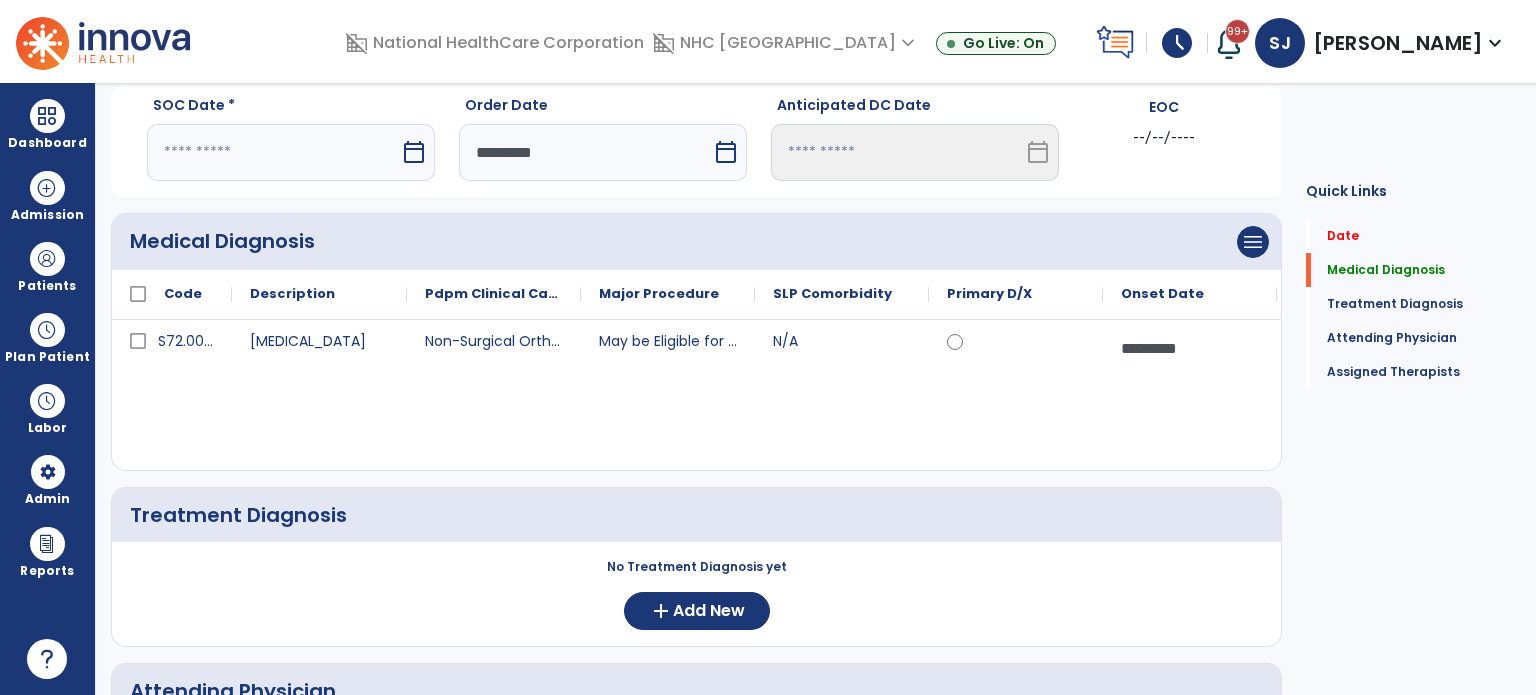 click at bounding box center (273, 152) 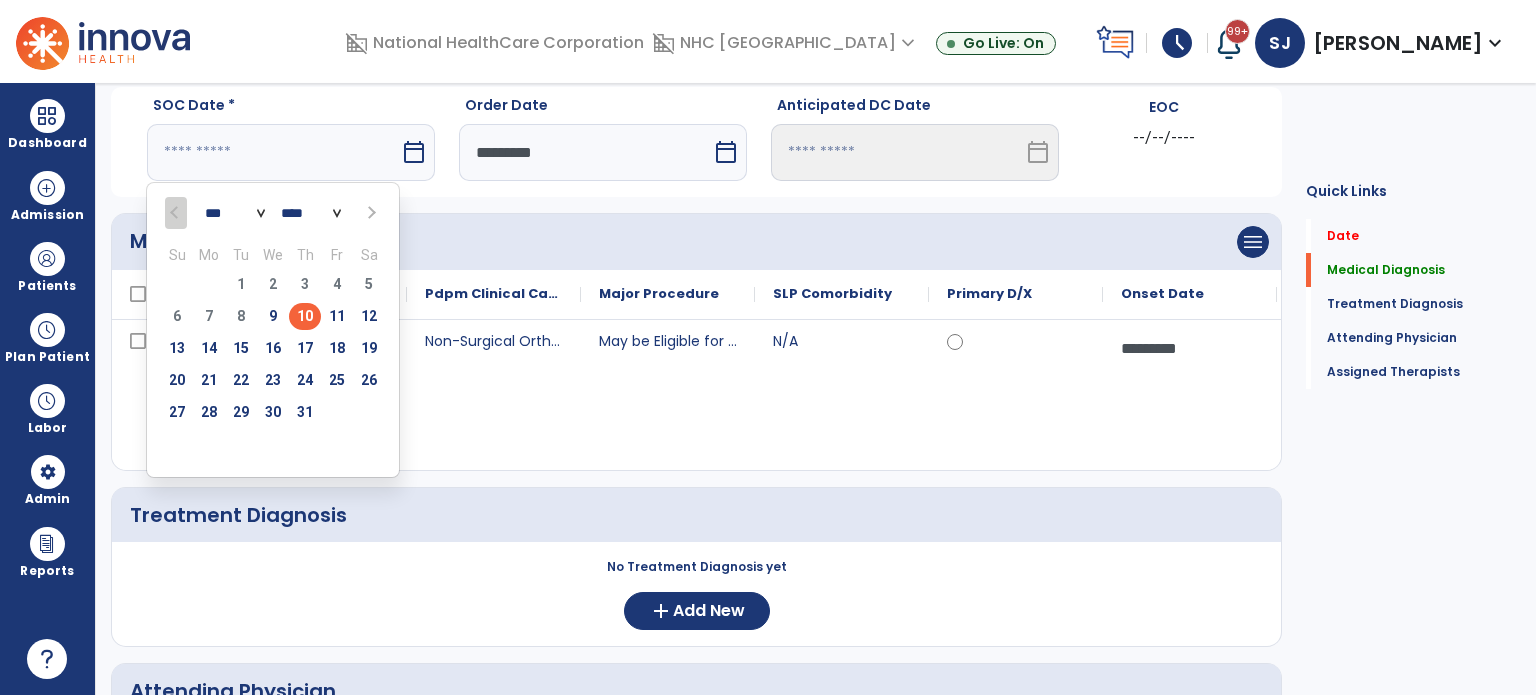 click on "10" at bounding box center [305, 316] 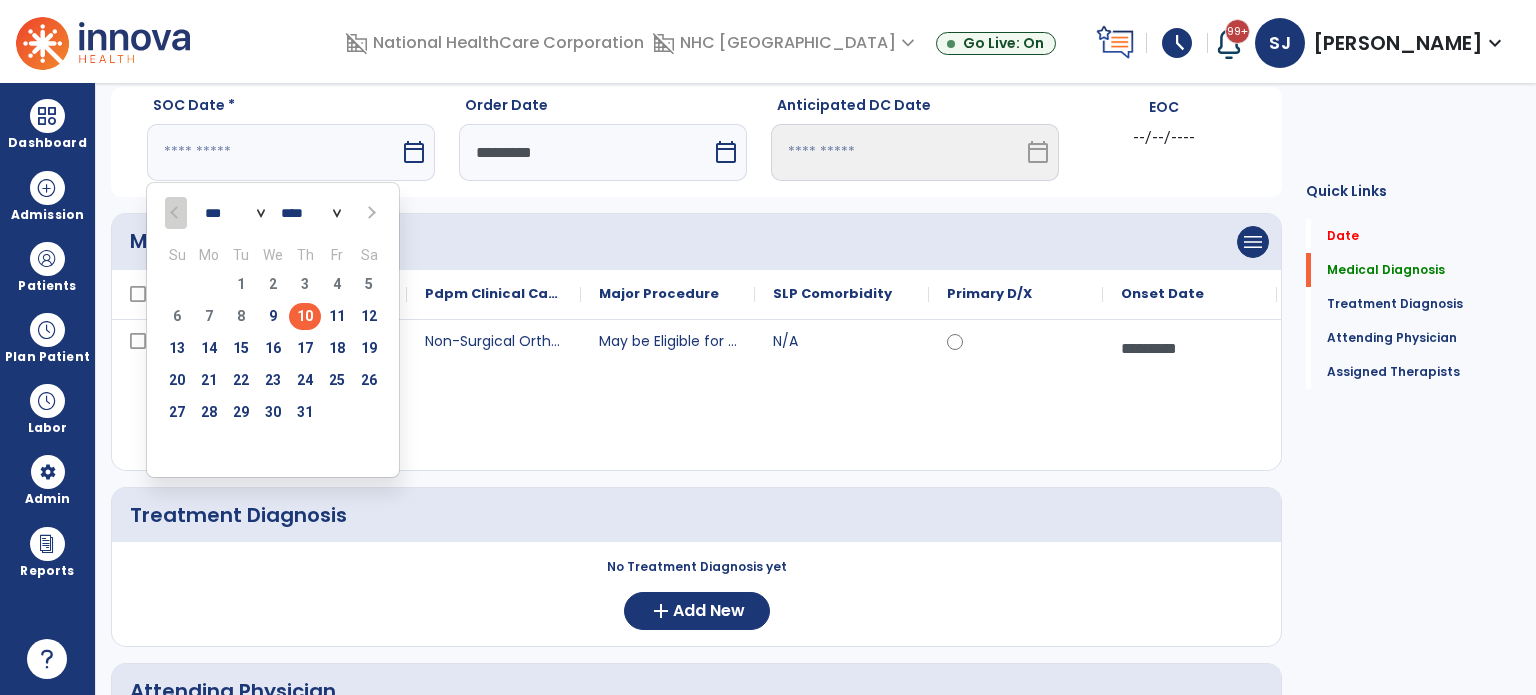 type on "*********" 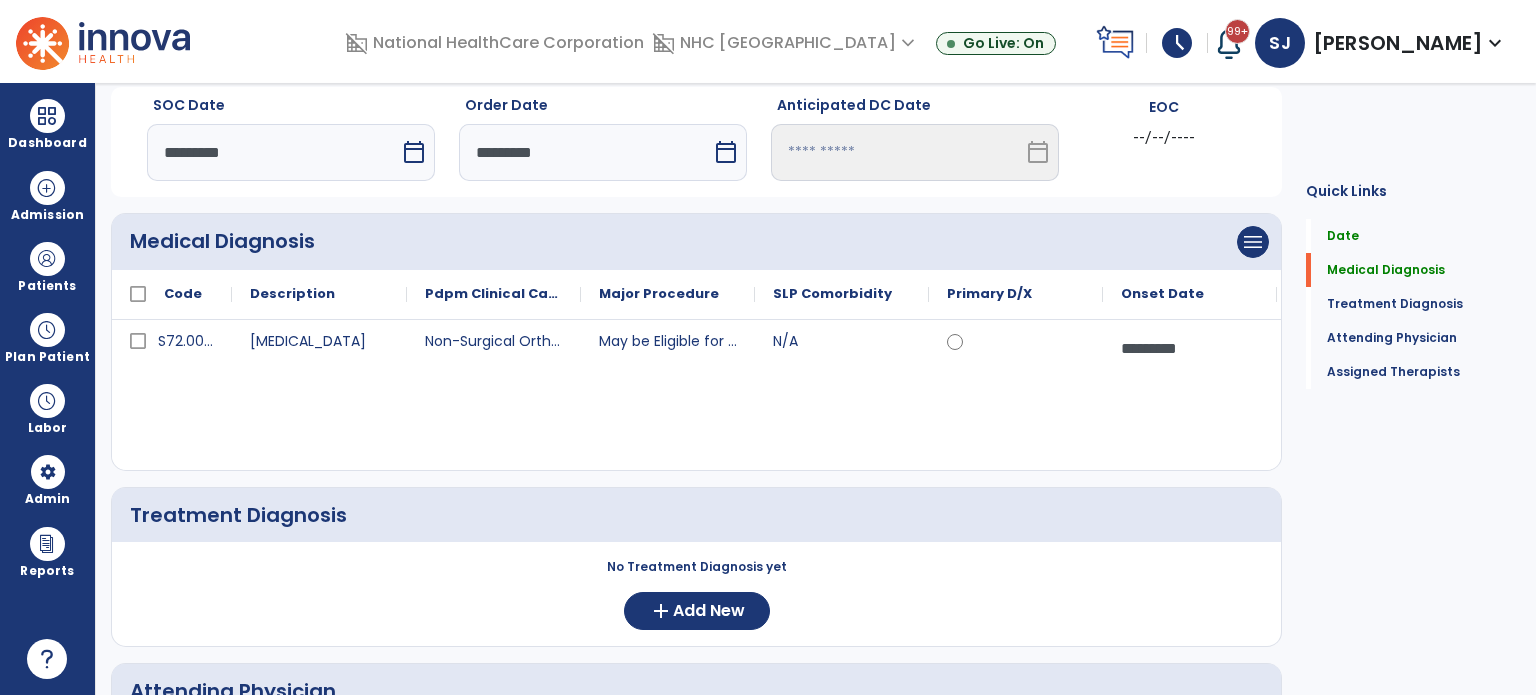 click on "Medical Diagnosis" 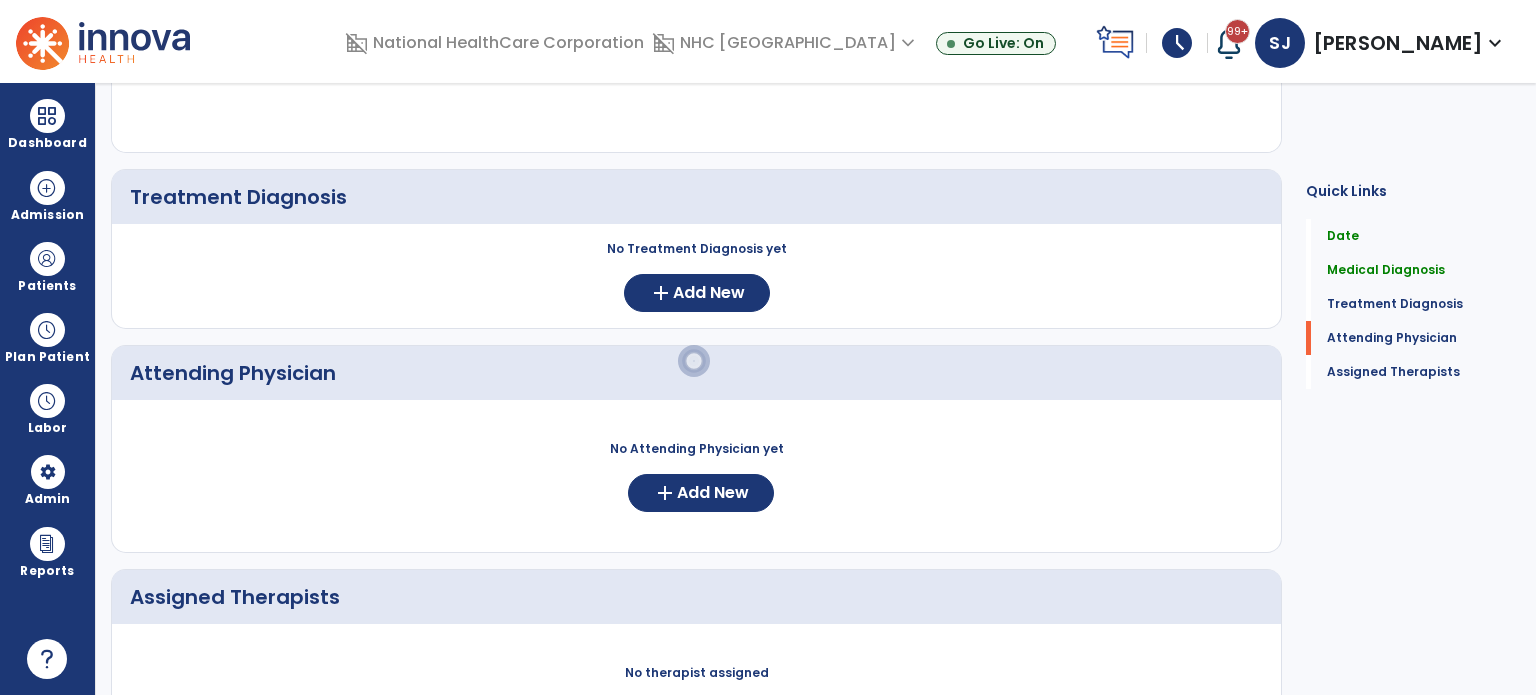 scroll, scrollTop: 551, scrollLeft: 0, axis: vertical 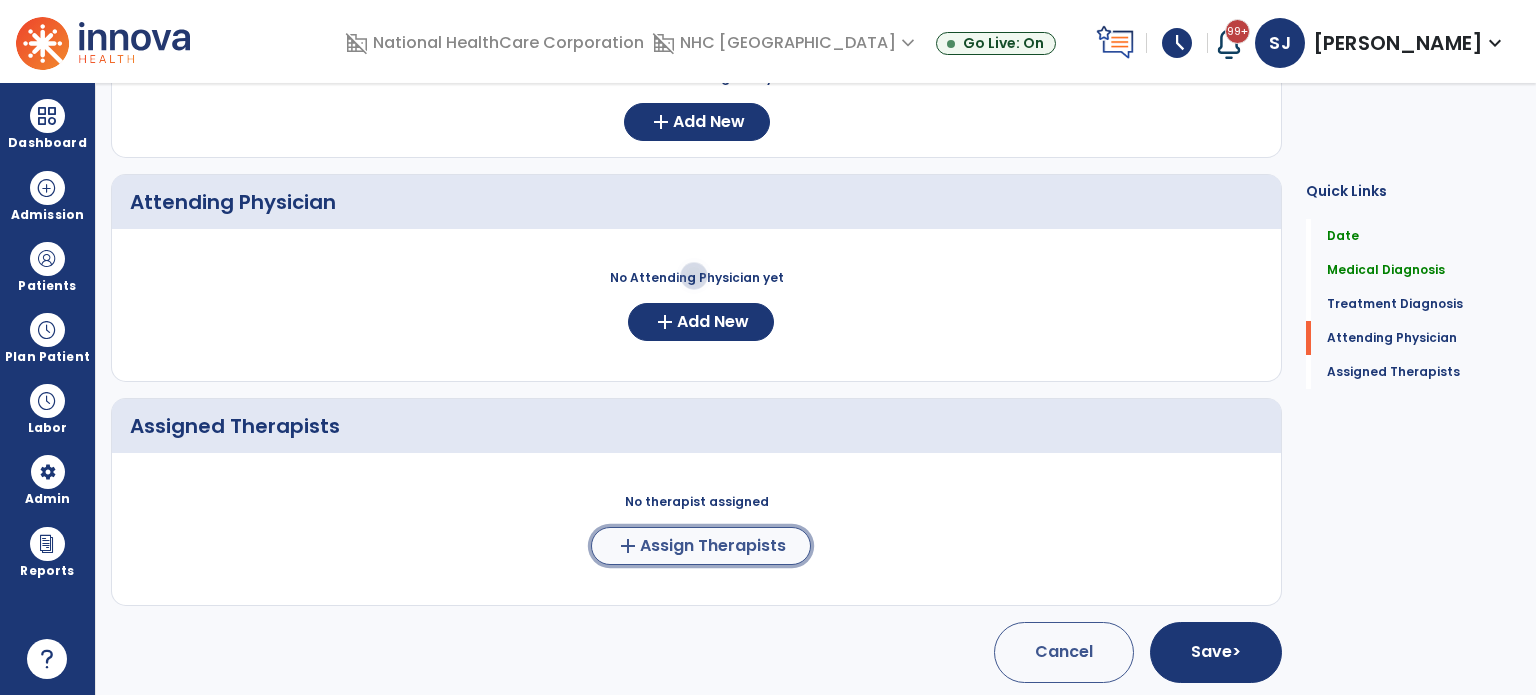 click on "Assign Therapists" 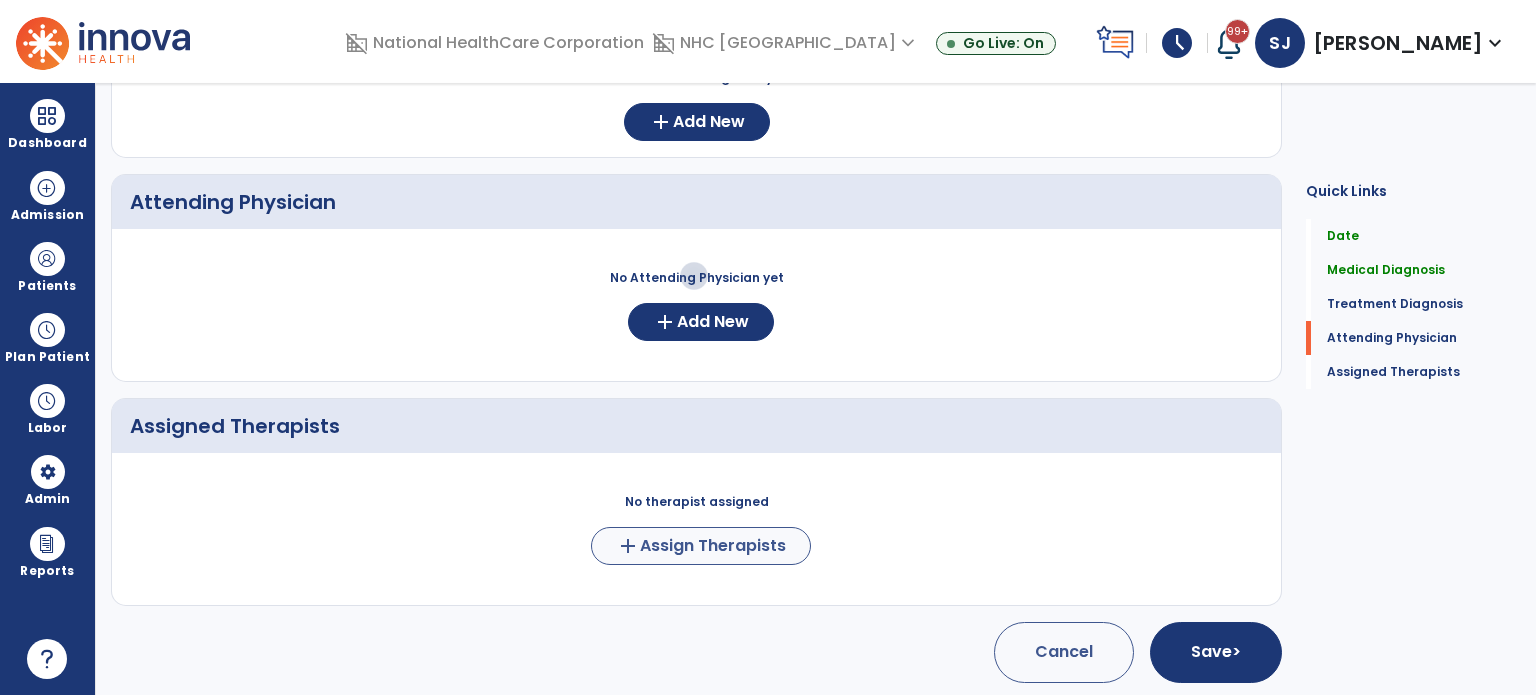 scroll, scrollTop: 547, scrollLeft: 0, axis: vertical 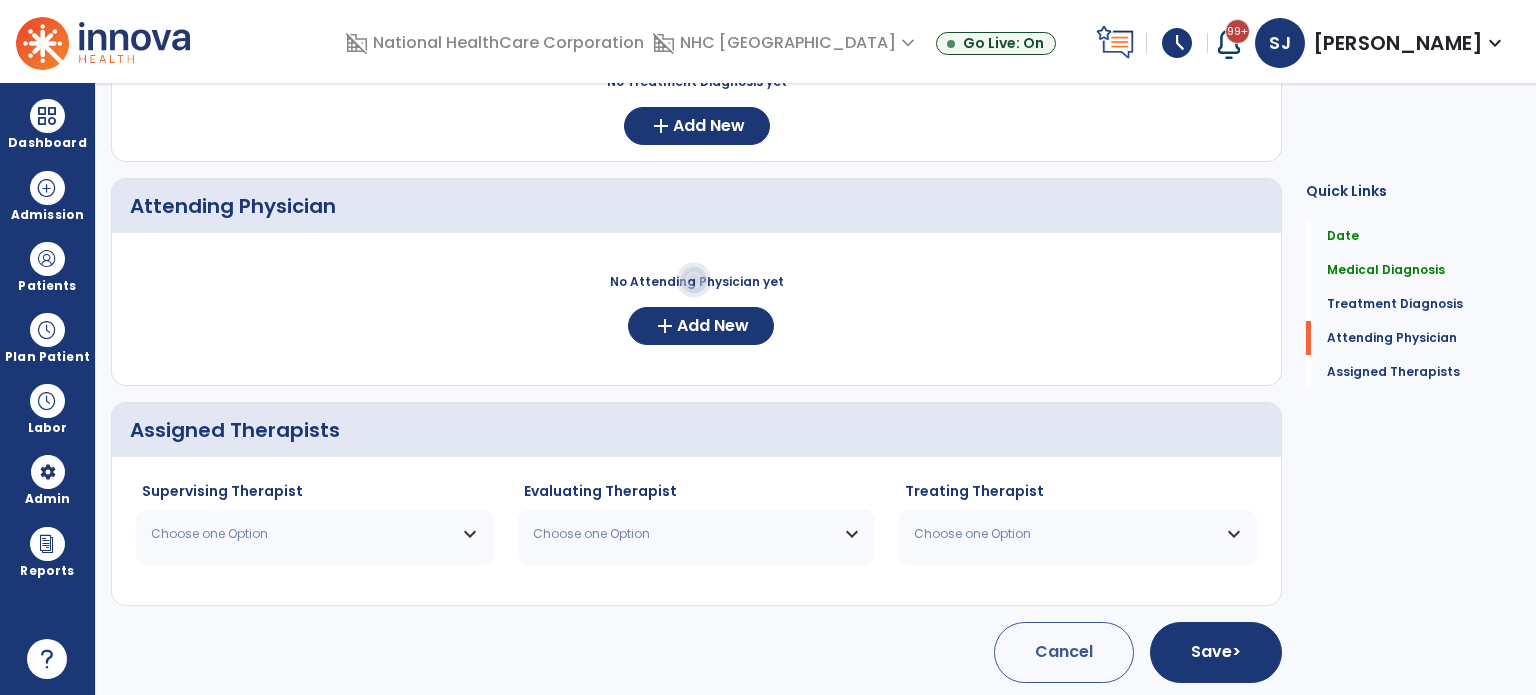 click on "Choose one Option" at bounding box center [315, 534] 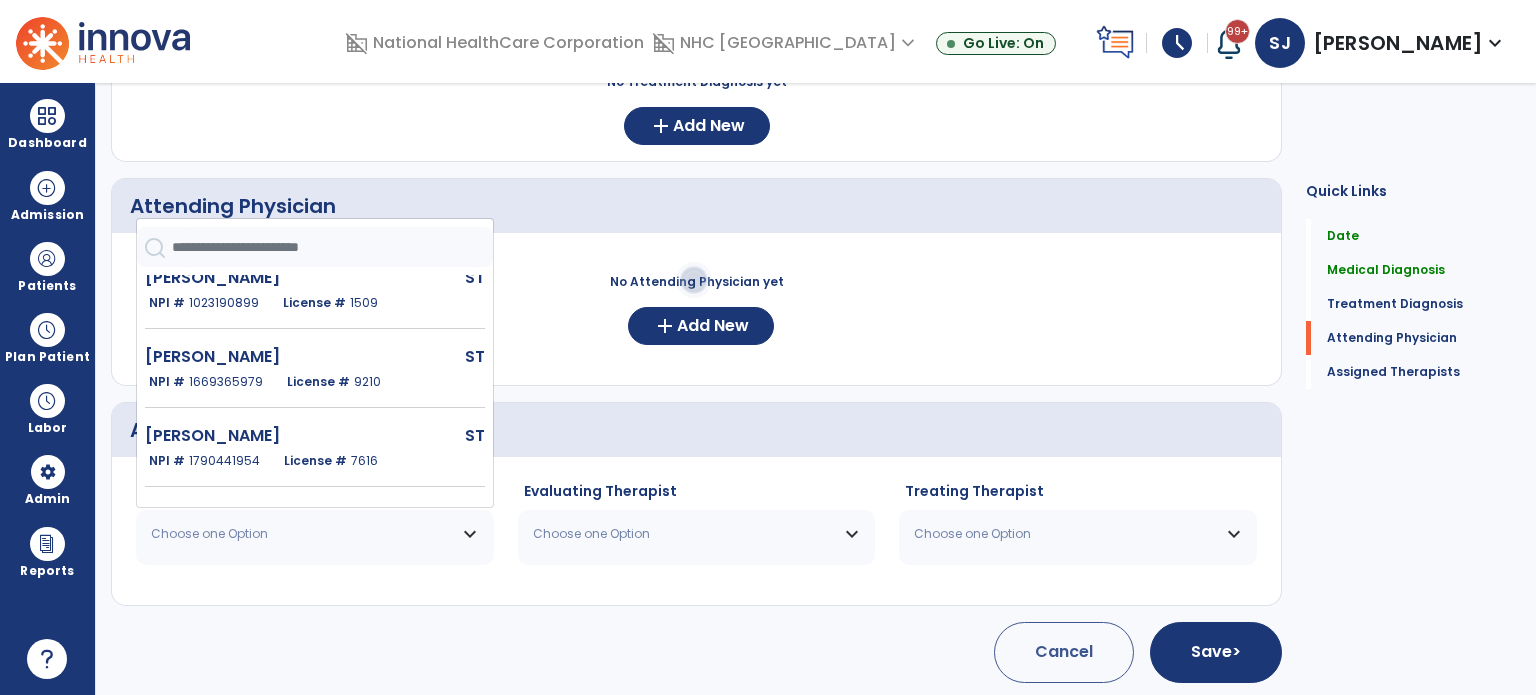 scroll, scrollTop: 200, scrollLeft: 0, axis: vertical 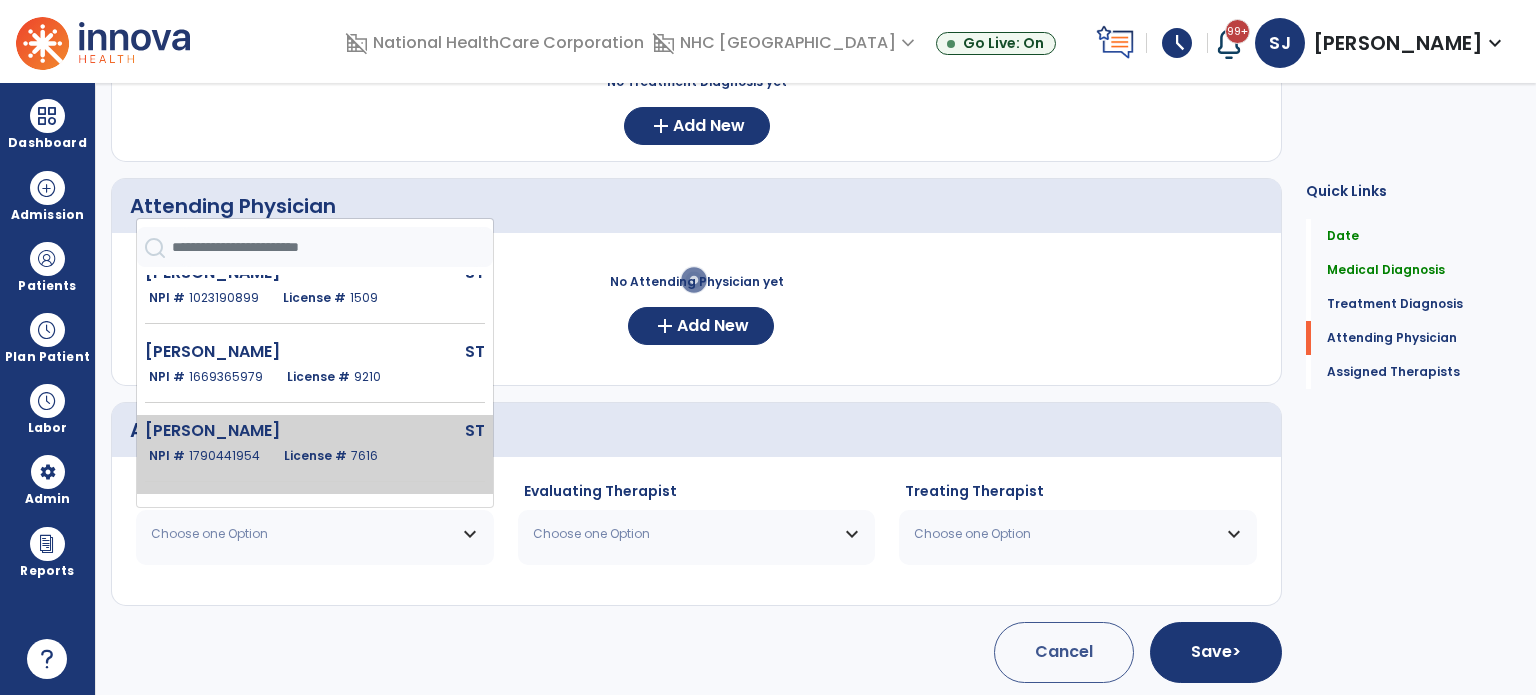 click on "License #  7616" 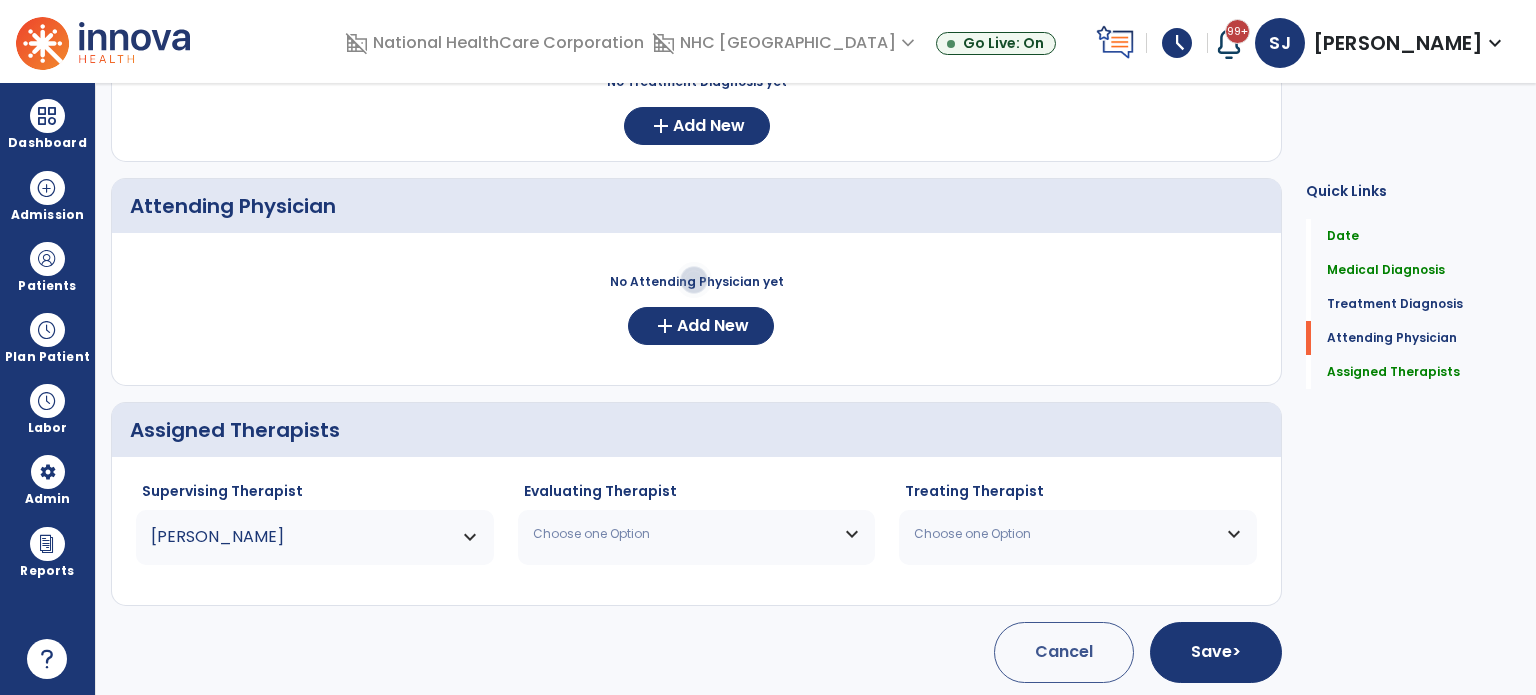 click on "Choose one Option" at bounding box center [684, 534] 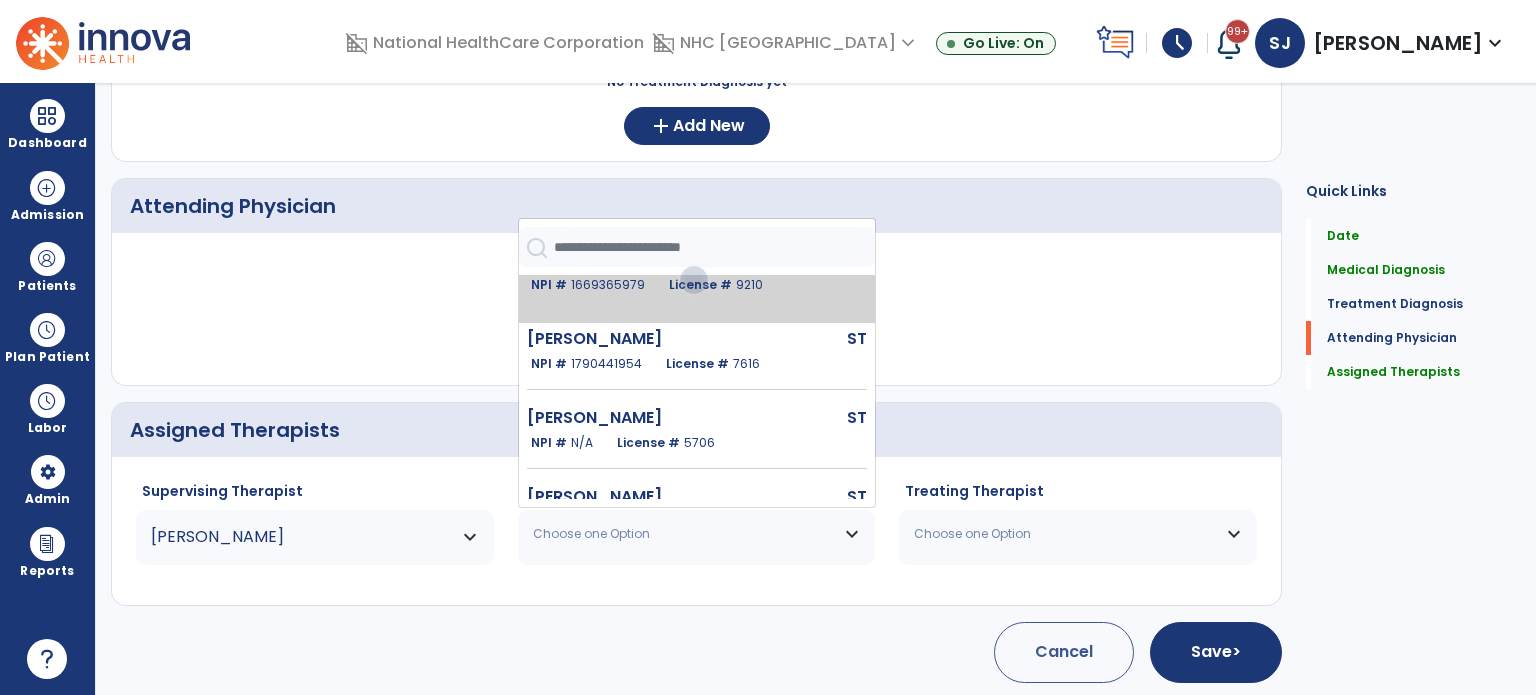 scroll, scrollTop: 300, scrollLeft: 0, axis: vertical 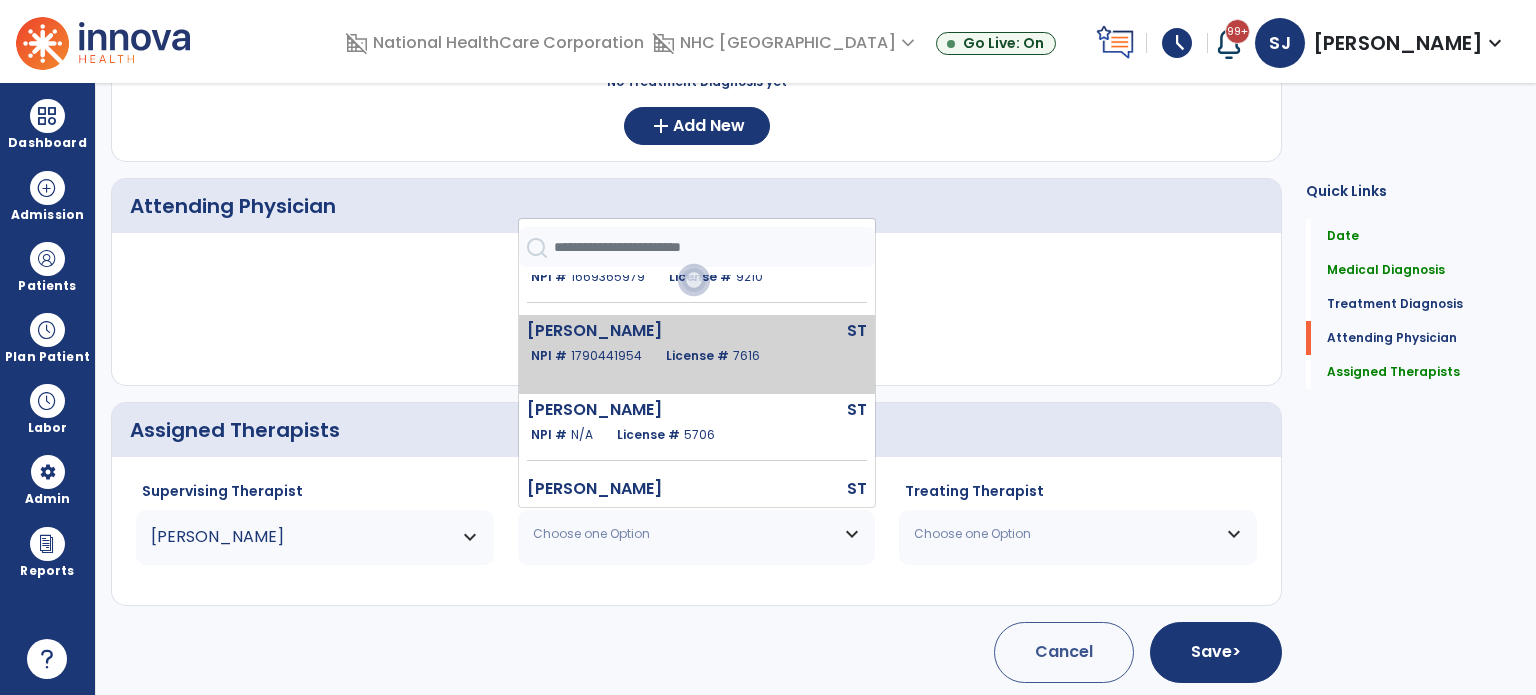 click on "NPI #  [US_HEALTHCARE_NPI]  License #  7616" 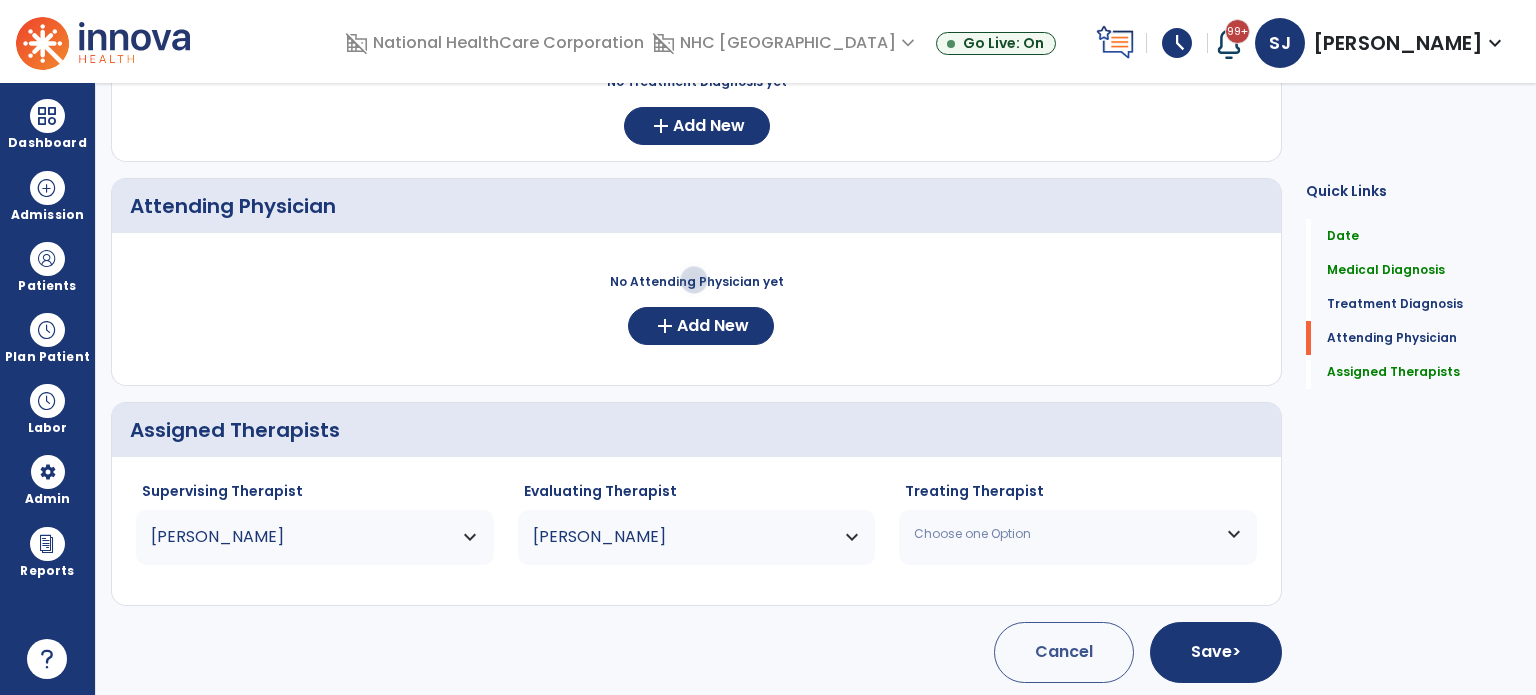 click on "Choose one Option [PERSON_NAME] Page [PERSON_NAME]  ST   NPI #  [US_HEALTHCARE_NPI]  License #  6887 [PERSON_NAME]  ST   NPI #  N/A   License #  6482 [PERSON_NAME]  ST   NPI #  [US_HEALTHCARE_NPI]  License #  1509 [PERSON_NAME]  ST   NPI #  [US_HEALTHCARE_NPI]  License #  9210 [PERSON_NAME]  ST   NPI #  [US_HEALTHCARE_NPI]  License #  7616 [PERSON_NAME]  ST   NPI #  N/A   License #  5706 [PERSON_NAME]   ST   NPI #  [US_HEALTHCARE_NPI]  License #  4328 [PERSON_NAME]  ST   NPI #  N/A   License #  6330 [PERSON_NAME]   ST   NPI #  N/A   License #  [GEOGRAPHIC_DATA][PERSON_NAME] #  N/A   License #  8727 [PERSON_NAME]  ST   NPI #  [US_HEALTHCARE_NPI]  License #  962 [PERSON_NAME][GEOGRAPHIC_DATA] #  [US_HEALTHCARE_NPI]  License #  4036" 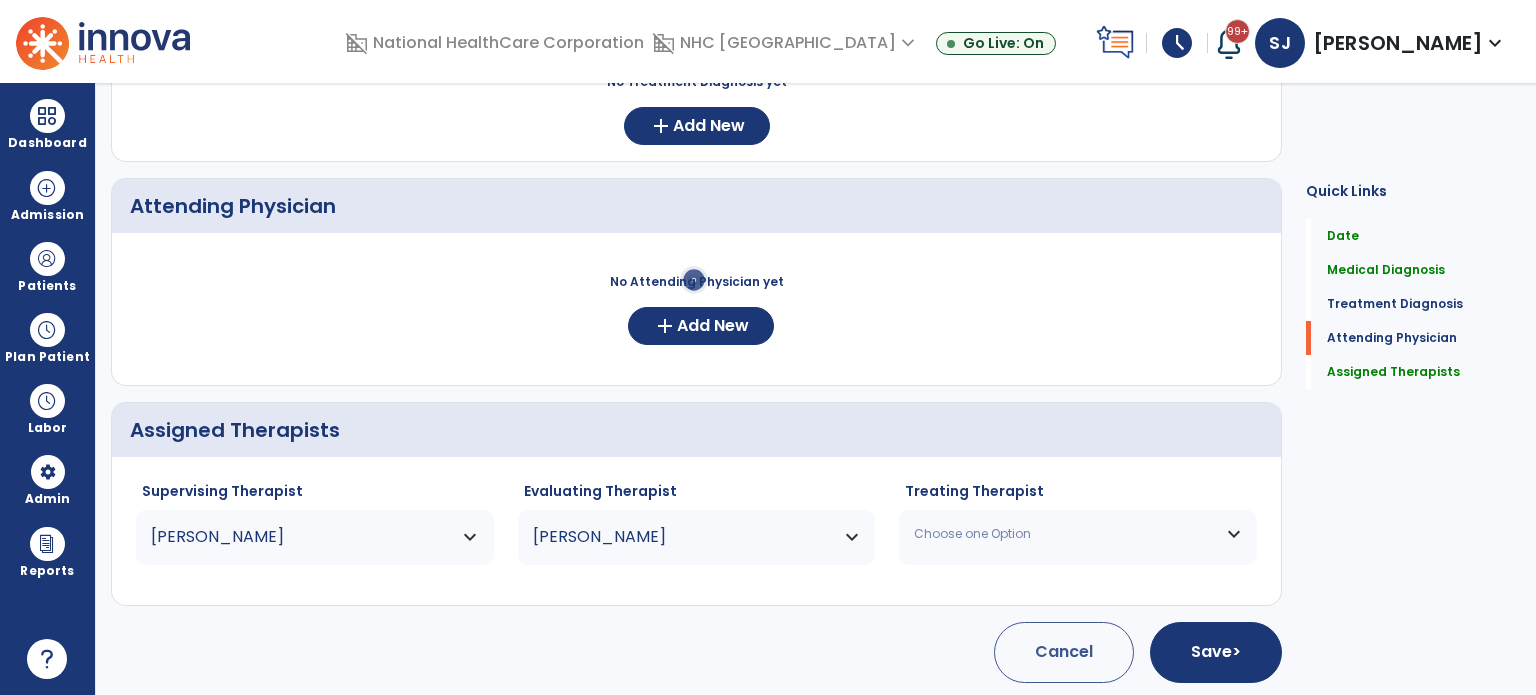 click on "Choose one Option" at bounding box center (1078, 534) 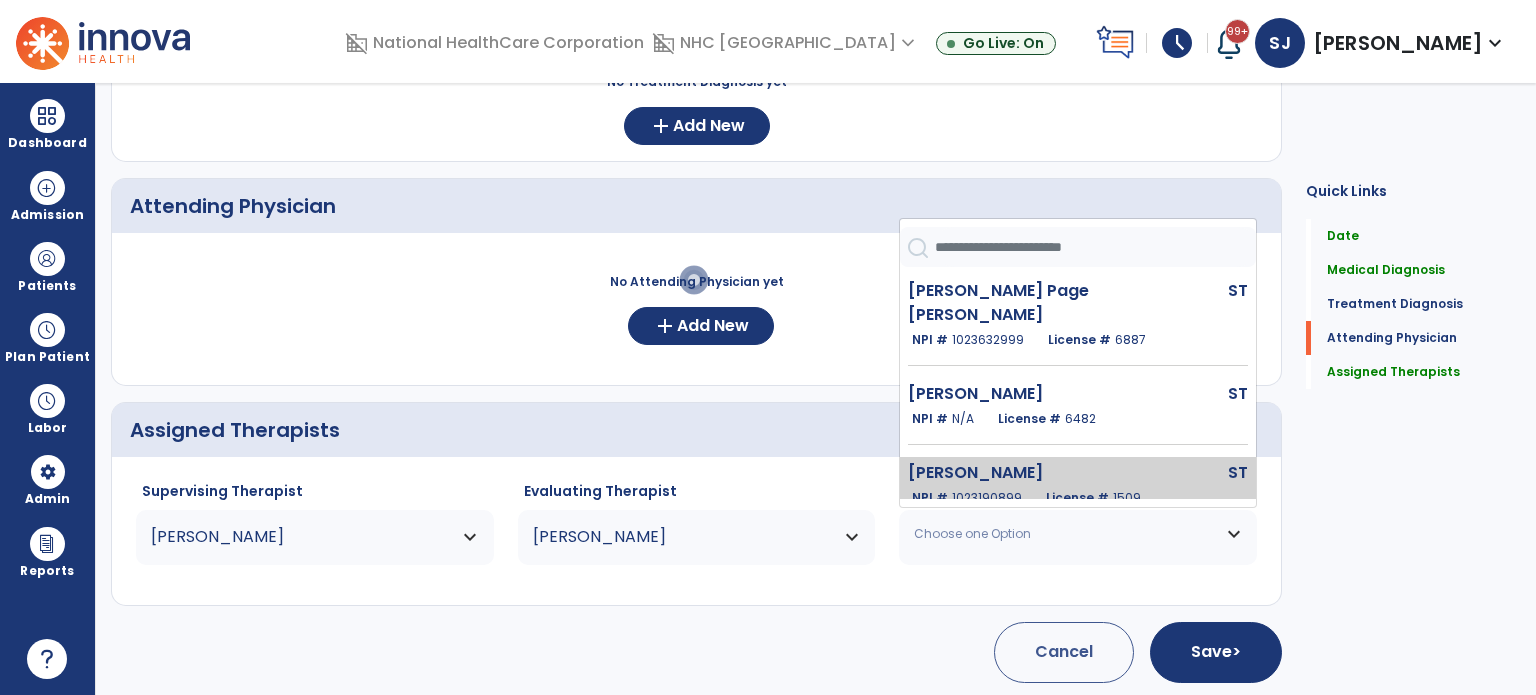 scroll, scrollTop: 200, scrollLeft: 0, axis: vertical 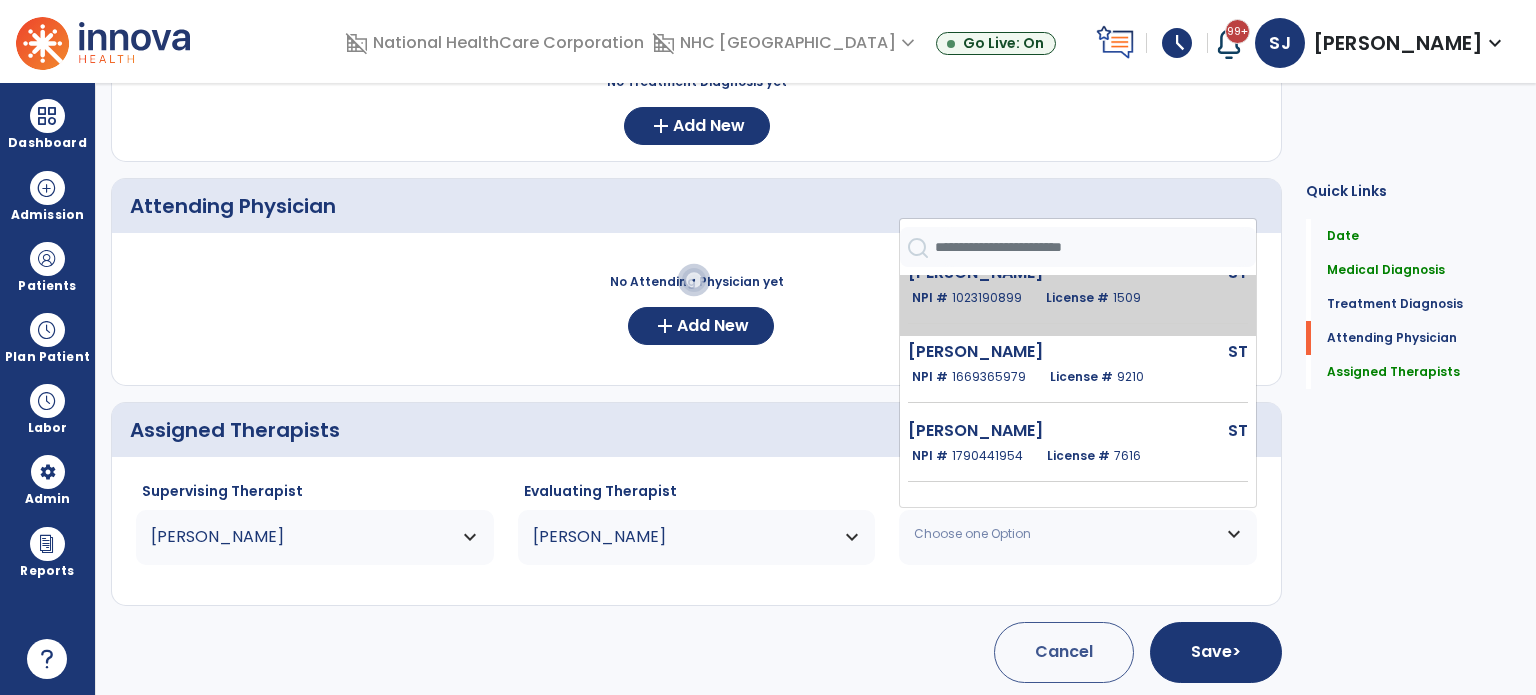 click on "1790441954" 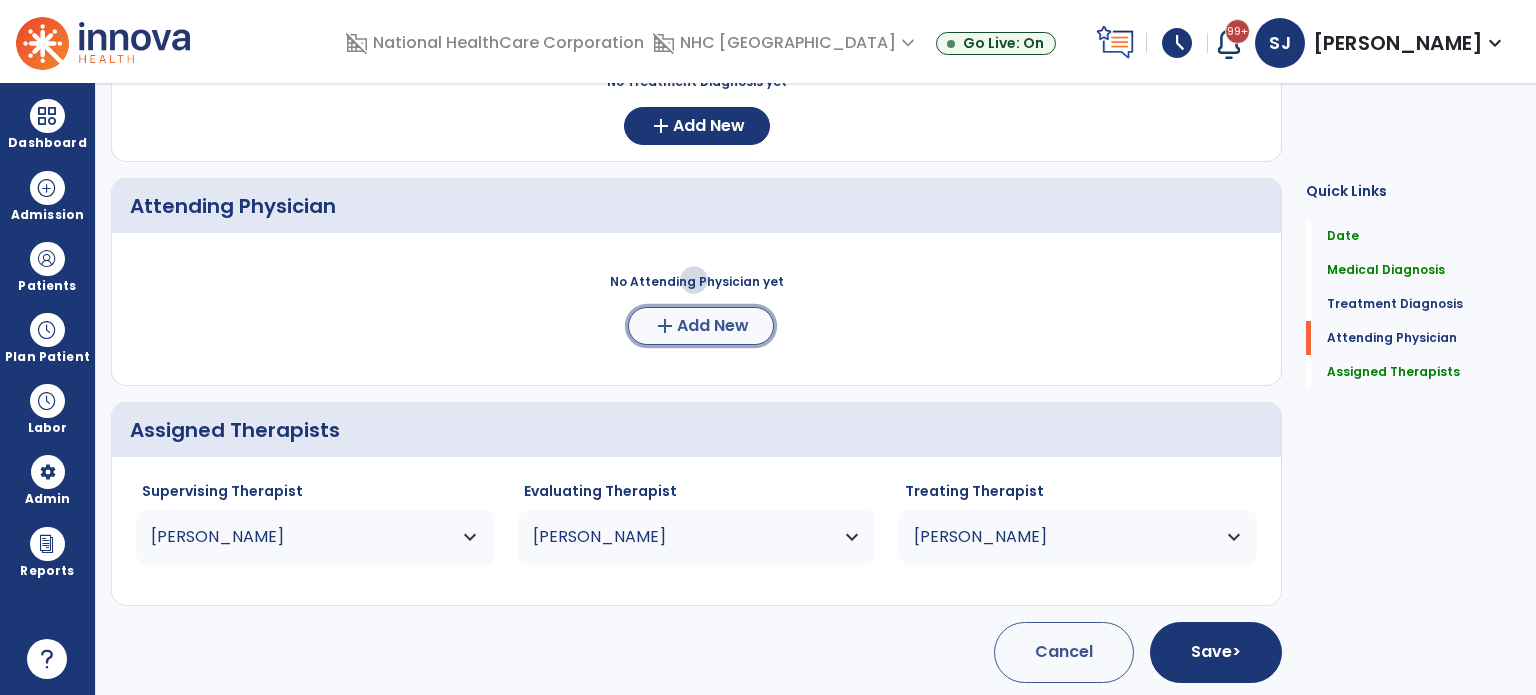 click on "Add New" 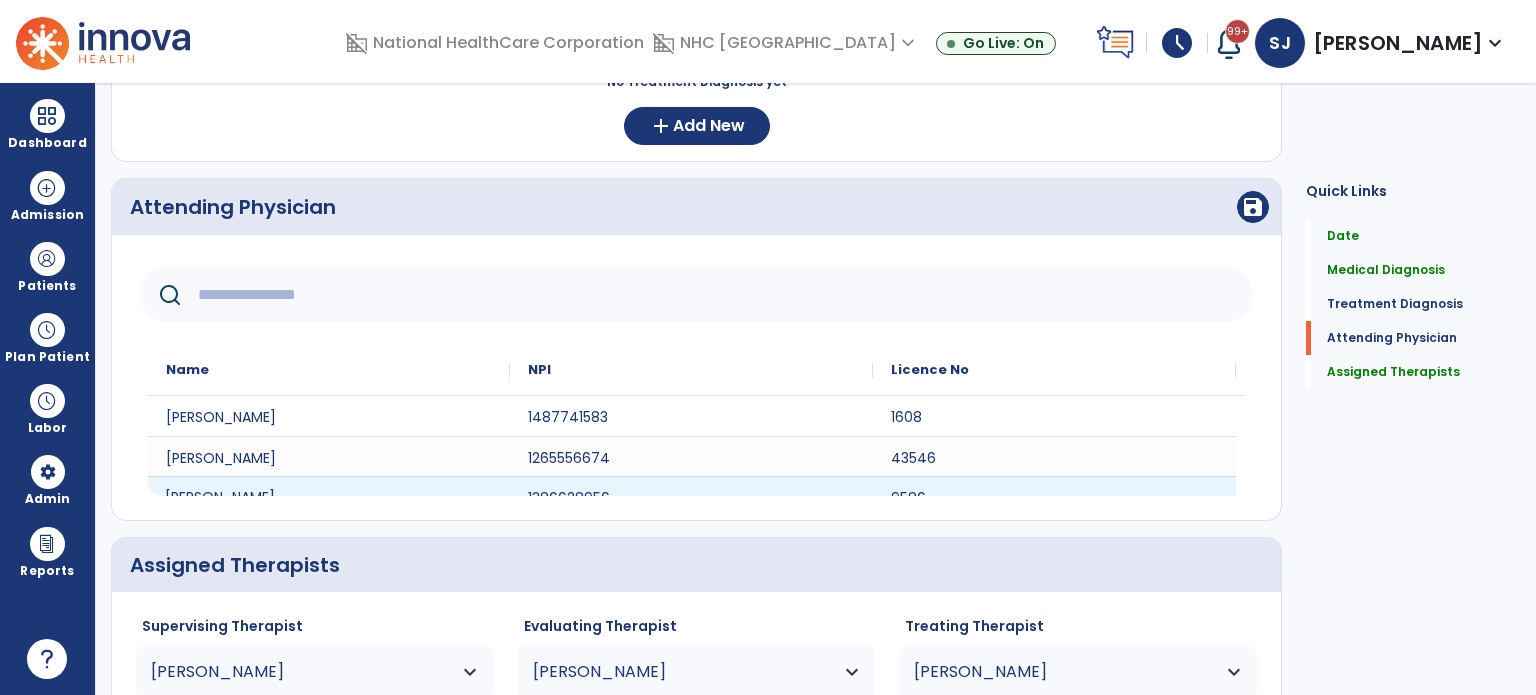 click on "[PERSON_NAME]" 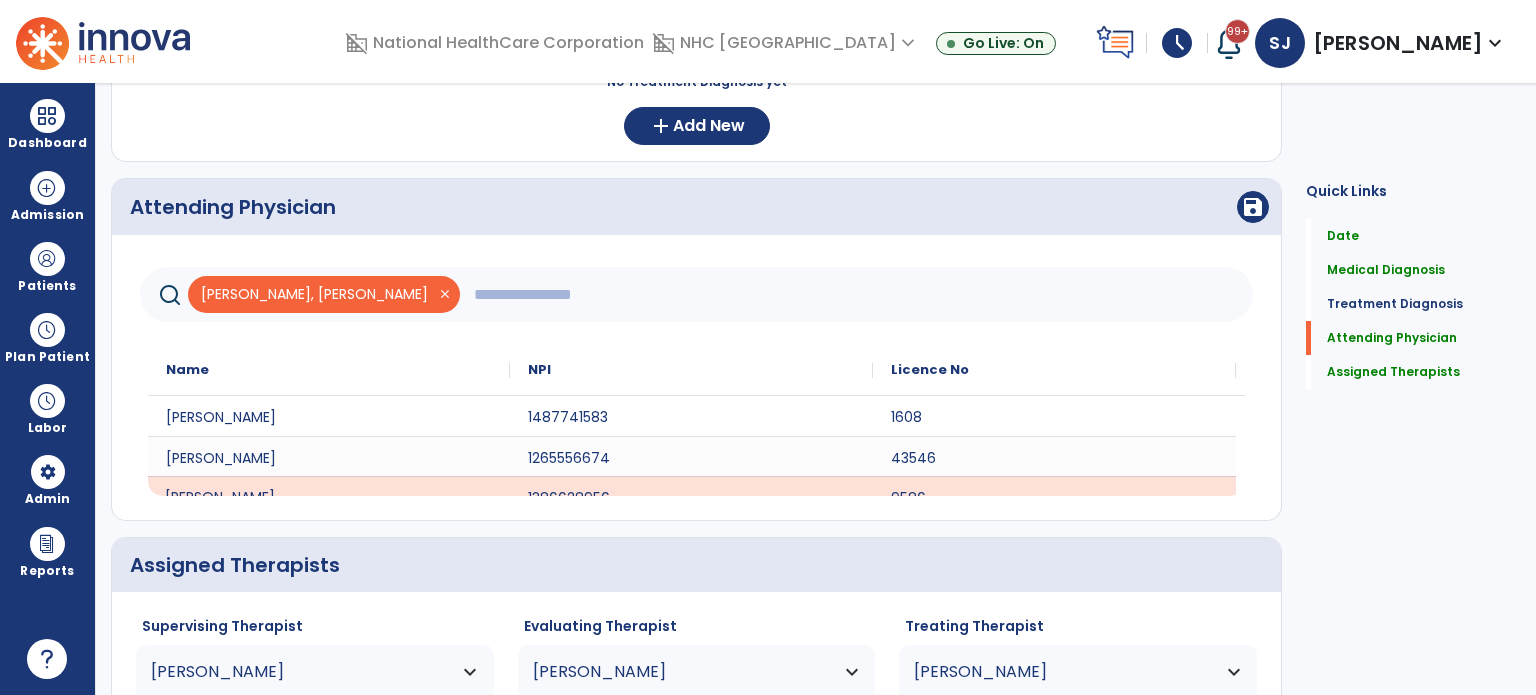 scroll, scrollTop: 20, scrollLeft: 0, axis: vertical 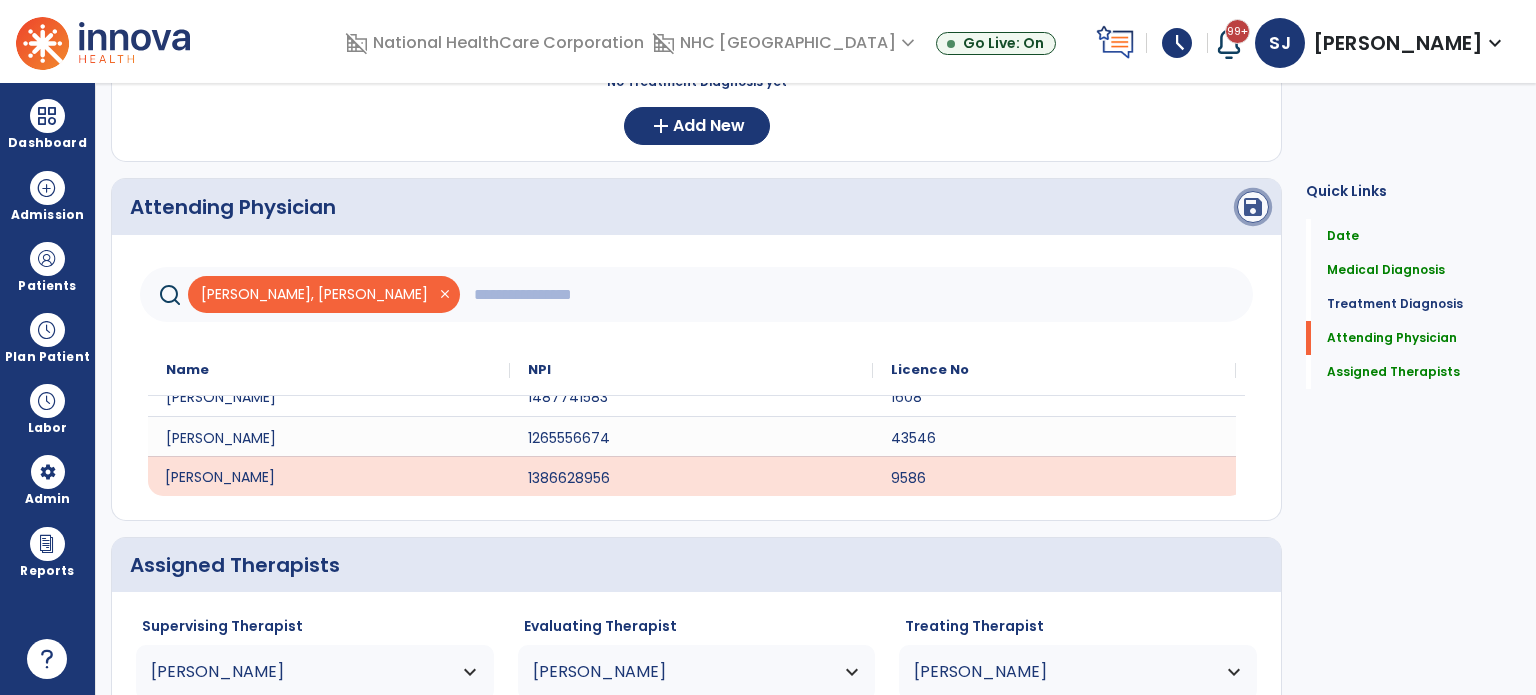 click on "save" 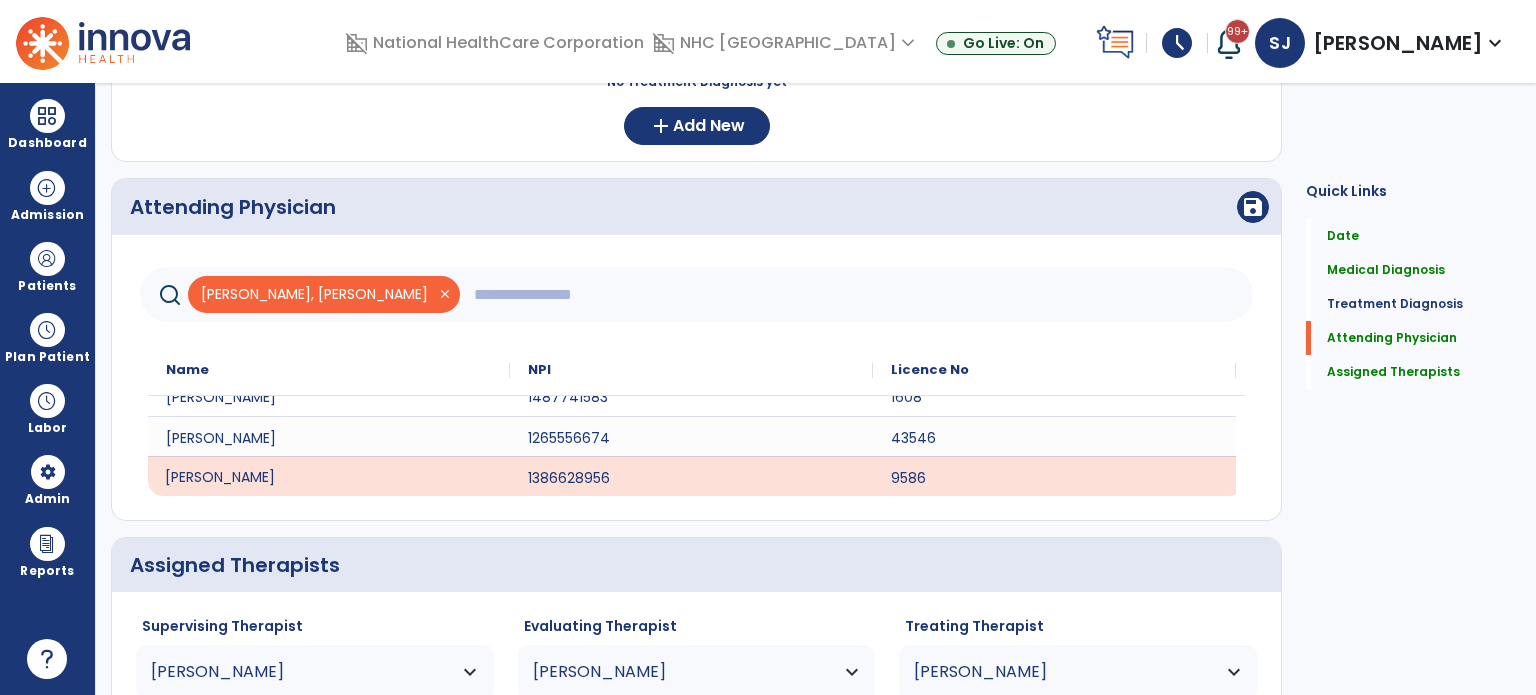 scroll, scrollTop: 0, scrollLeft: 0, axis: both 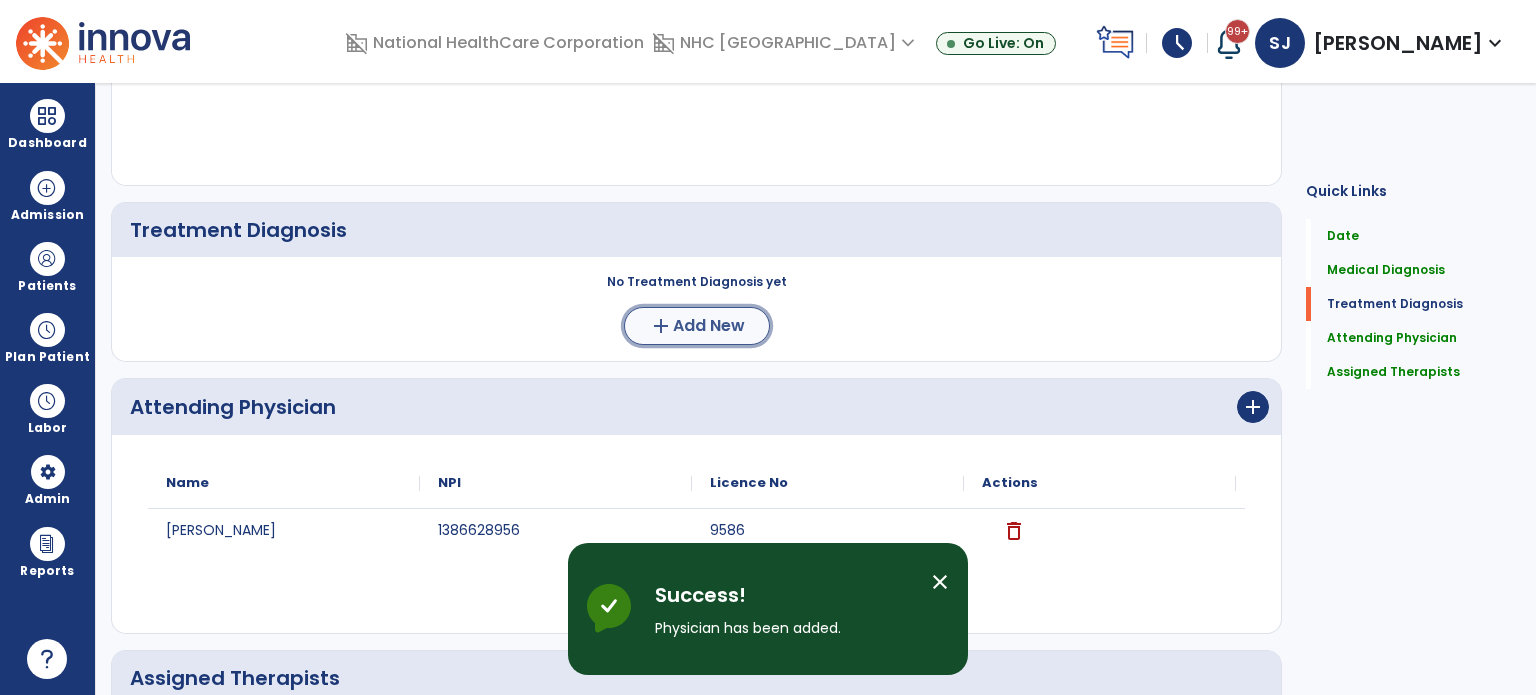 click on "Add New" 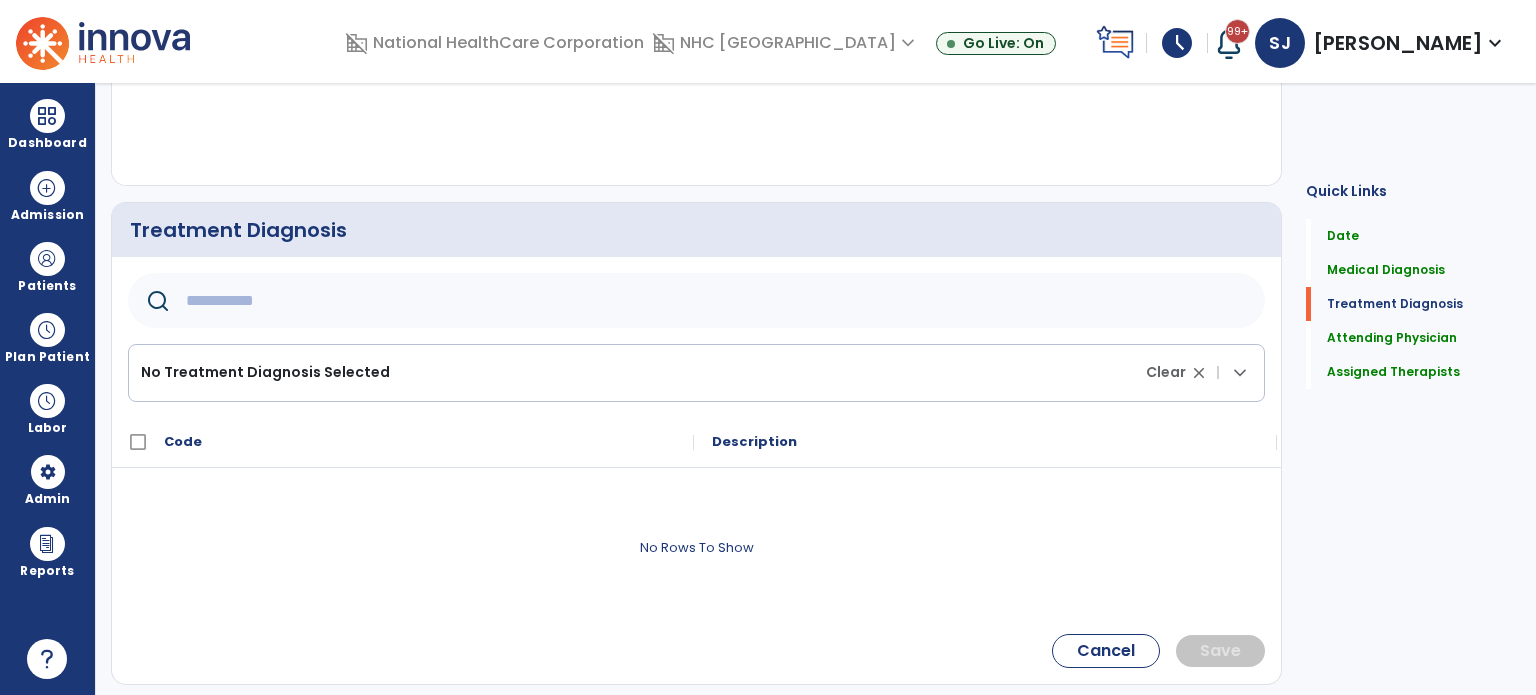 click 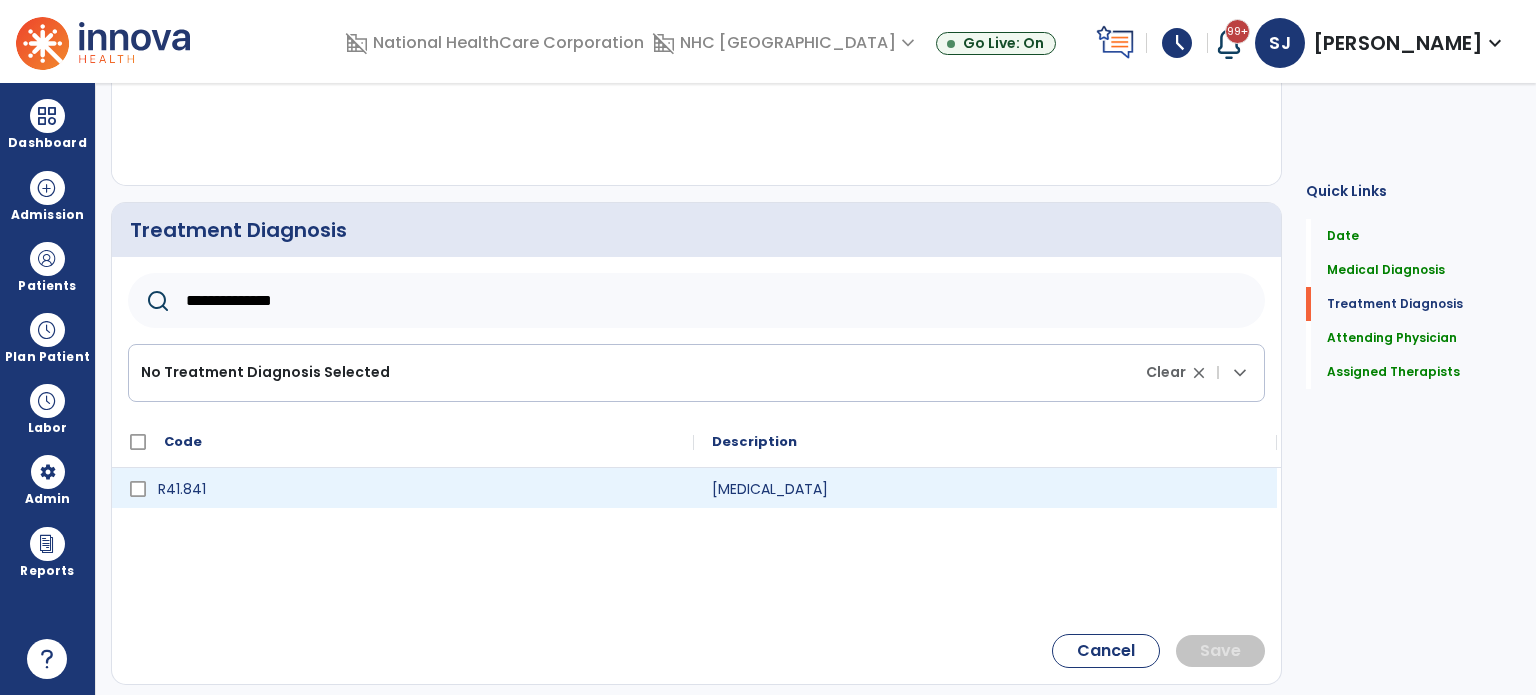 type on "**********" 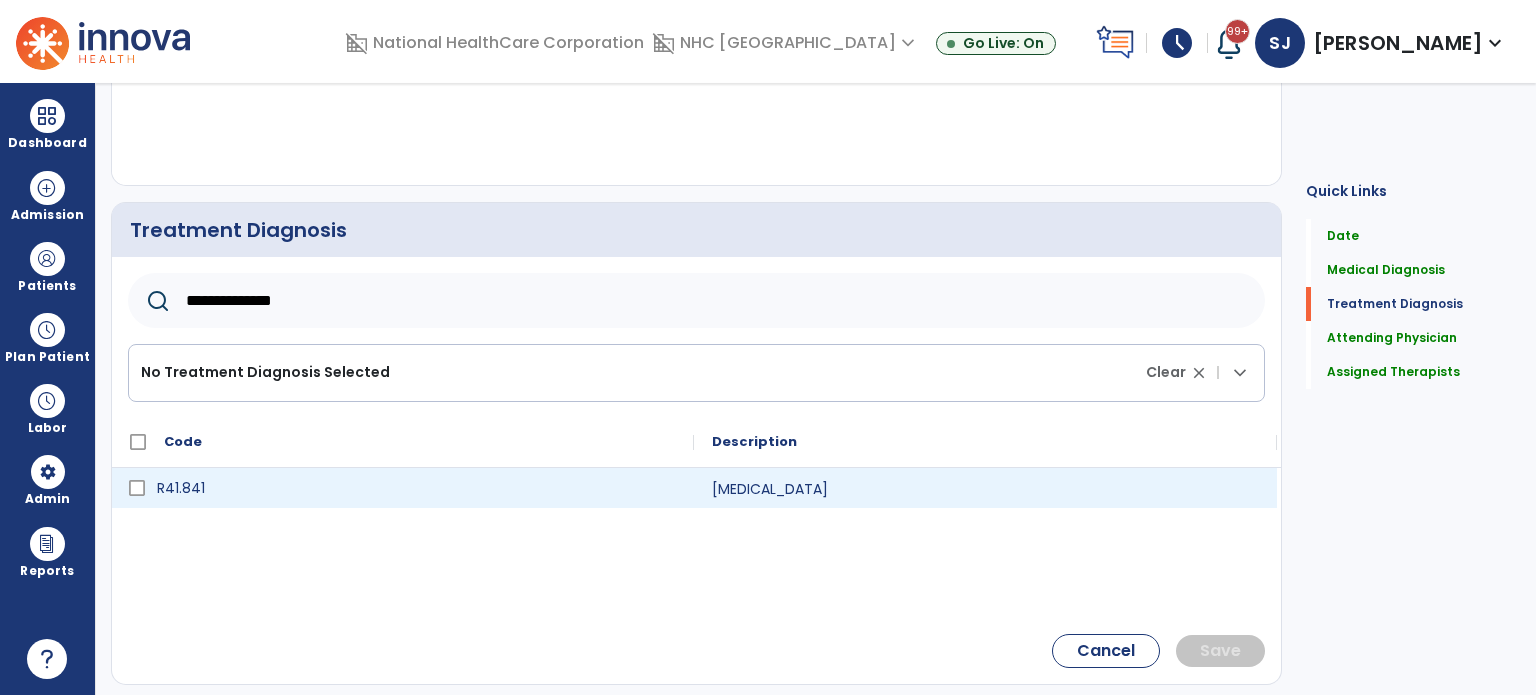 click on "R41.841" 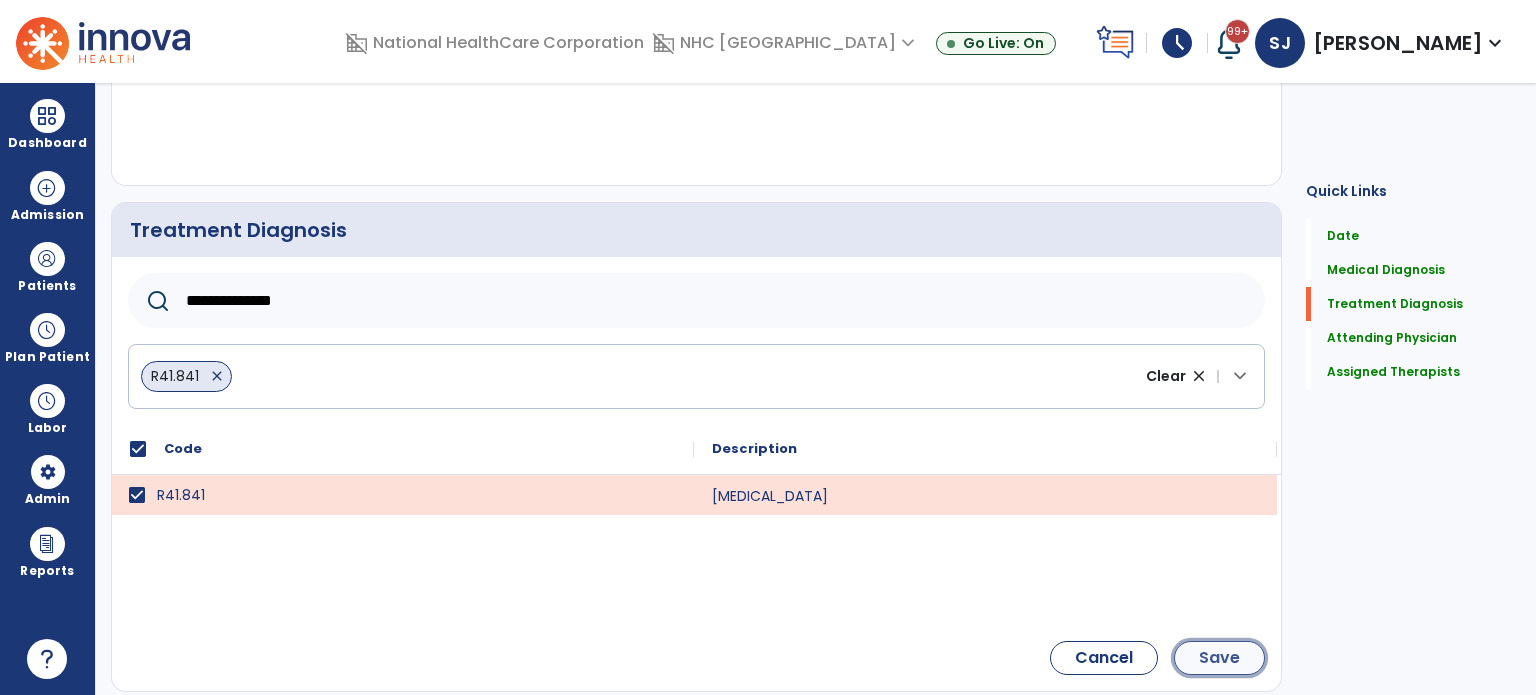click on "Save" 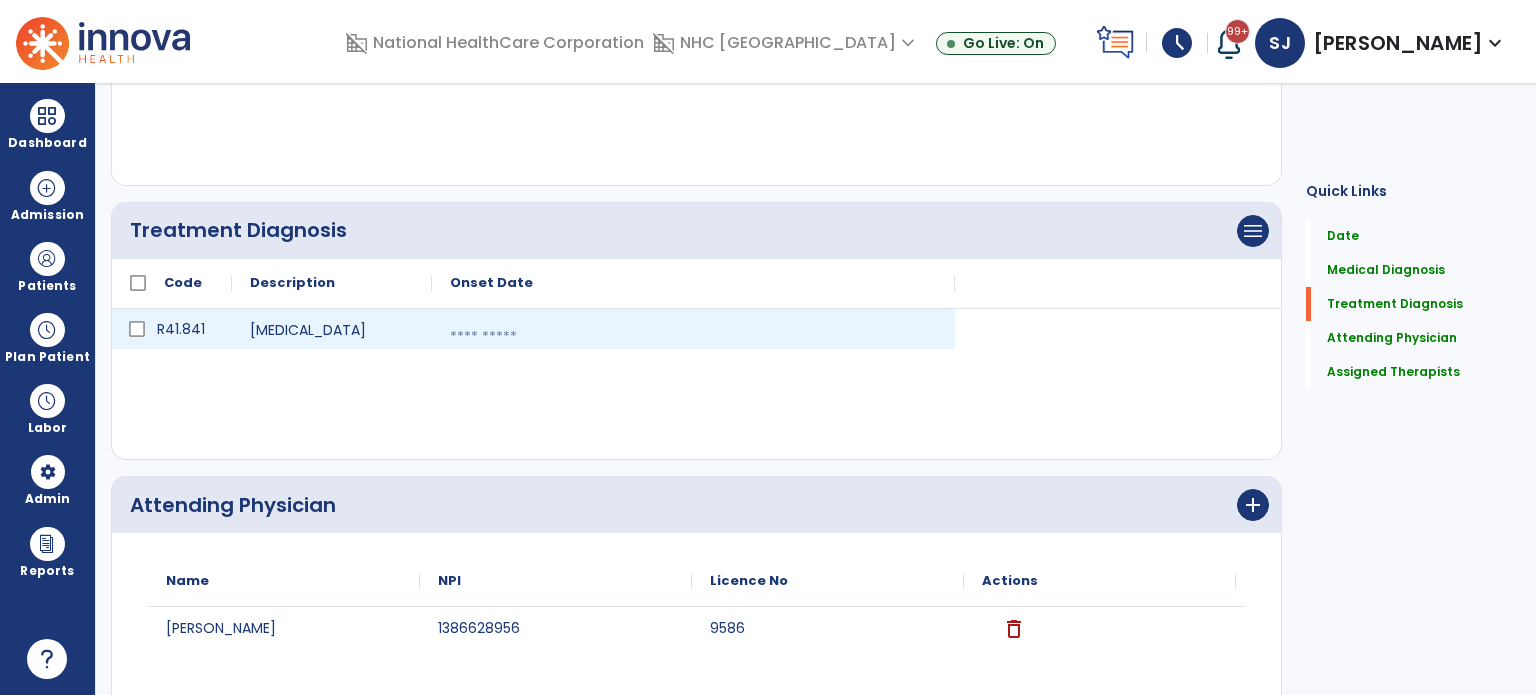 click at bounding box center (693, 337) 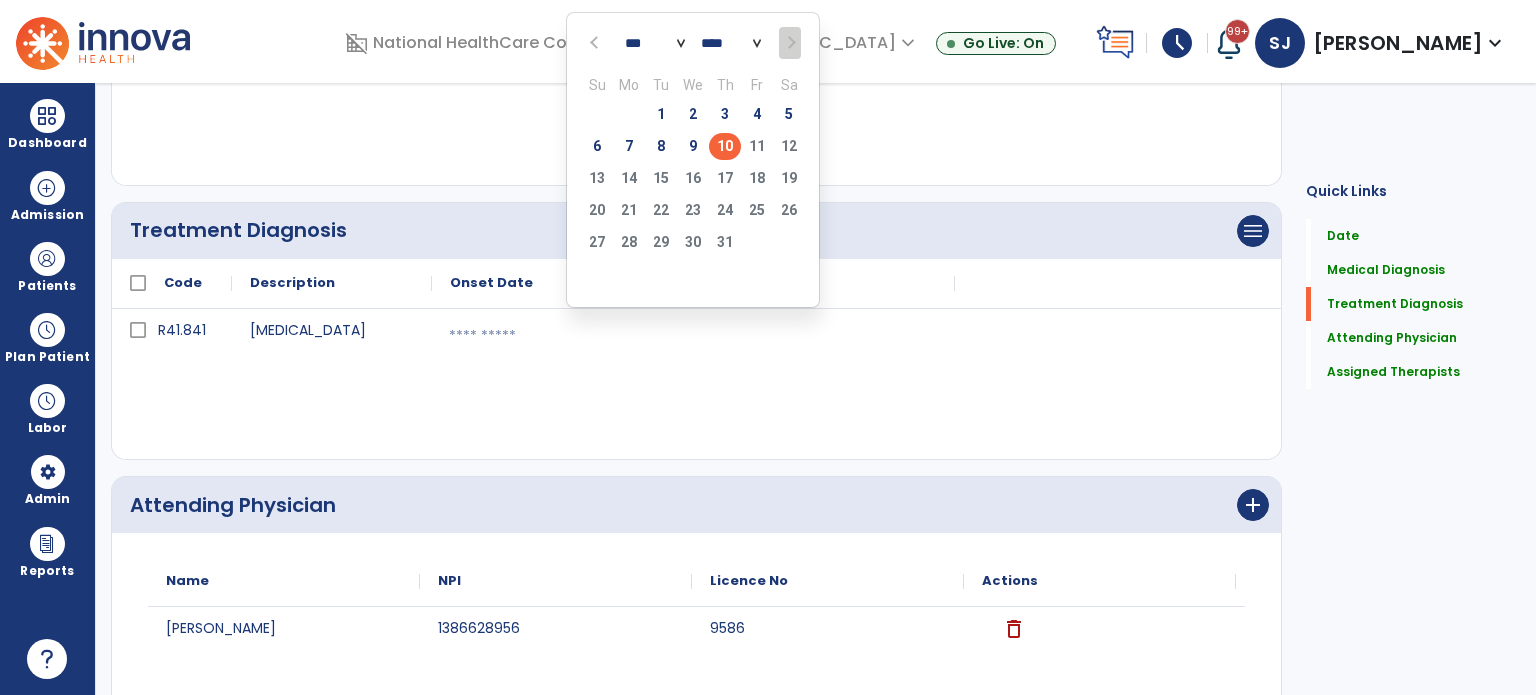 click on "10" 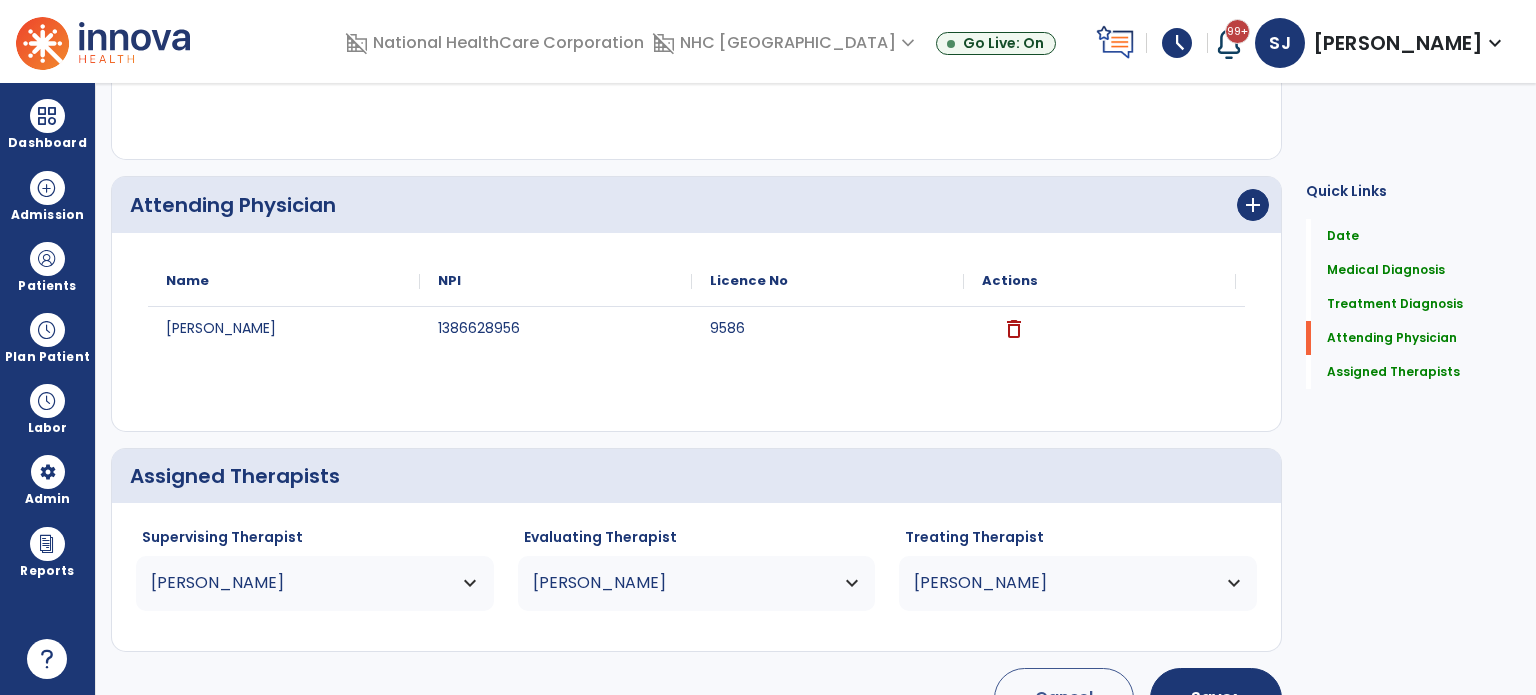 scroll, scrollTop: 694, scrollLeft: 0, axis: vertical 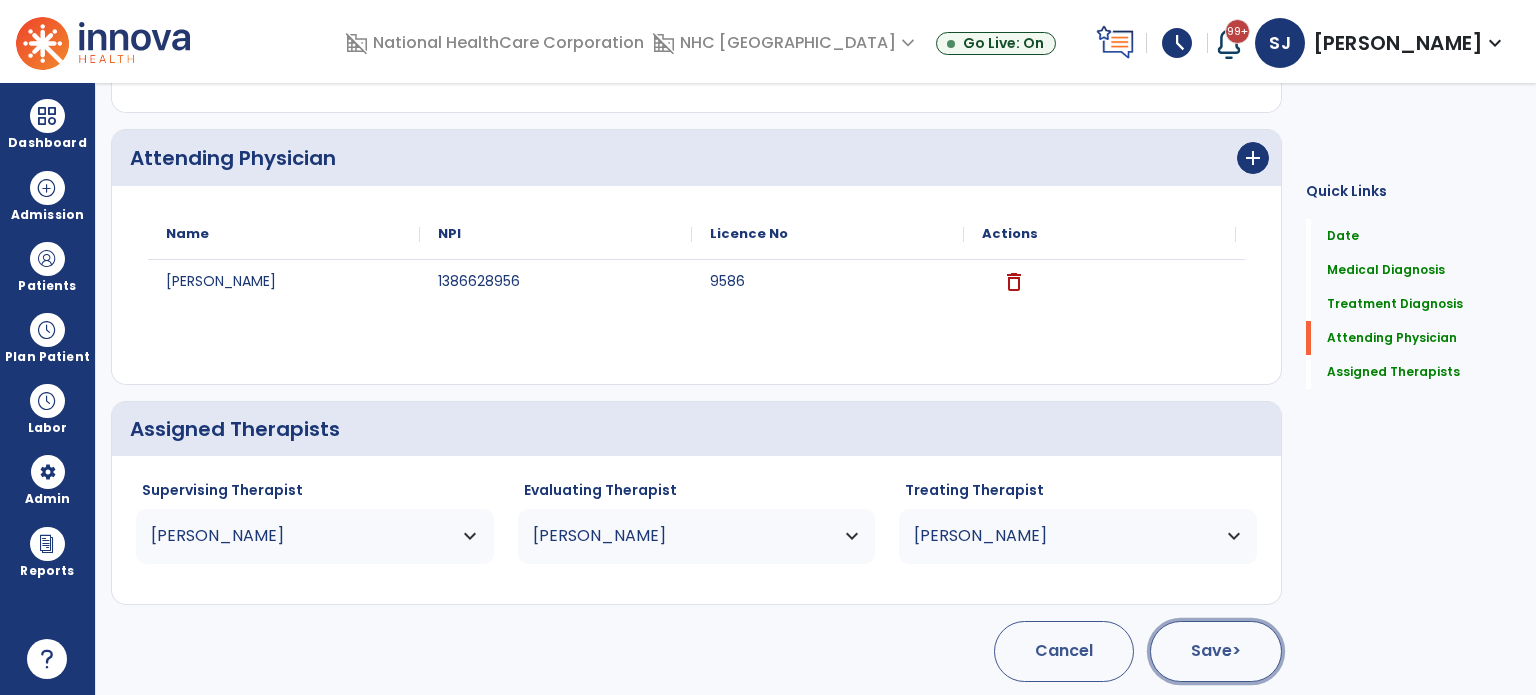click on "Save  >" 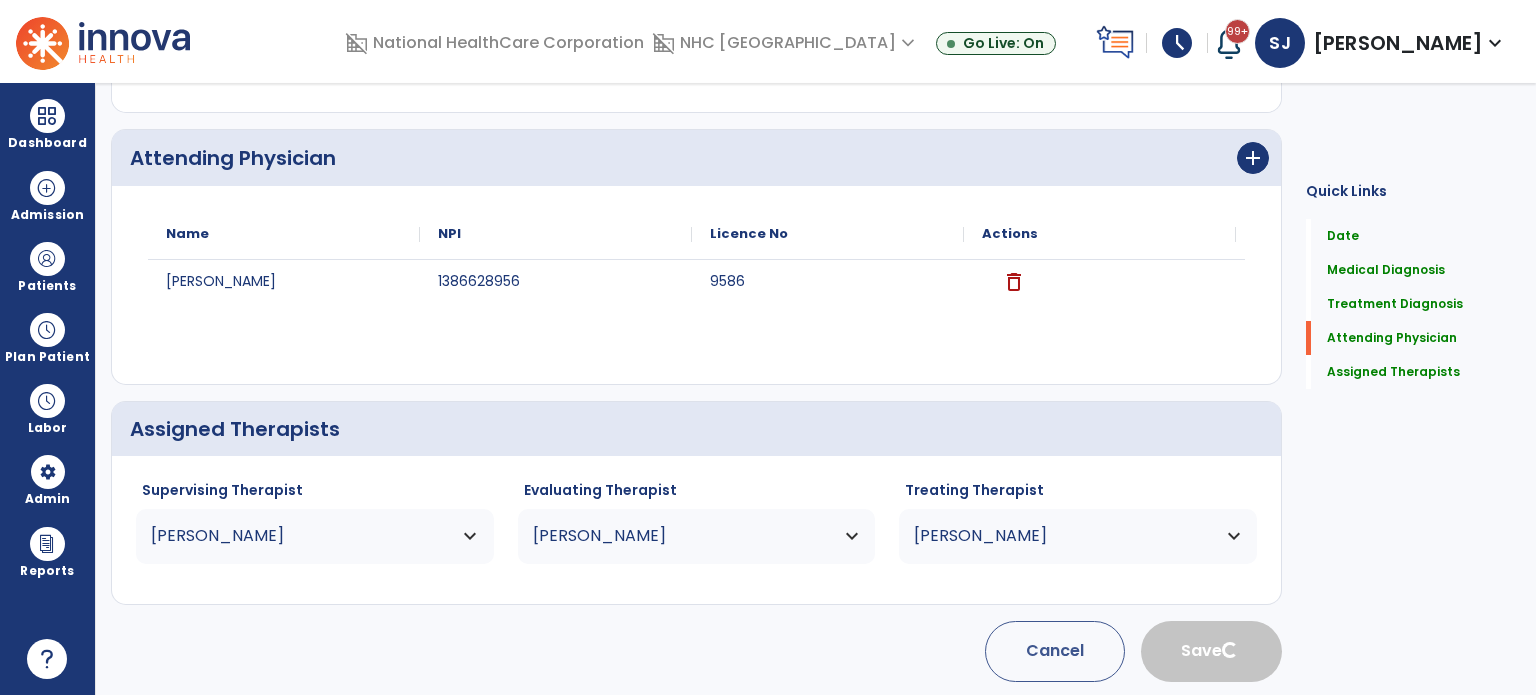 type 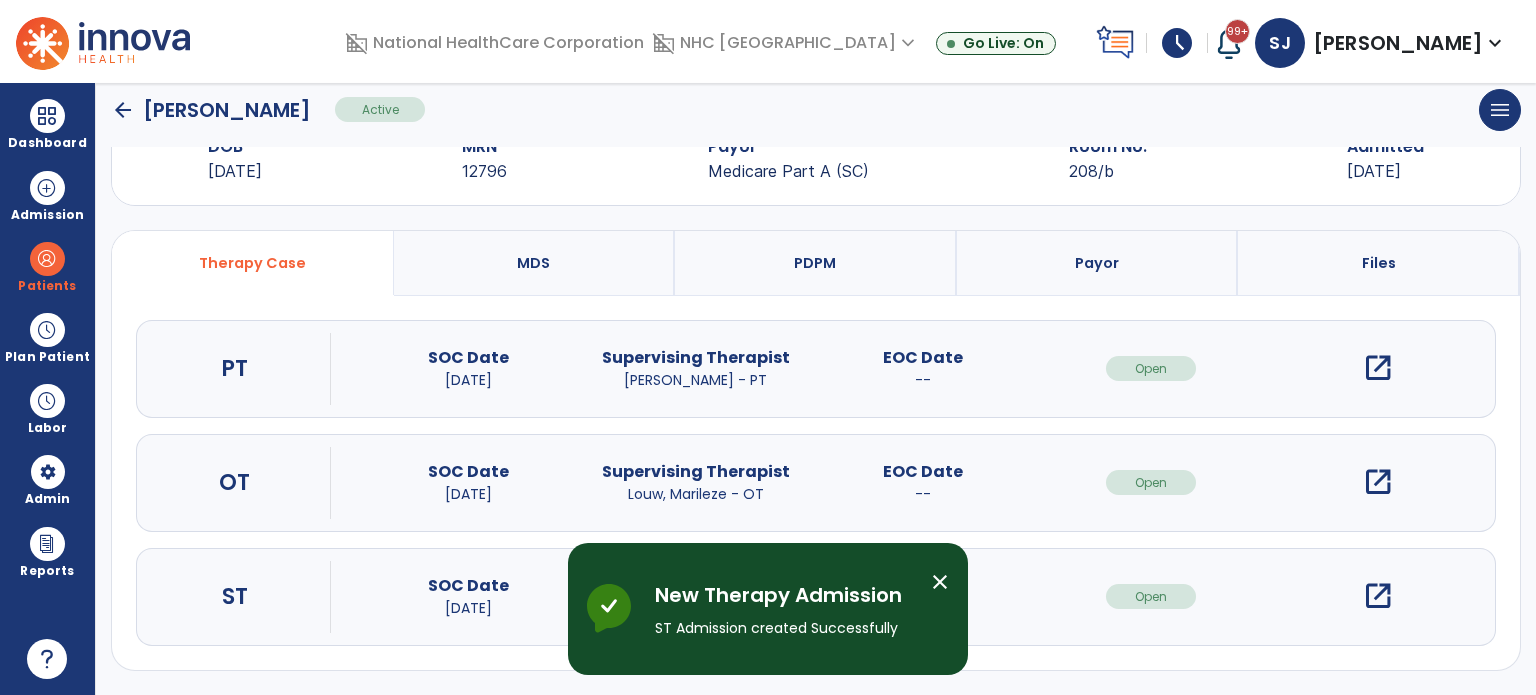 scroll, scrollTop: 62, scrollLeft: 0, axis: vertical 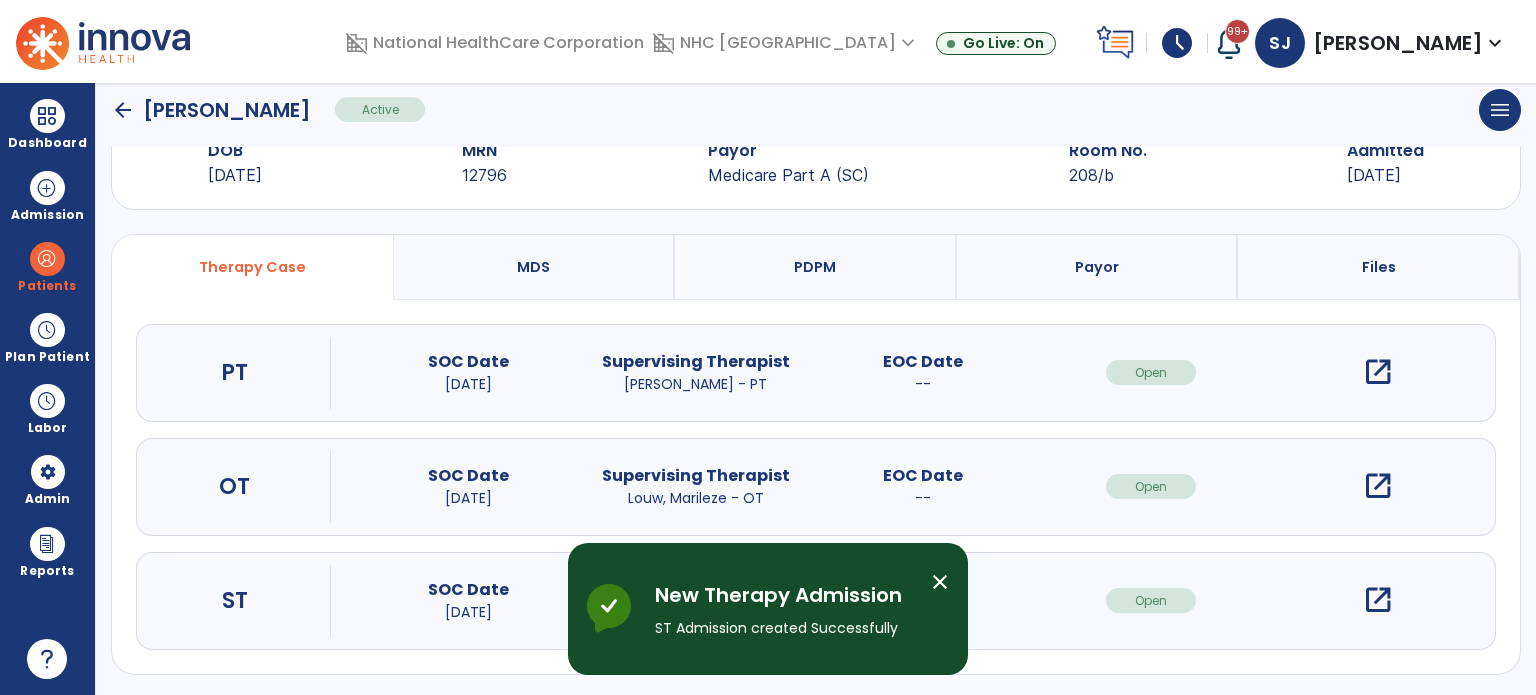 click on "open_in_new" at bounding box center (1378, 600) 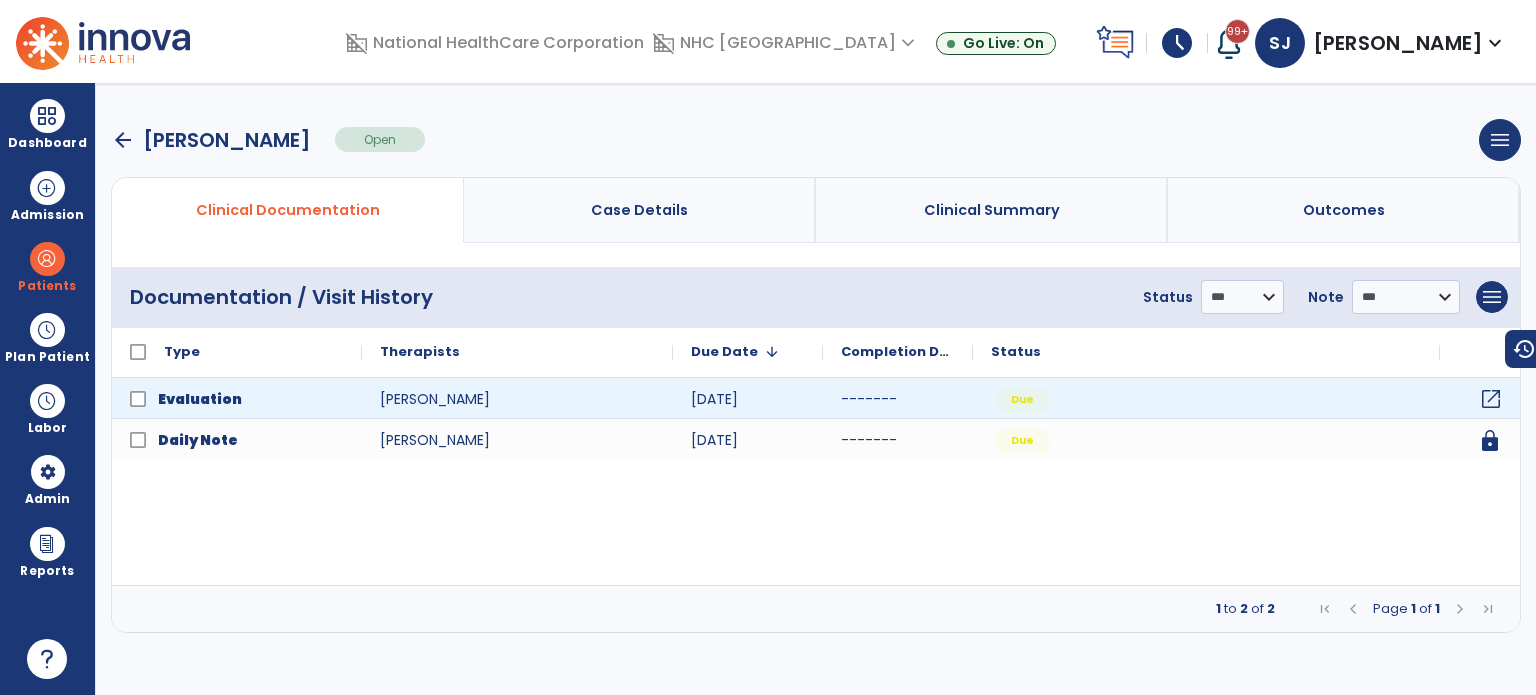 click on "open_in_new" 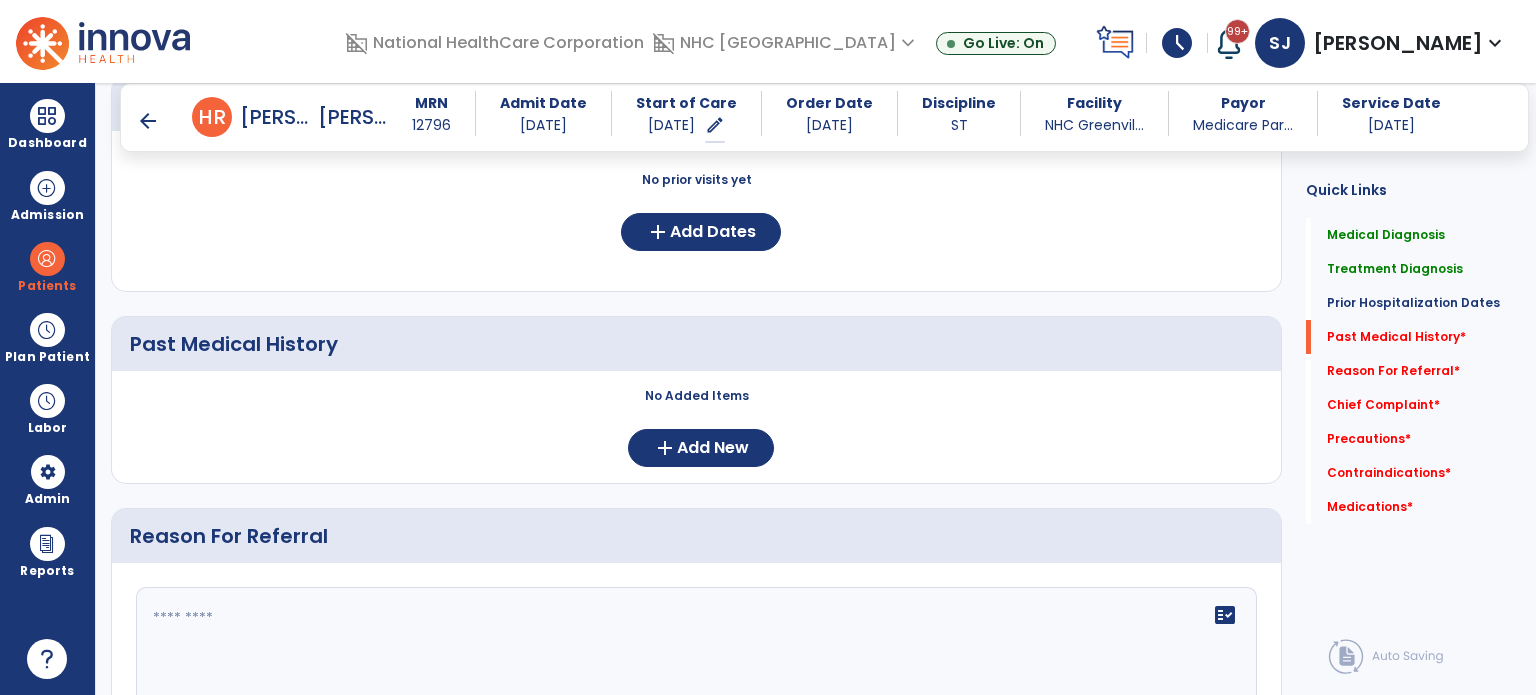 scroll, scrollTop: 900, scrollLeft: 0, axis: vertical 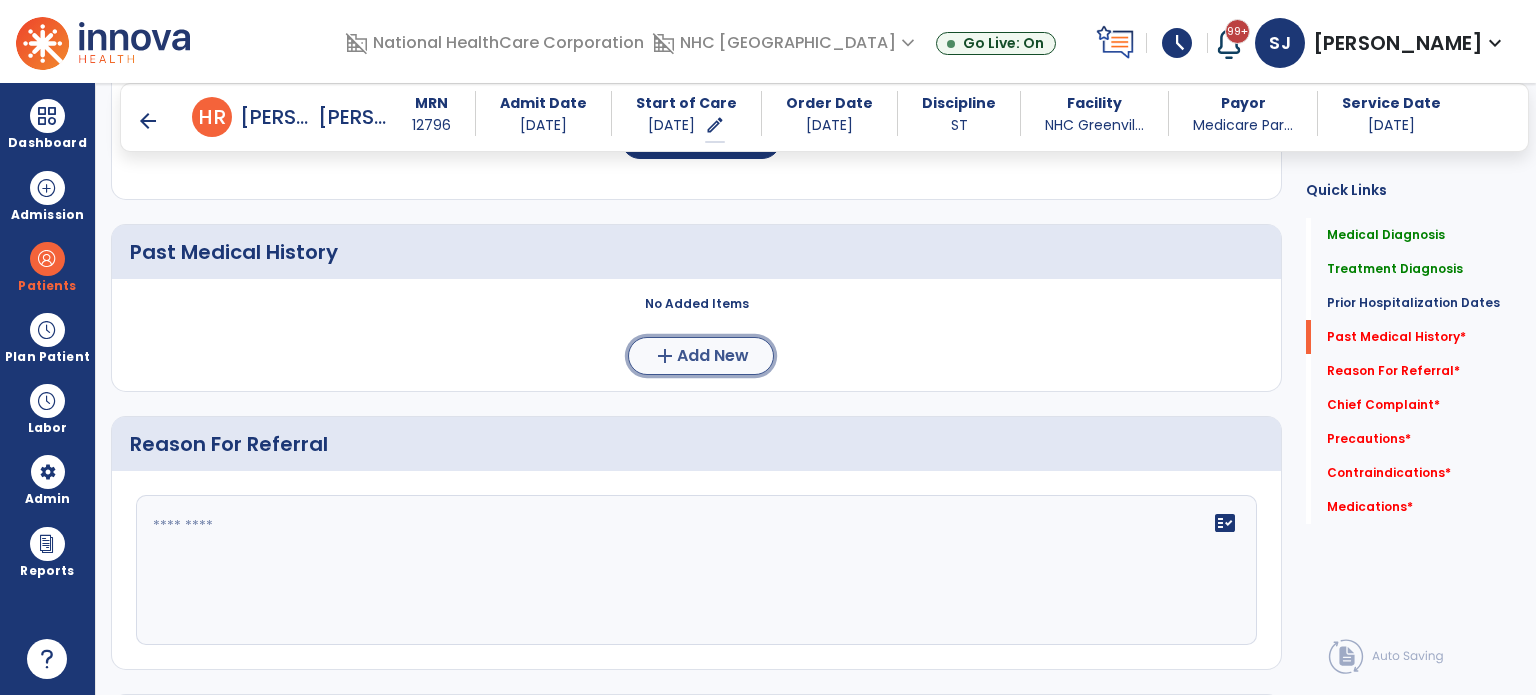 click on "Add New" 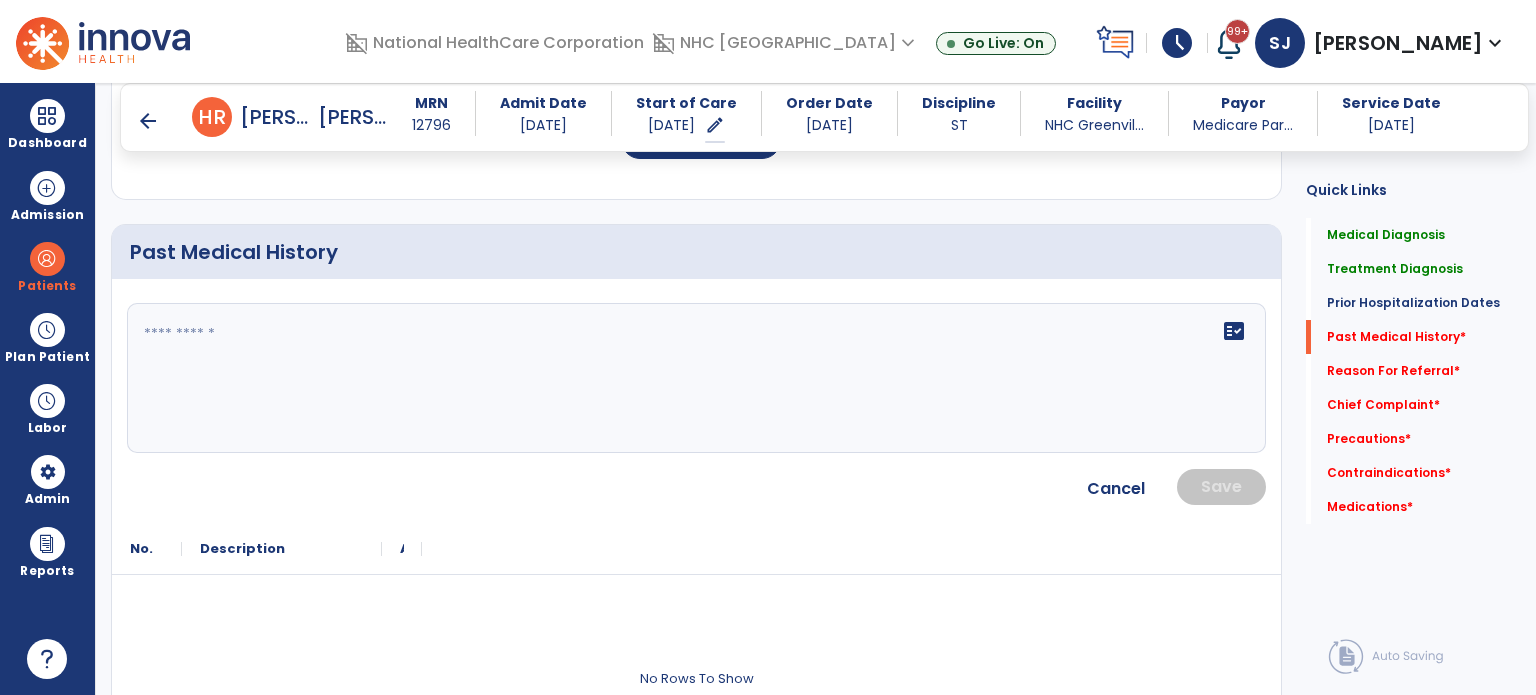 click on "fact_check" 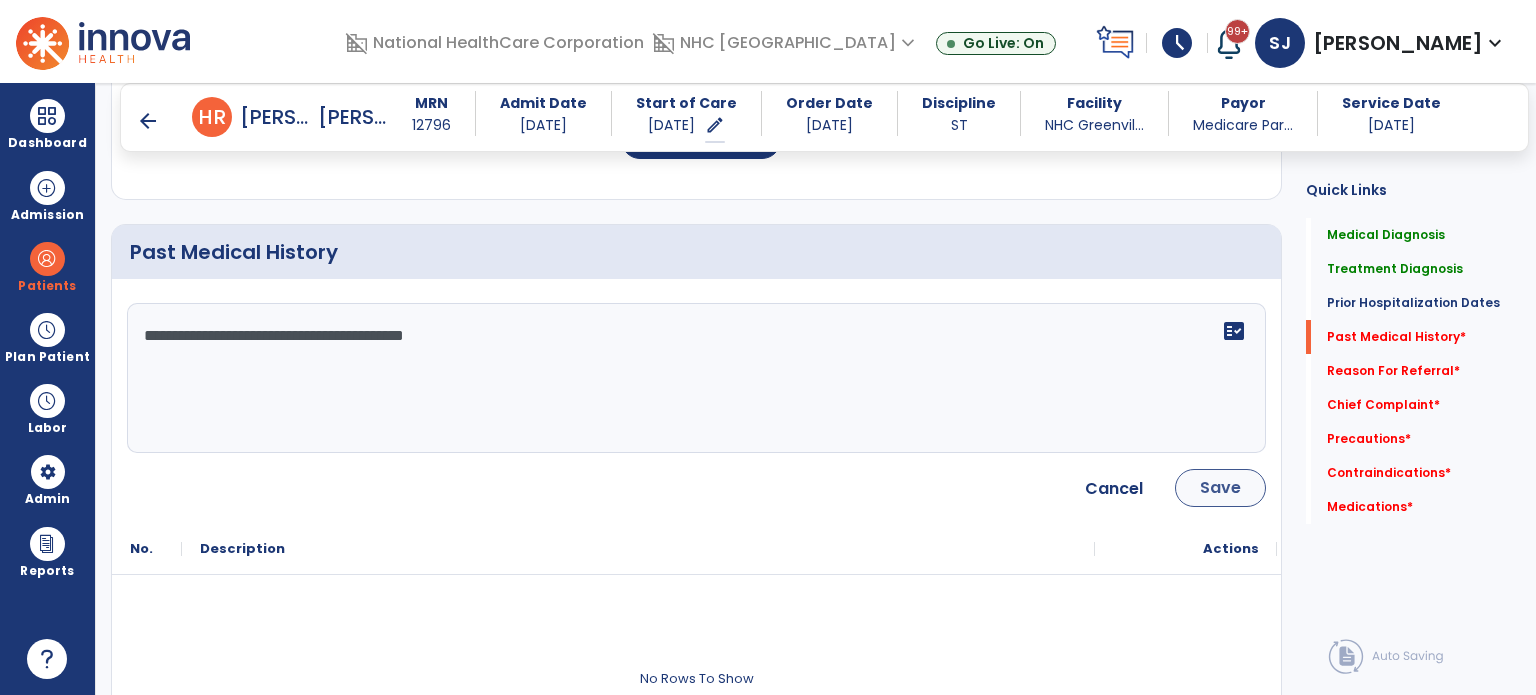 type on "**********" 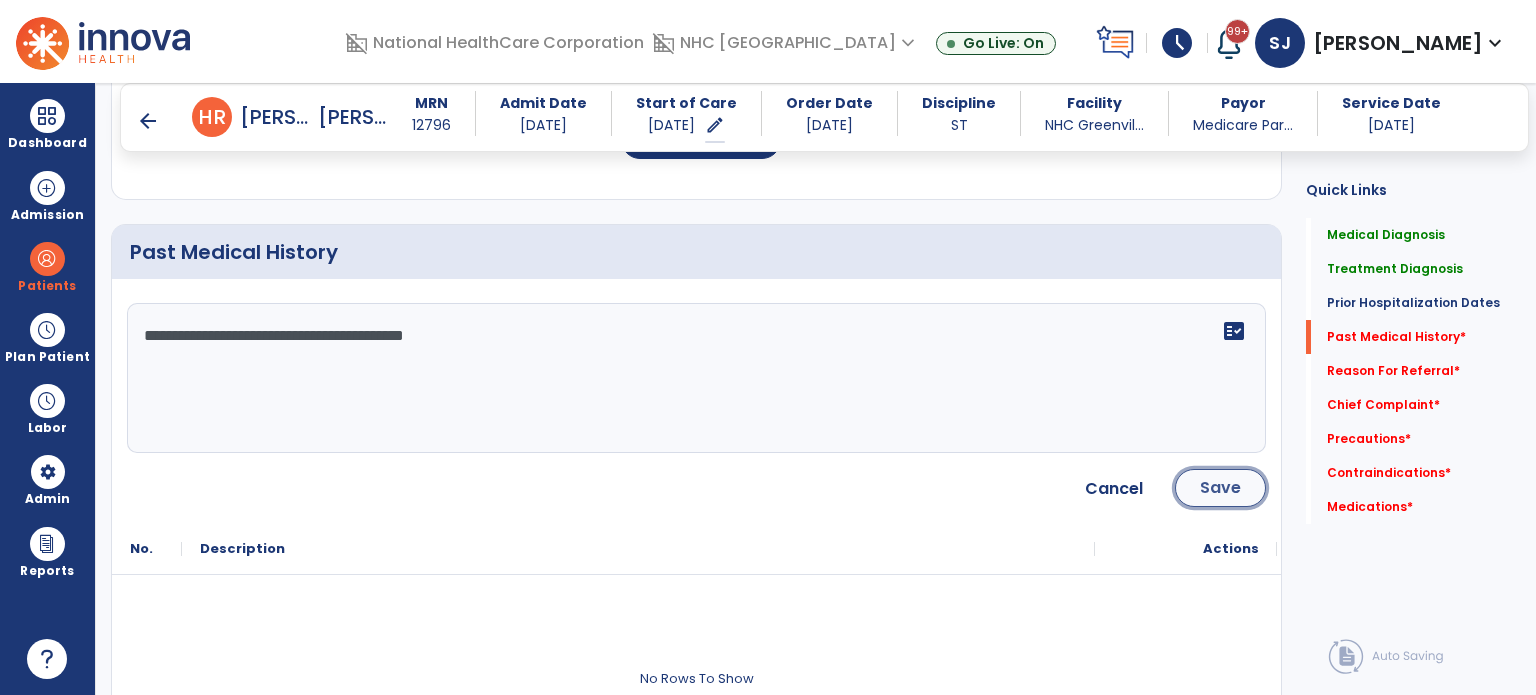 click on "Save" 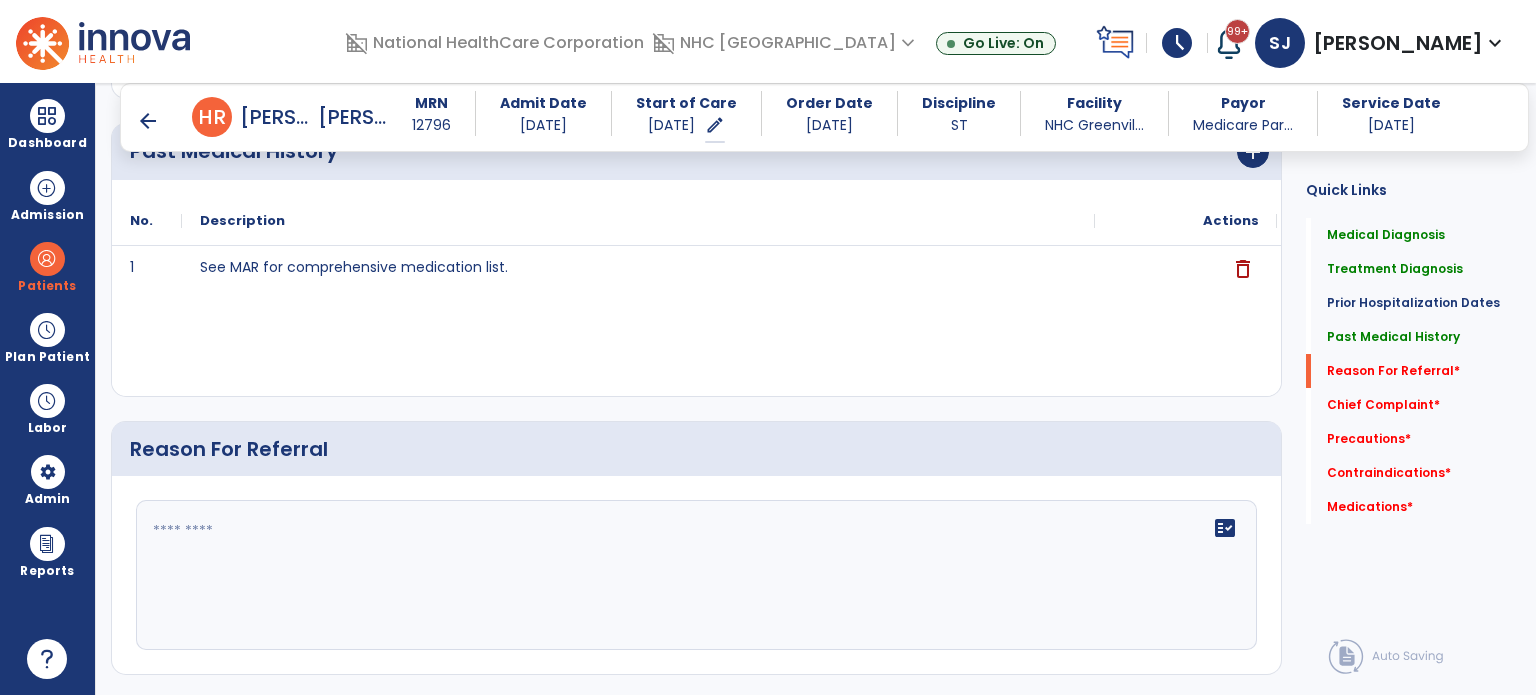 scroll, scrollTop: 799, scrollLeft: 0, axis: vertical 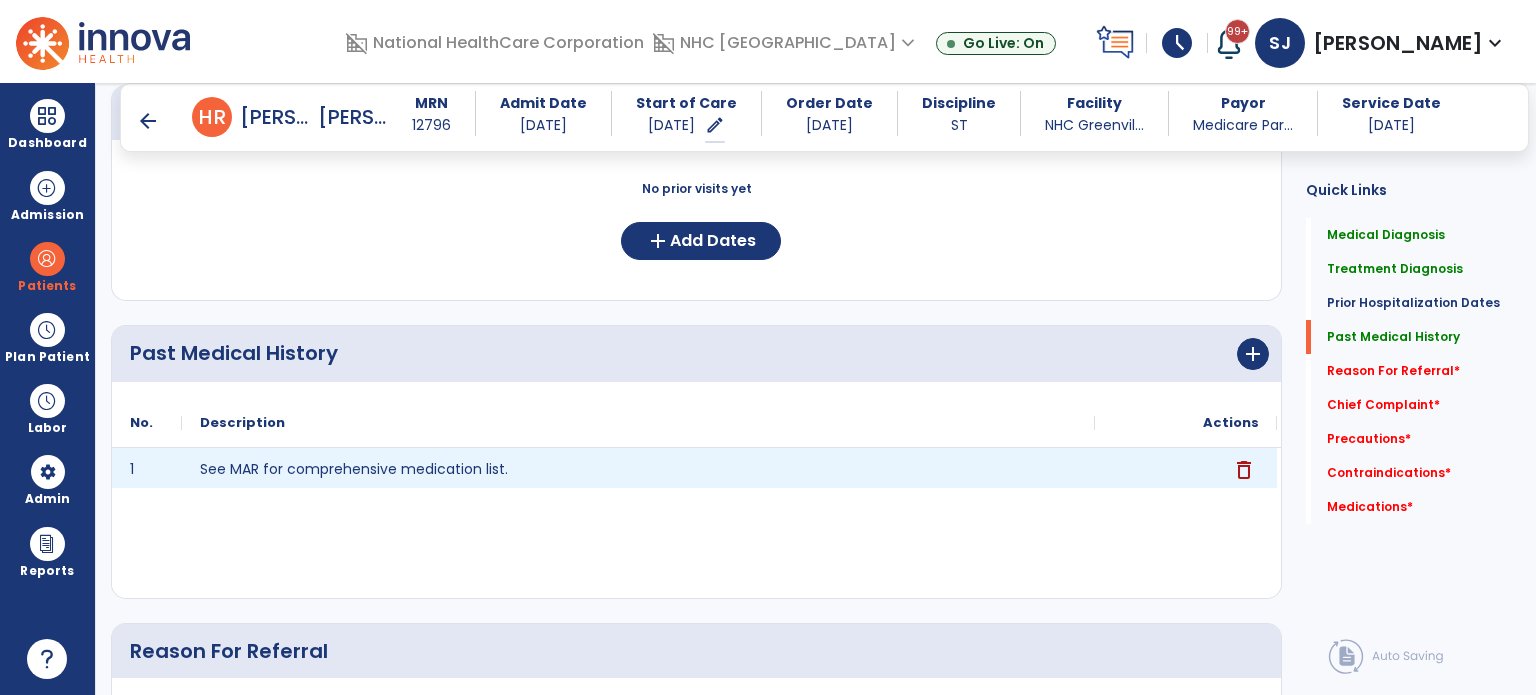 click on "delete" 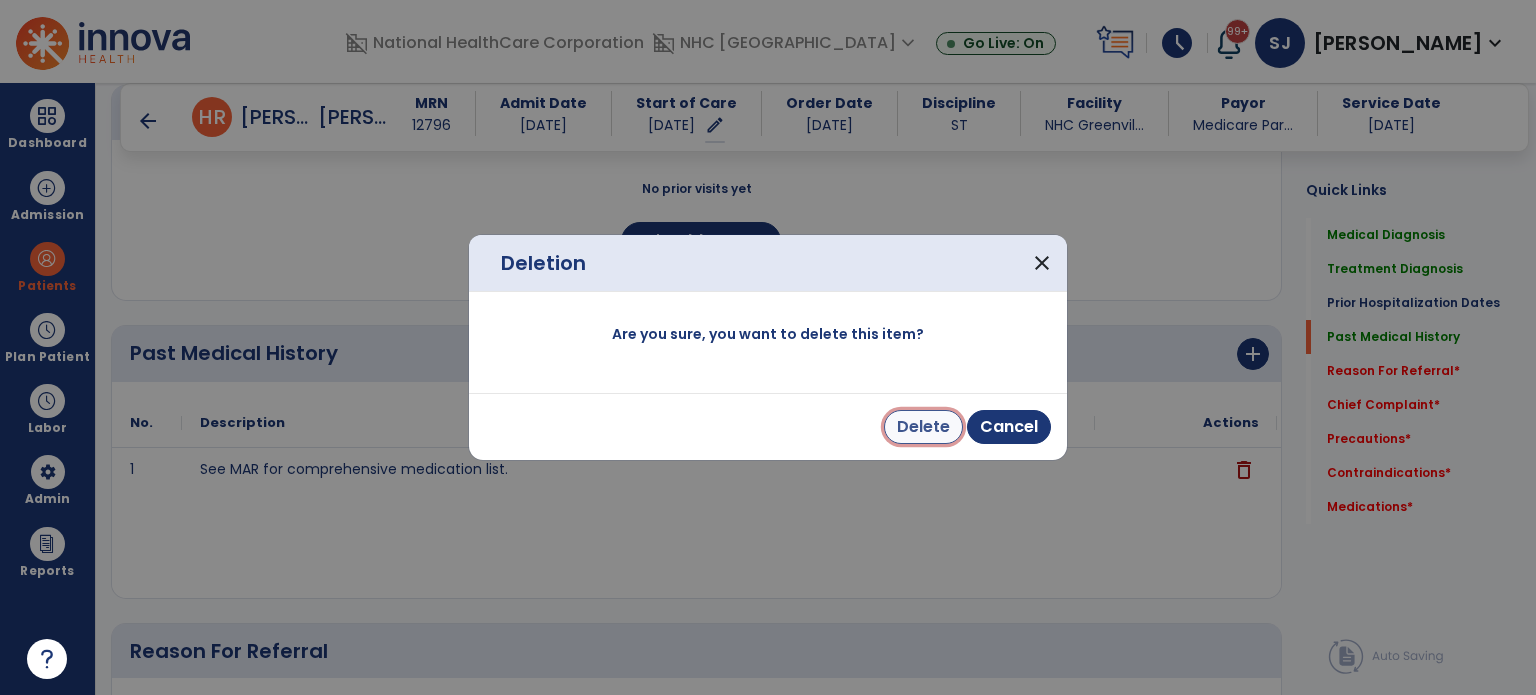 click on "Delete" at bounding box center (923, 427) 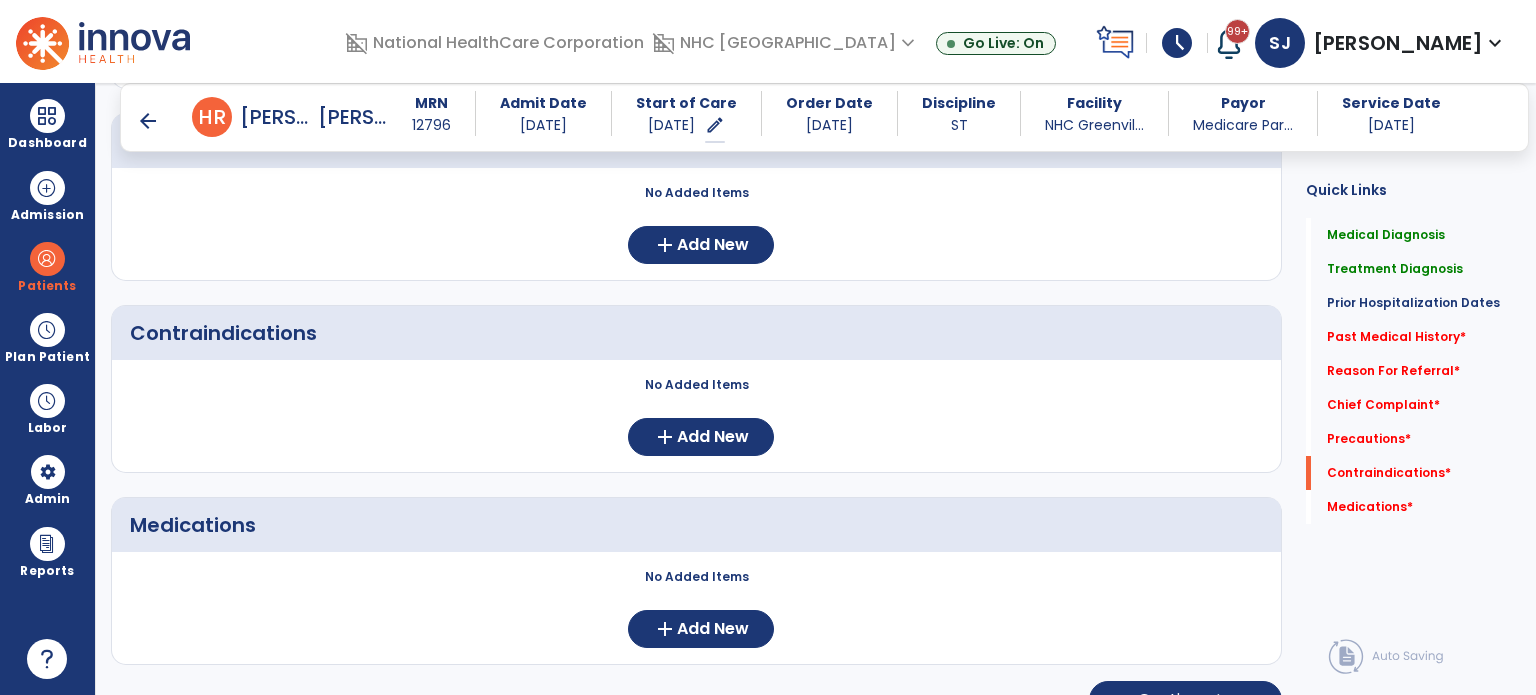 scroll, scrollTop: 1792, scrollLeft: 0, axis: vertical 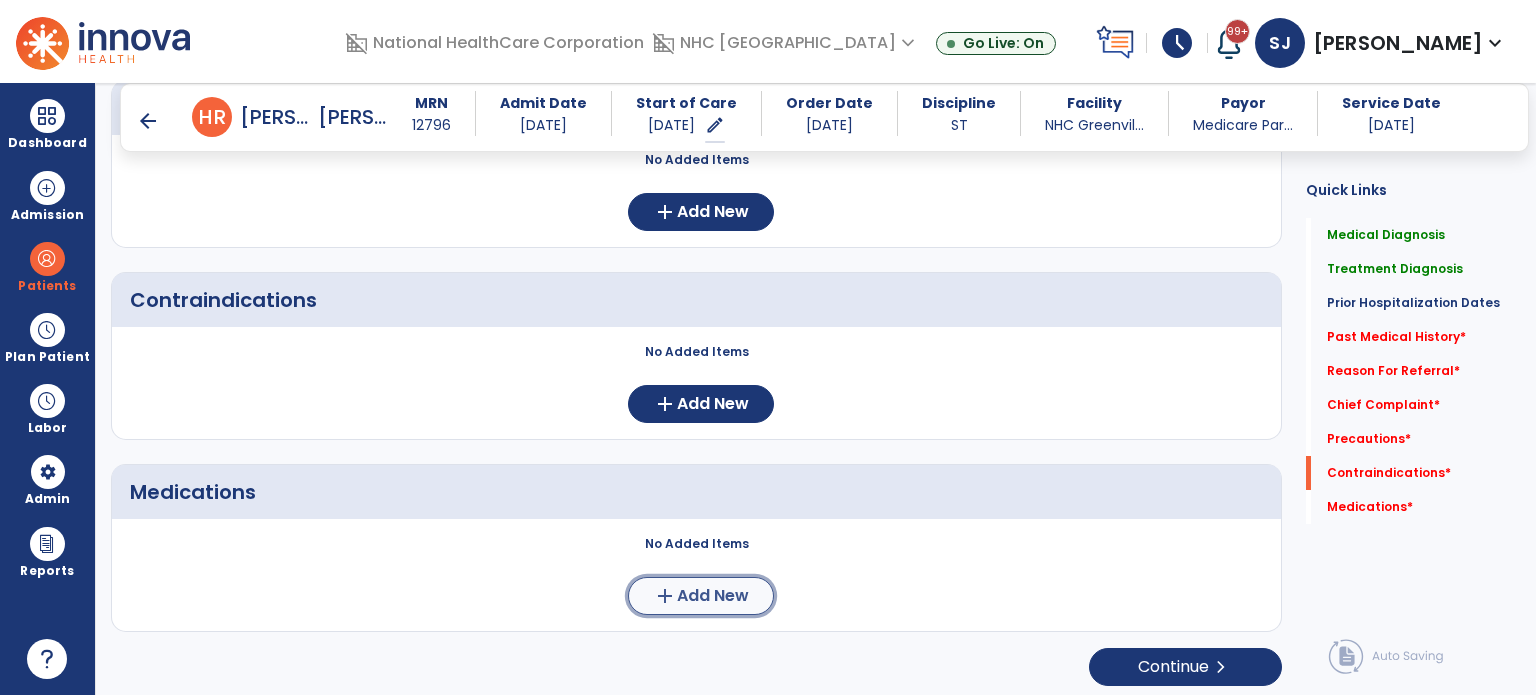 click on "Add New" 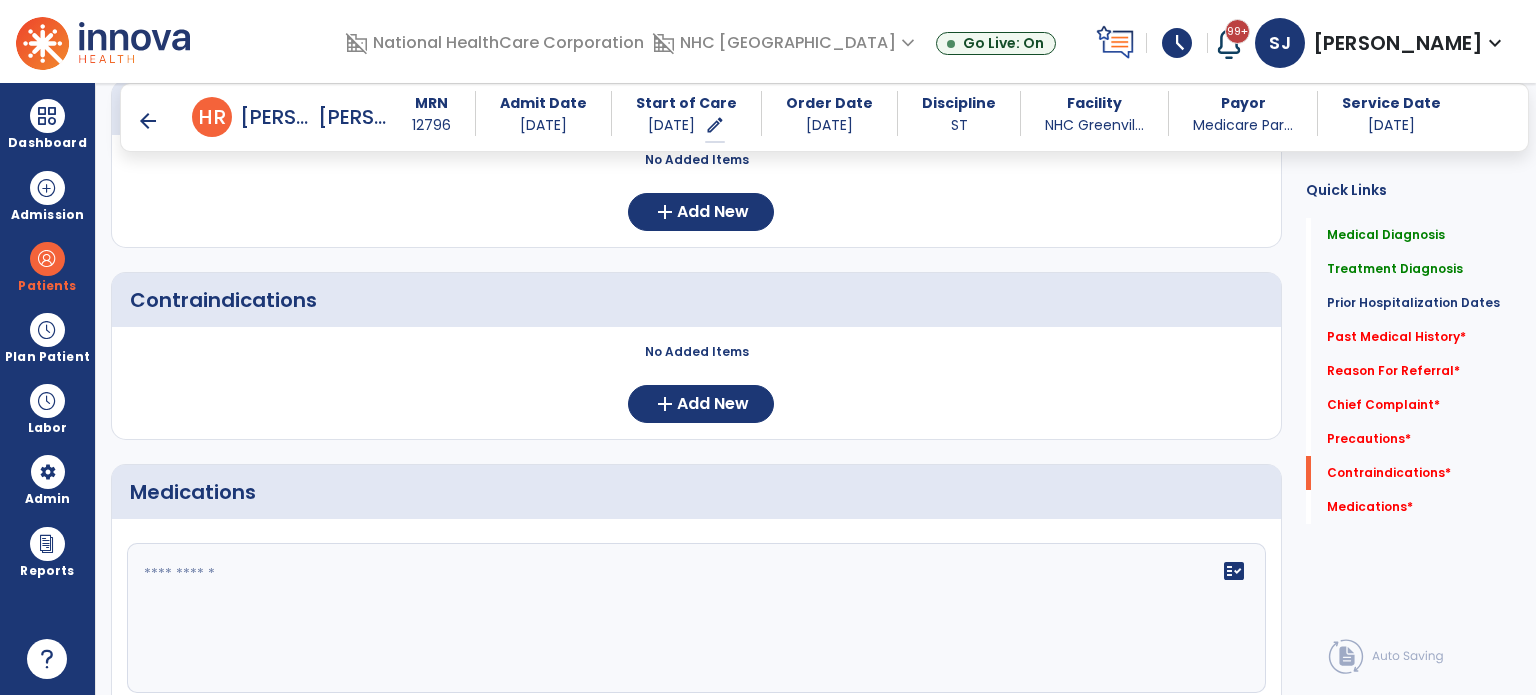 click on "fact_check" 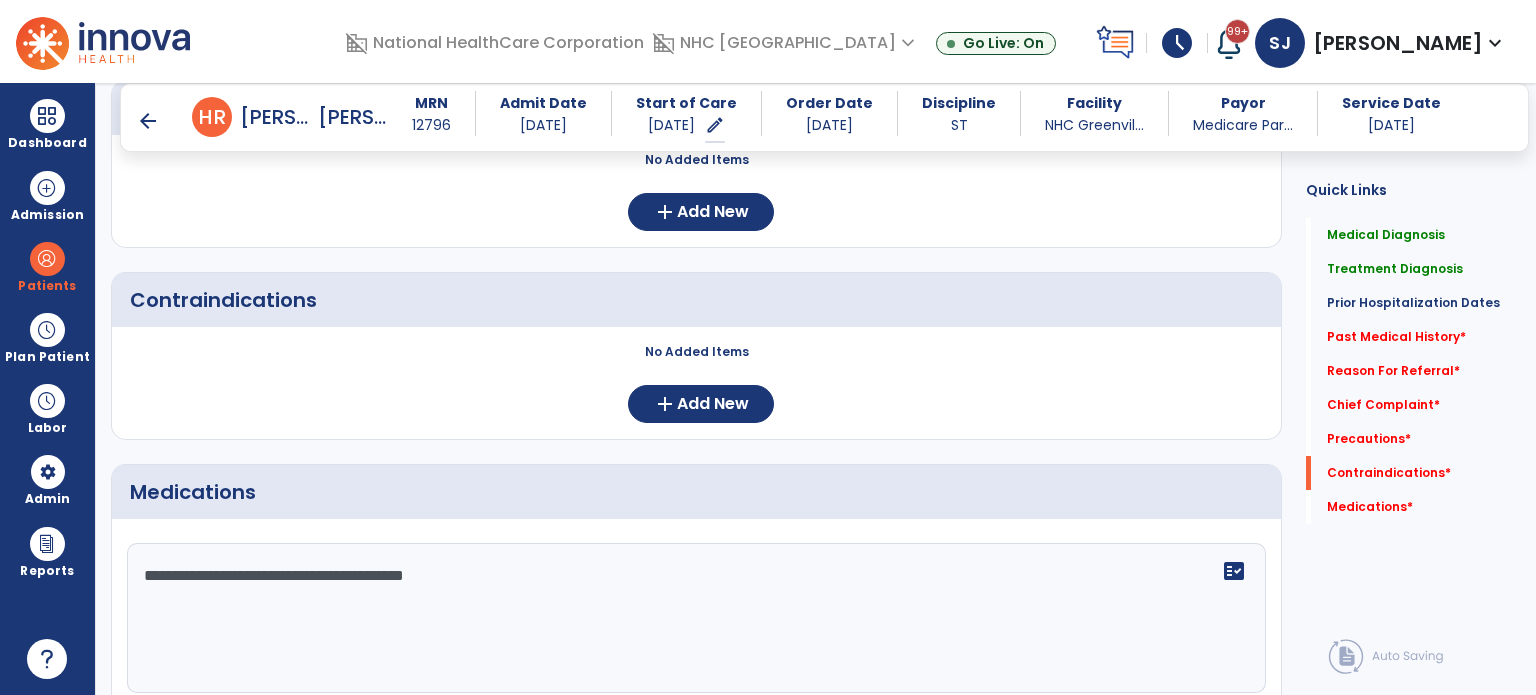 scroll, scrollTop: 2125, scrollLeft: 0, axis: vertical 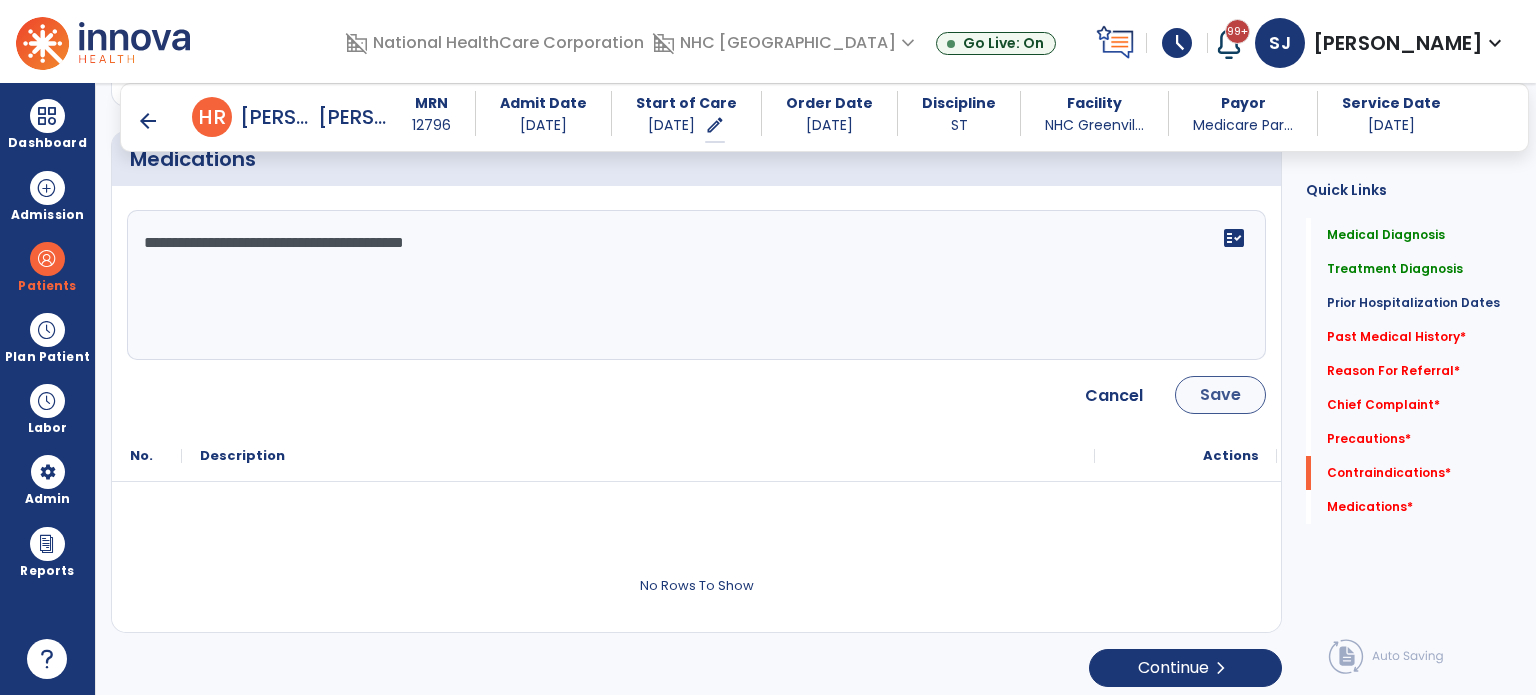 type on "**********" 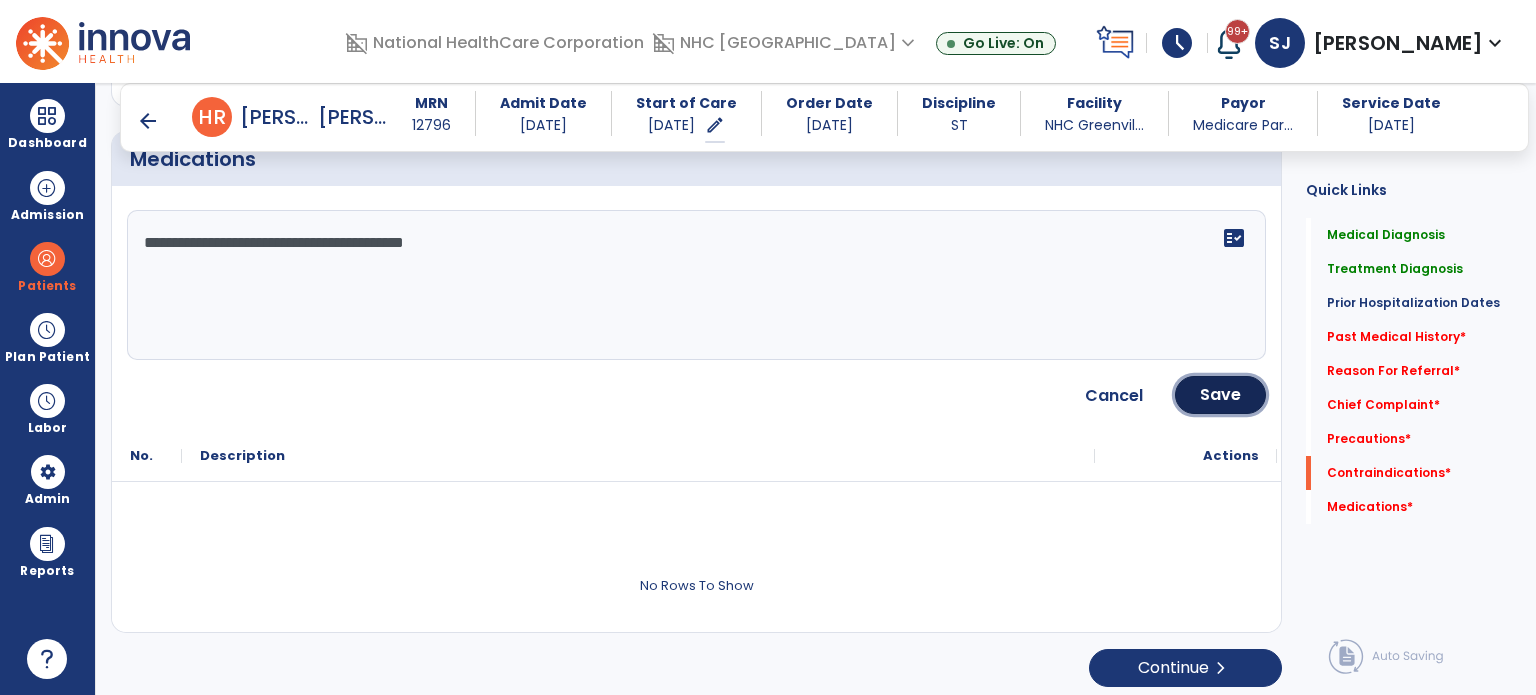 click on "Save" 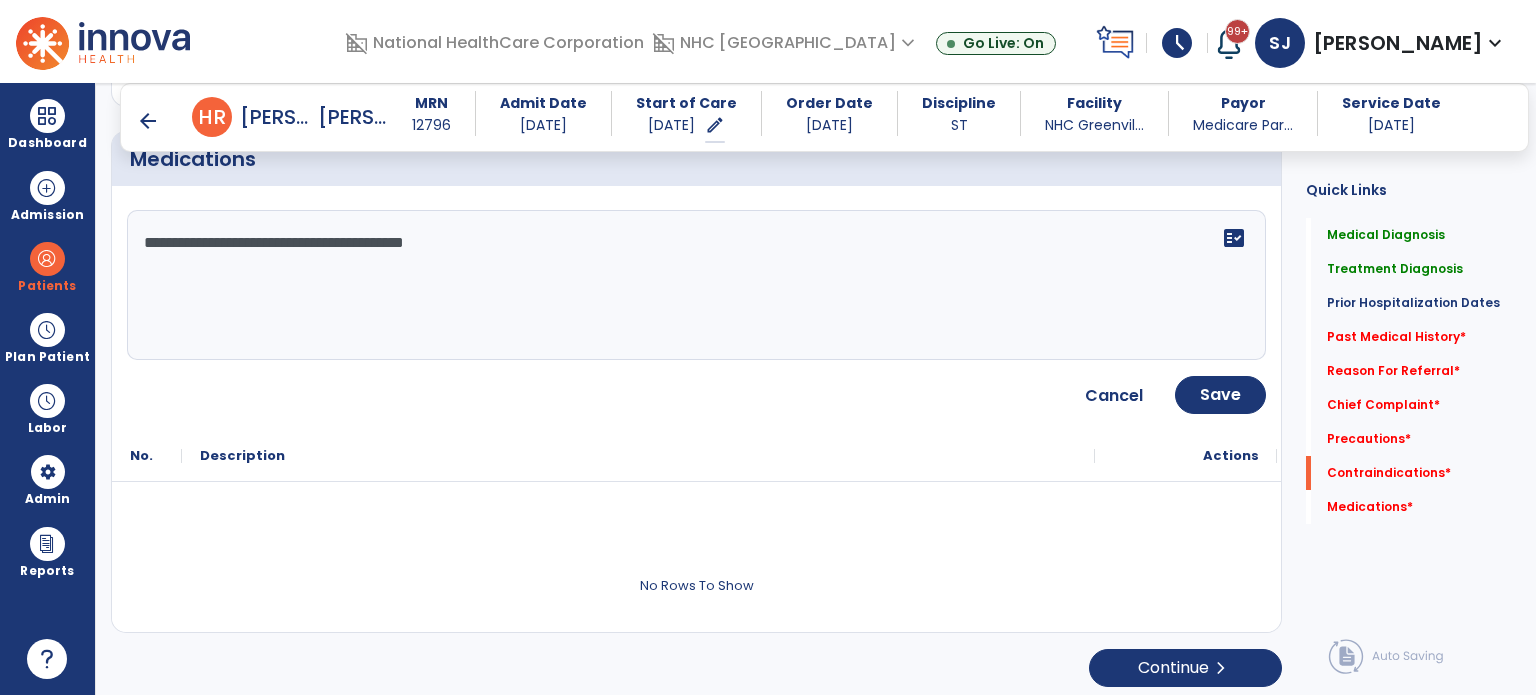 scroll, scrollTop: 1898, scrollLeft: 0, axis: vertical 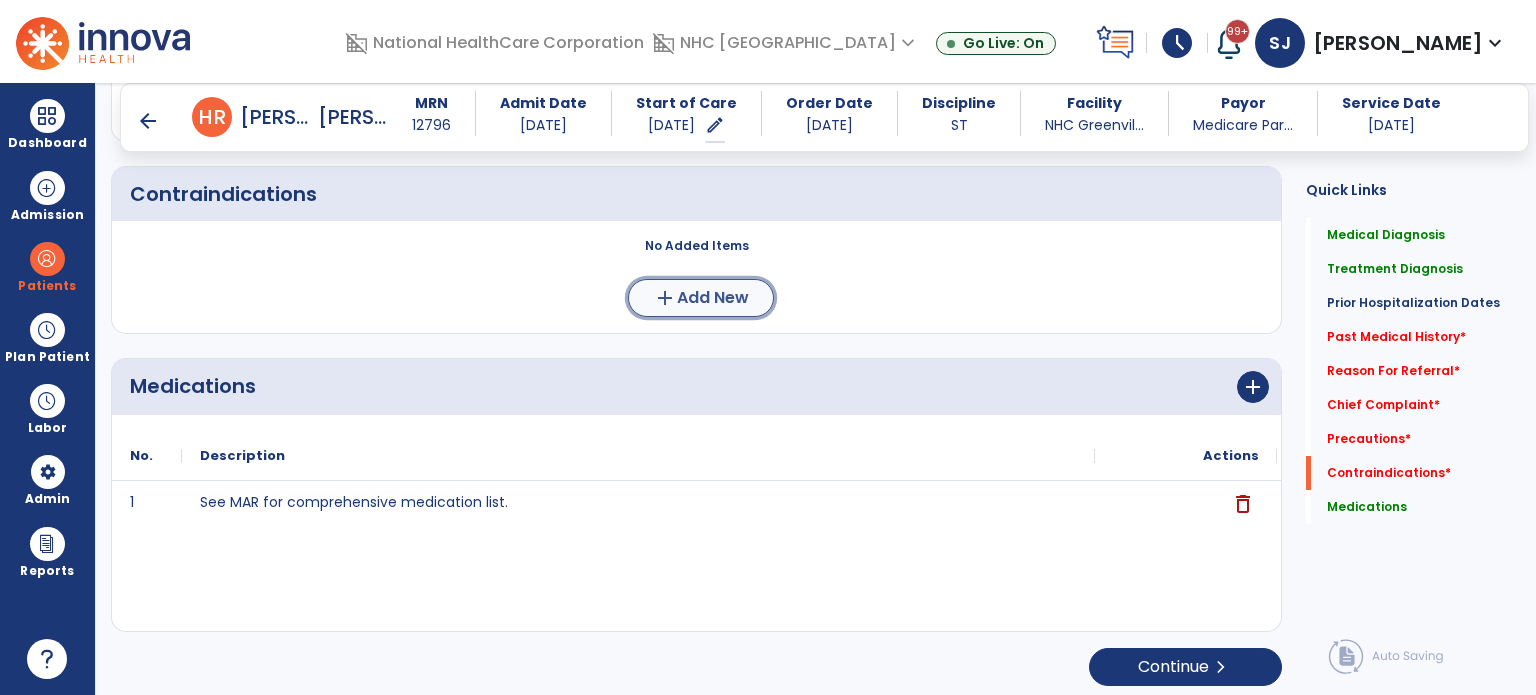 click on "add  Add New" 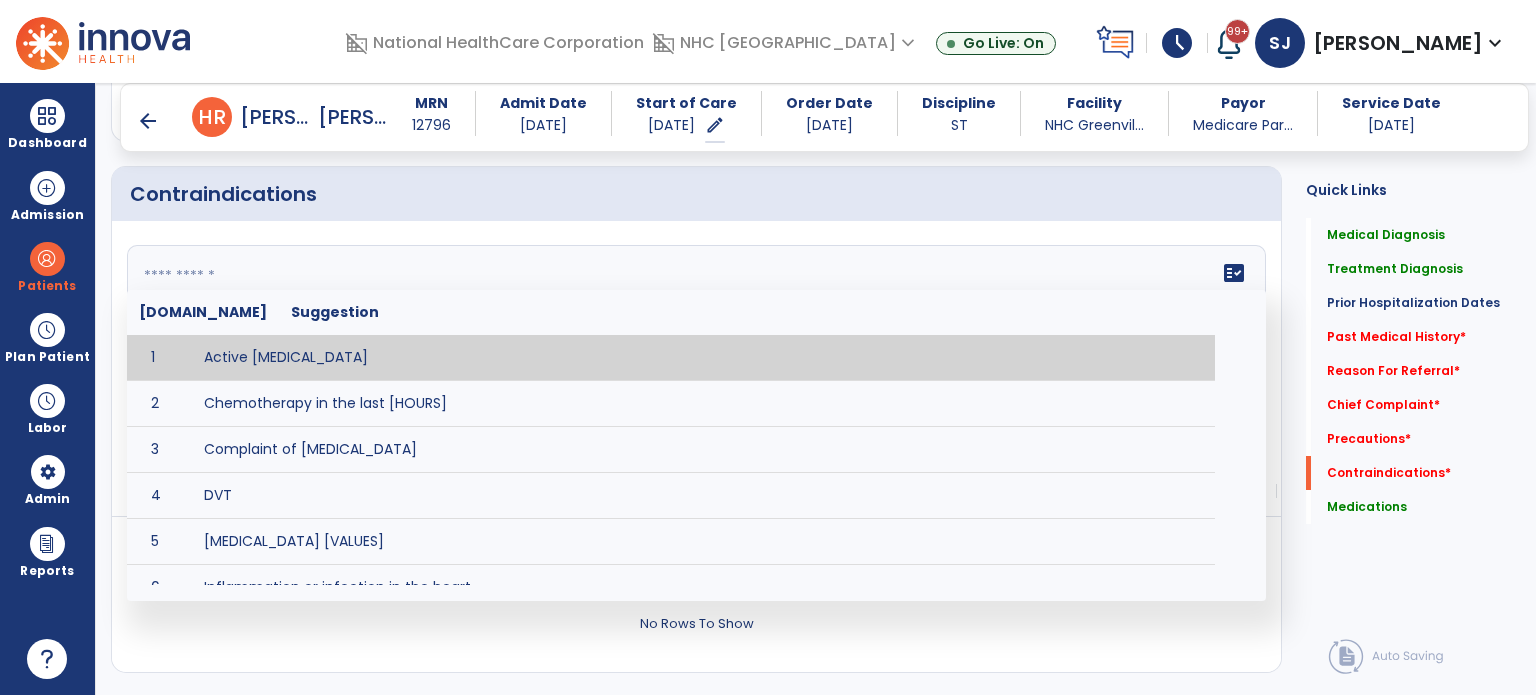 click on "fact_check  [DOMAIN_NAME] Suggestion 1 Active [MEDICAL_DATA] 2 Chemotherapy in the last [HOURS] 3 Complaint of [MEDICAL_DATA] 4 DVT 5 [MEDICAL_DATA] [VALUES] 6 Inflammation or infection in the heart. 7 [MEDICAL_DATA] lower than [VALUE] 8 [MEDICAL_DATA] 9 Pulmonary [MEDICAL_DATA] 10 Recent changes in EKG 11 Severe [MEDICAL_DATA] 12 Severe dehydration 13 Severe diaphoresis 14 Severe [MEDICAL_DATA] 15 Severe shortness of breath/dyspnea 16 Significantly elevated potassium levels 17 Significantly [MEDICAL_DATA] levels 18 Suspected or known [MEDICAL_DATA] 19 [MEDICAL_DATA] 20 Uncontrolled [MEDICAL_DATA] with blood sugar levels greater than [VALUE] or less than [Value]  21 [MEDICAL_DATA] 22 Untreated [MEDICAL_DATA]" 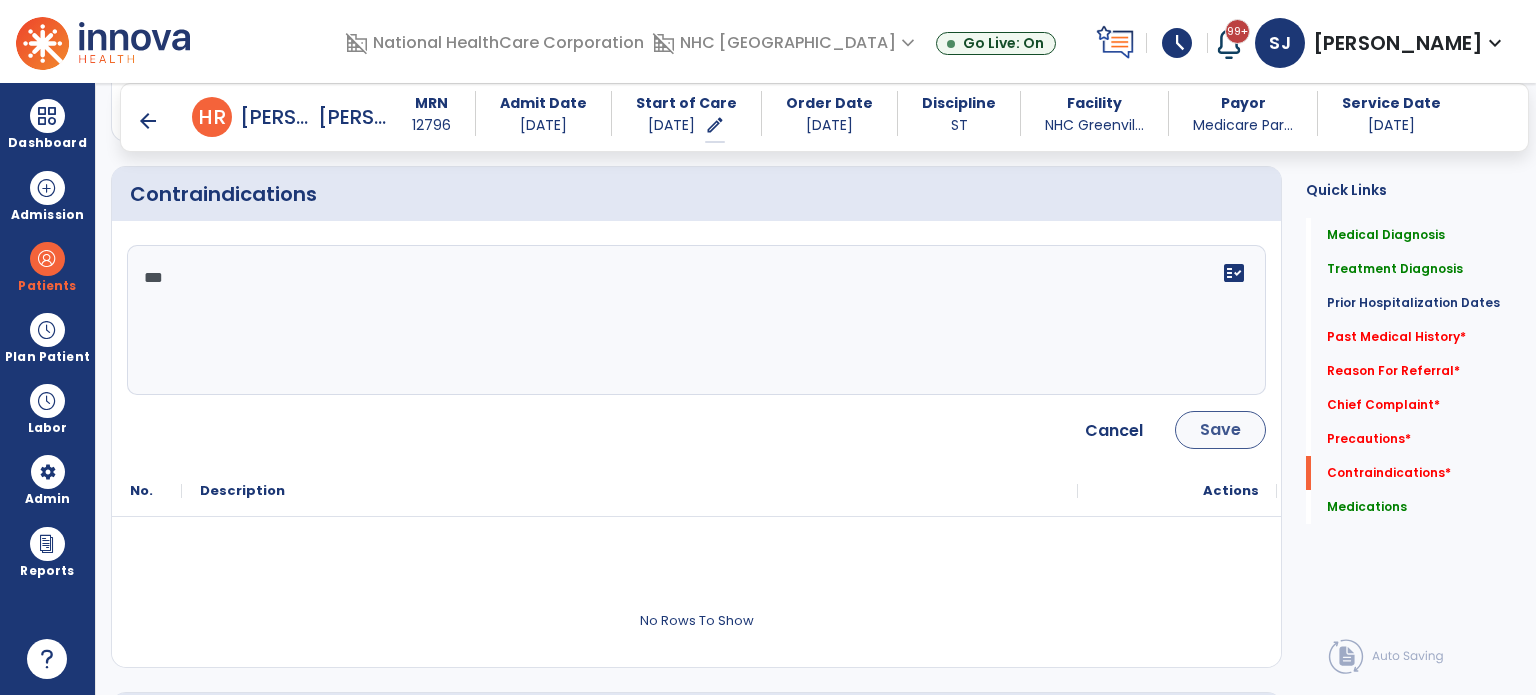 type on "***" 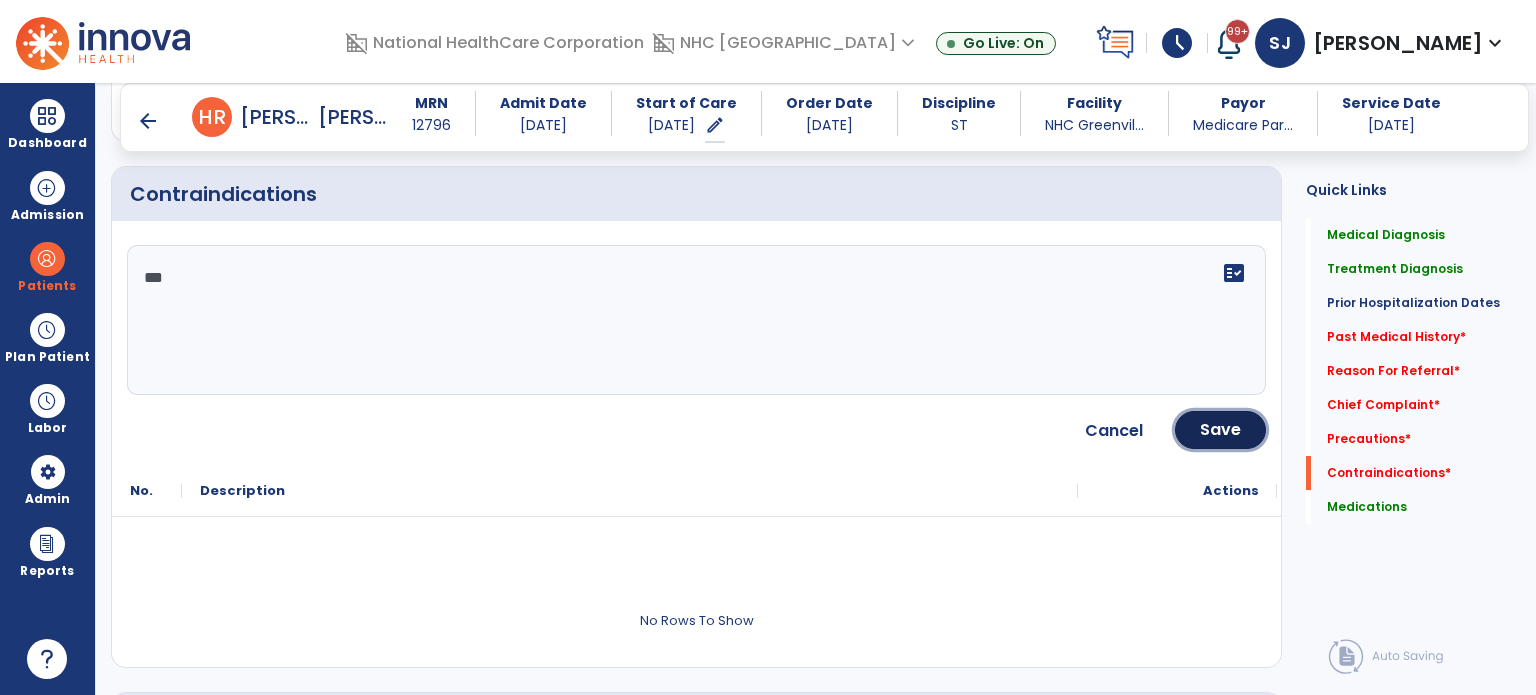 click on "Save" 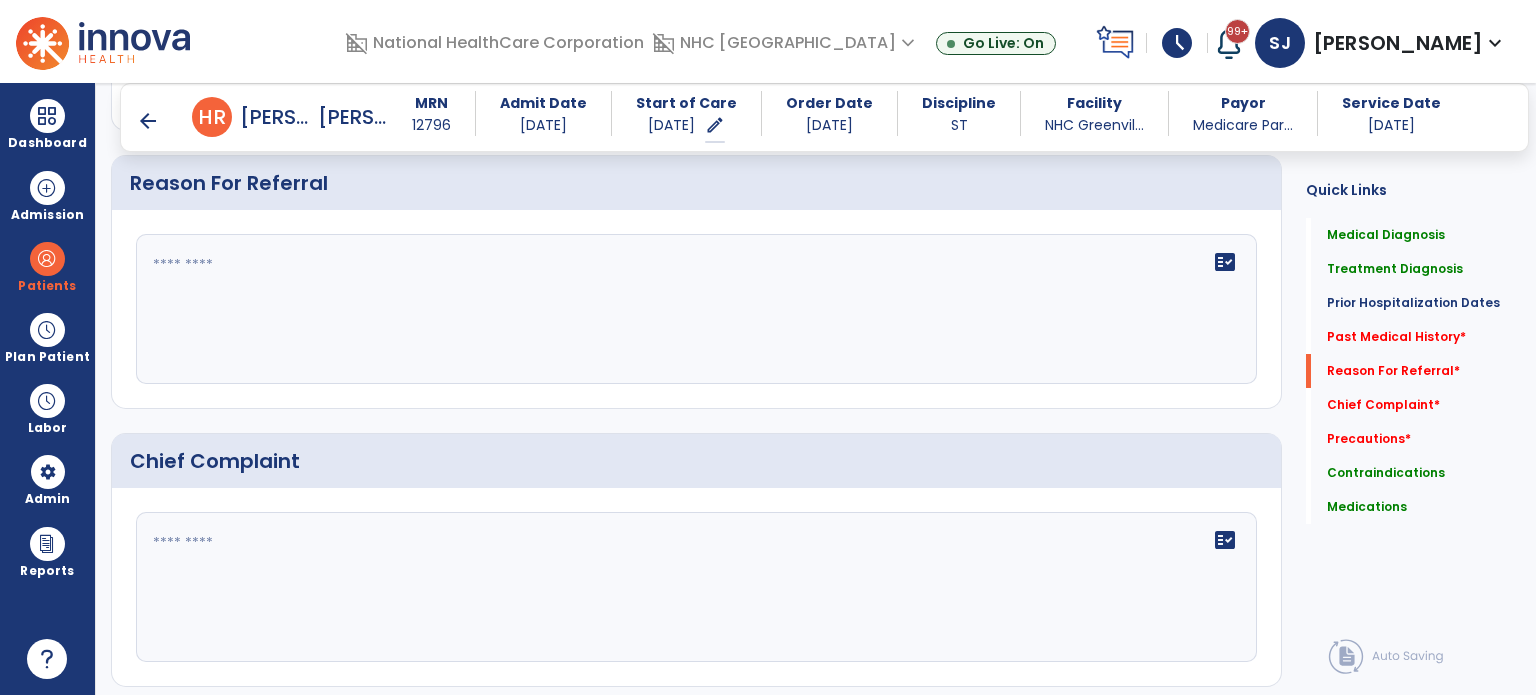 scroll, scrollTop: 1200, scrollLeft: 0, axis: vertical 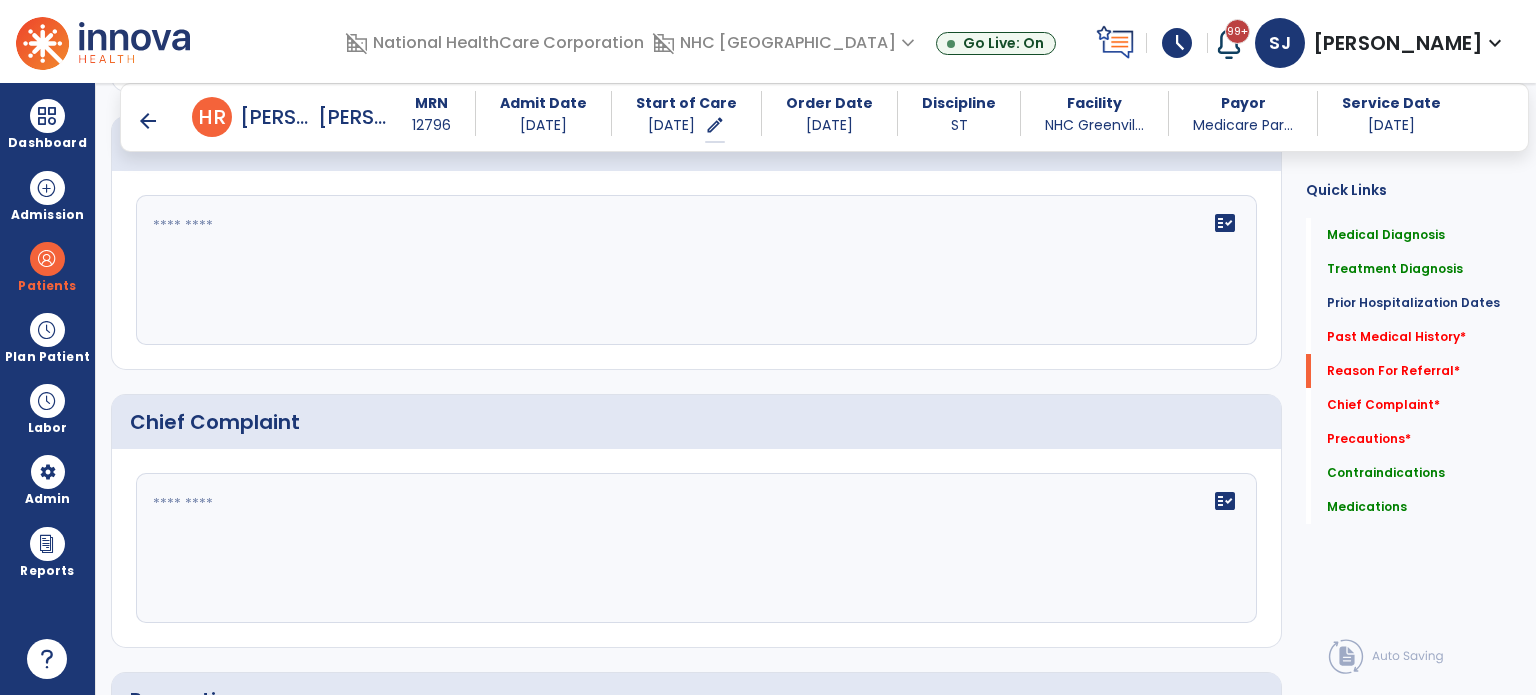 click on "fact_check" 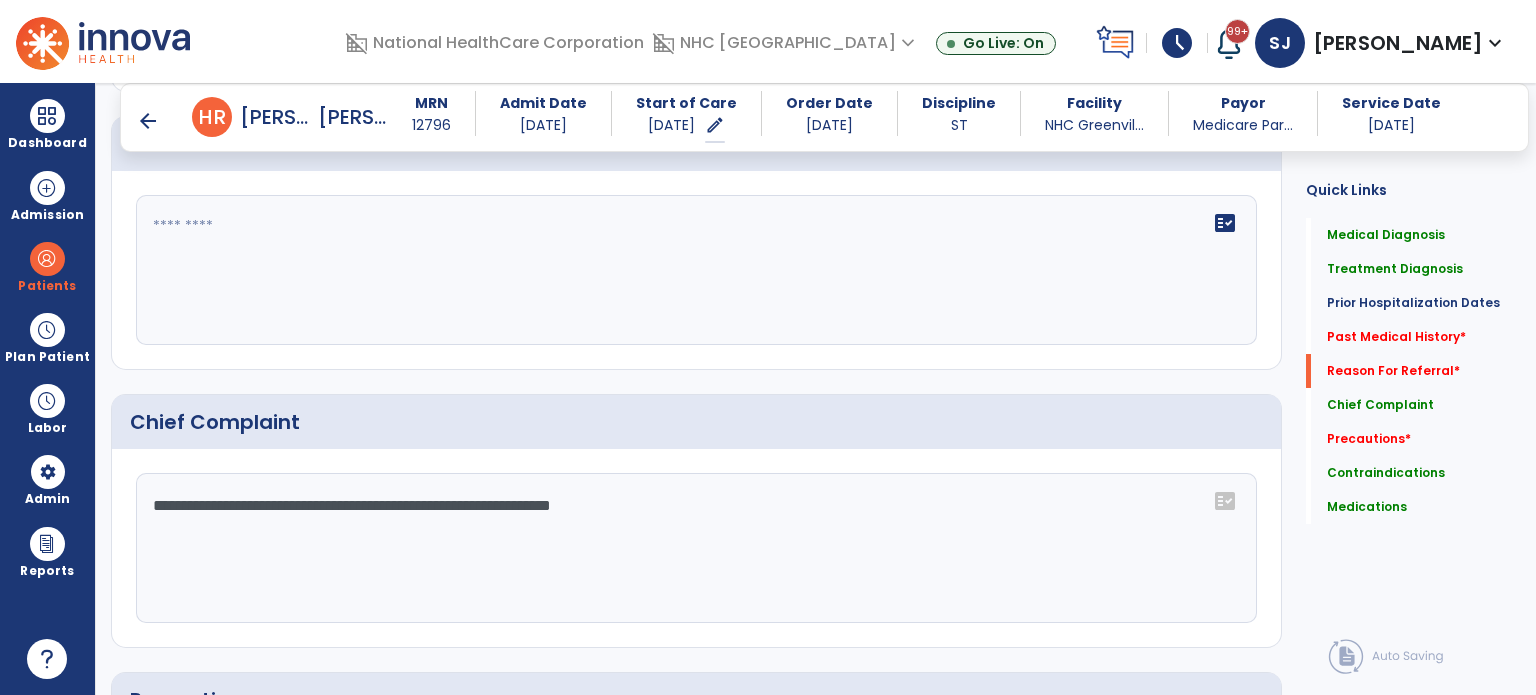 type on "**********" 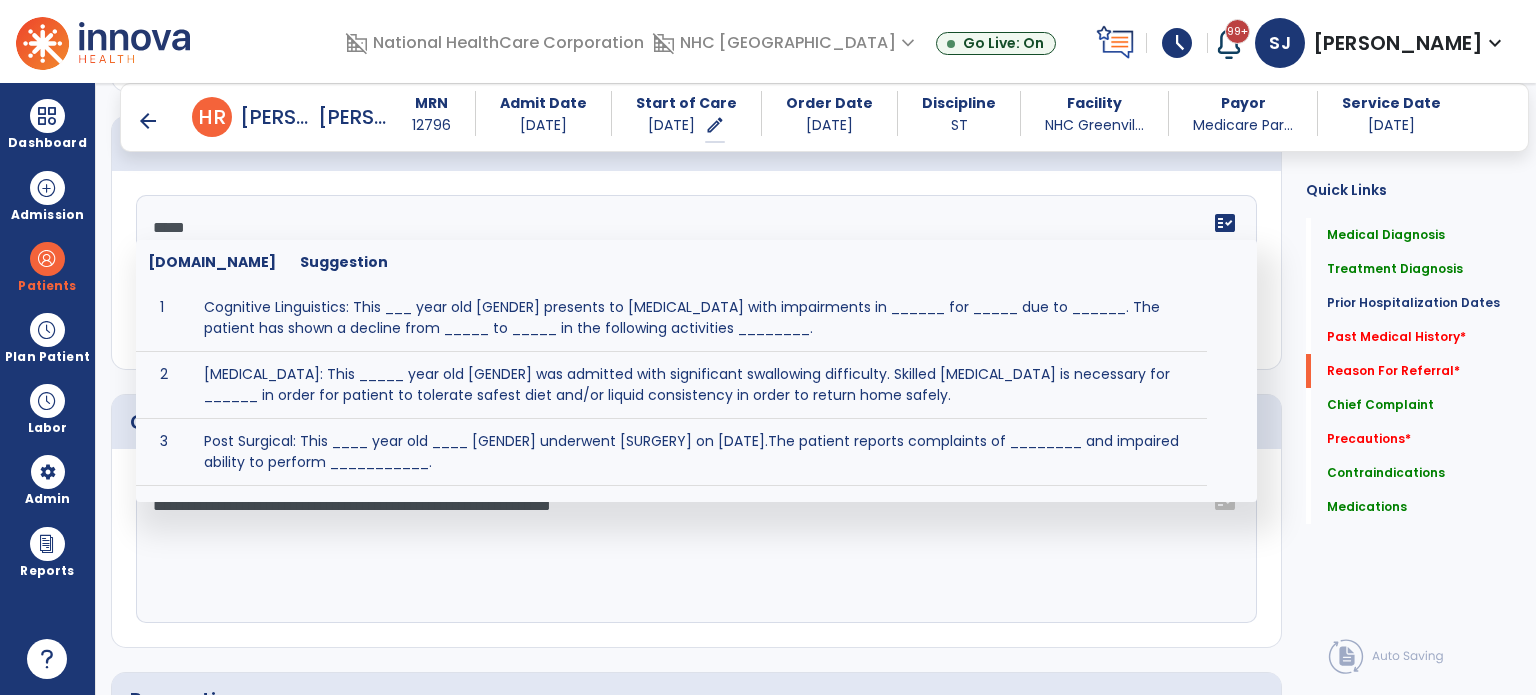 scroll, scrollTop: 0, scrollLeft: 0, axis: both 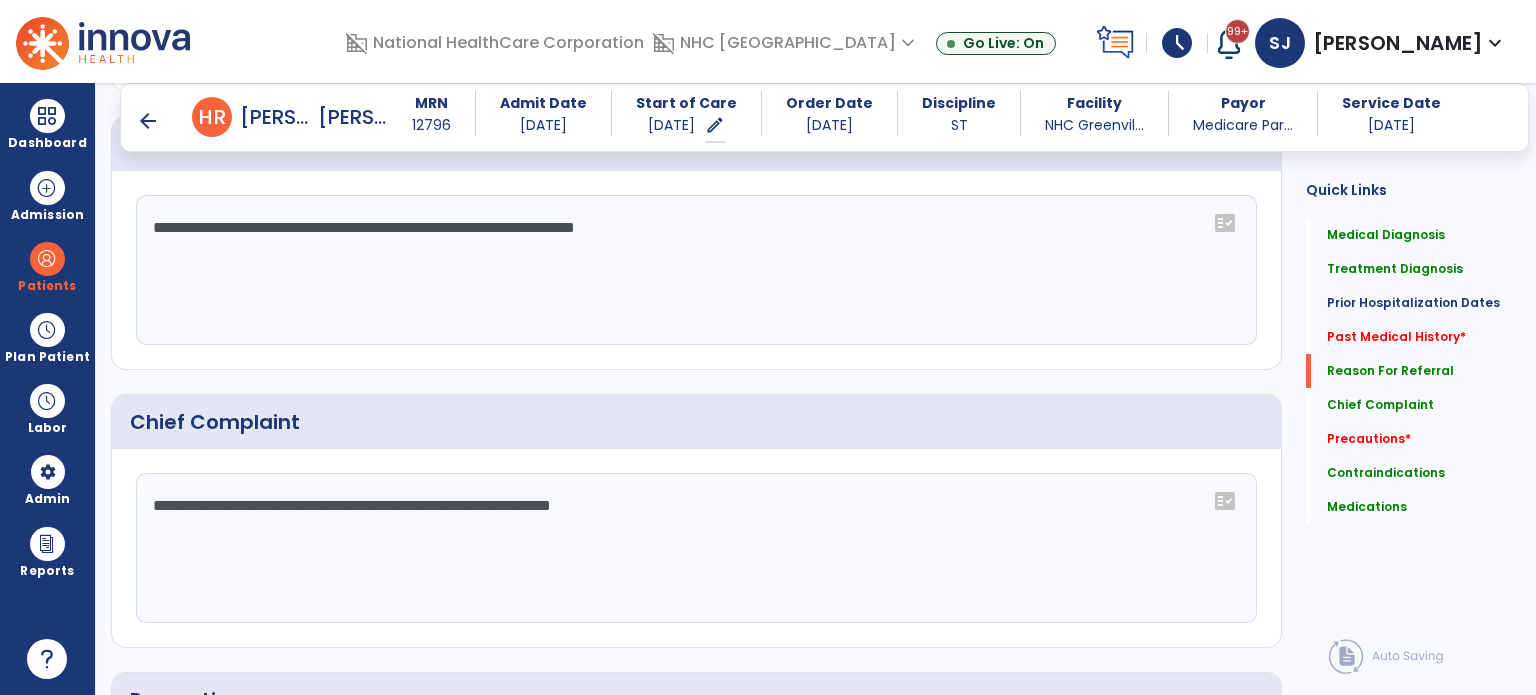 click on "**********" 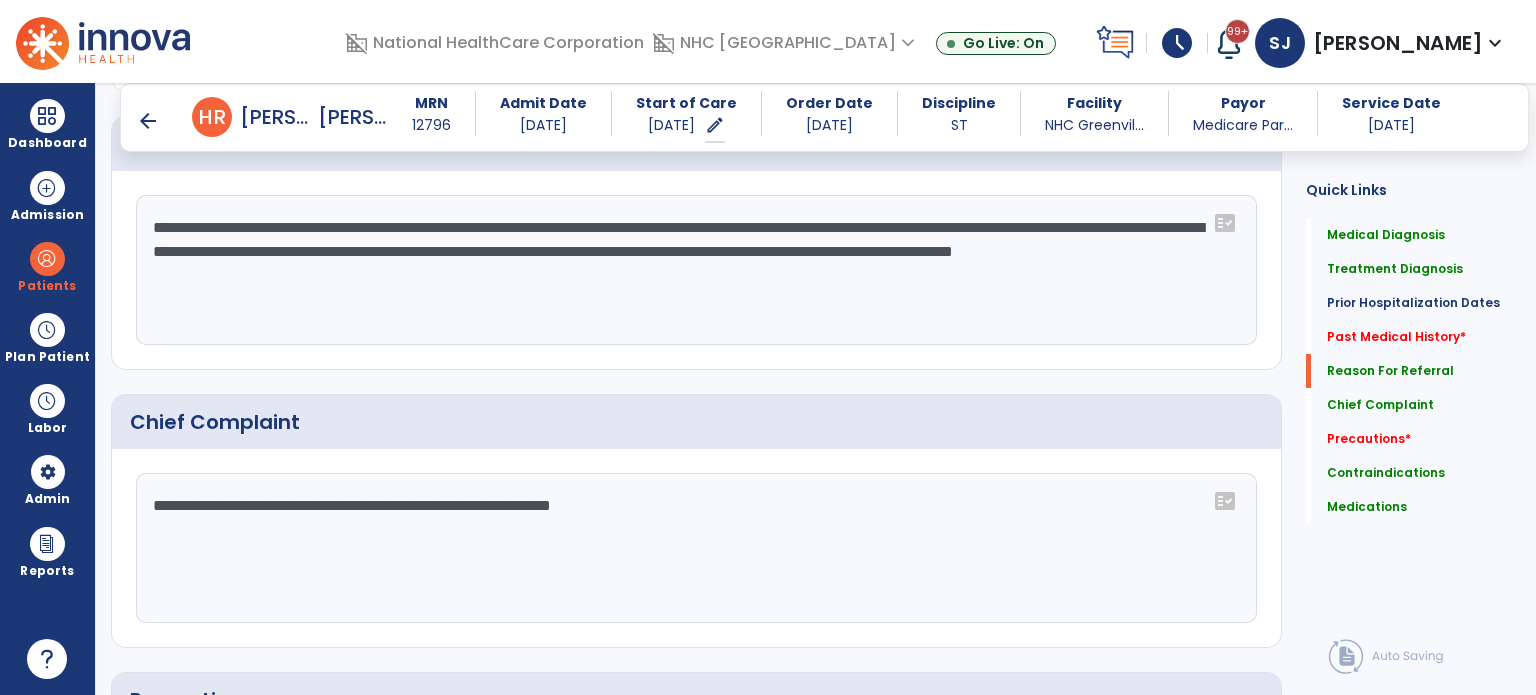 click on "**********" 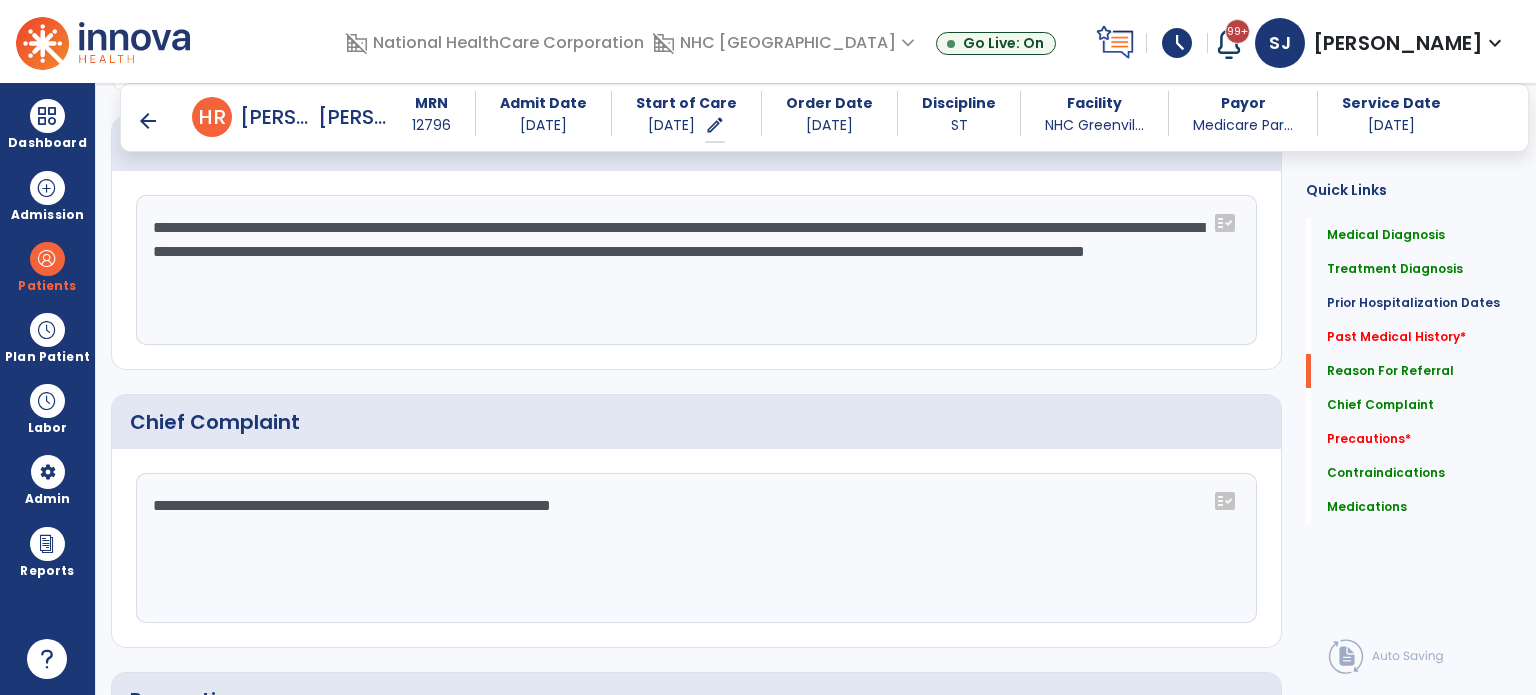 click on "**********" 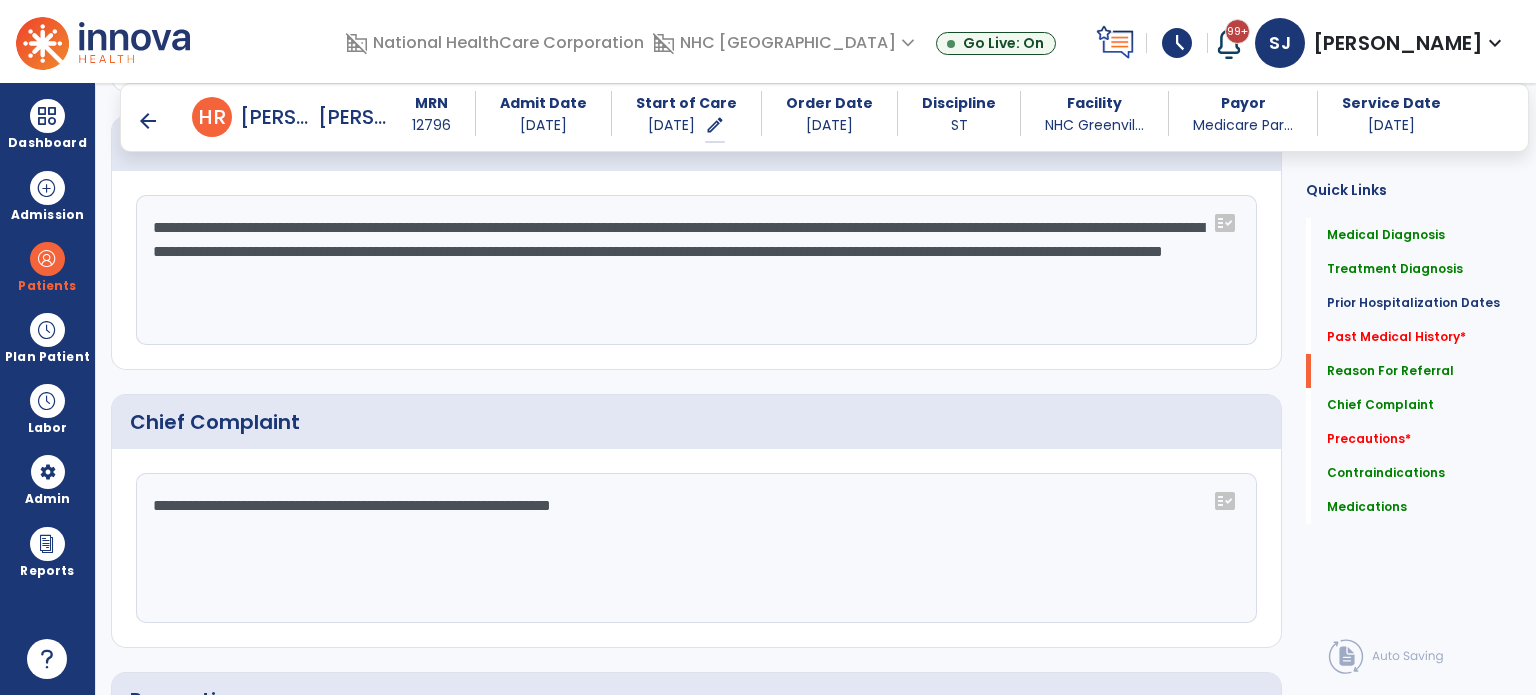 click on "**********" 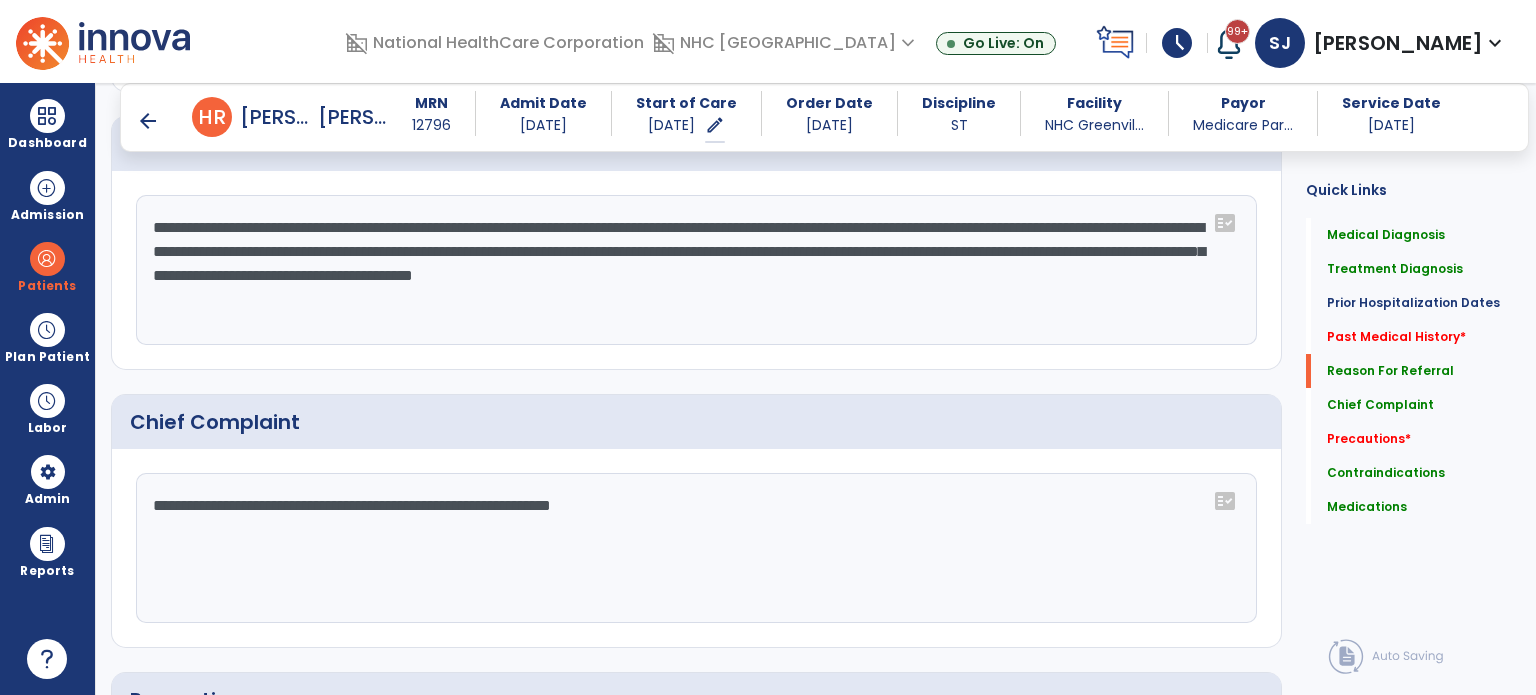 click on "**********" 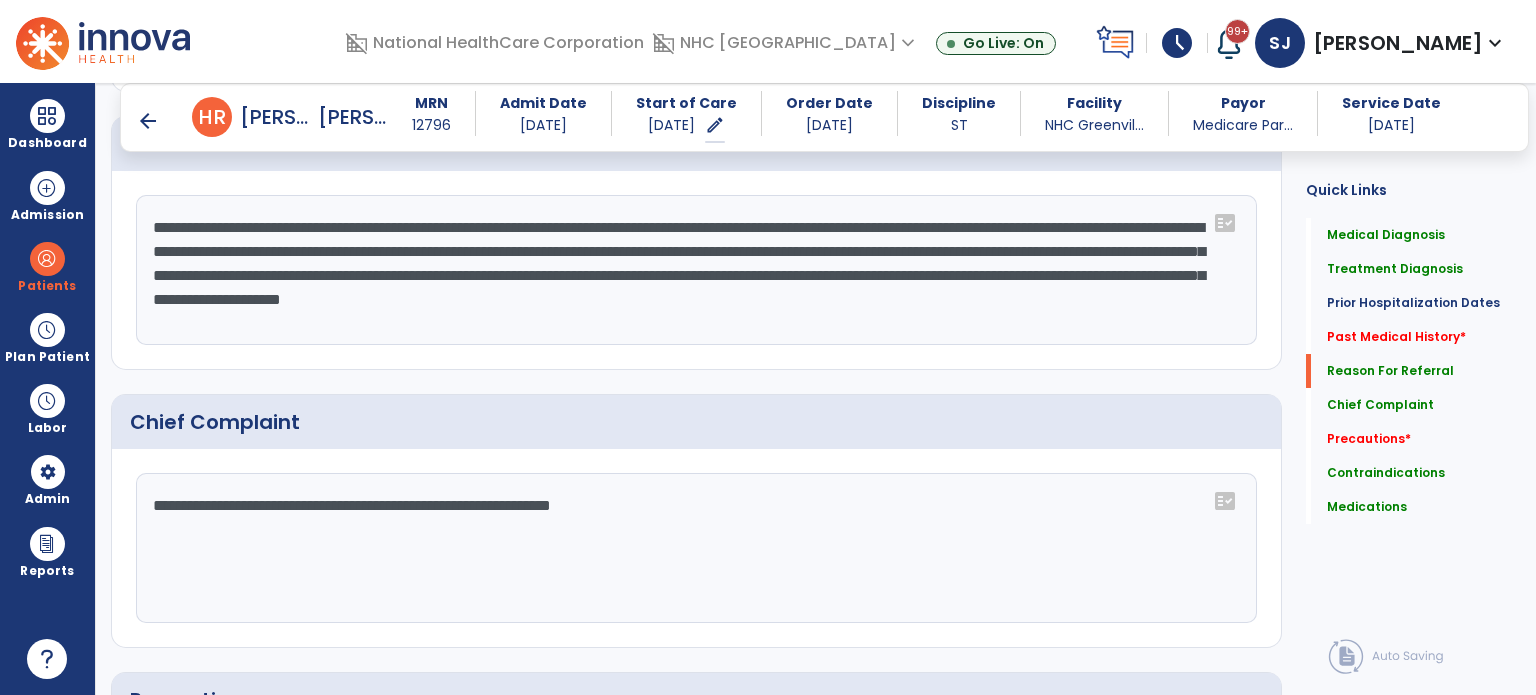 type on "**********" 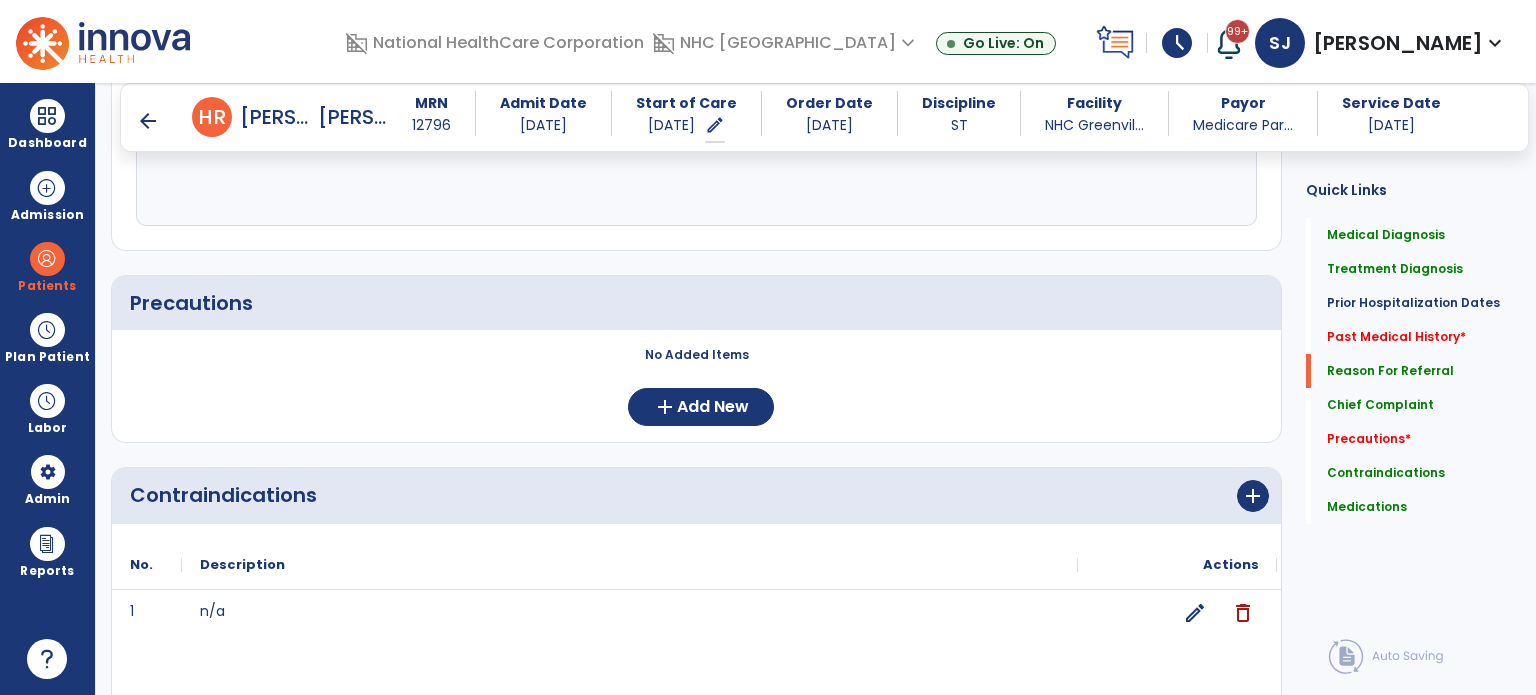 scroll, scrollTop: 1600, scrollLeft: 0, axis: vertical 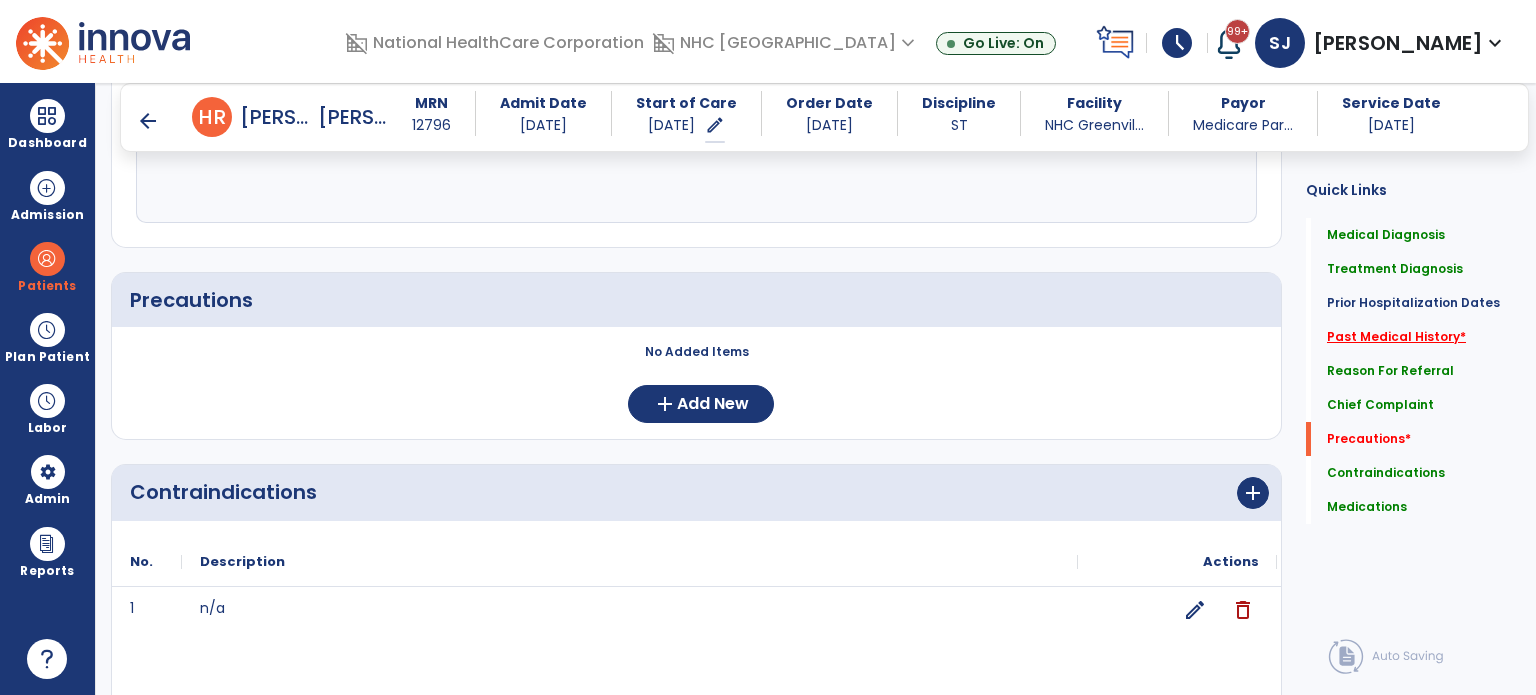 click on "Past Medical History   *" 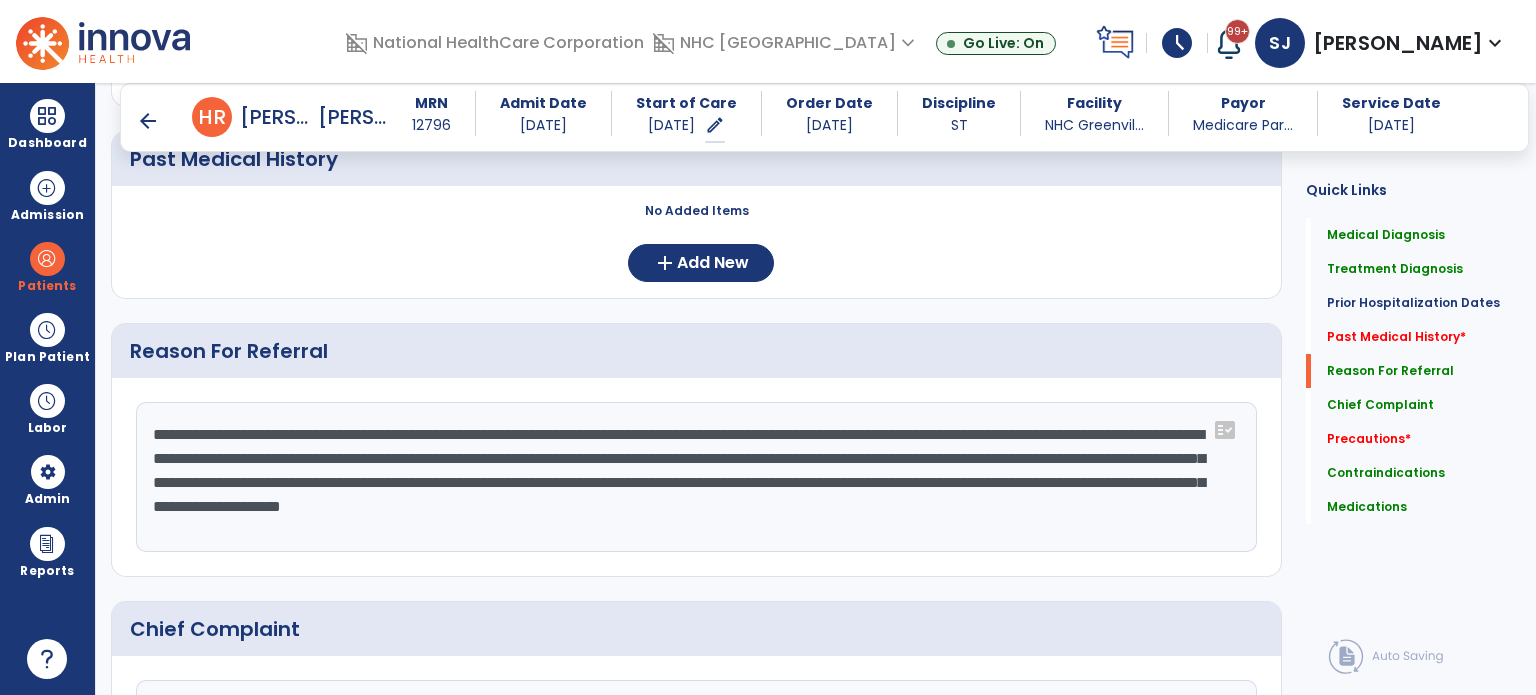 scroll, scrollTop: 817, scrollLeft: 0, axis: vertical 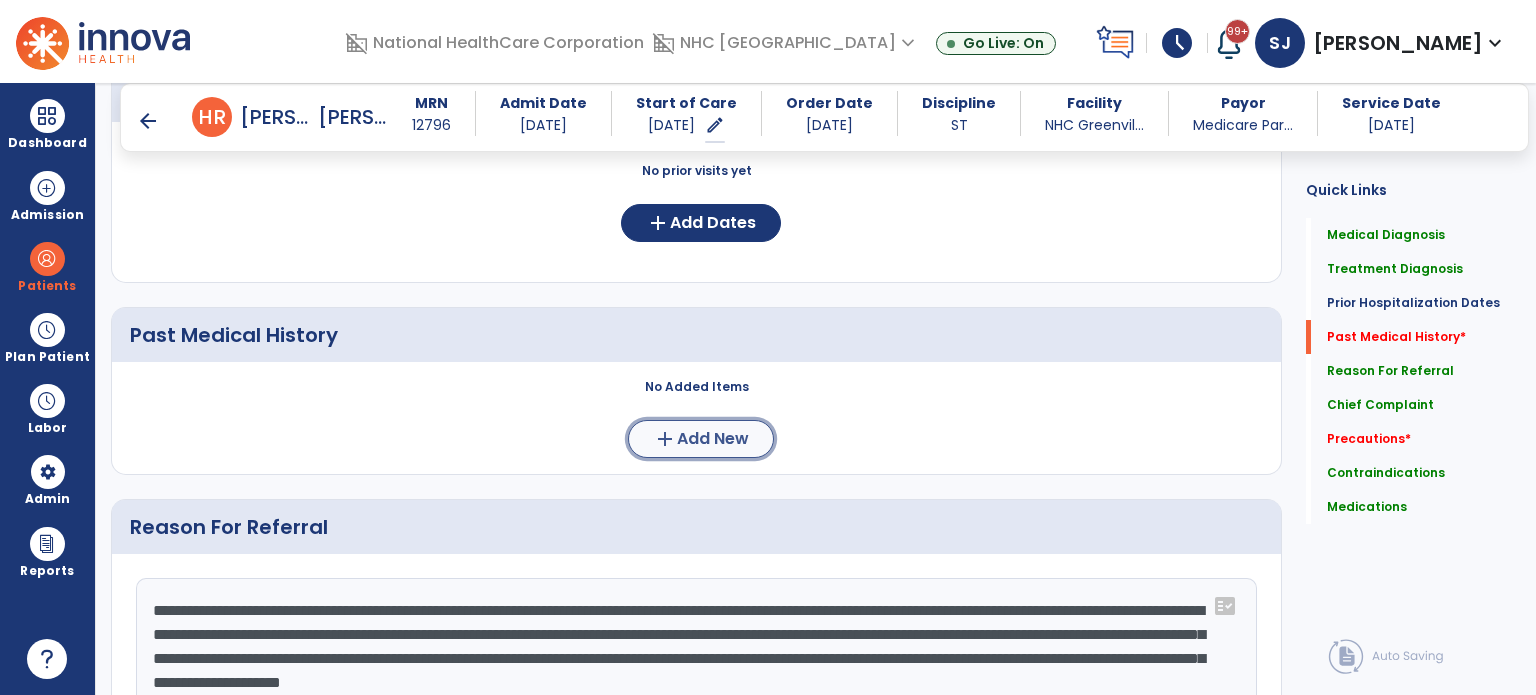 click on "Add New" 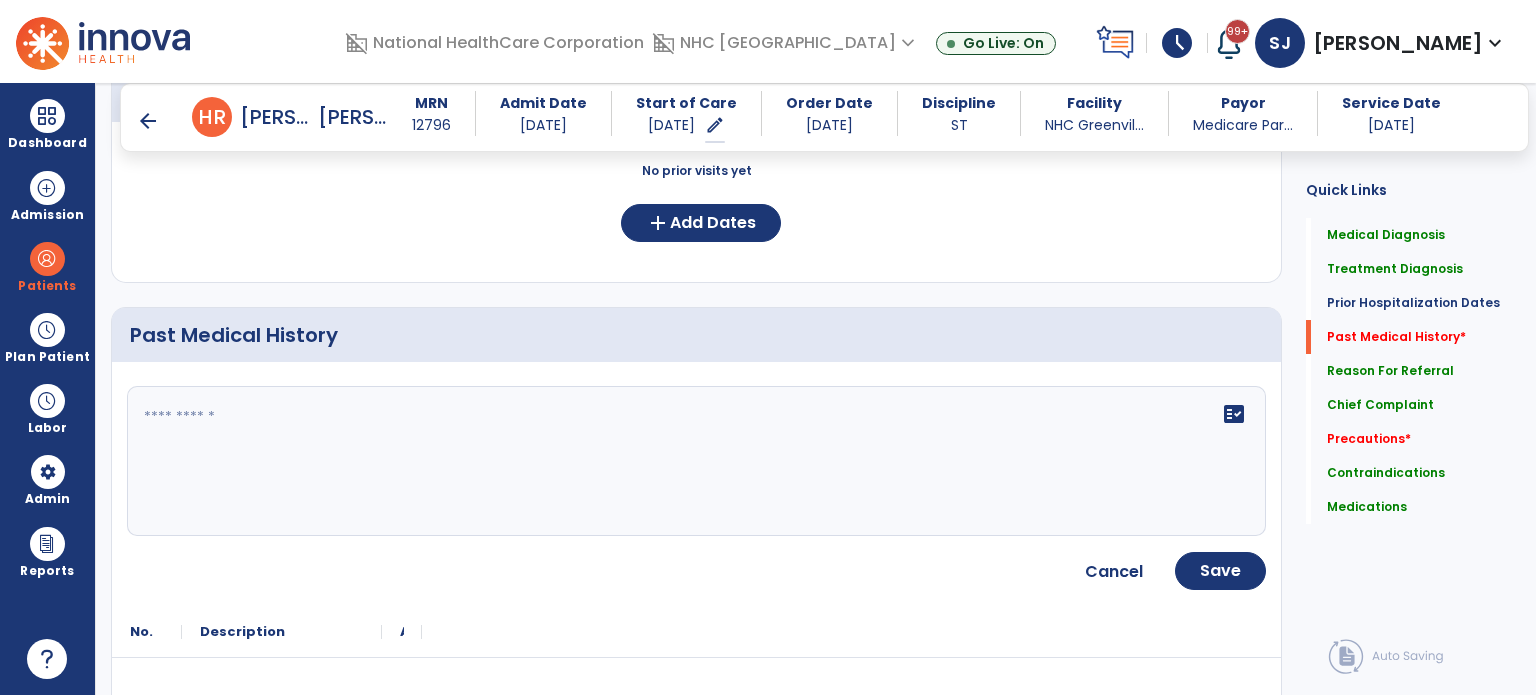 click on "fact_check" 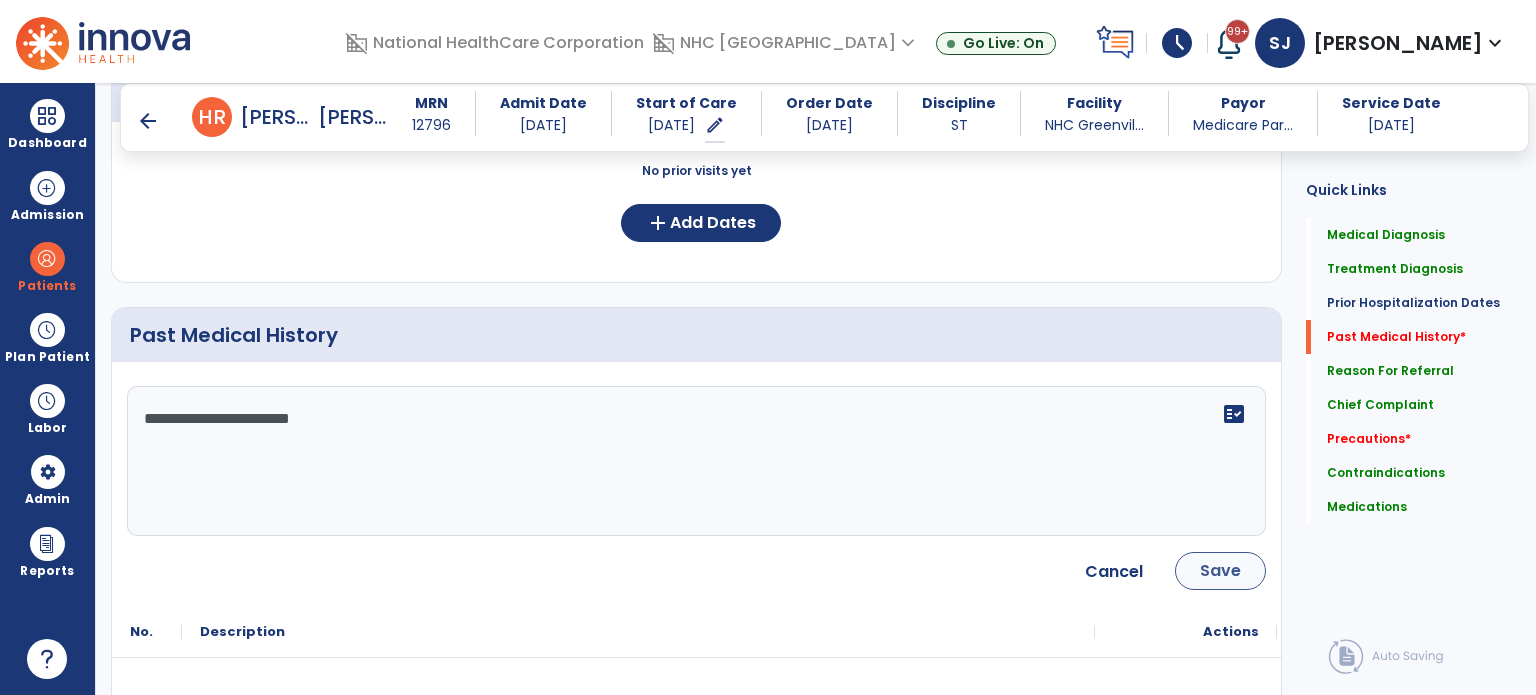 type on "**********" 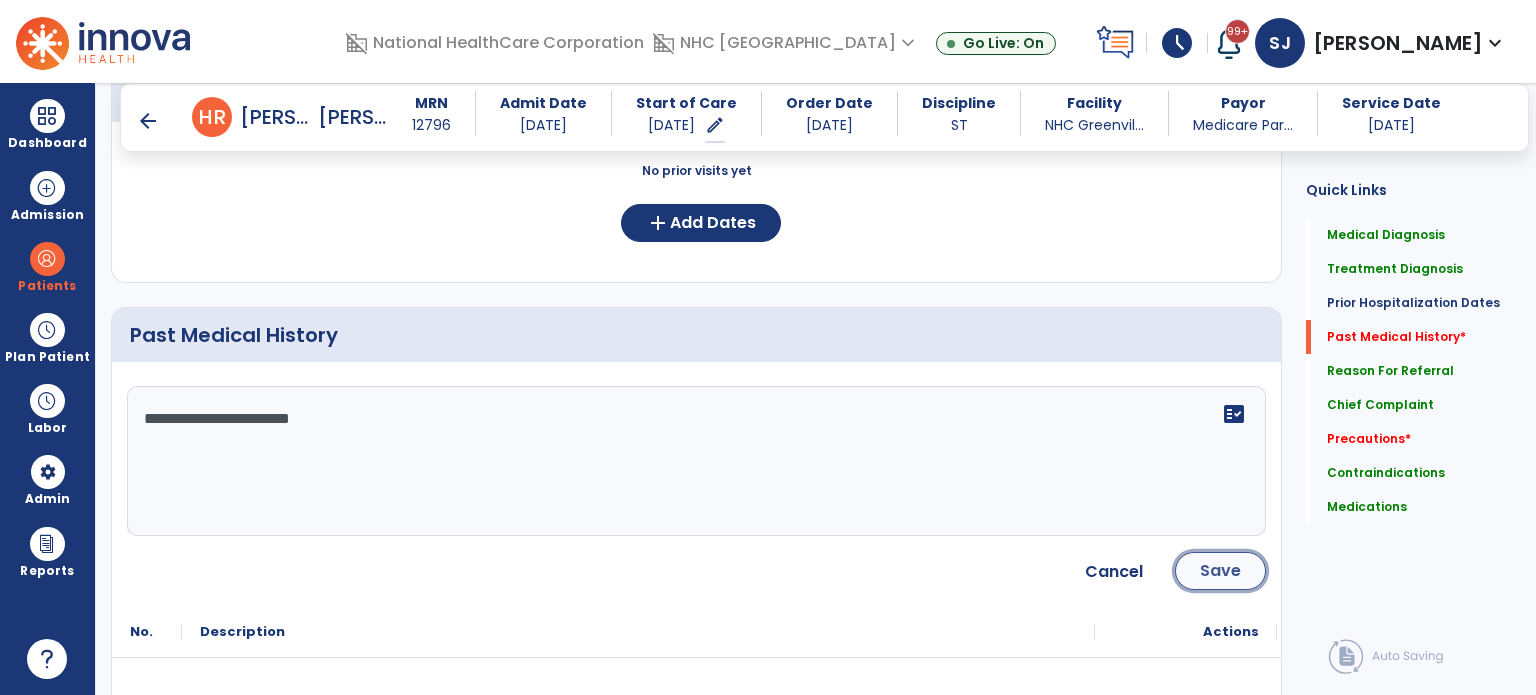 click on "Save" 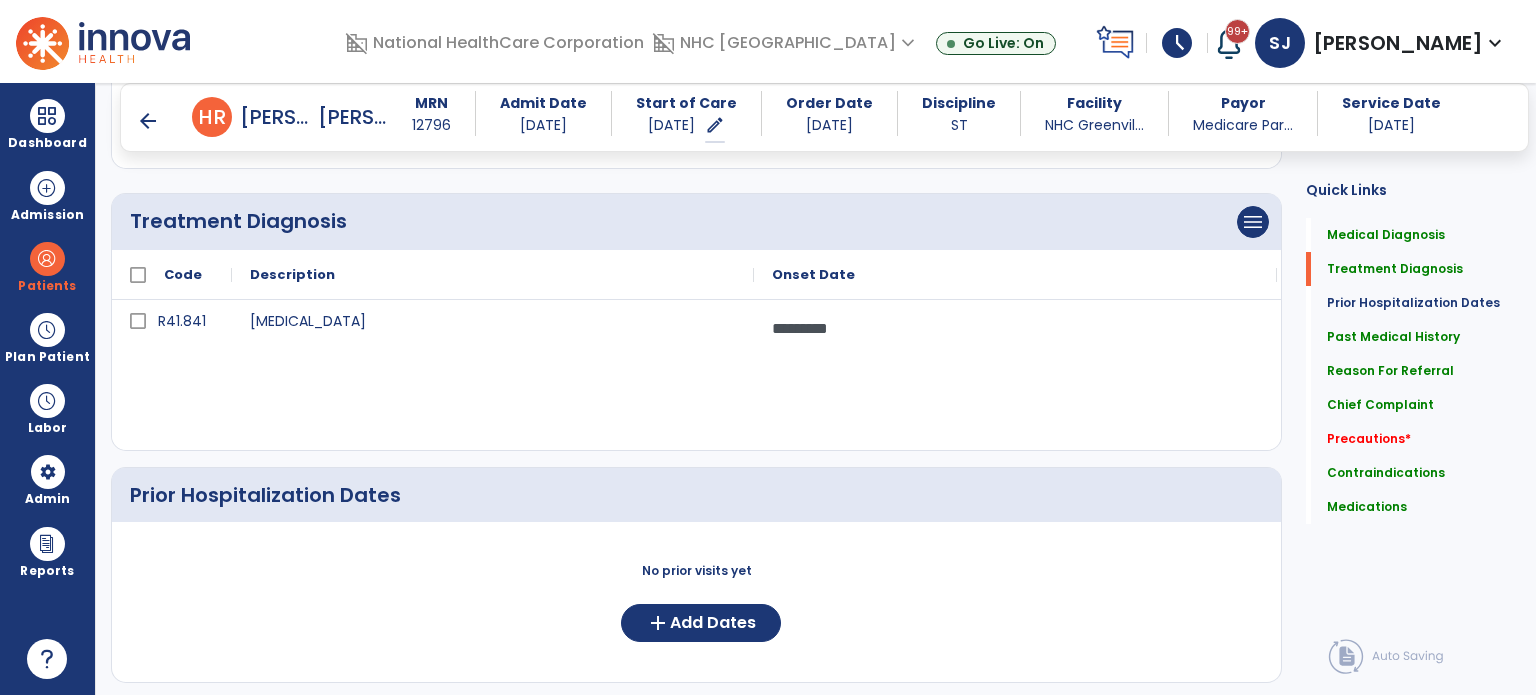 scroll, scrollTop: 0, scrollLeft: 0, axis: both 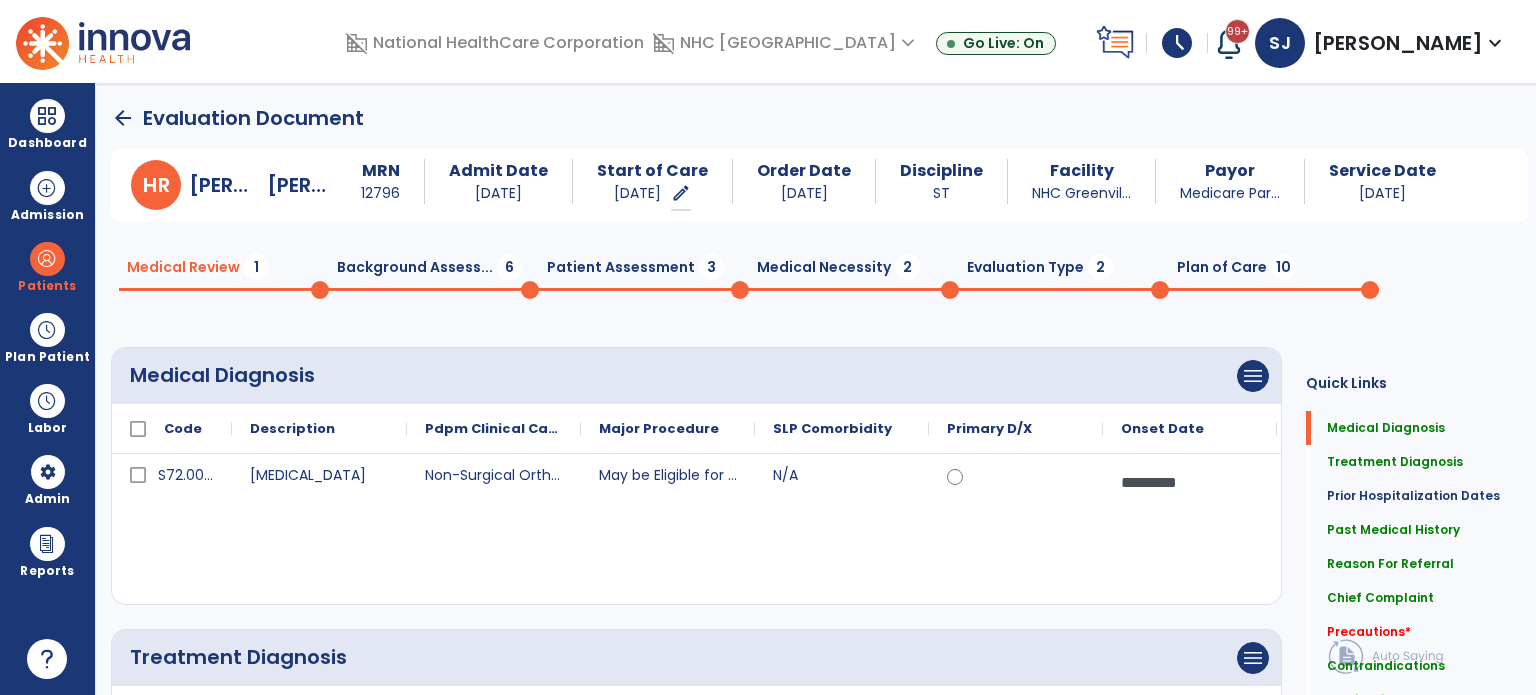 click on "Patient Assessment  3" 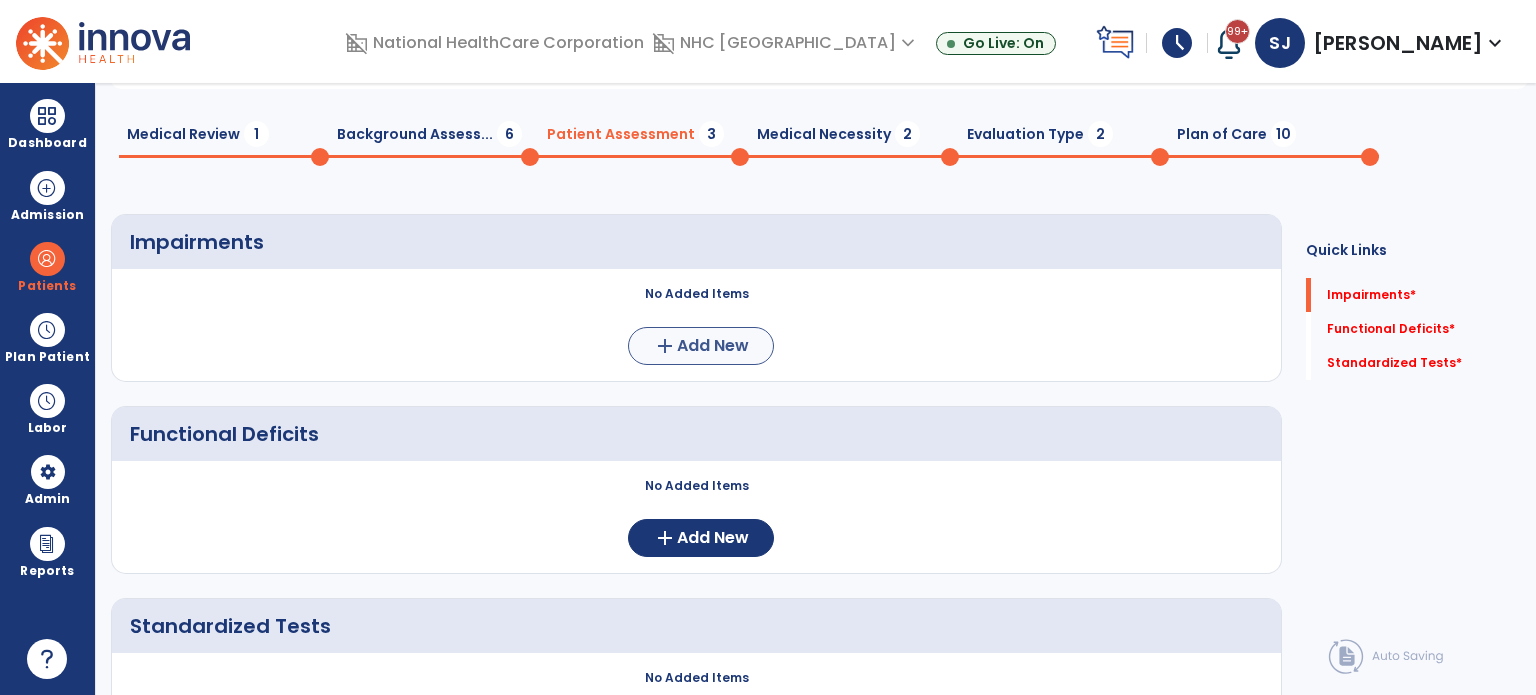 scroll, scrollTop: 252, scrollLeft: 0, axis: vertical 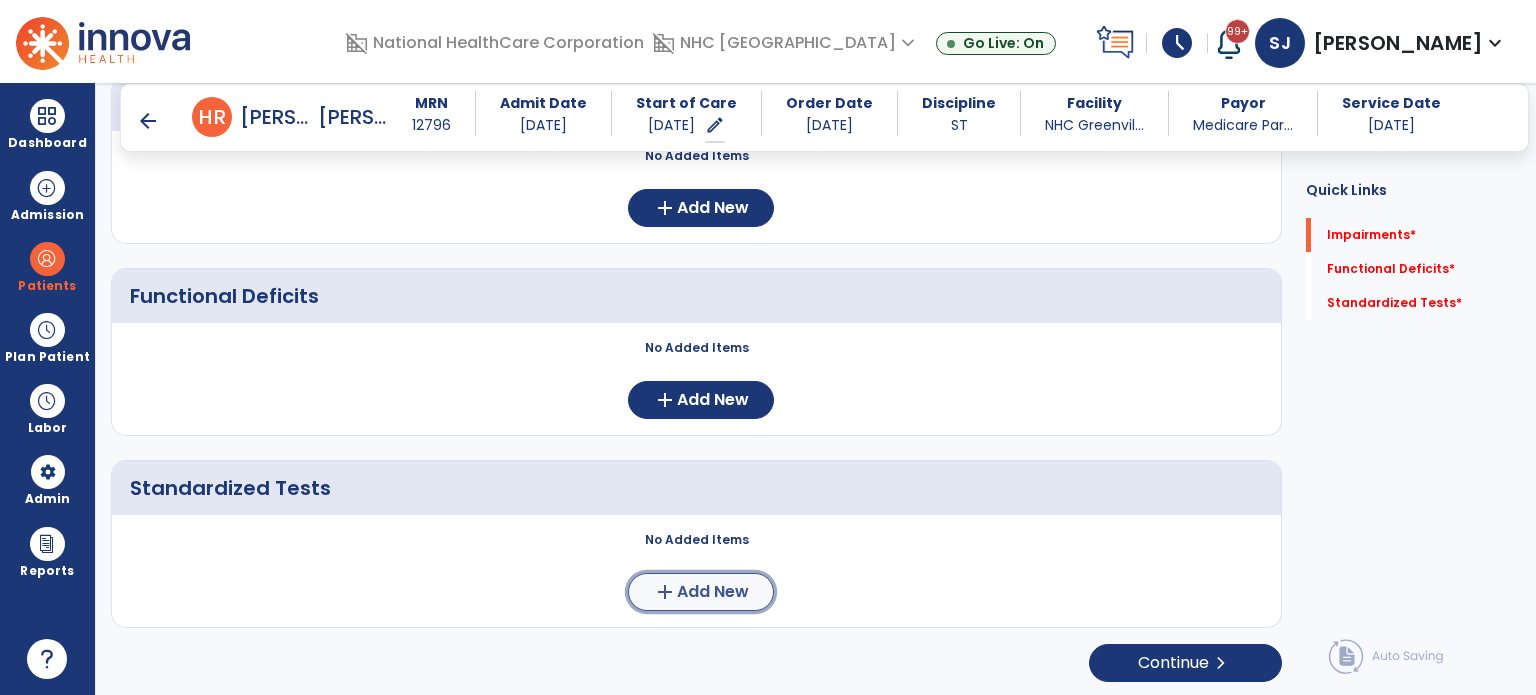 click on "Add New" 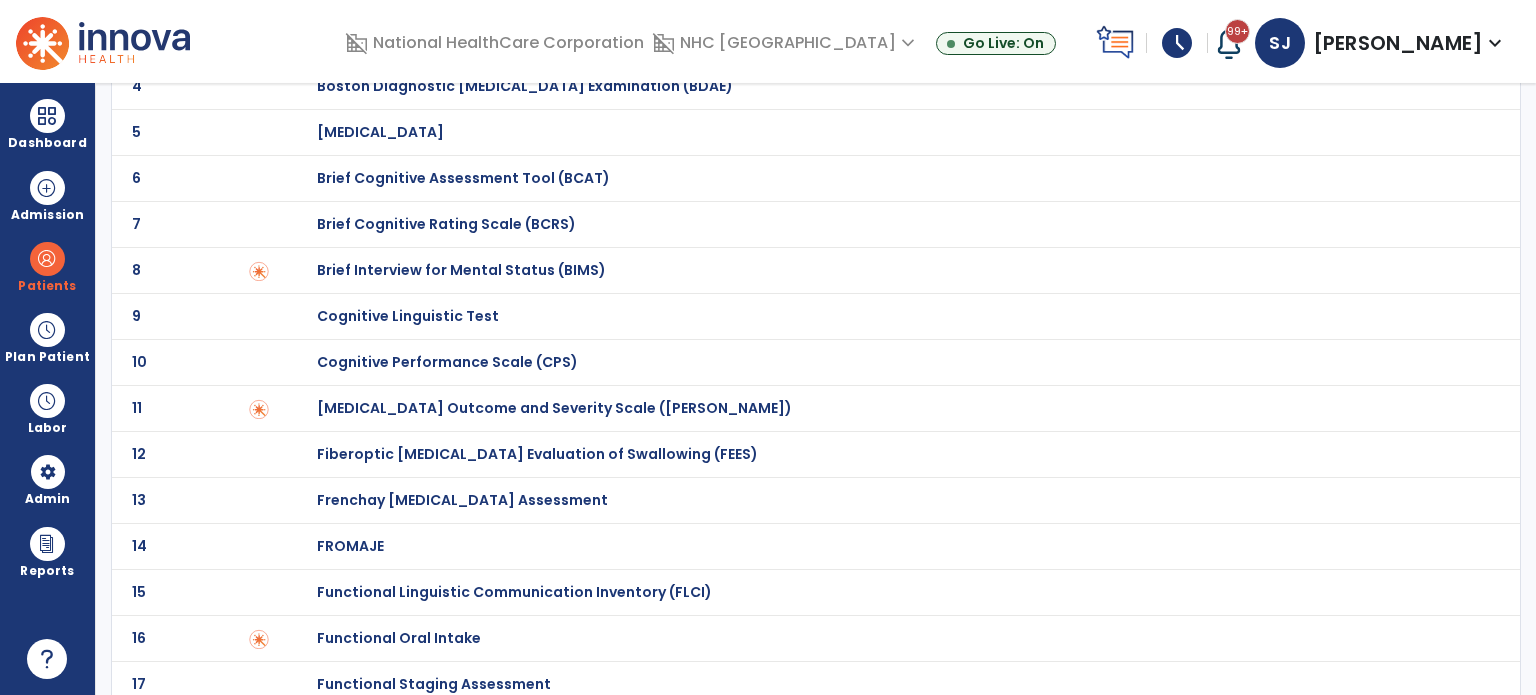 scroll, scrollTop: 0, scrollLeft: 0, axis: both 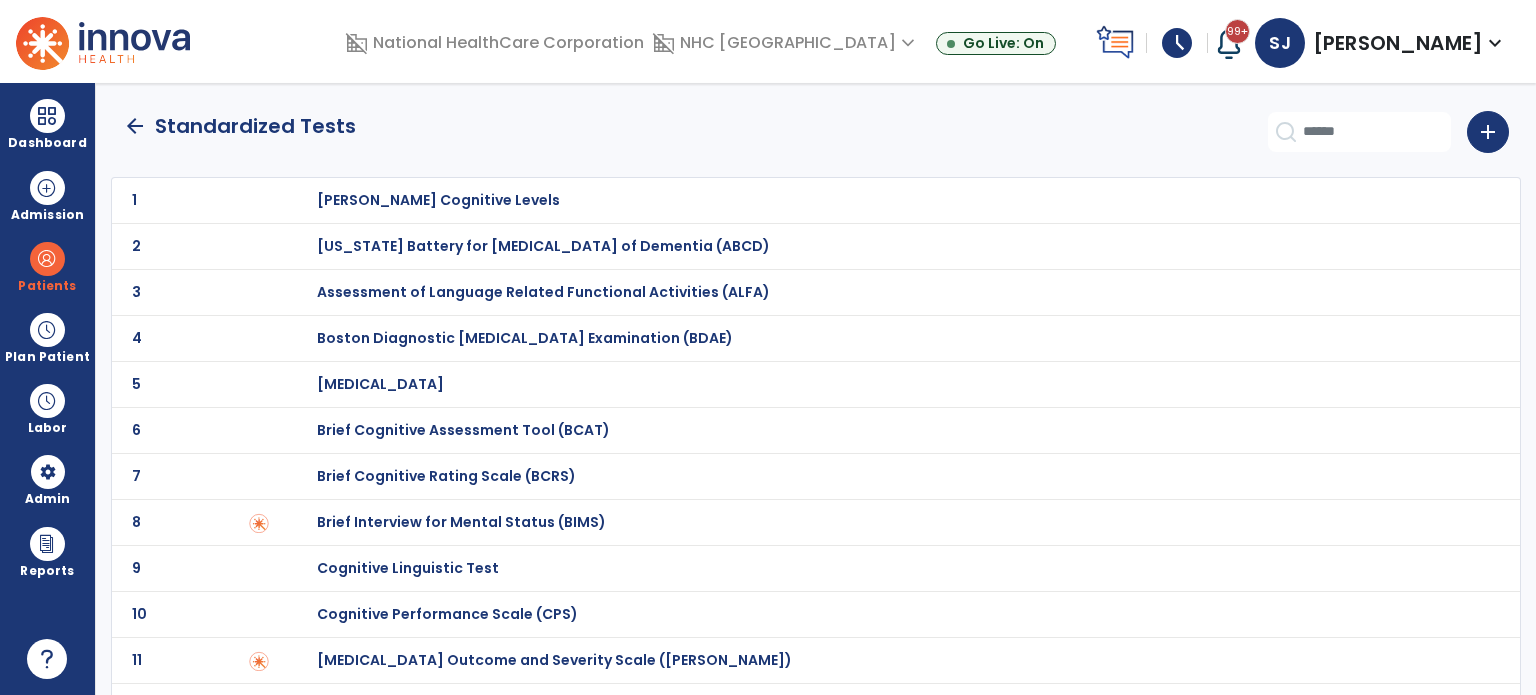 click on "Brief Interview for Mental Status (BIMS)" at bounding box center [438, 200] 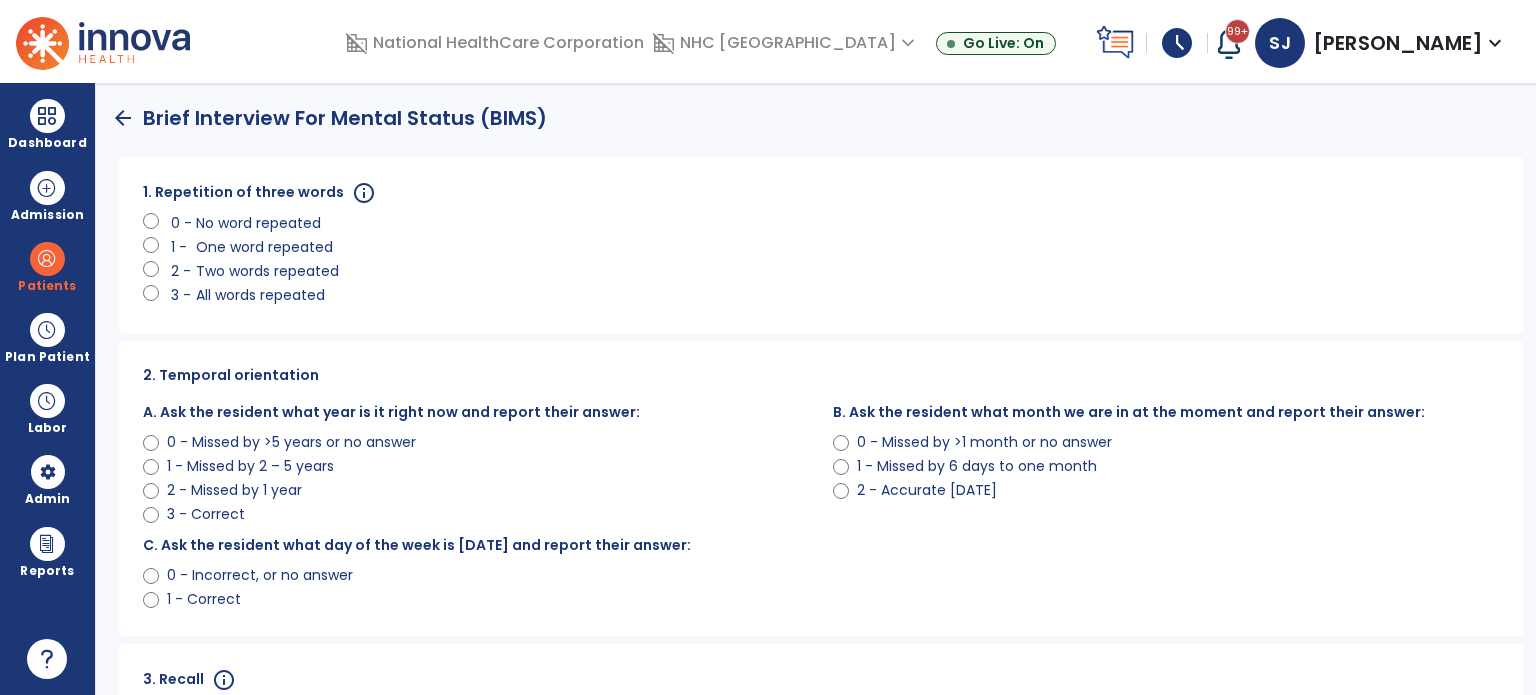 scroll, scrollTop: 0, scrollLeft: 0, axis: both 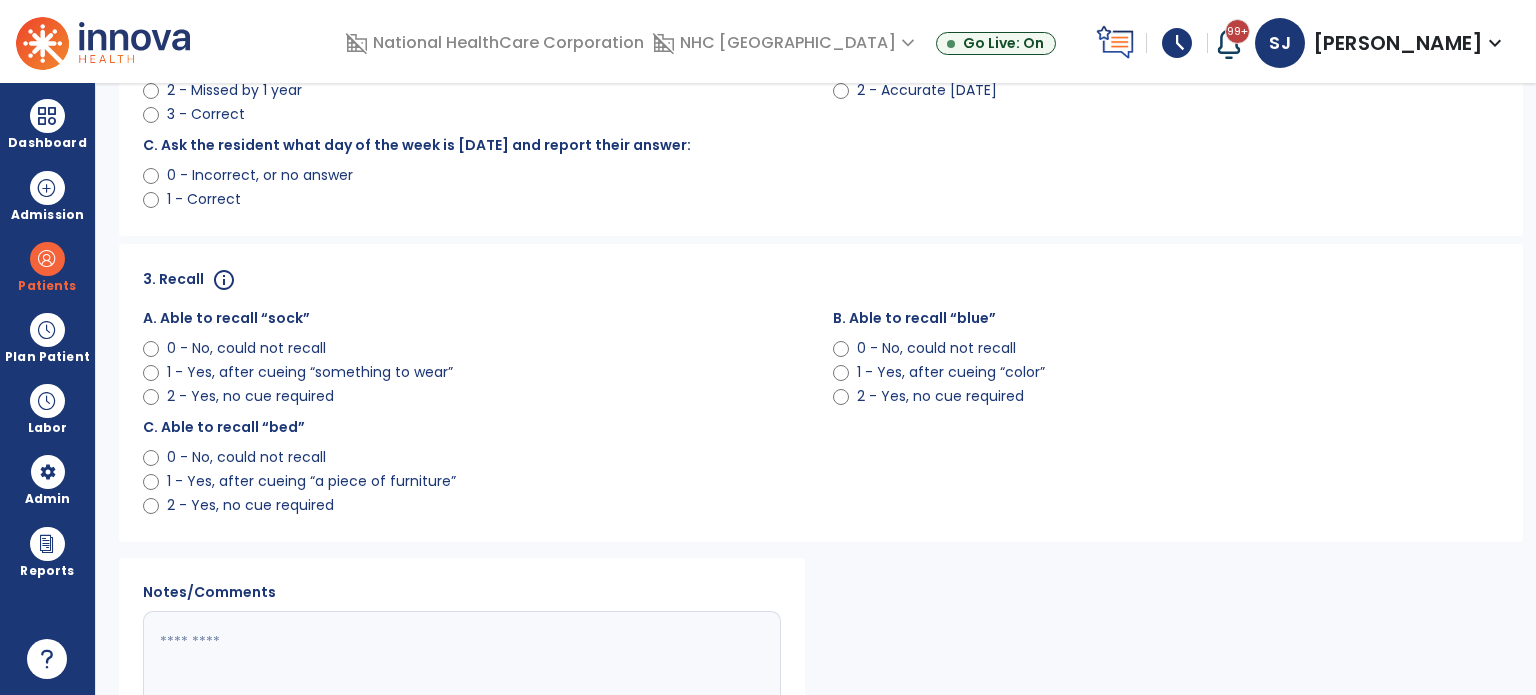 click on "0 - No, could not recall" 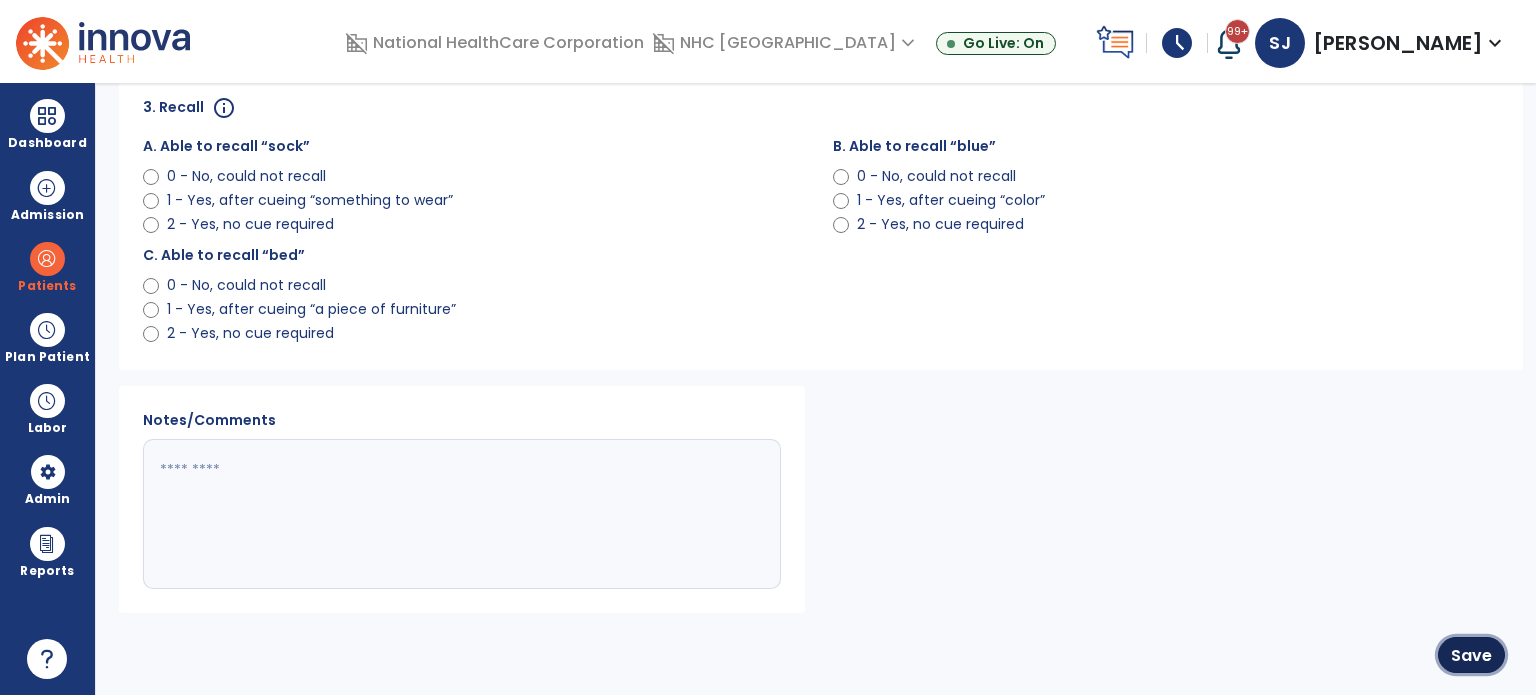 click on "Save" 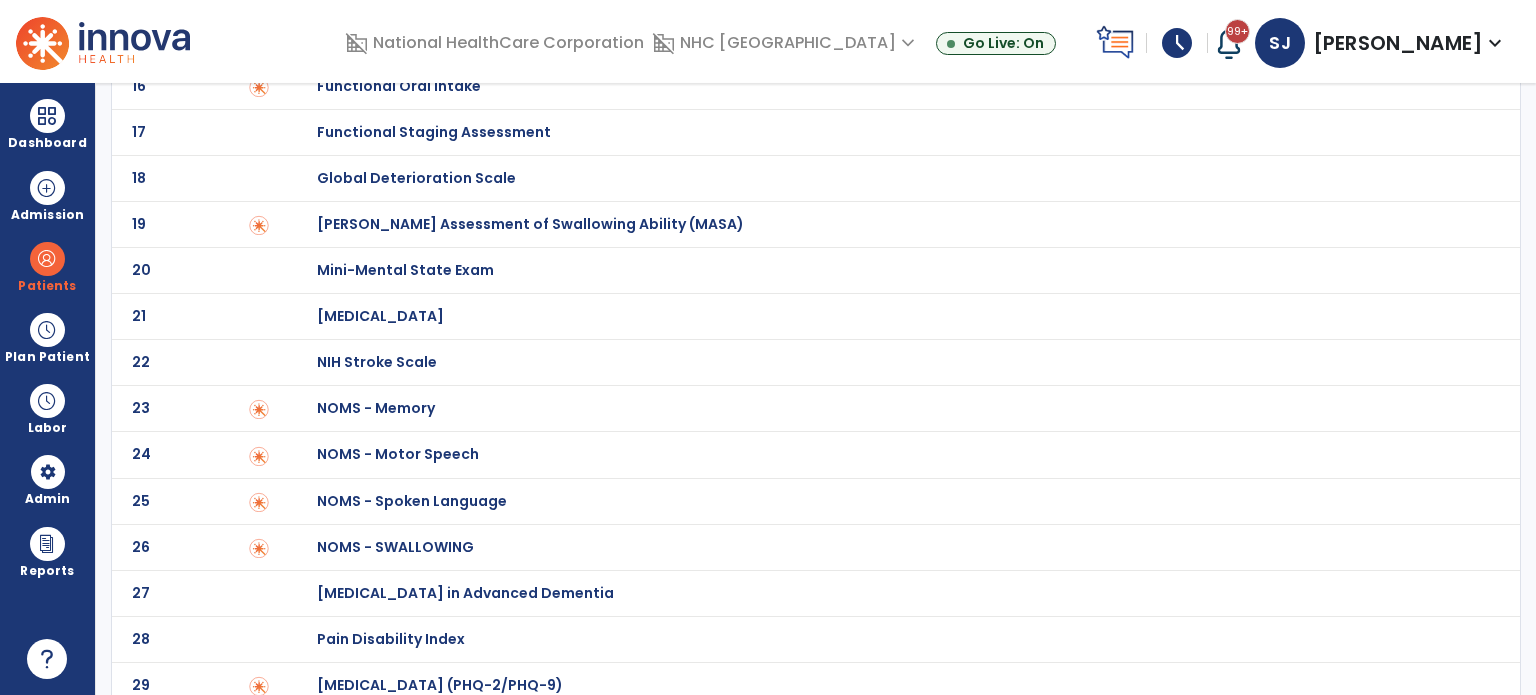 scroll, scrollTop: 796, scrollLeft: 0, axis: vertical 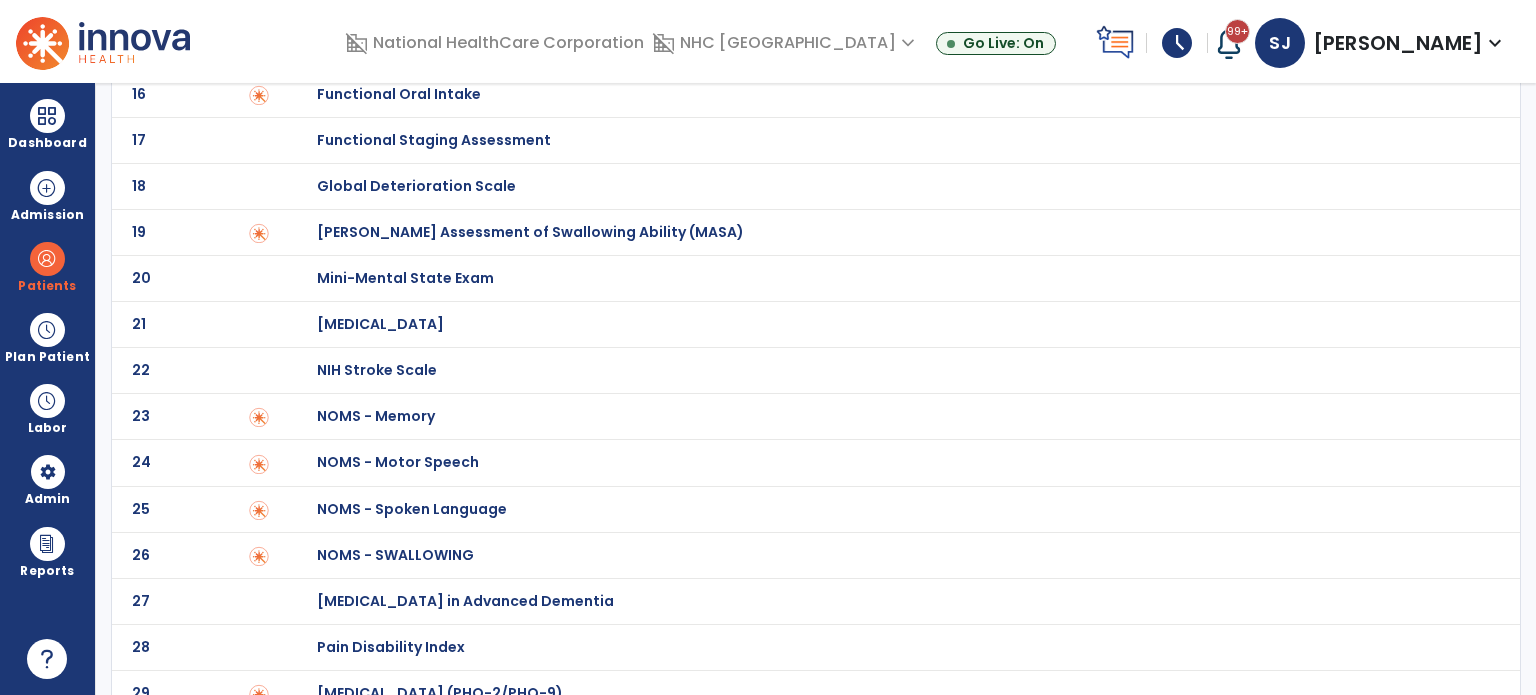 click on "Mini-Mental State Exam" at bounding box center [438, -596] 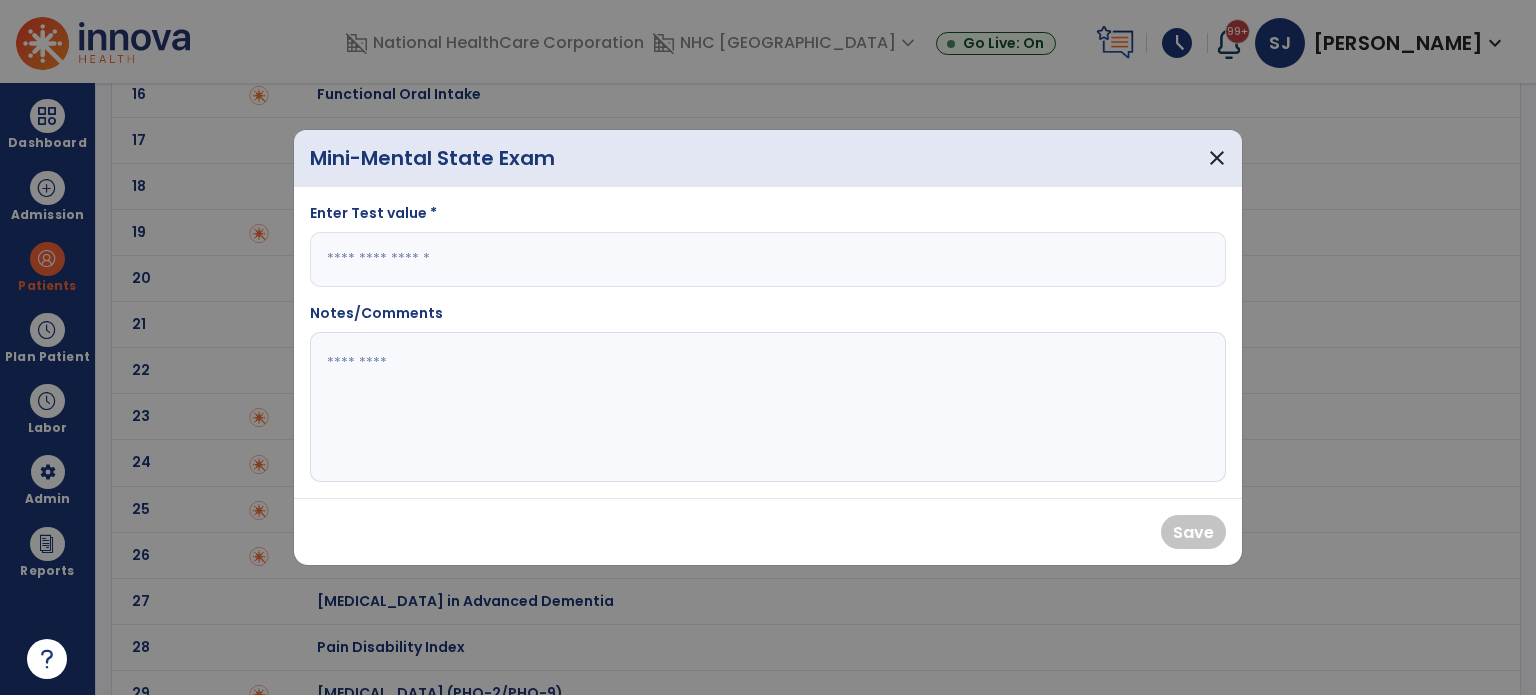 click at bounding box center (768, 259) 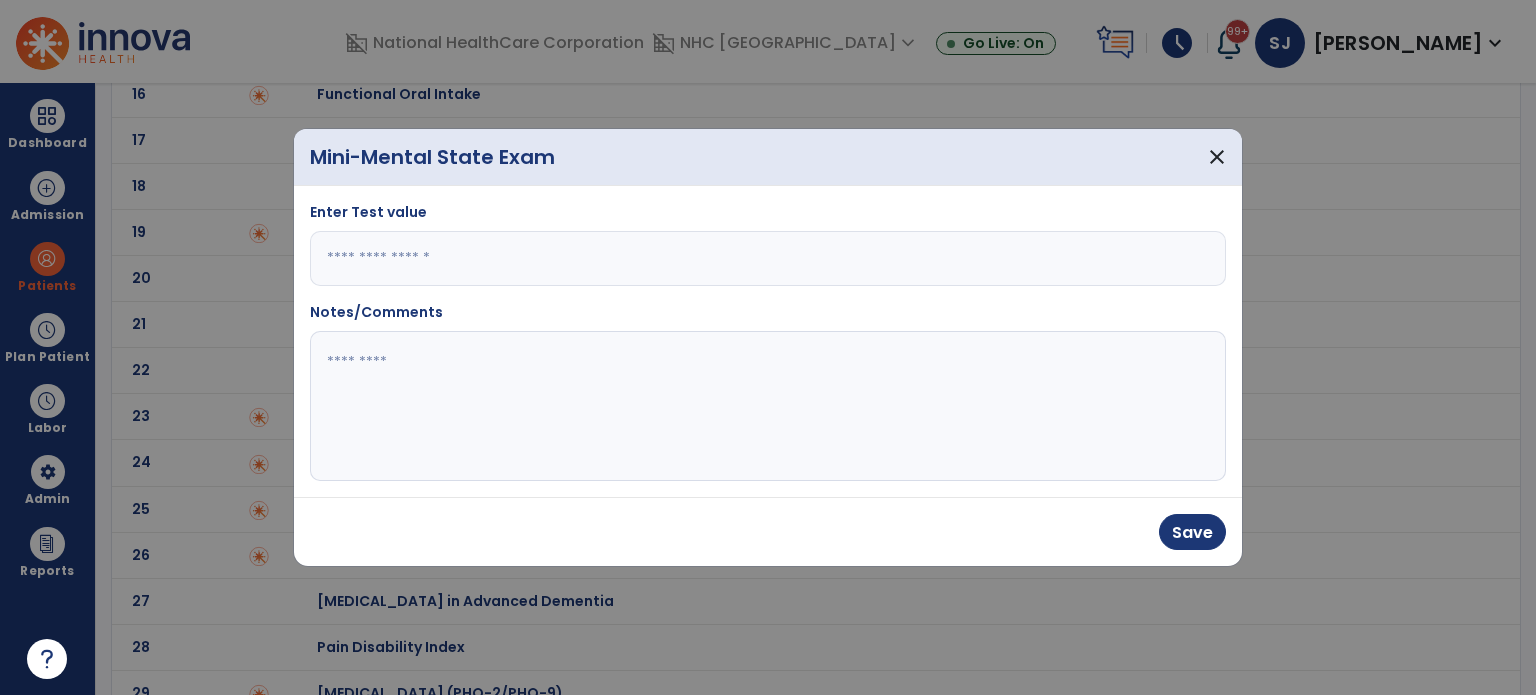 type on "**" 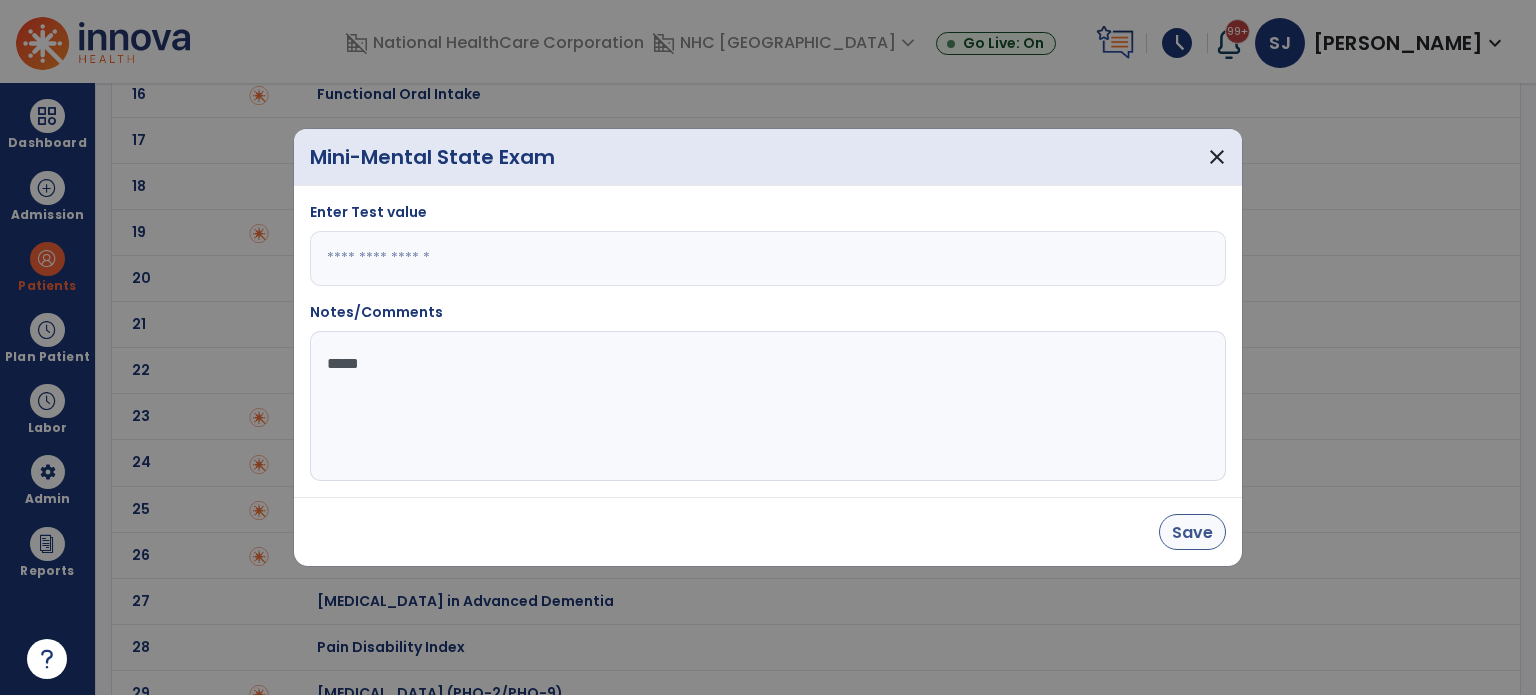 type on "*****" 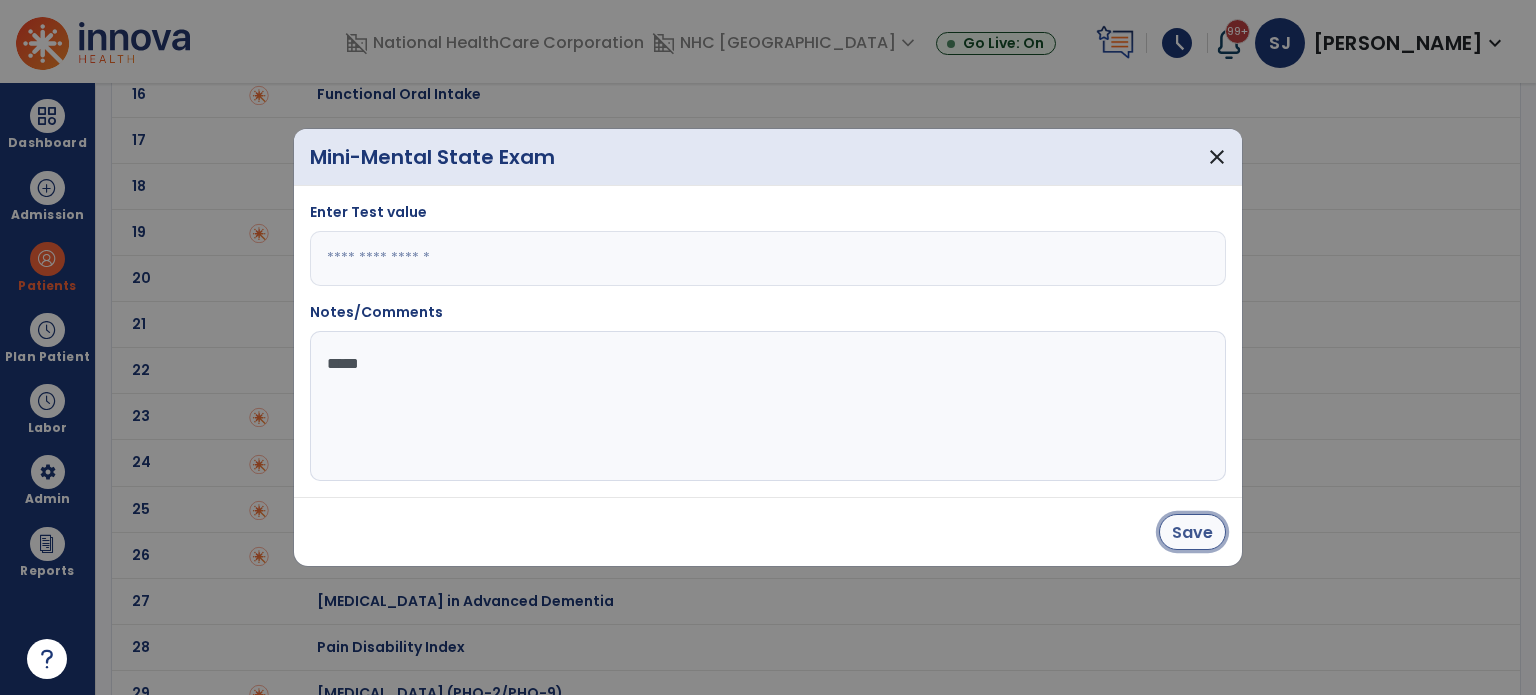 click on "Save" at bounding box center (1192, 532) 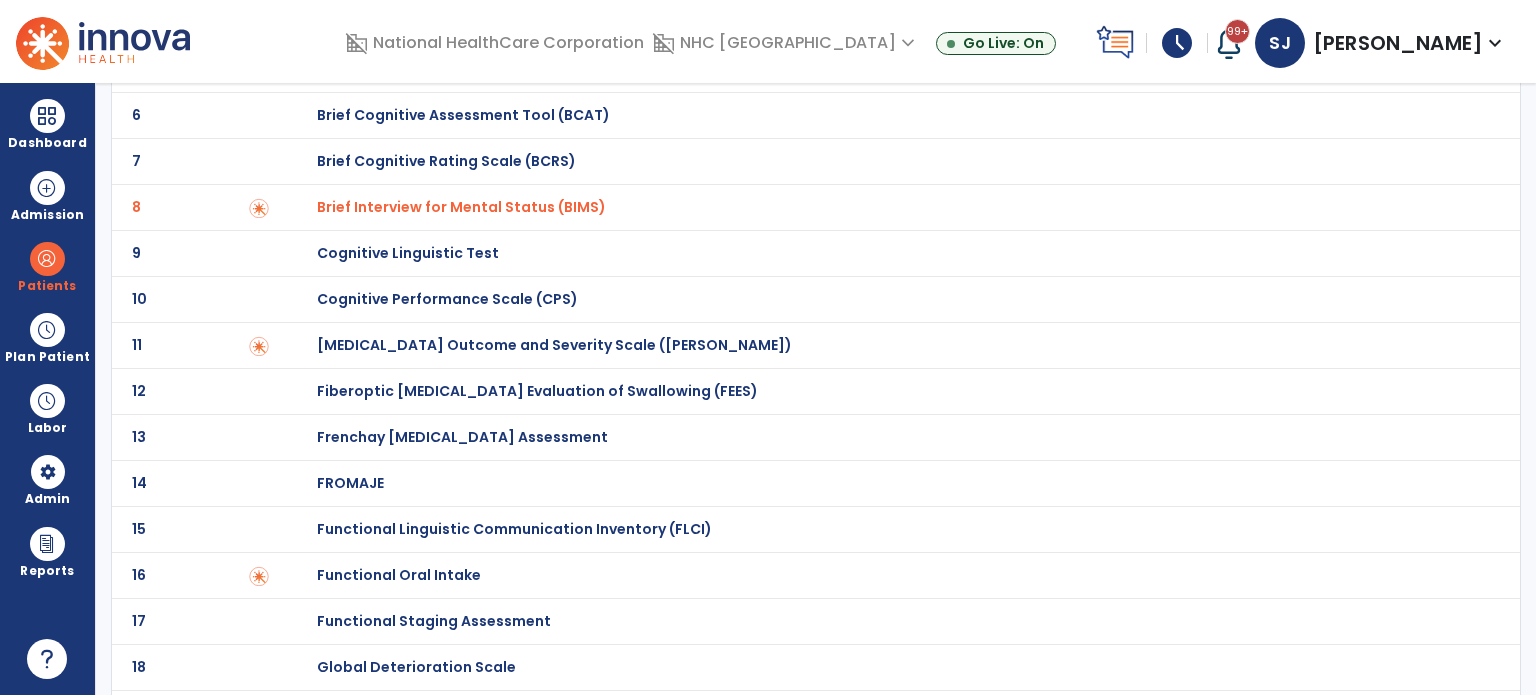 scroll, scrollTop: 0, scrollLeft: 0, axis: both 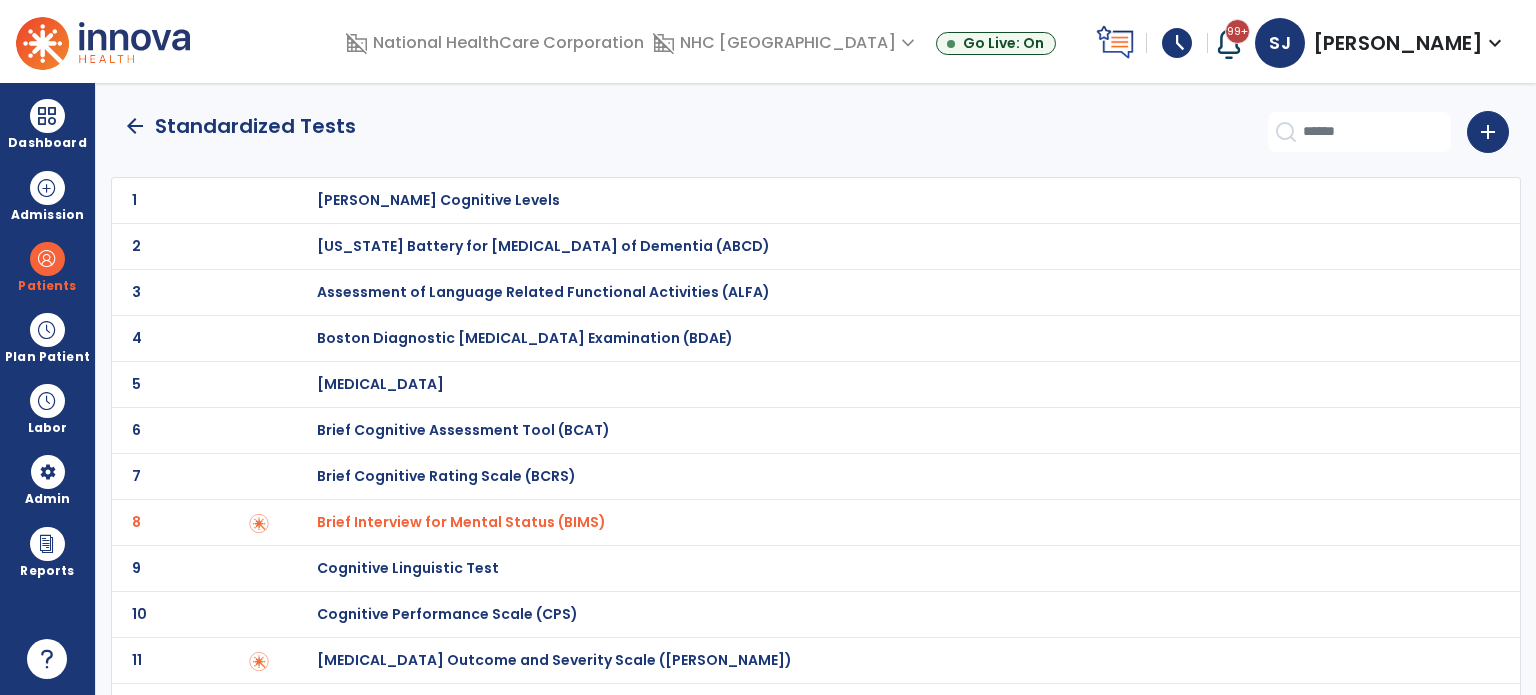 click on "arrow_back" 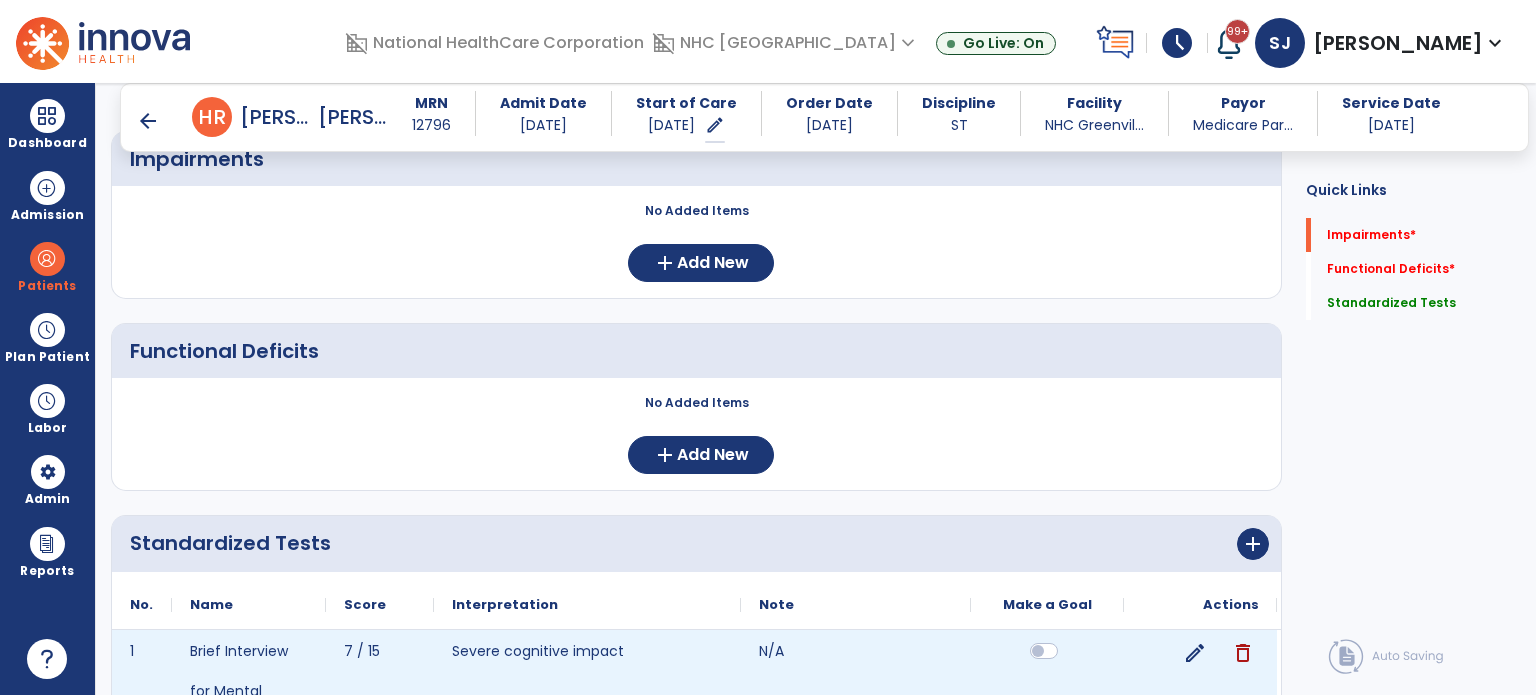 scroll, scrollTop: 0, scrollLeft: 0, axis: both 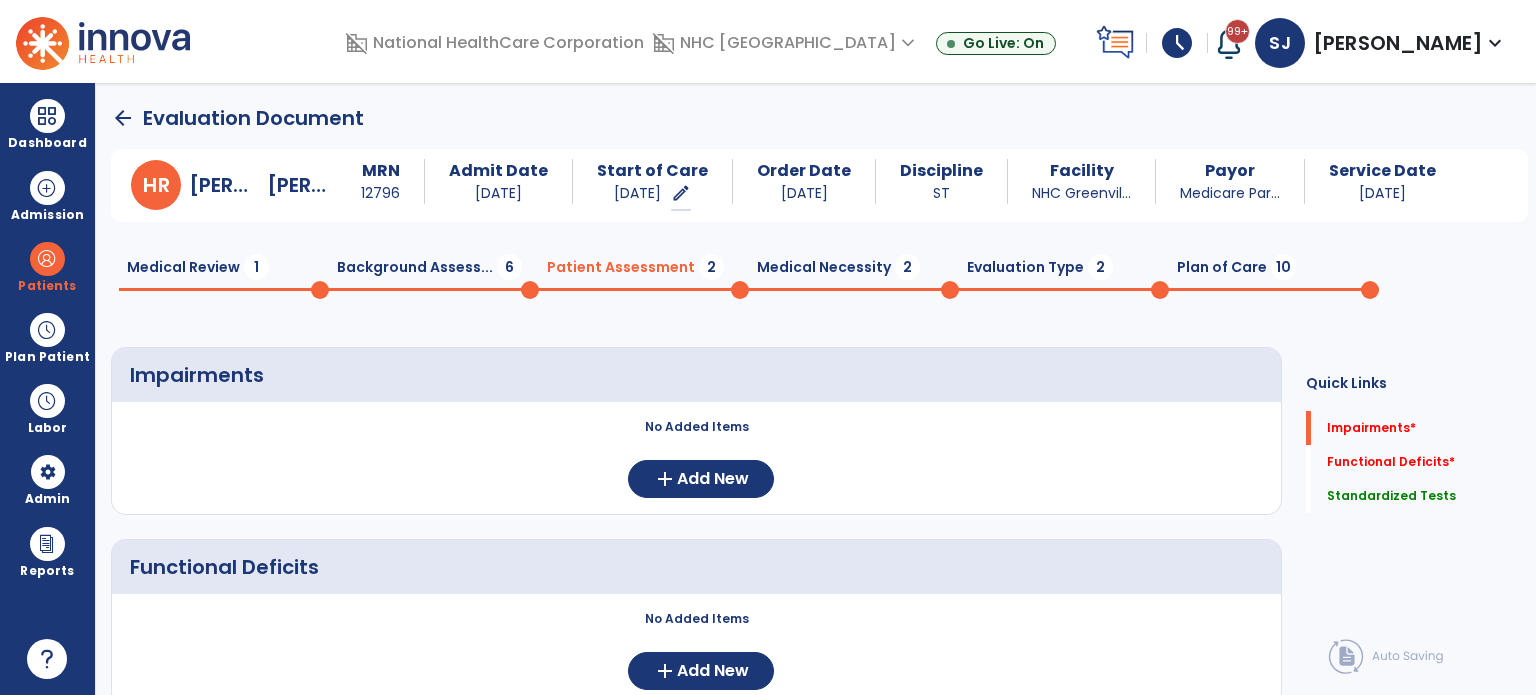 click on "Background Assess...  6" 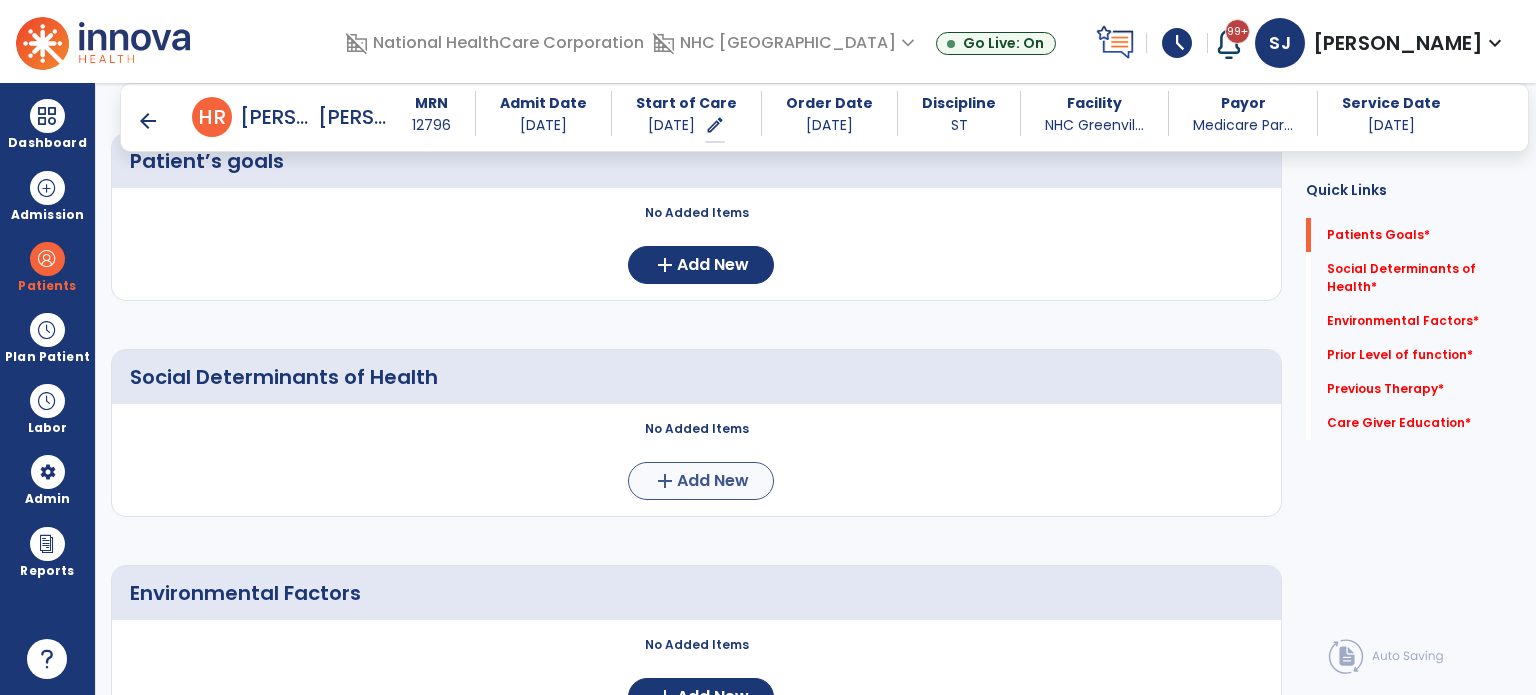 scroll, scrollTop: 200, scrollLeft: 0, axis: vertical 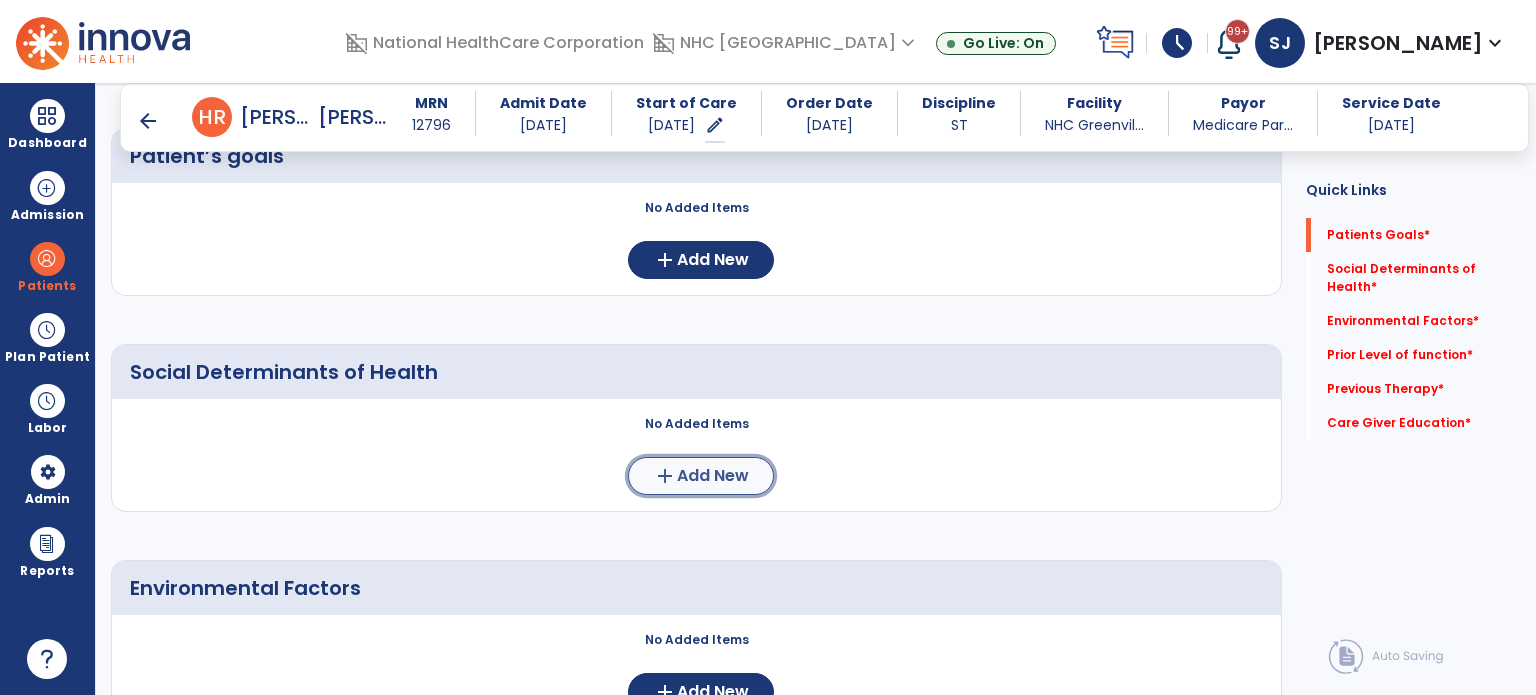 click on "Add New" 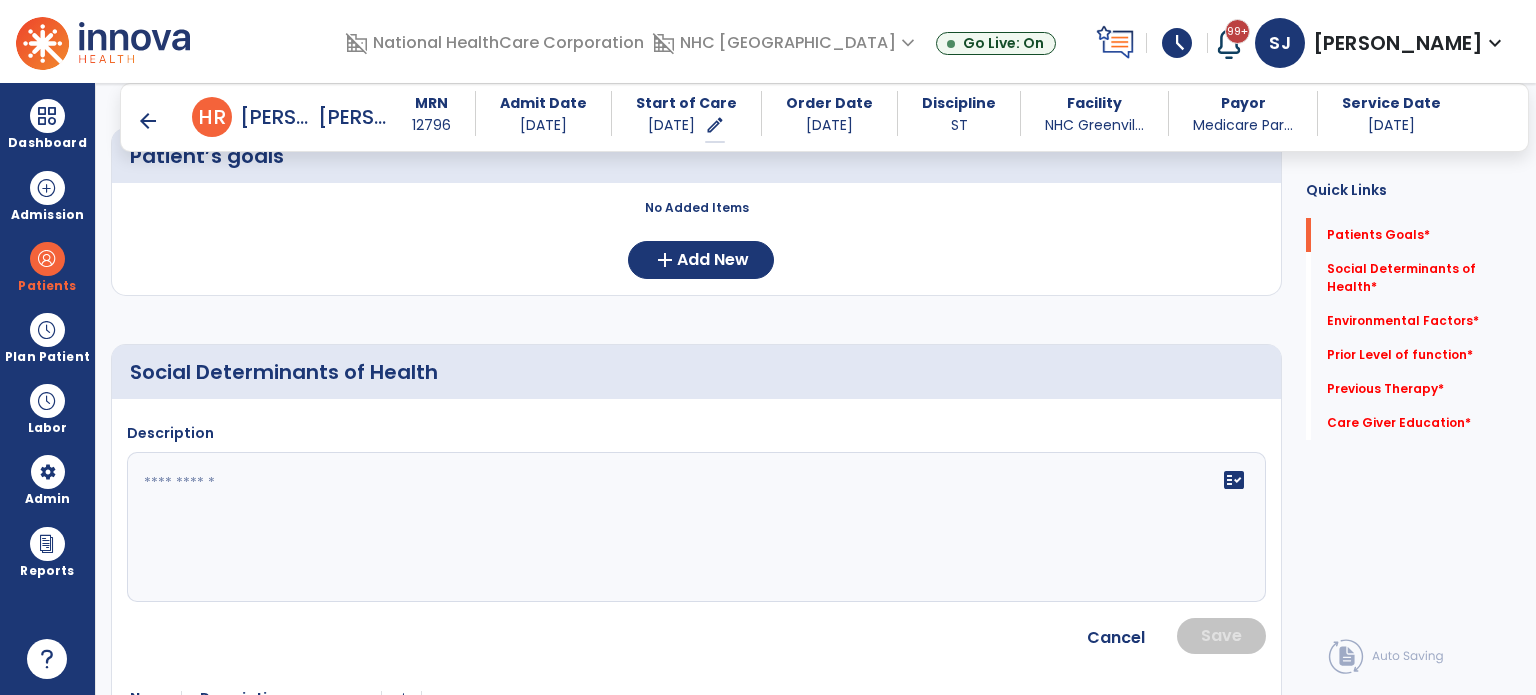 click 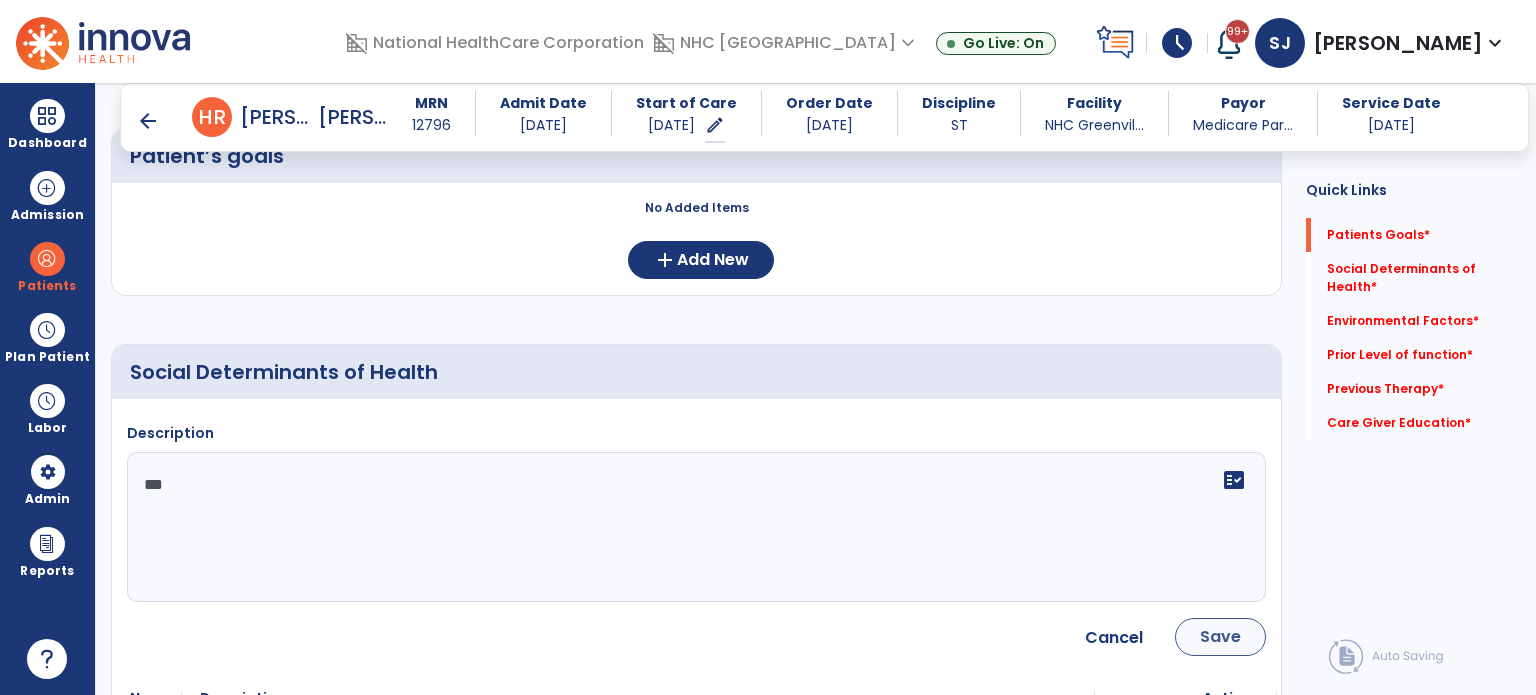 type on "***" 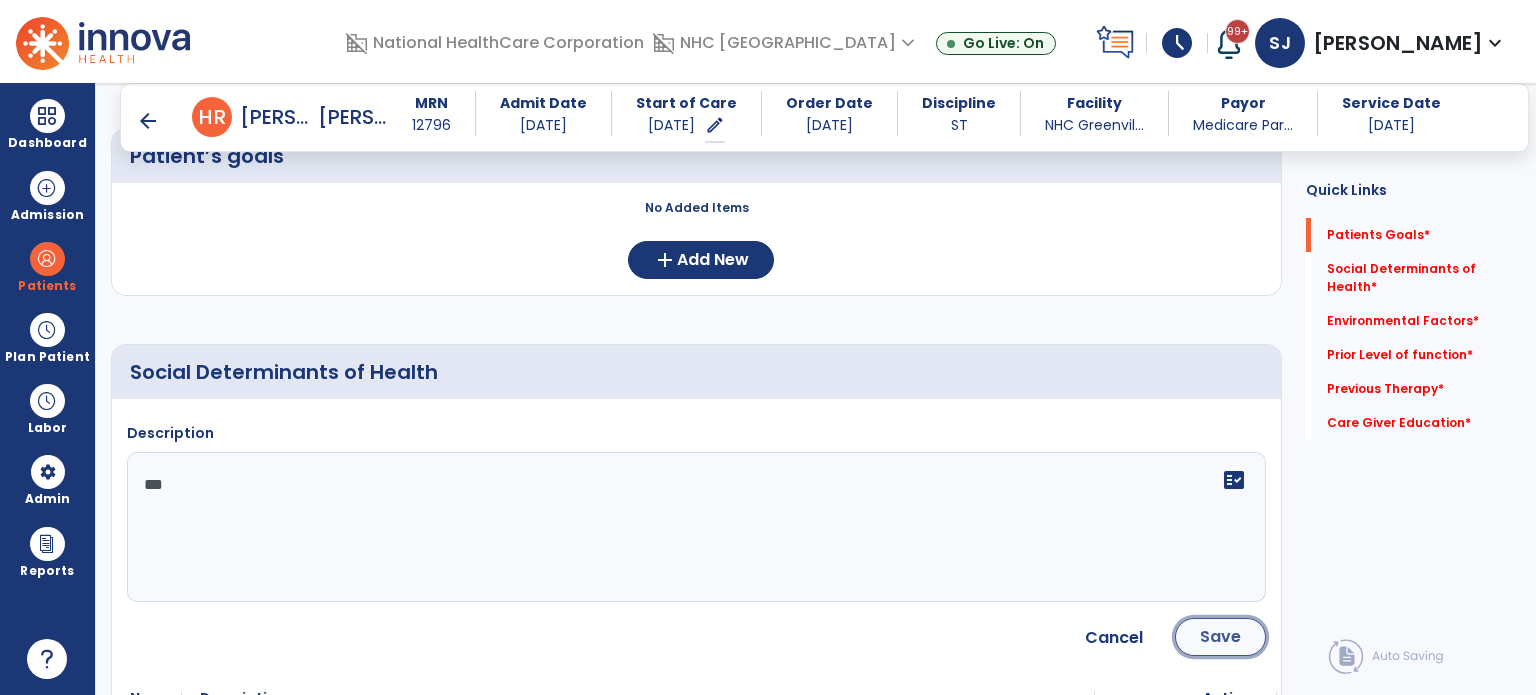click on "Save" 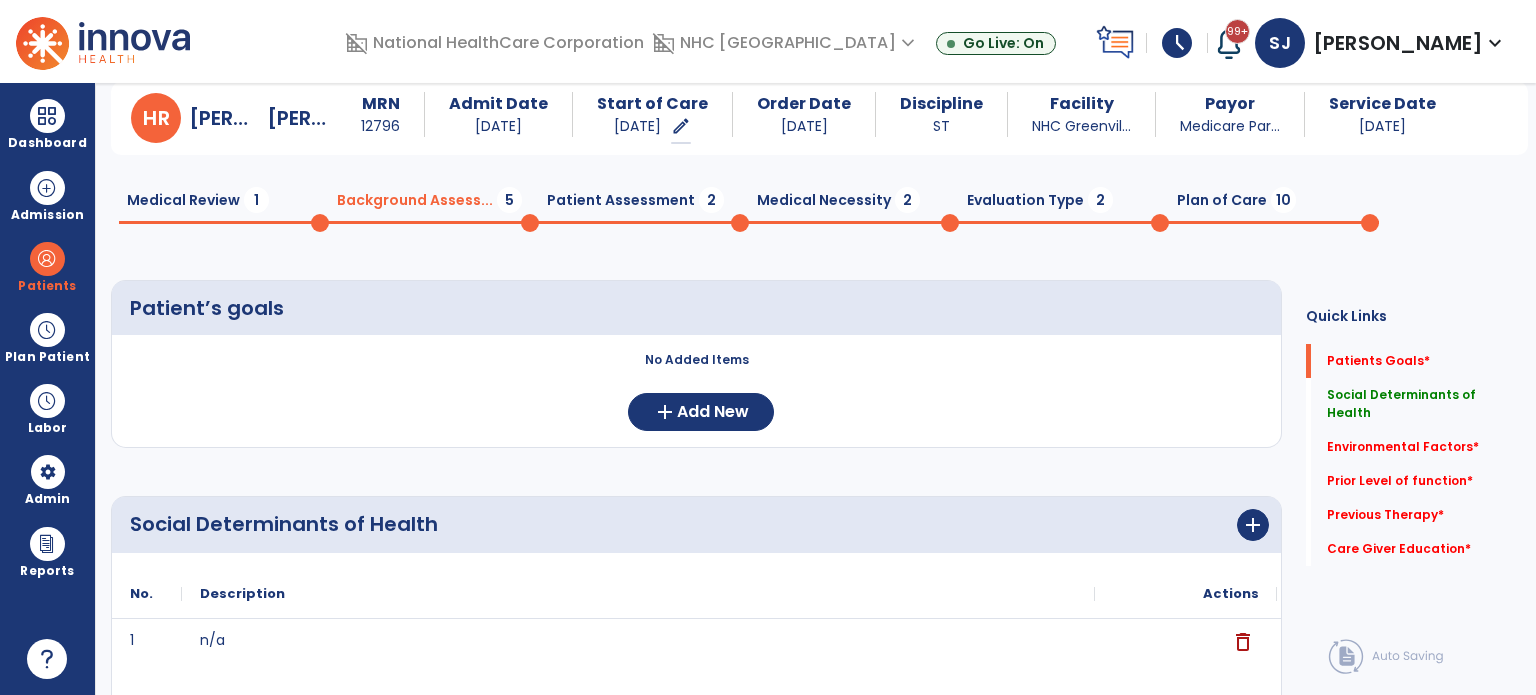 scroll, scrollTop: 0, scrollLeft: 0, axis: both 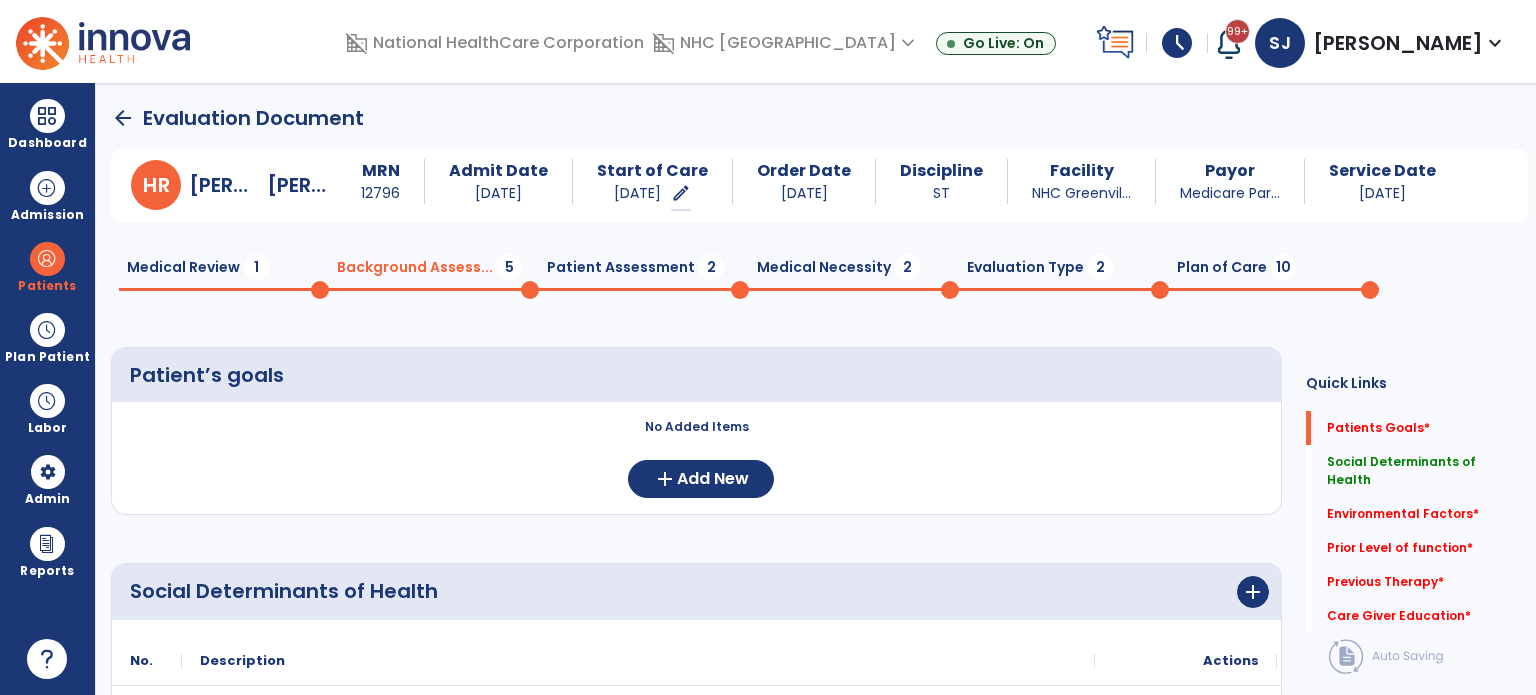 click on "Evaluation Type  2" 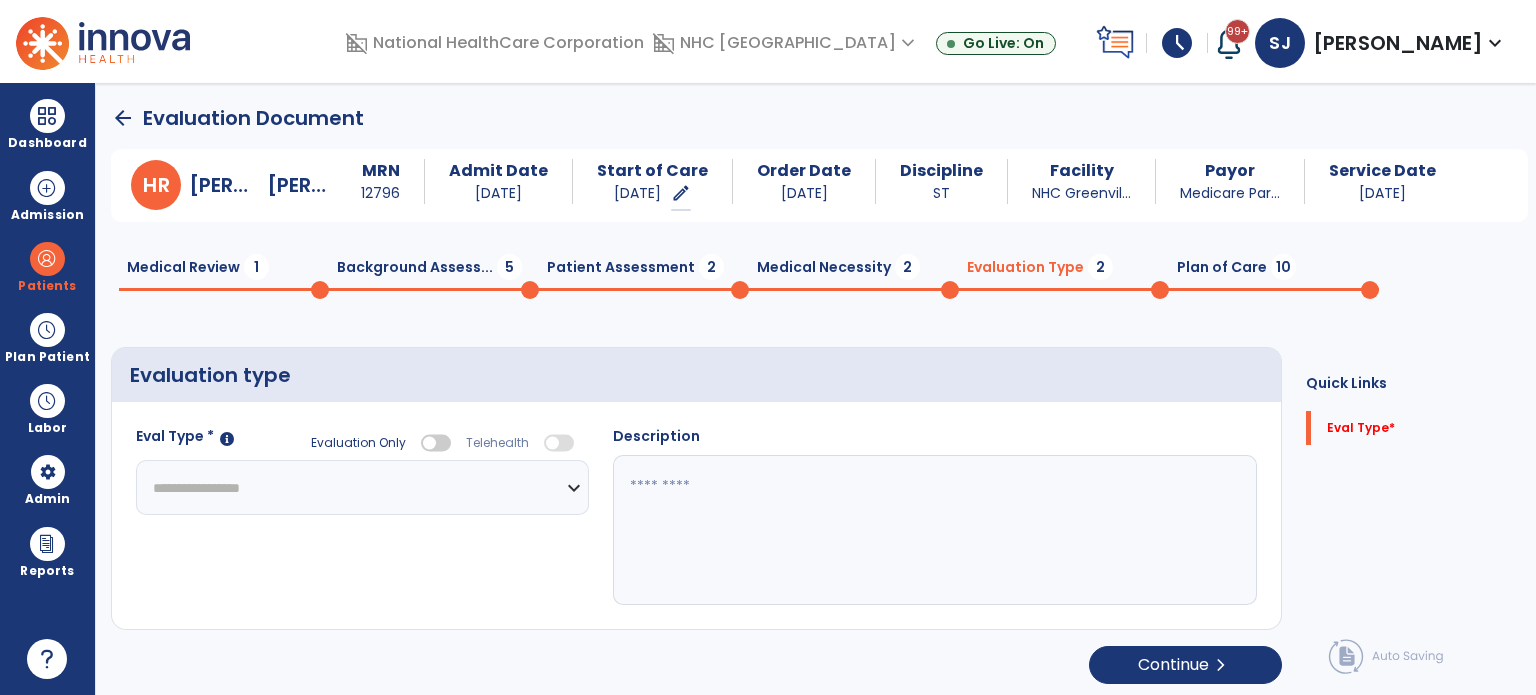 click on "**********" 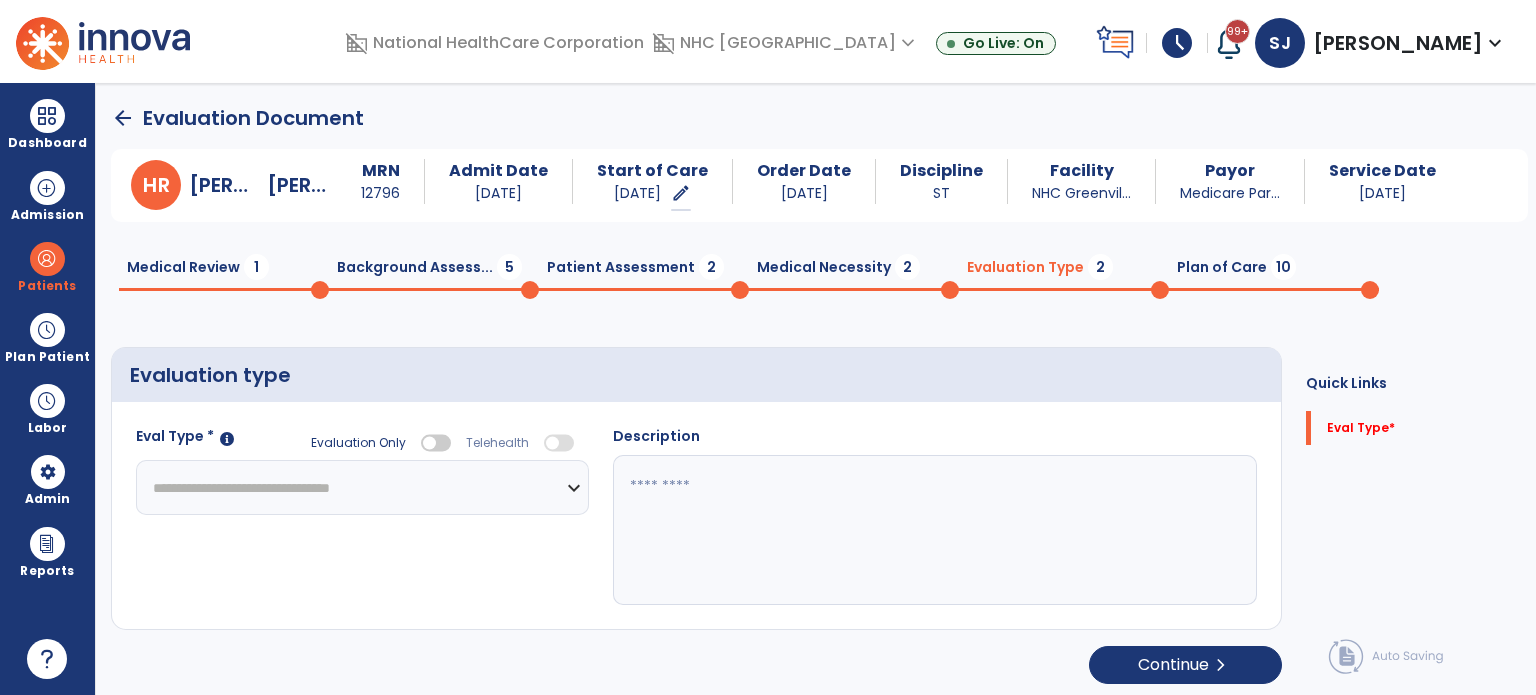 click on "**********" 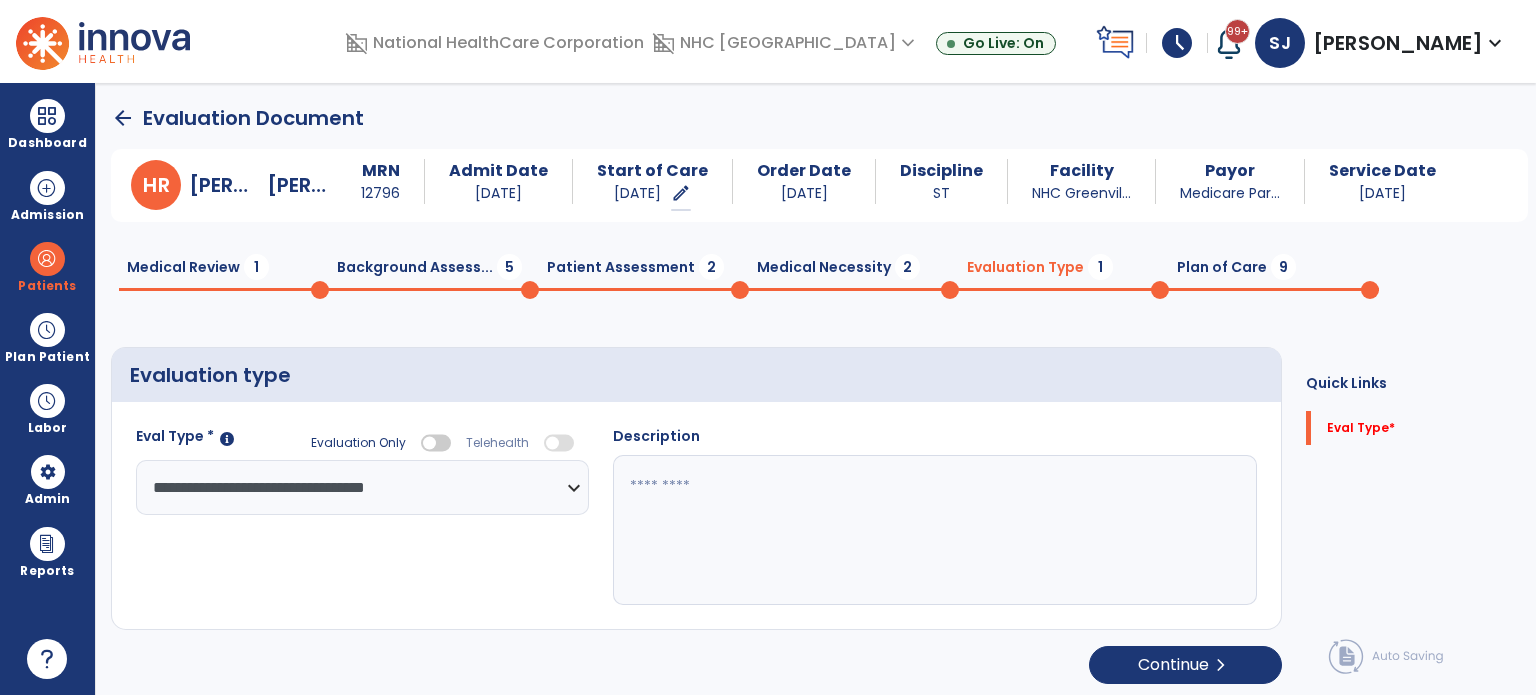 click 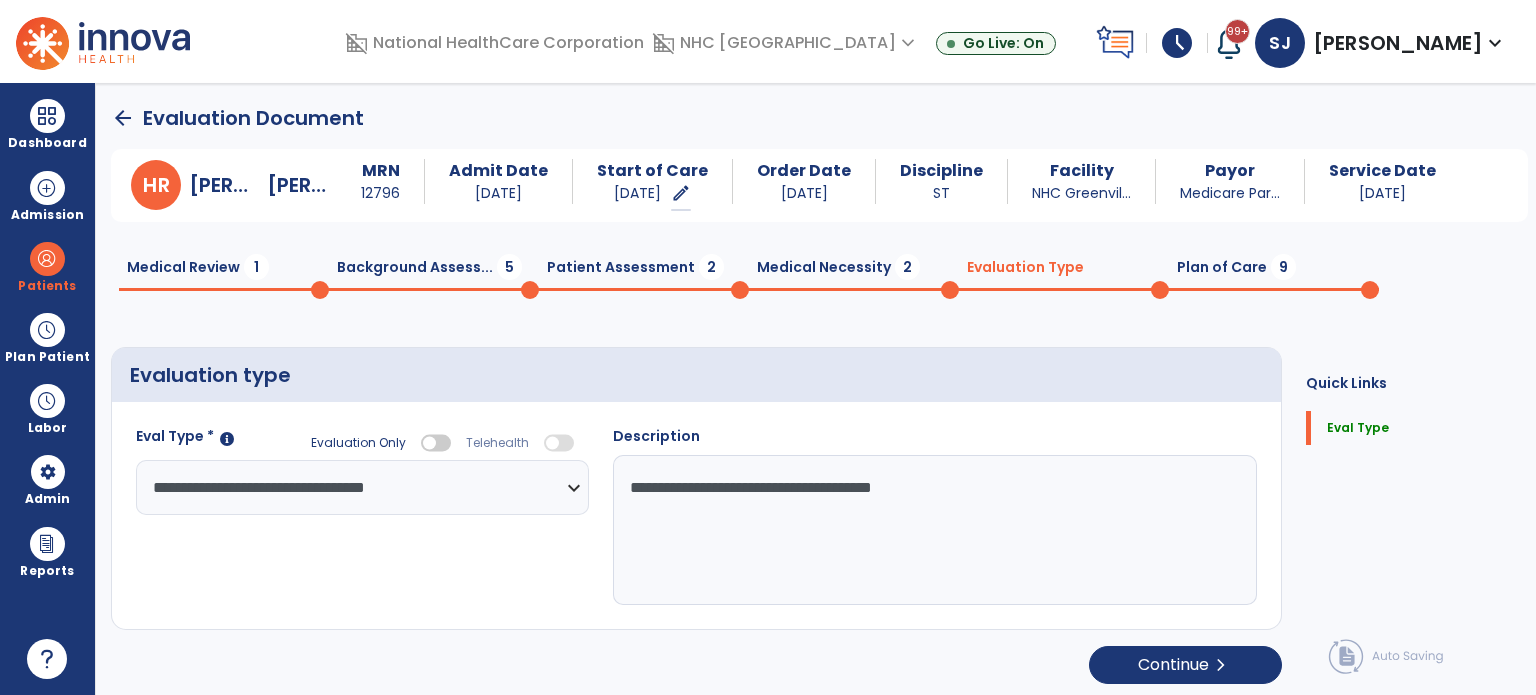 type on "**********" 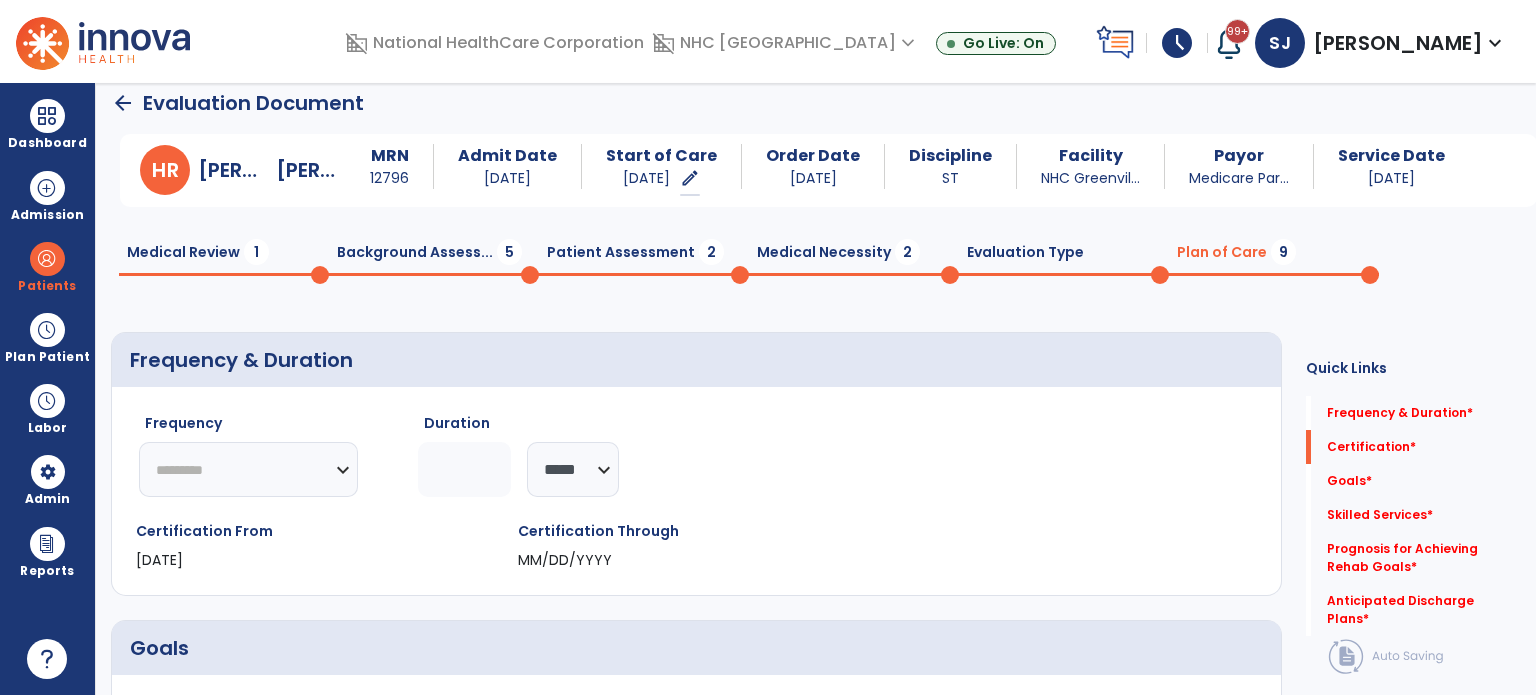 scroll, scrollTop: 0, scrollLeft: 0, axis: both 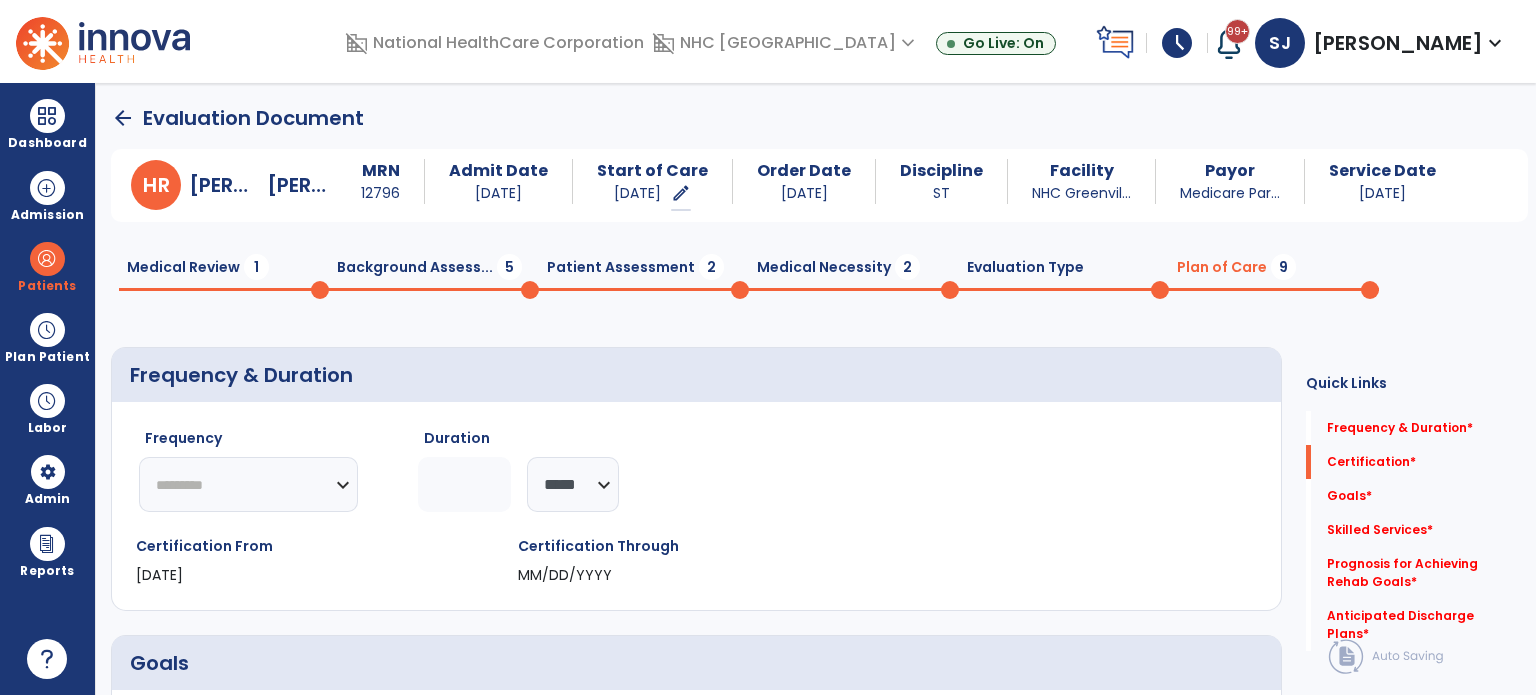 click on "Background Assess...  5" 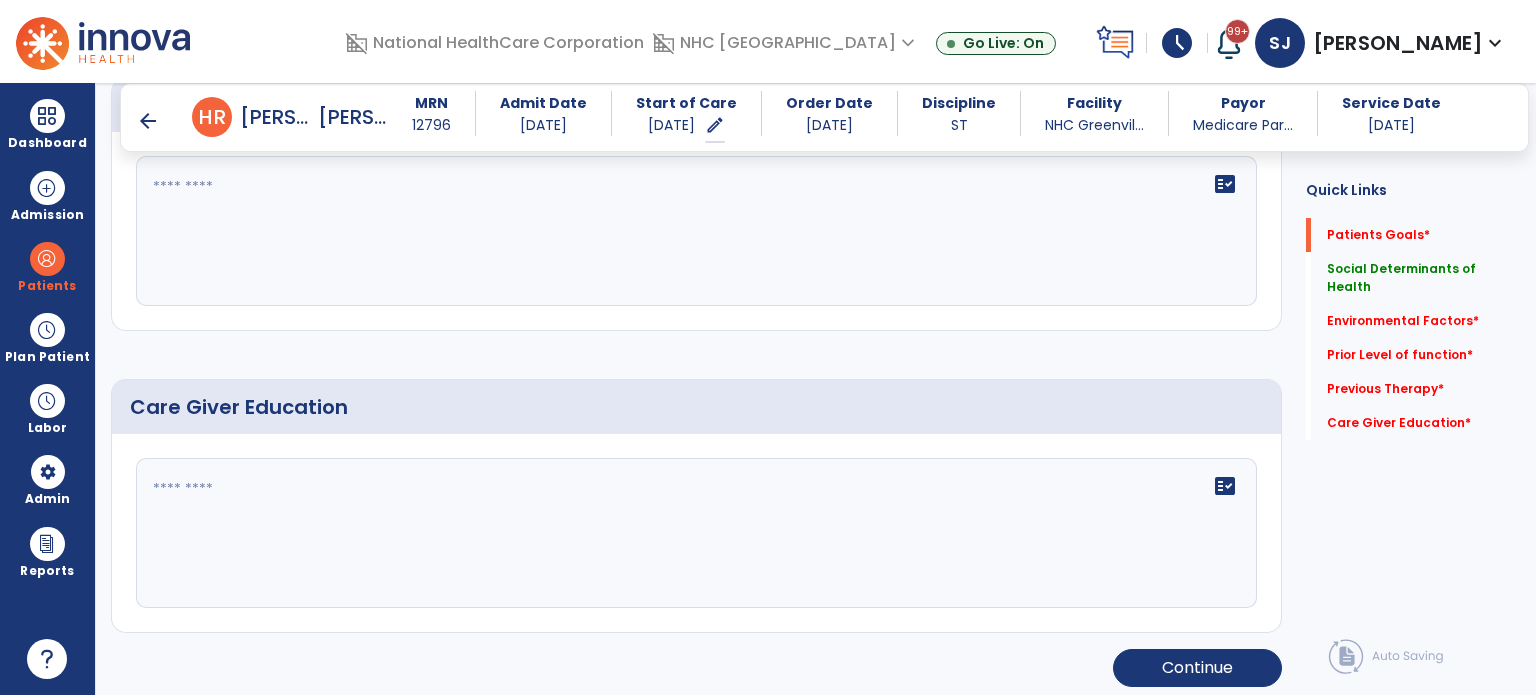 scroll, scrollTop: 1310, scrollLeft: 0, axis: vertical 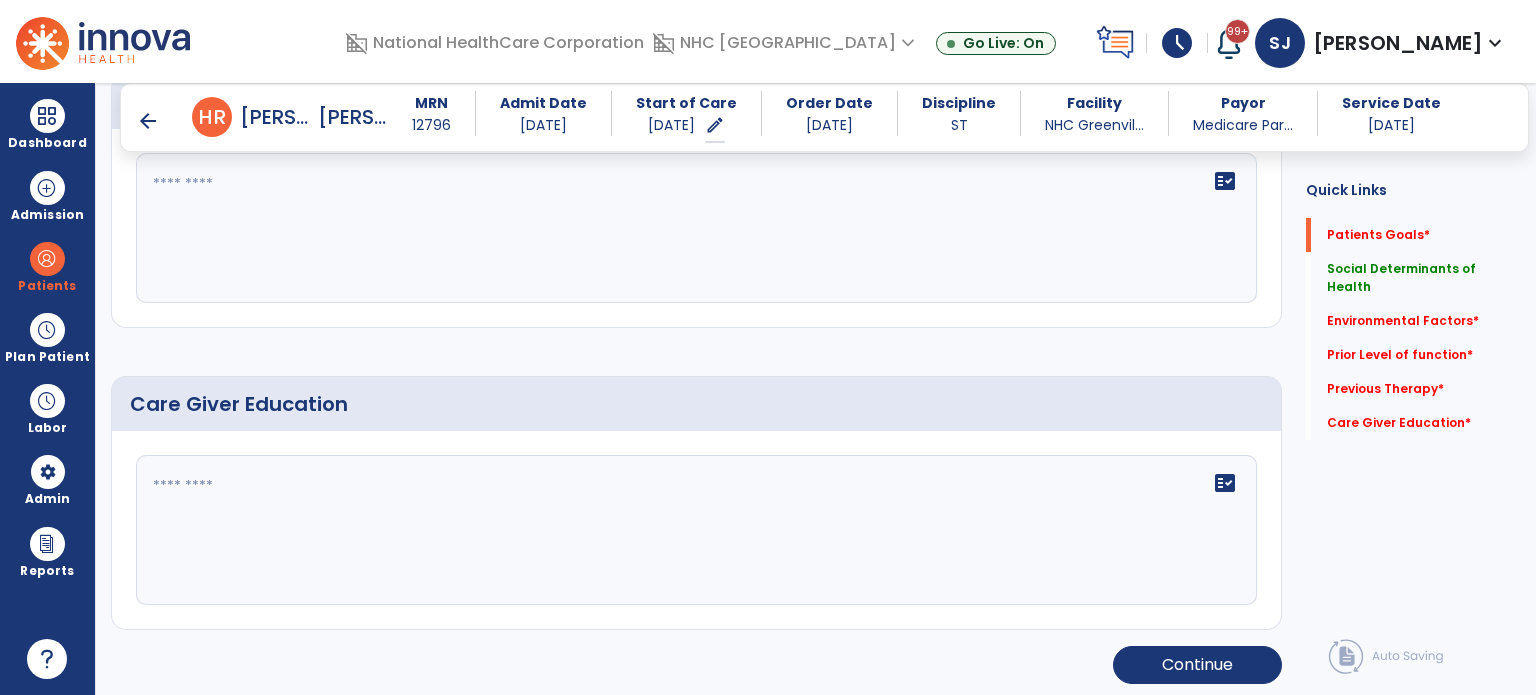 click on "fact_check" 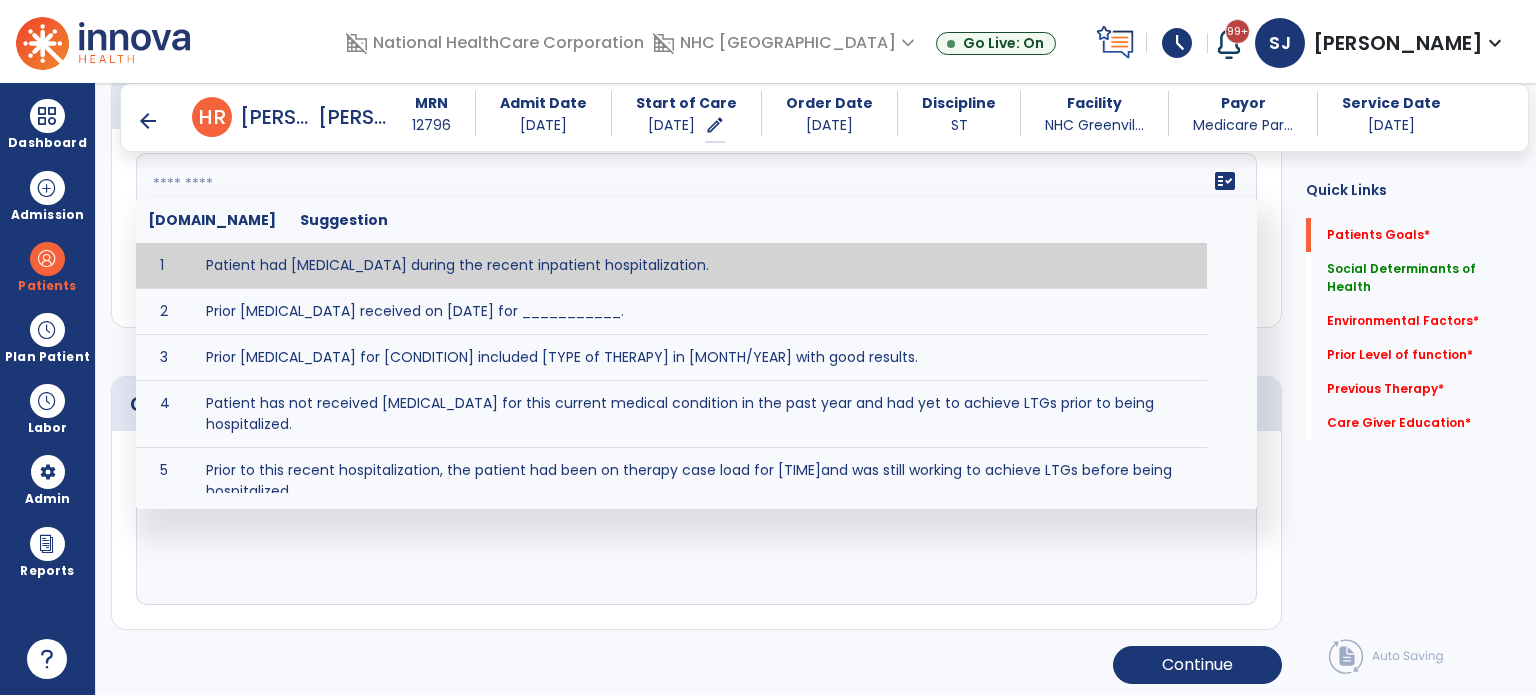 click 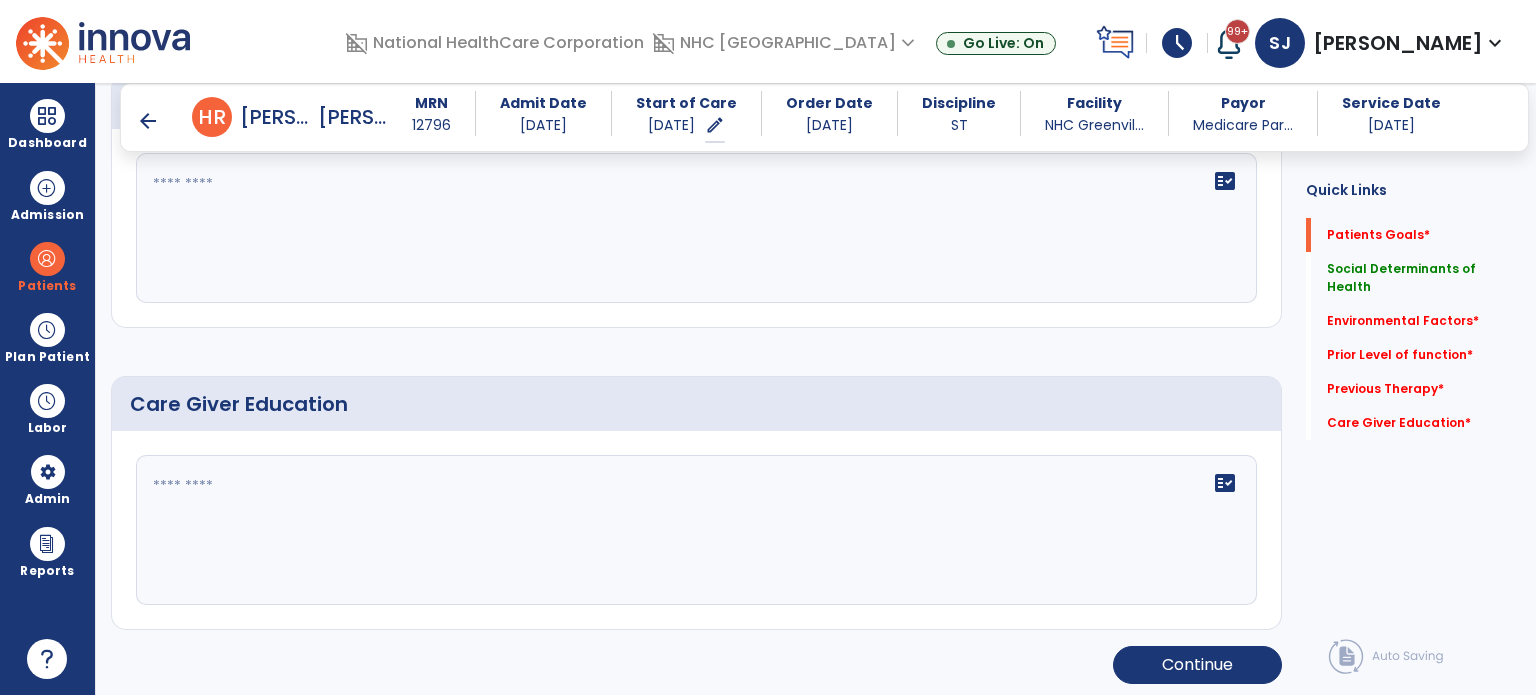 click on "Patient’s goals     No Added Items  add  Add New Social Determinants of Health      add
No.
Description
Actions
1" 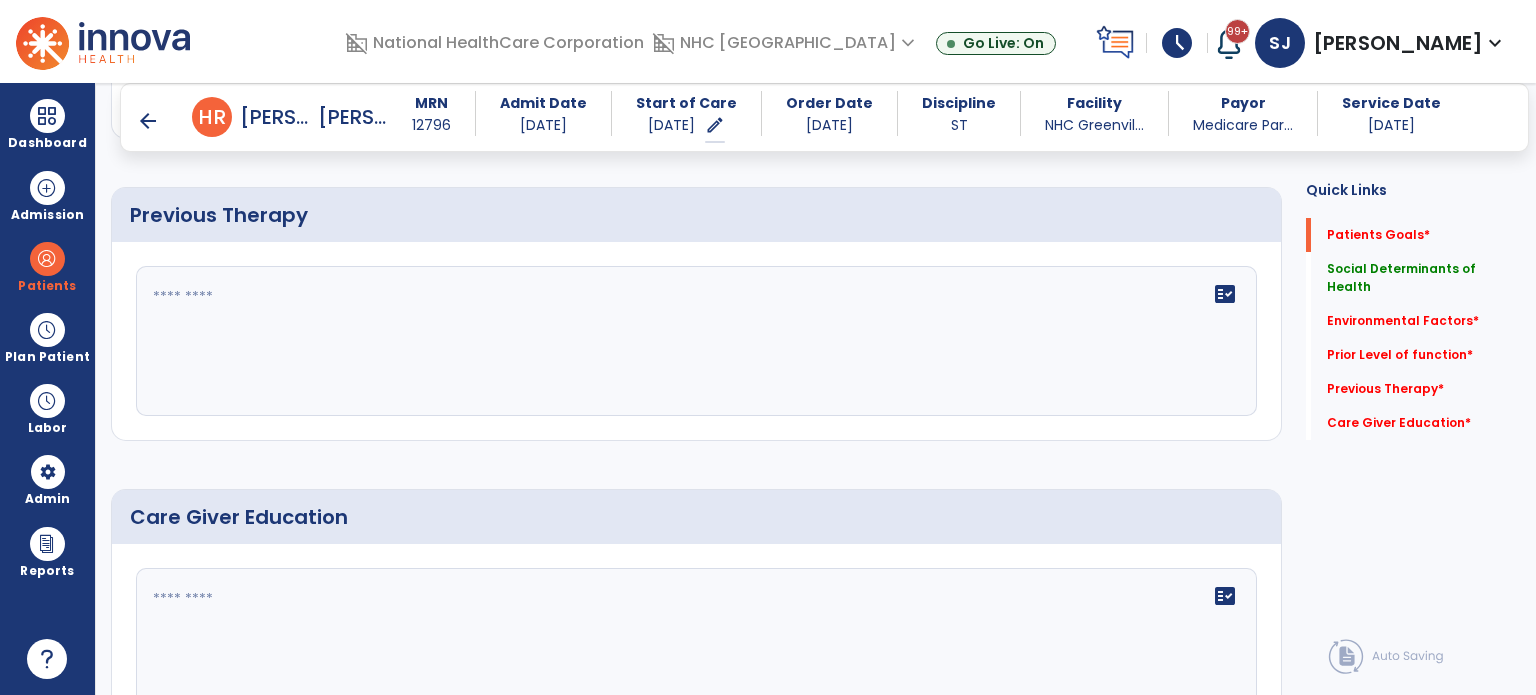 scroll, scrollTop: 1010, scrollLeft: 0, axis: vertical 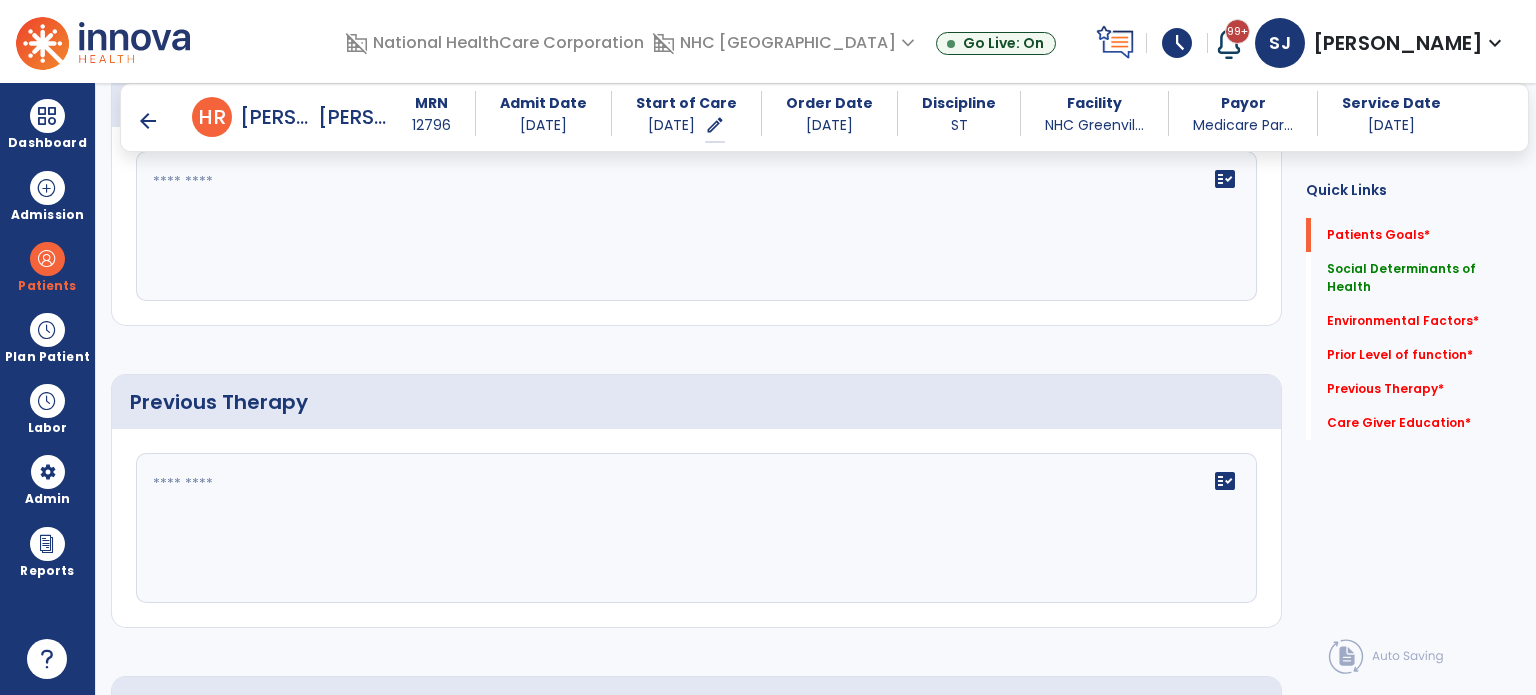 drag, startPoint x: 320, startPoint y: 482, endPoint x: 307, endPoint y: 463, distance: 23.021729 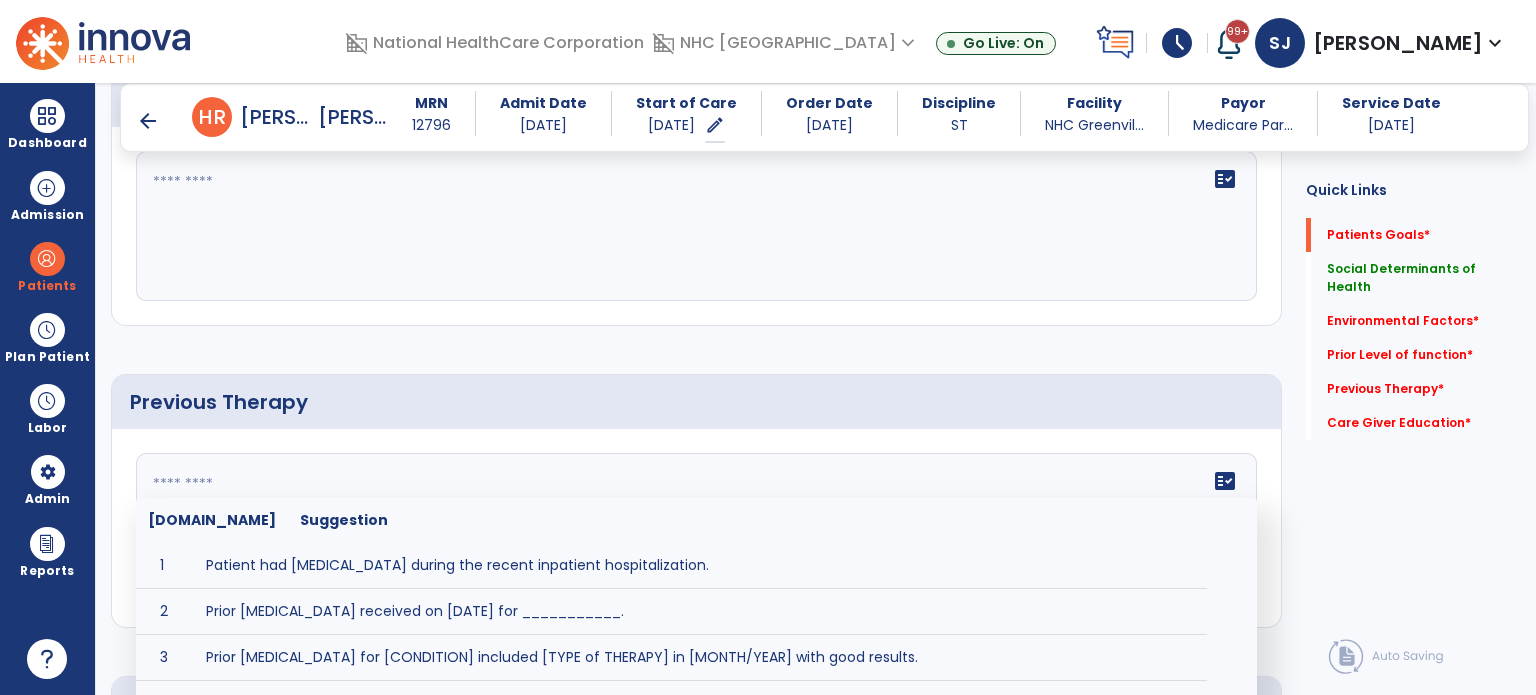 scroll, scrollTop: 20, scrollLeft: 0, axis: vertical 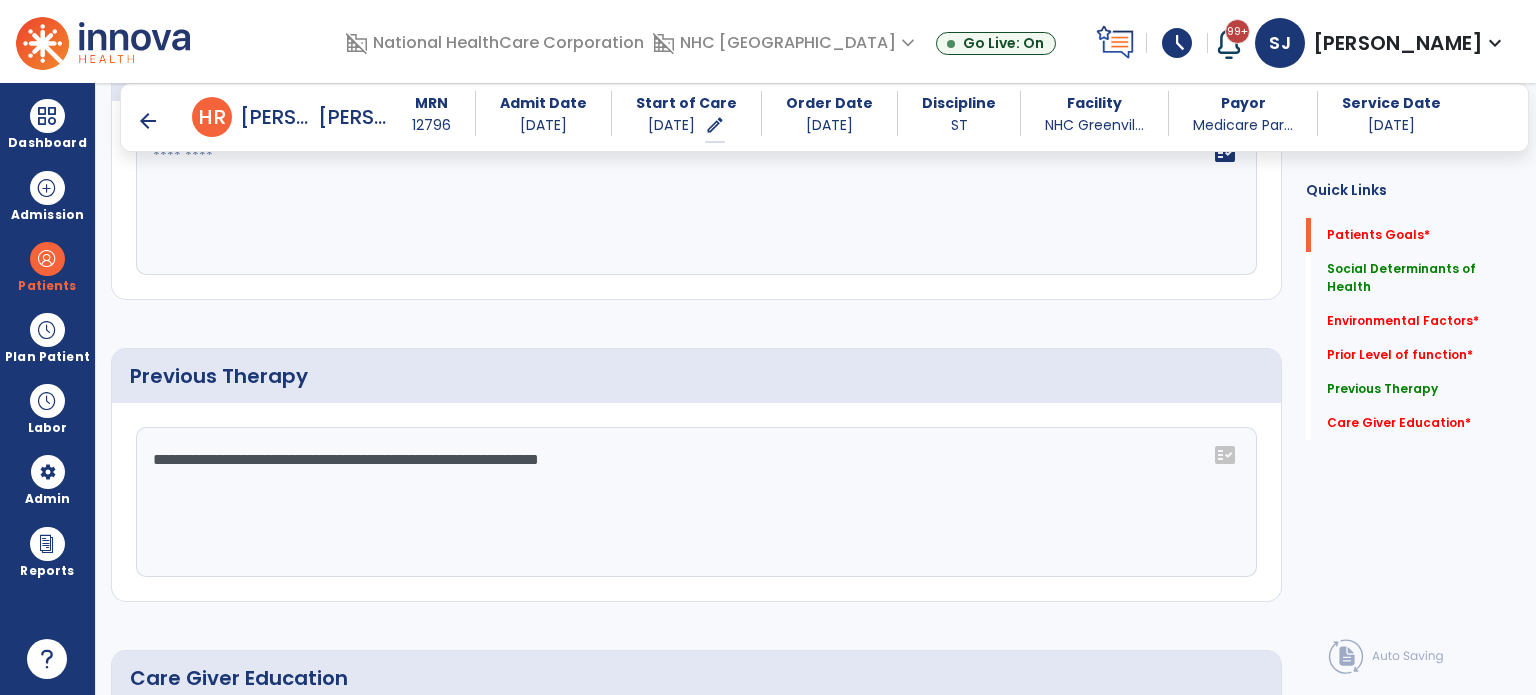 type on "**********" 